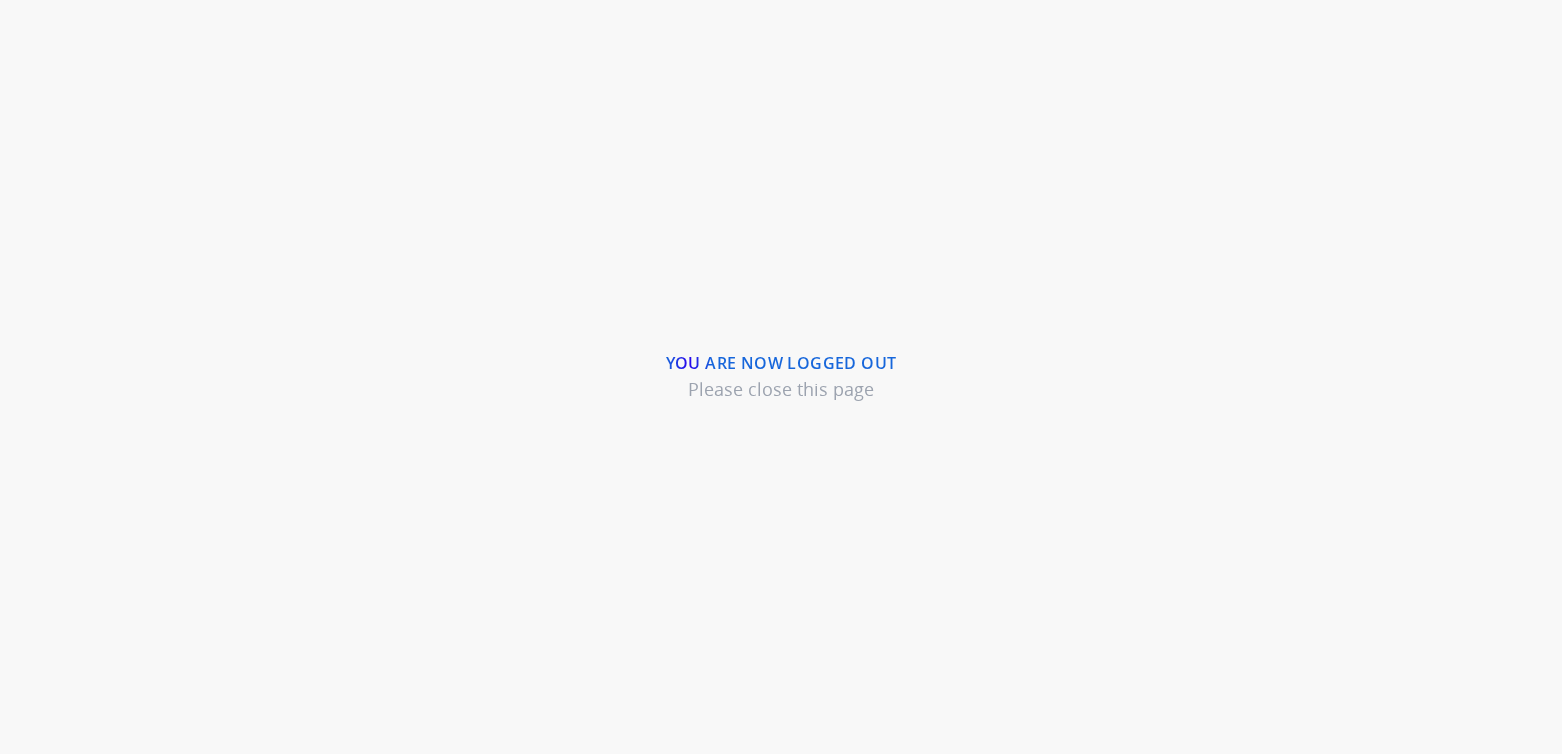 scroll, scrollTop: 0, scrollLeft: 0, axis: both 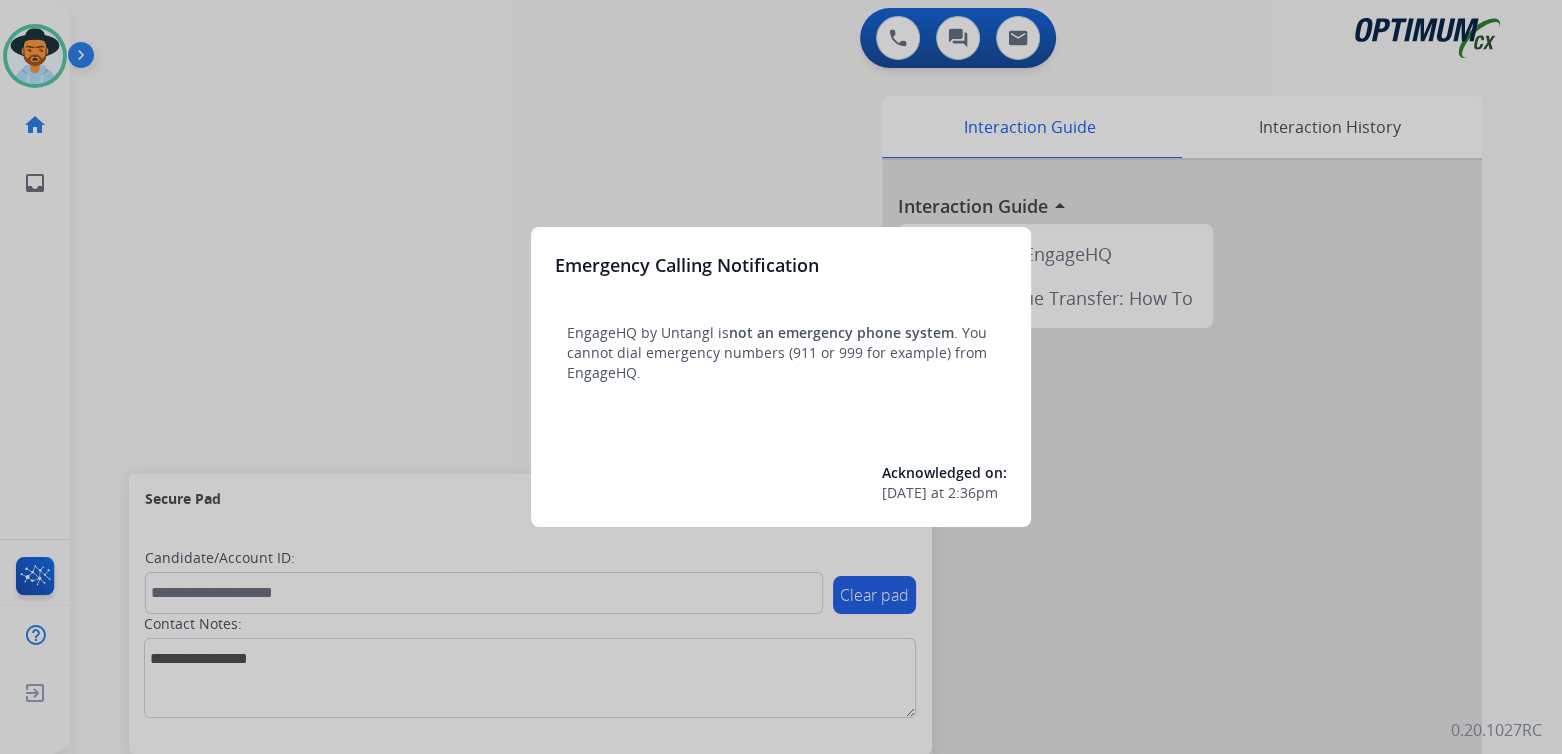 click at bounding box center [781, 377] 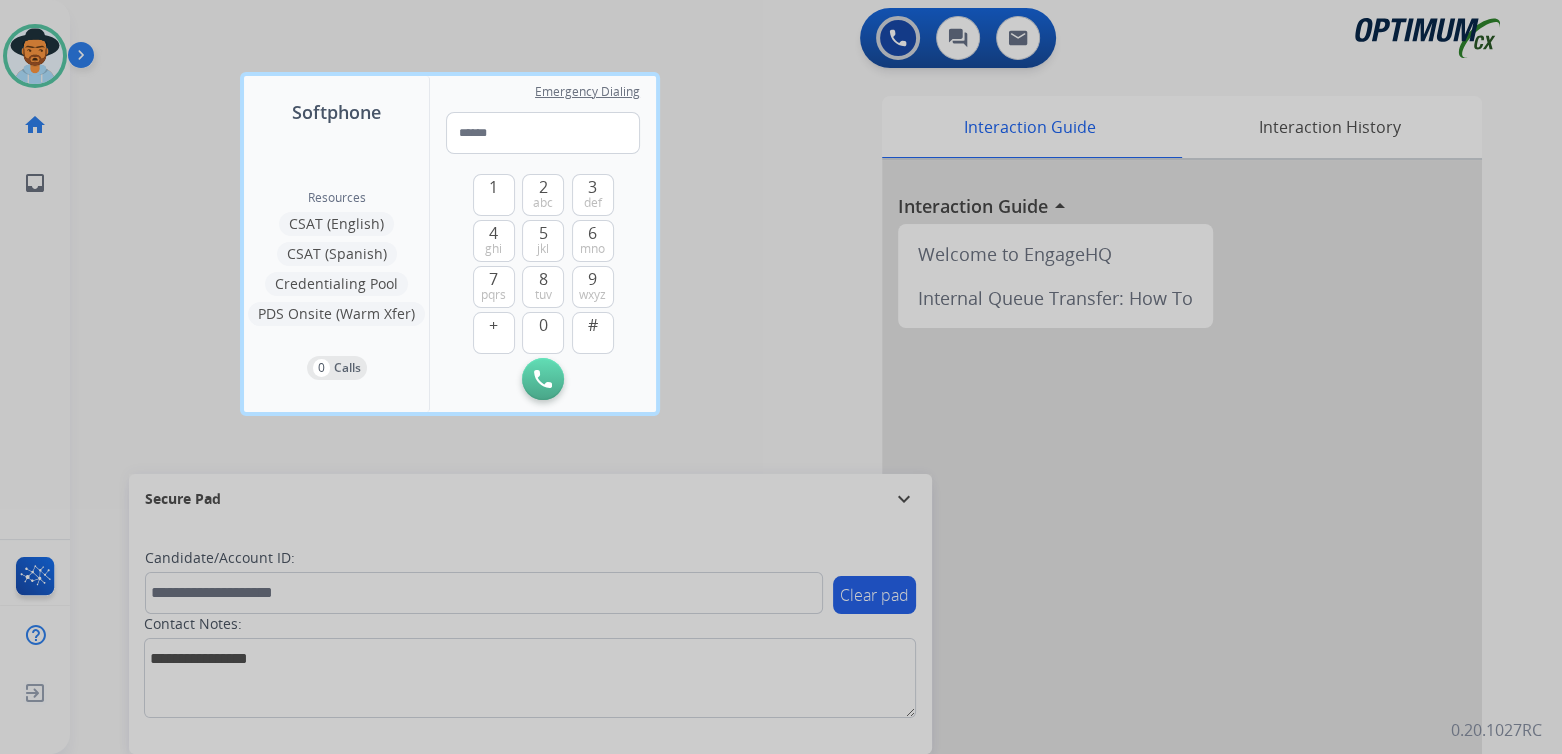 click at bounding box center [781, 377] 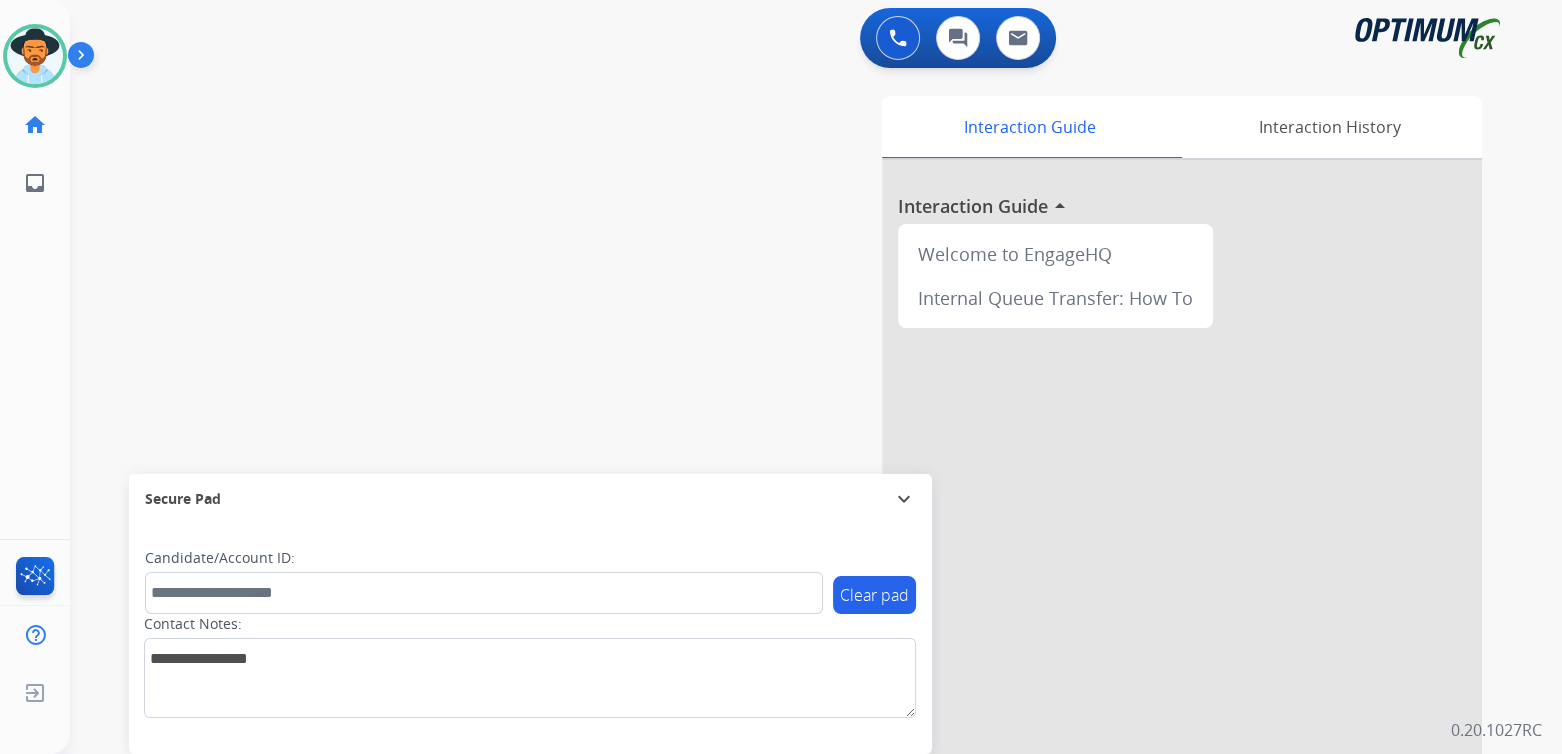 drag, startPoint x: 904, startPoint y: 493, endPoint x: 894, endPoint y: 501, distance: 12.806249 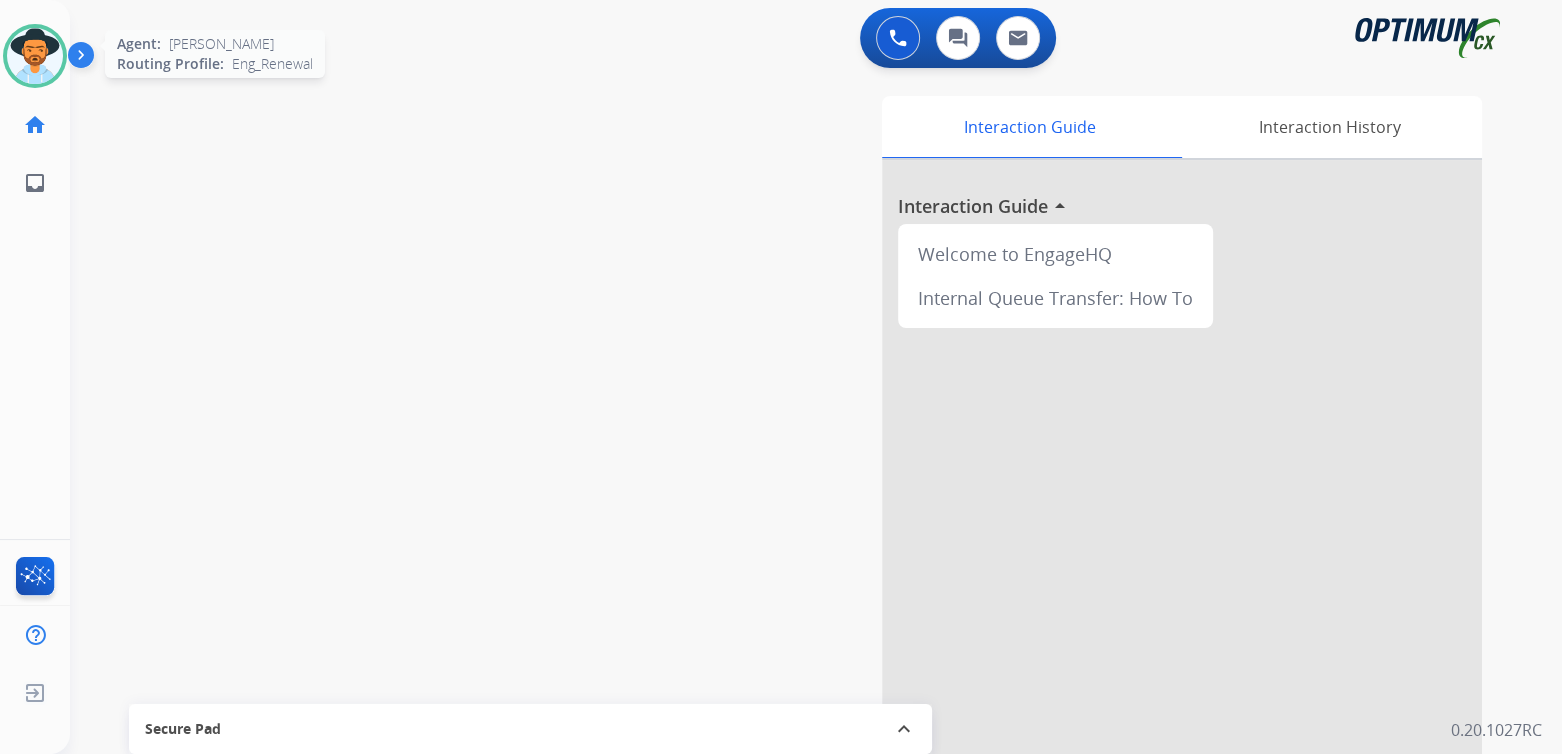 click at bounding box center [35, 56] 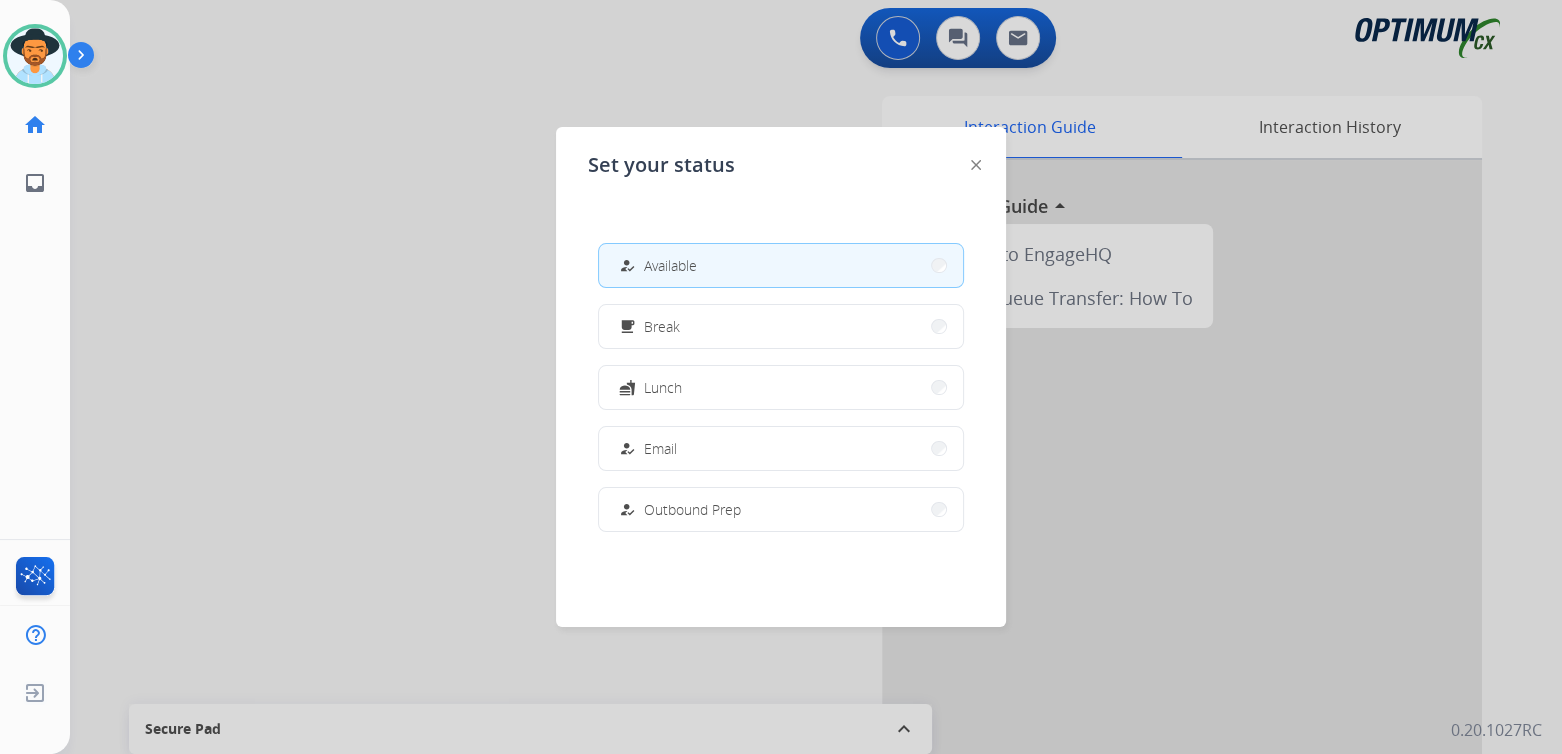 click on "Available" at bounding box center [670, 265] 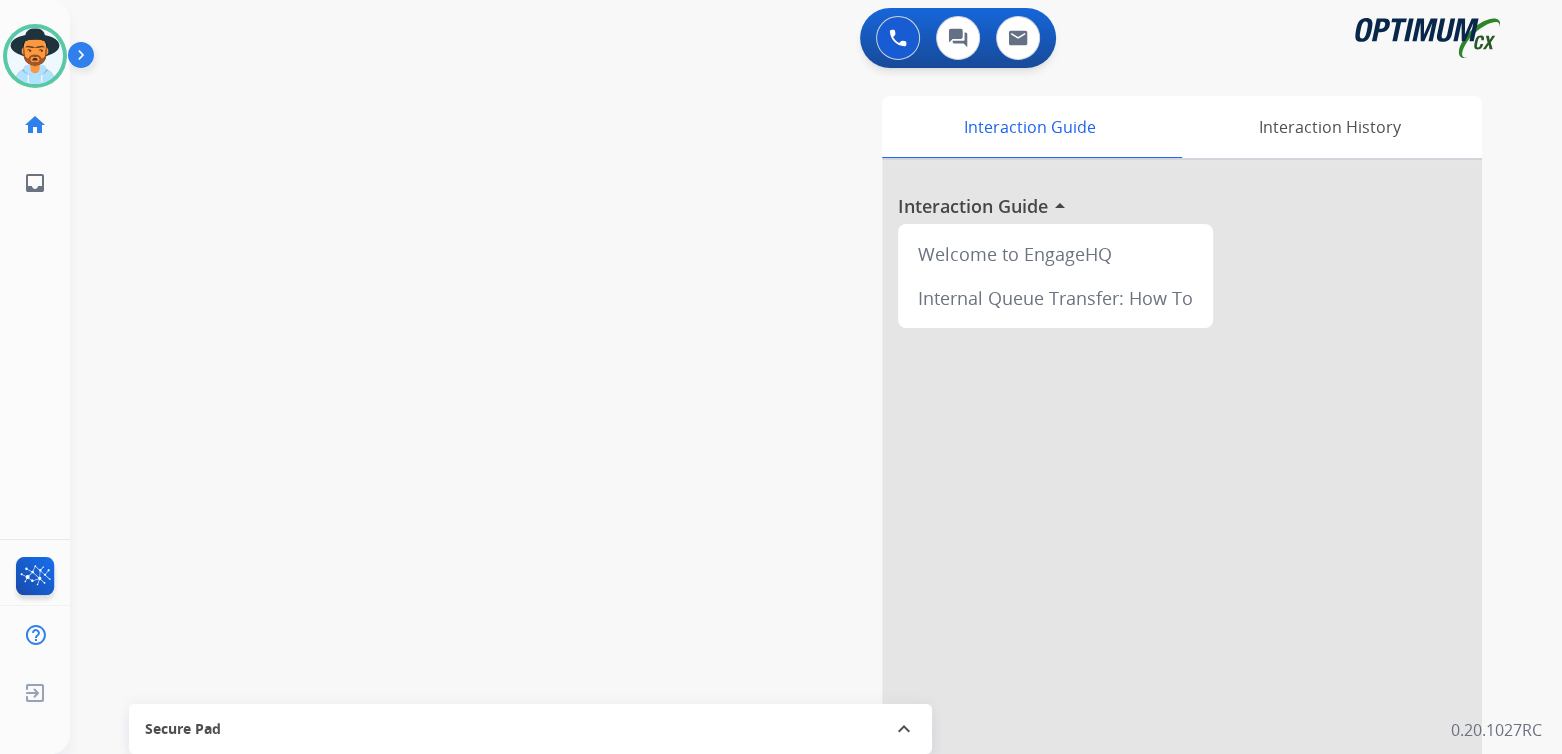 drag, startPoint x: 396, startPoint y: 284, endPoint x: 507, endPoint y: 283, distance: 111.0045 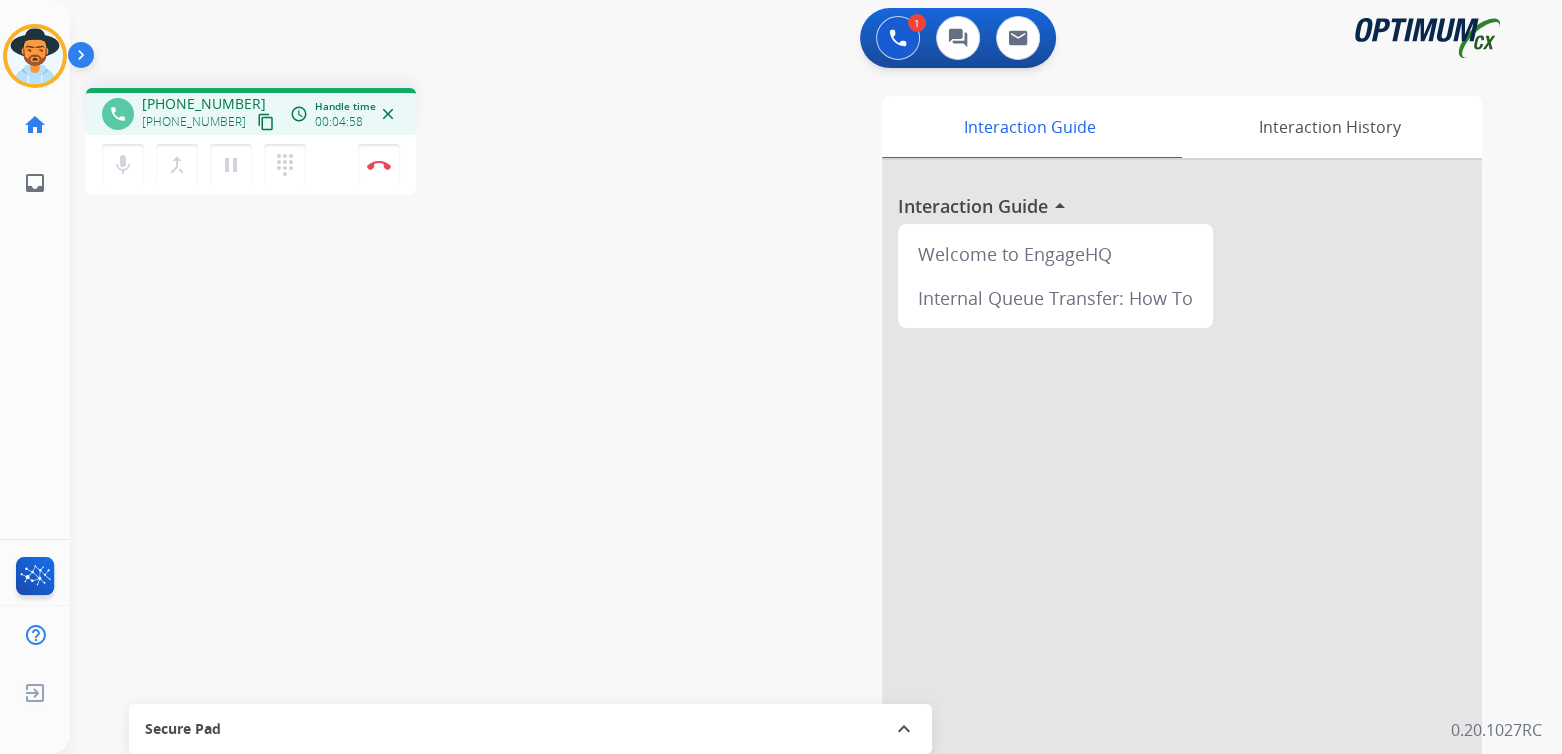 drag, startPoint x: 384, startPoint y: 172, endPoint x: 534, endPoint y: 204, distance: 153.37535 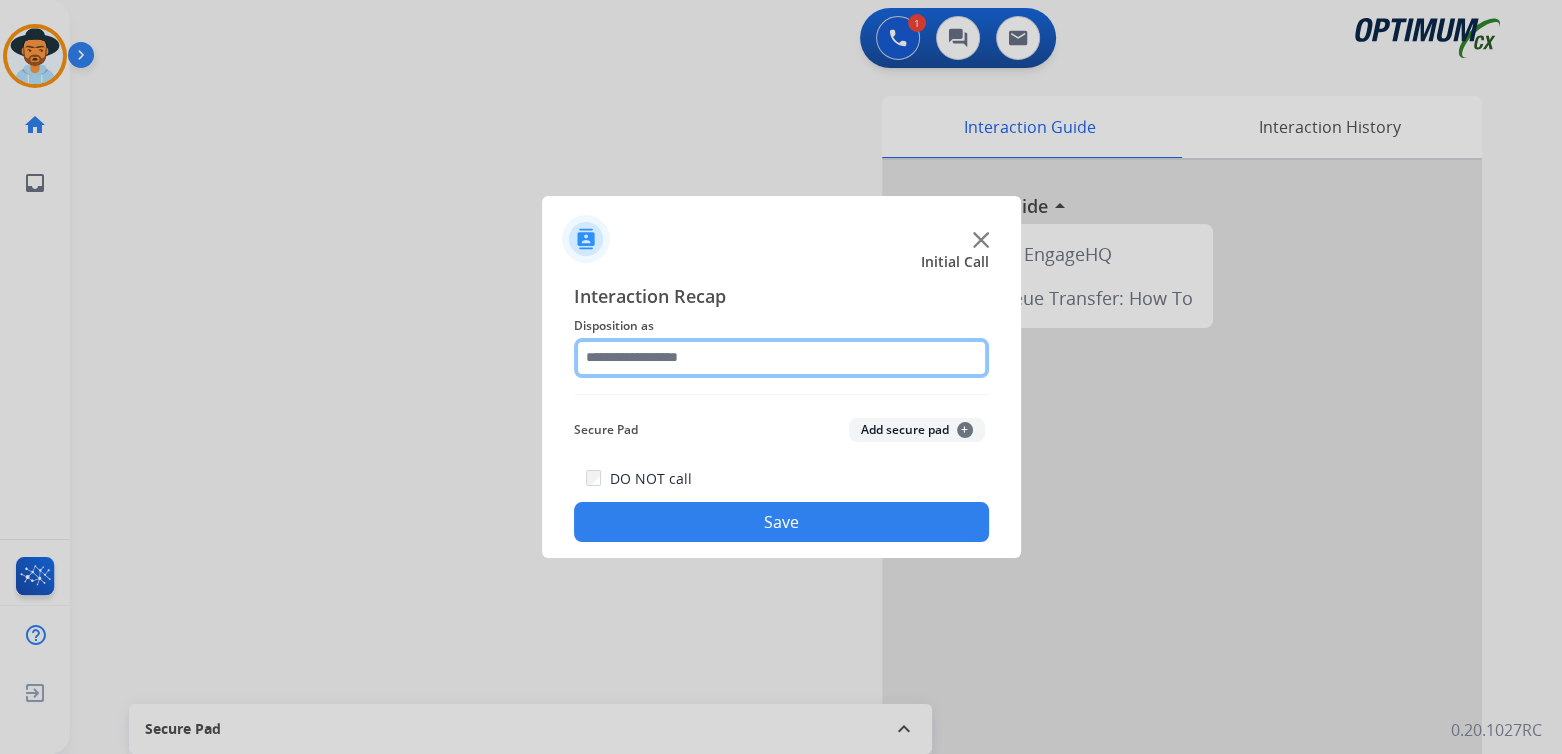 click 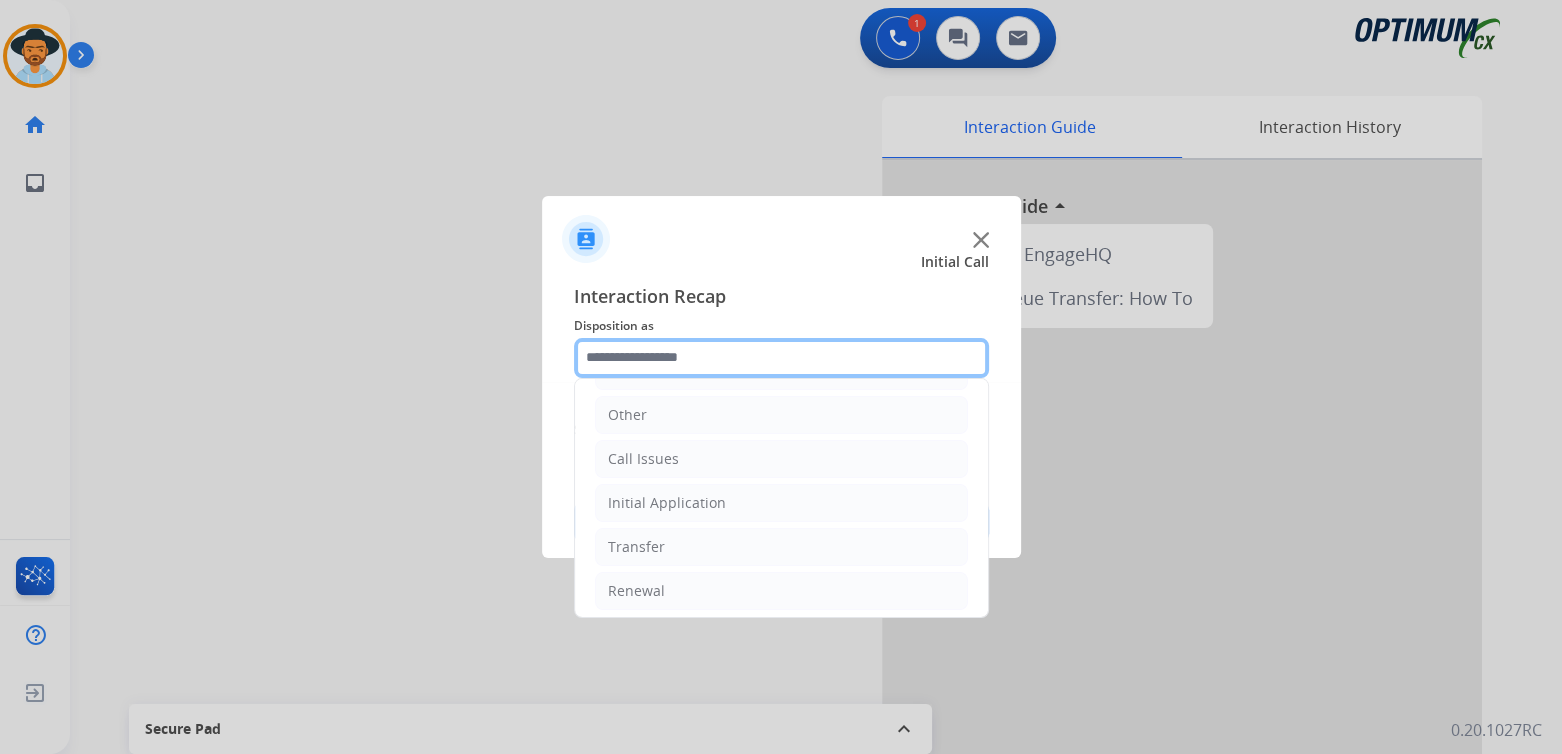 scroll, scrollTop: 132, scrollLeft: 0, axis: vertical 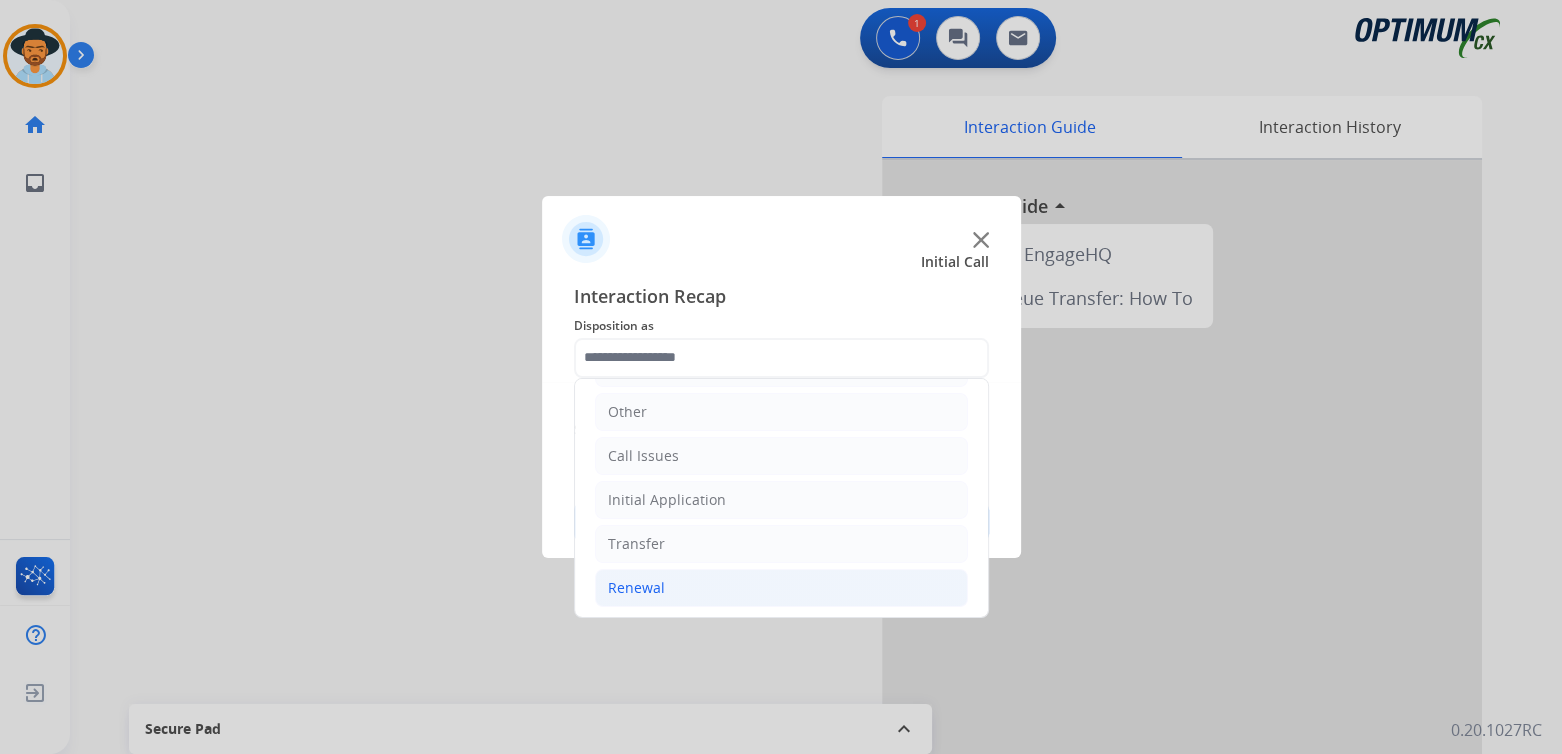 click on "Renewal" 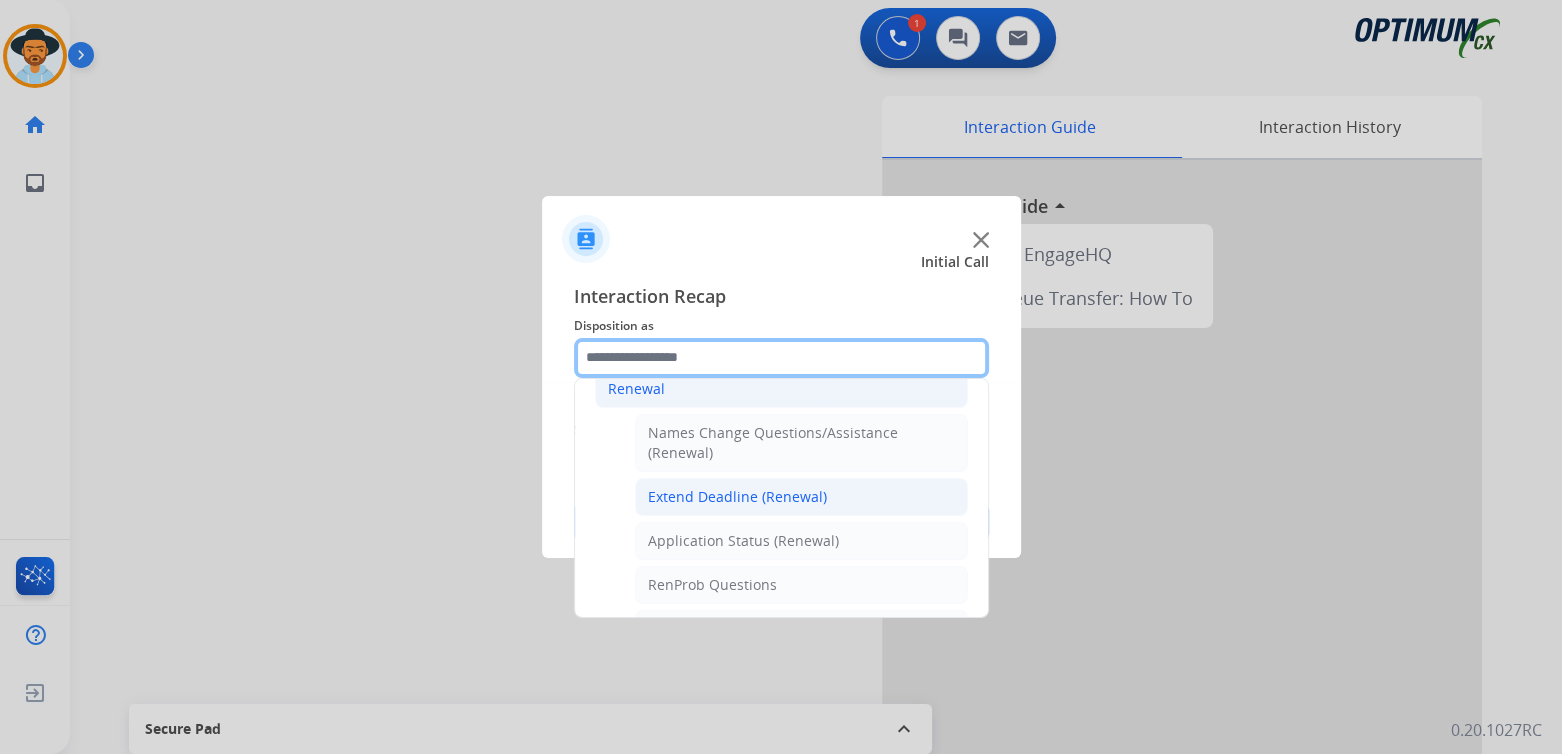 scroll, scrollTop: 332, scrollLeft: 0, axis: vertical 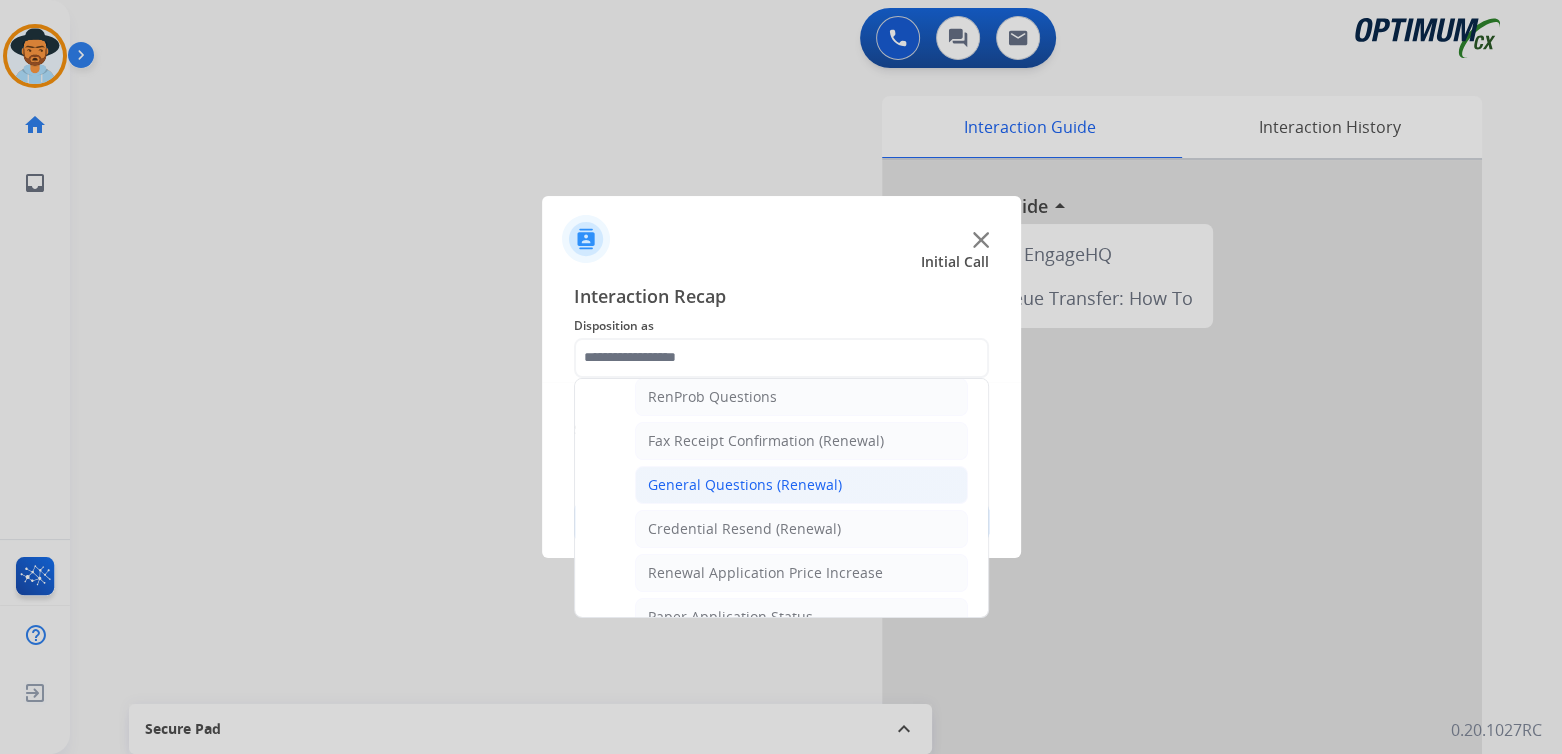 click on "General Questions (Renewal)" 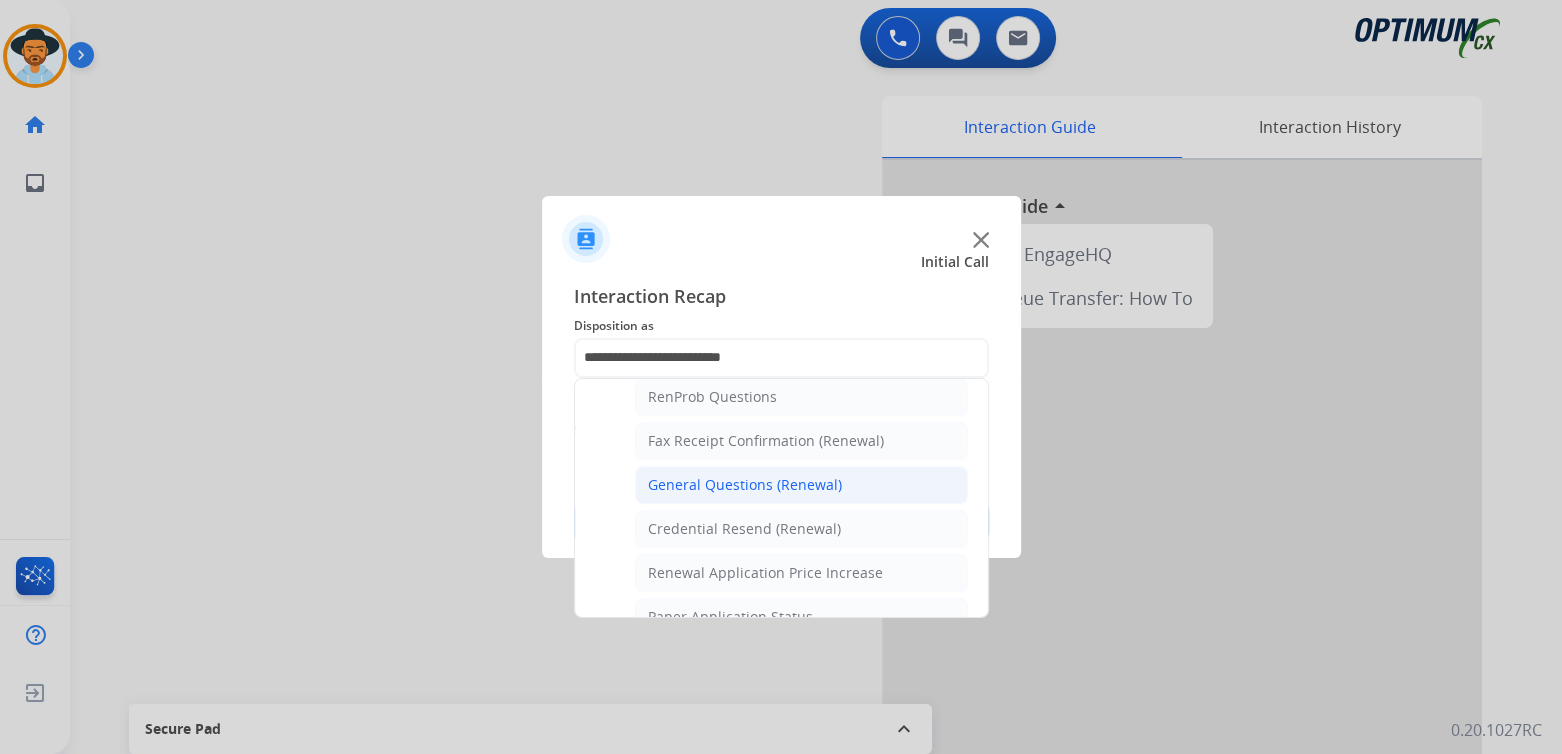 scroll, scrollTop: 0, scrollLeft: 0, axis: both 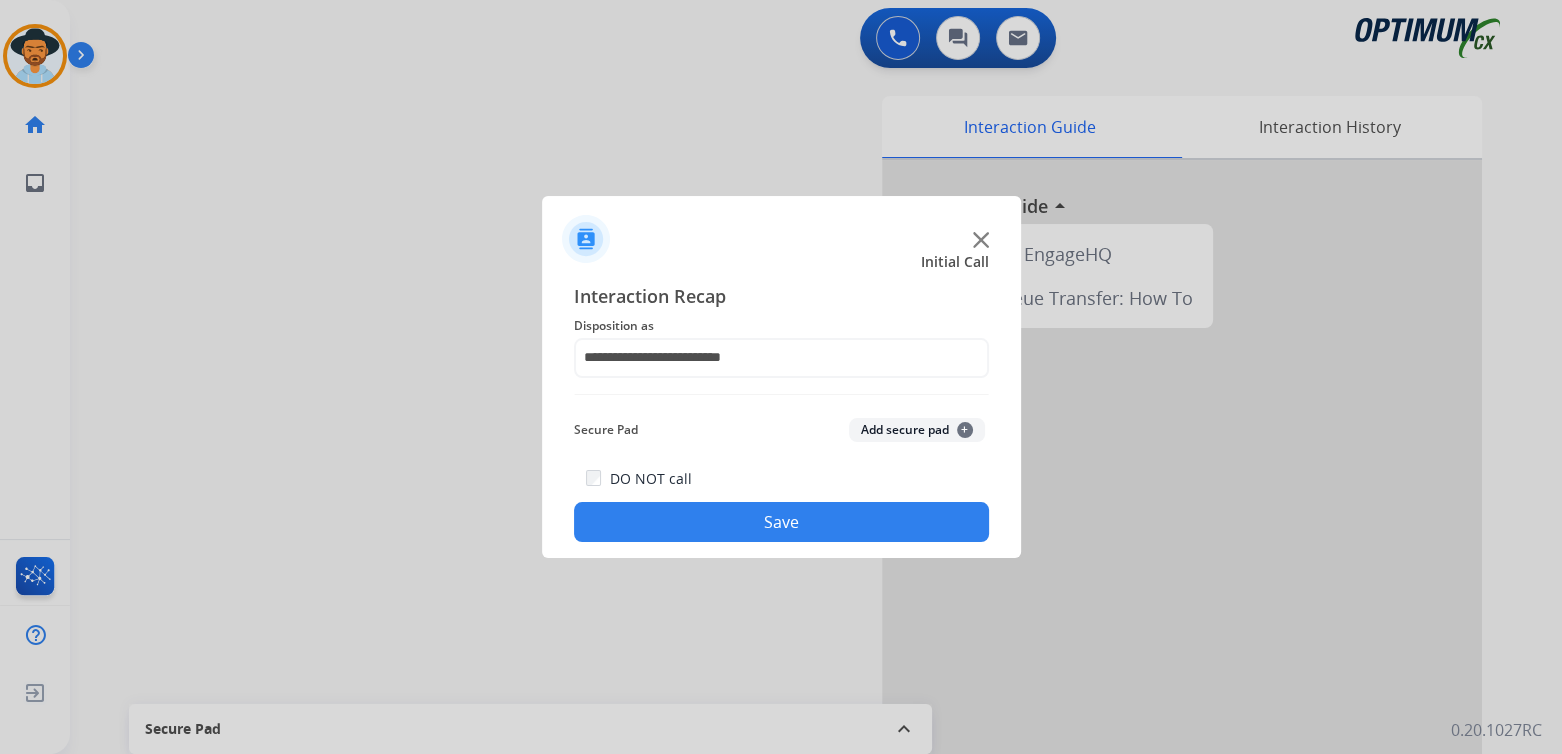click on "Save" 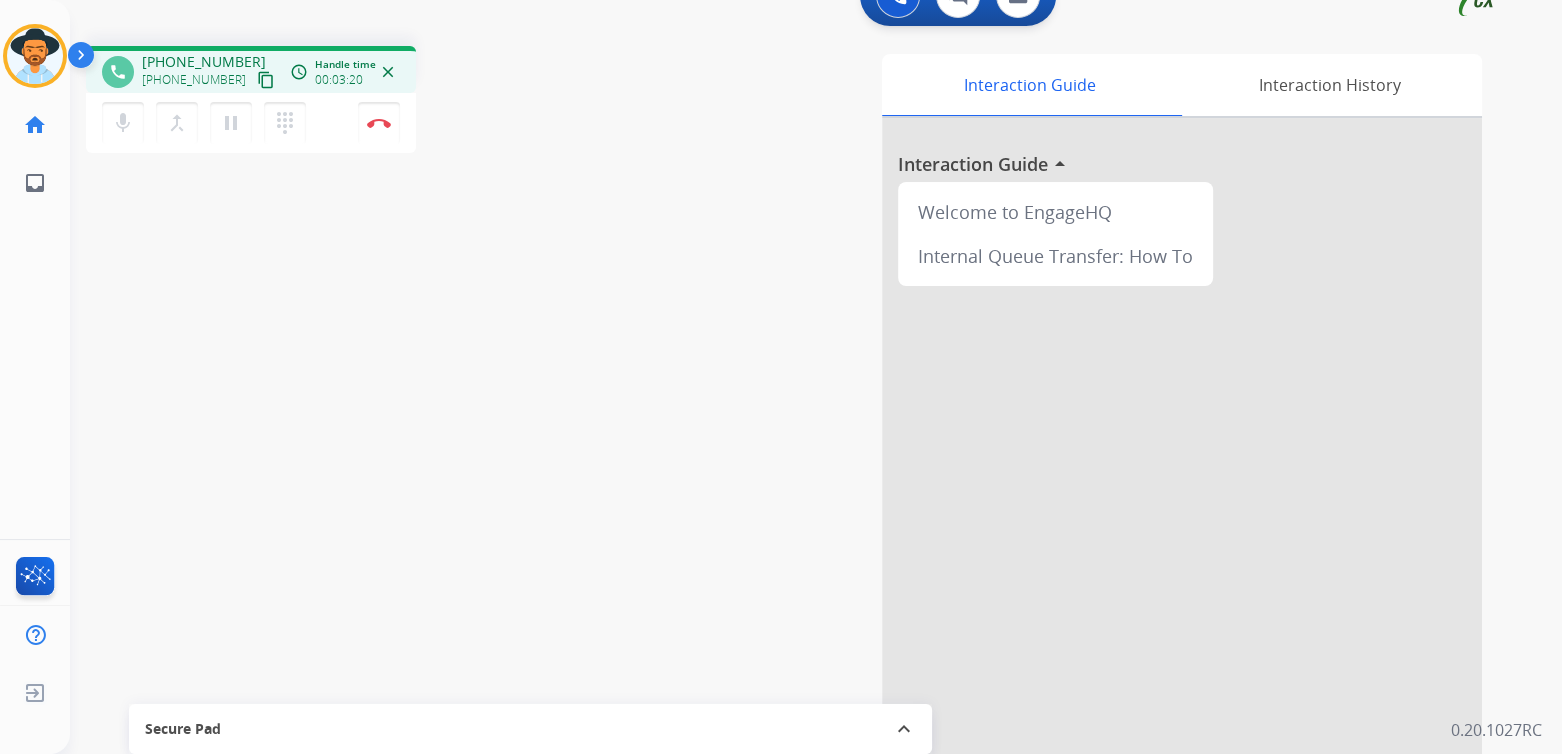 scroll, scrollTop: 52, scrollLeft: 0, axis: vertical 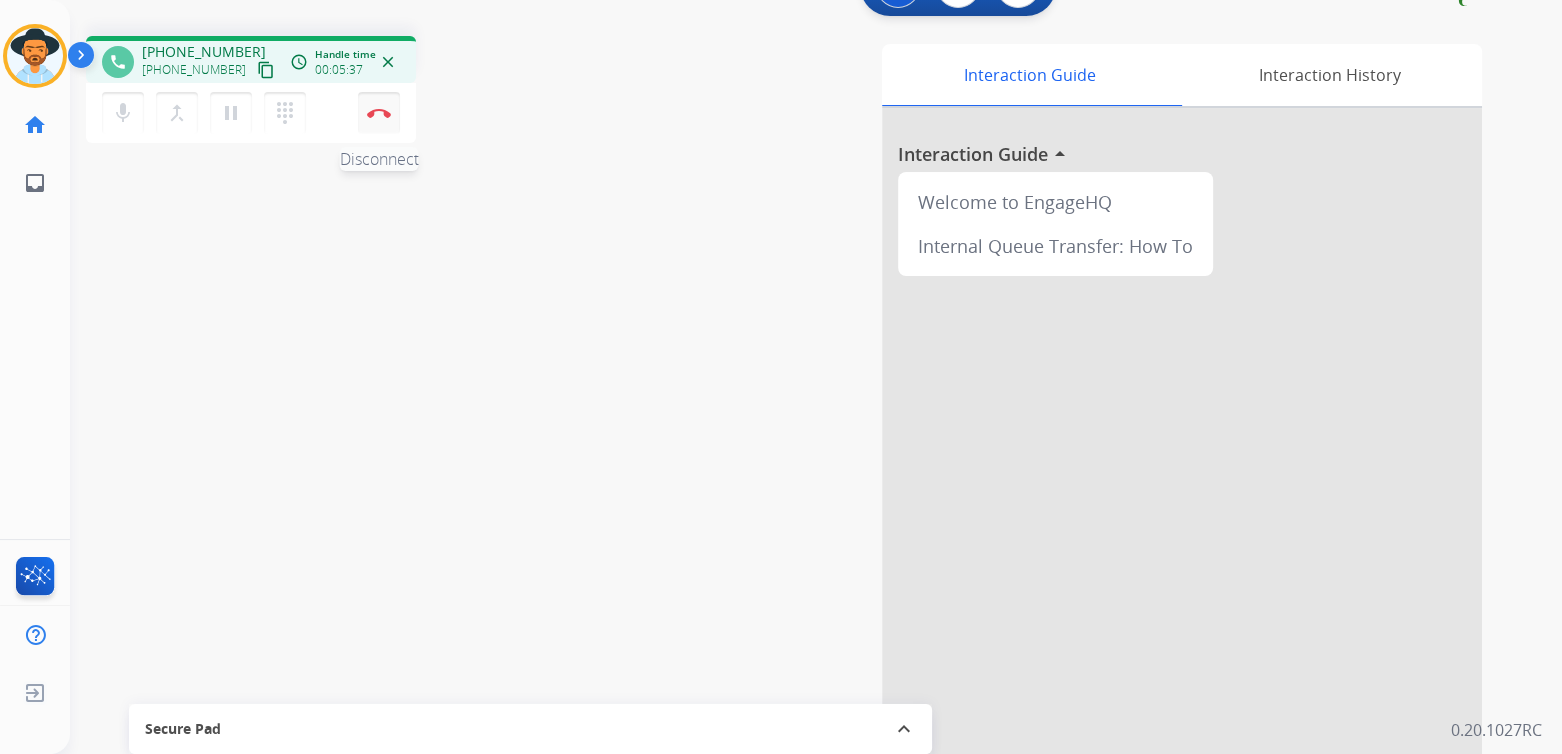 click at bounding box center (379, 113) 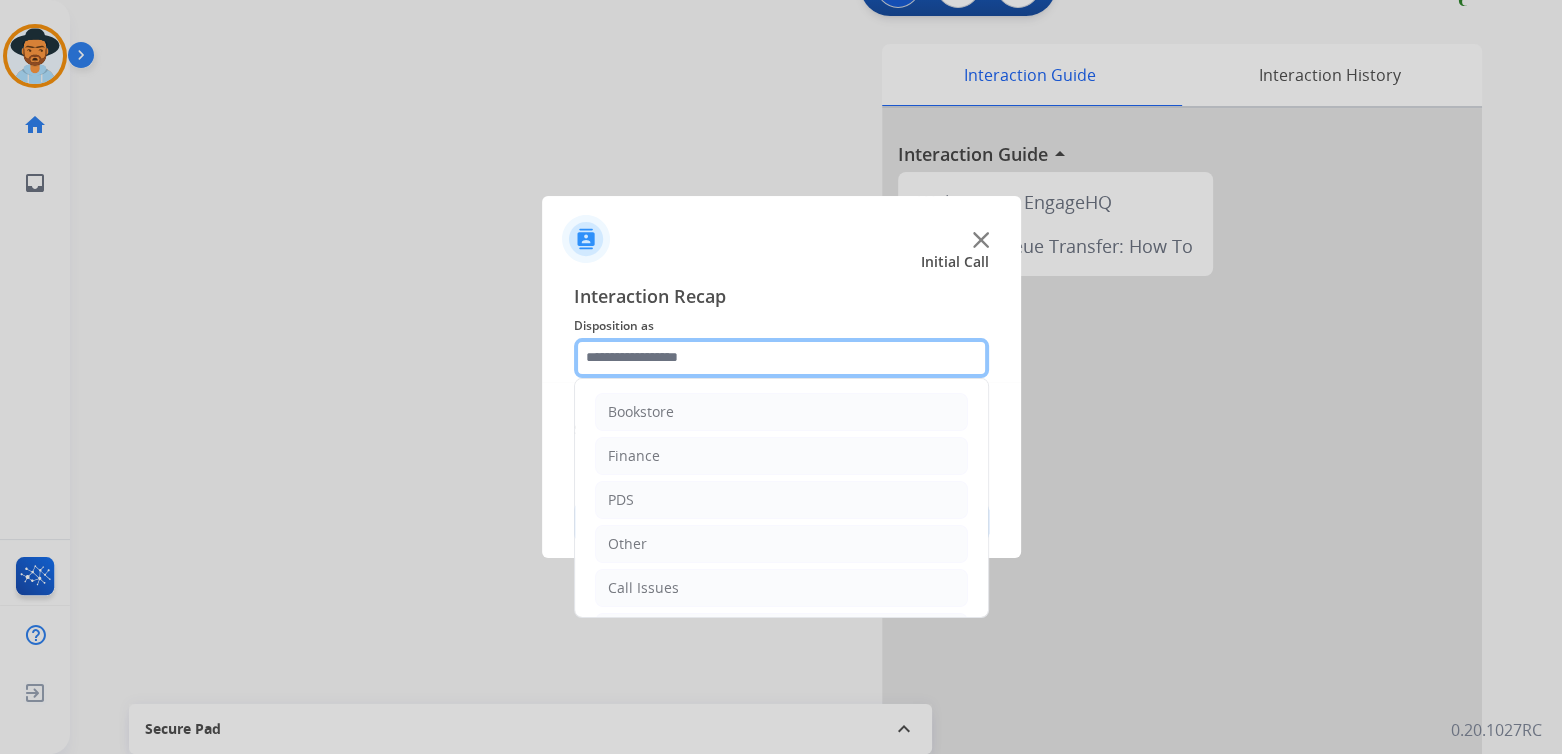 click 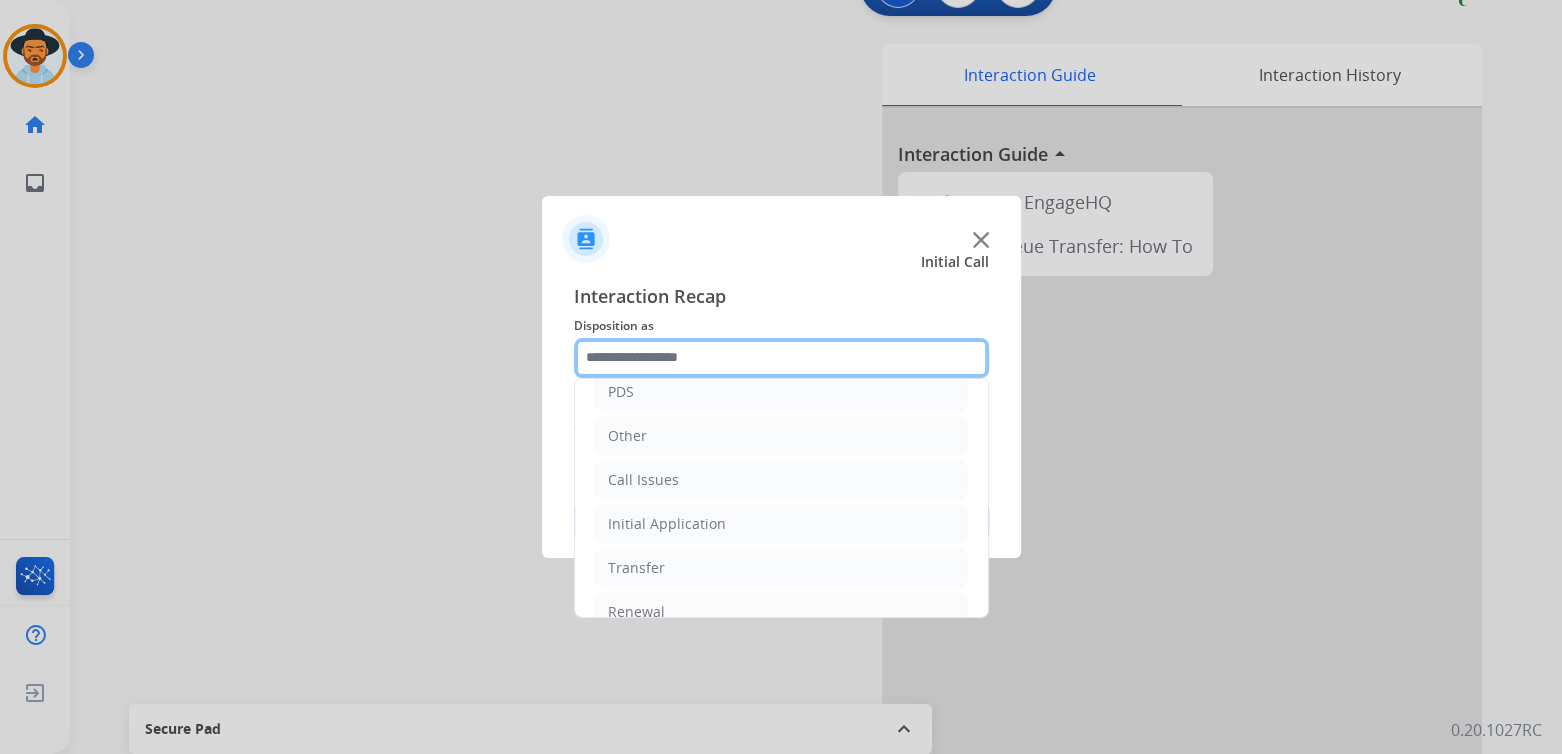 scroll, scrollTop: 132, scrollLeft: 0, axis: vertical 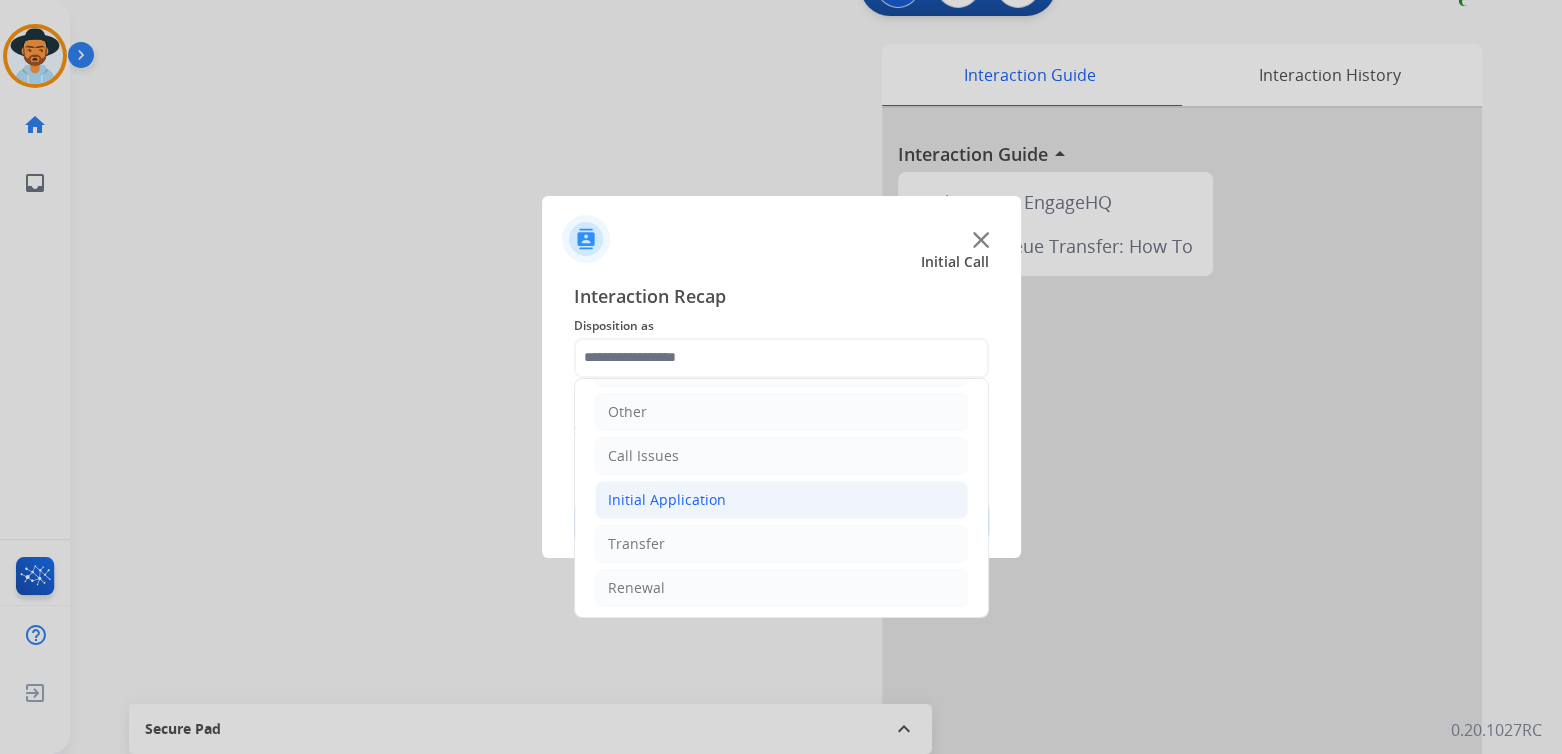 click on "Initial Application" 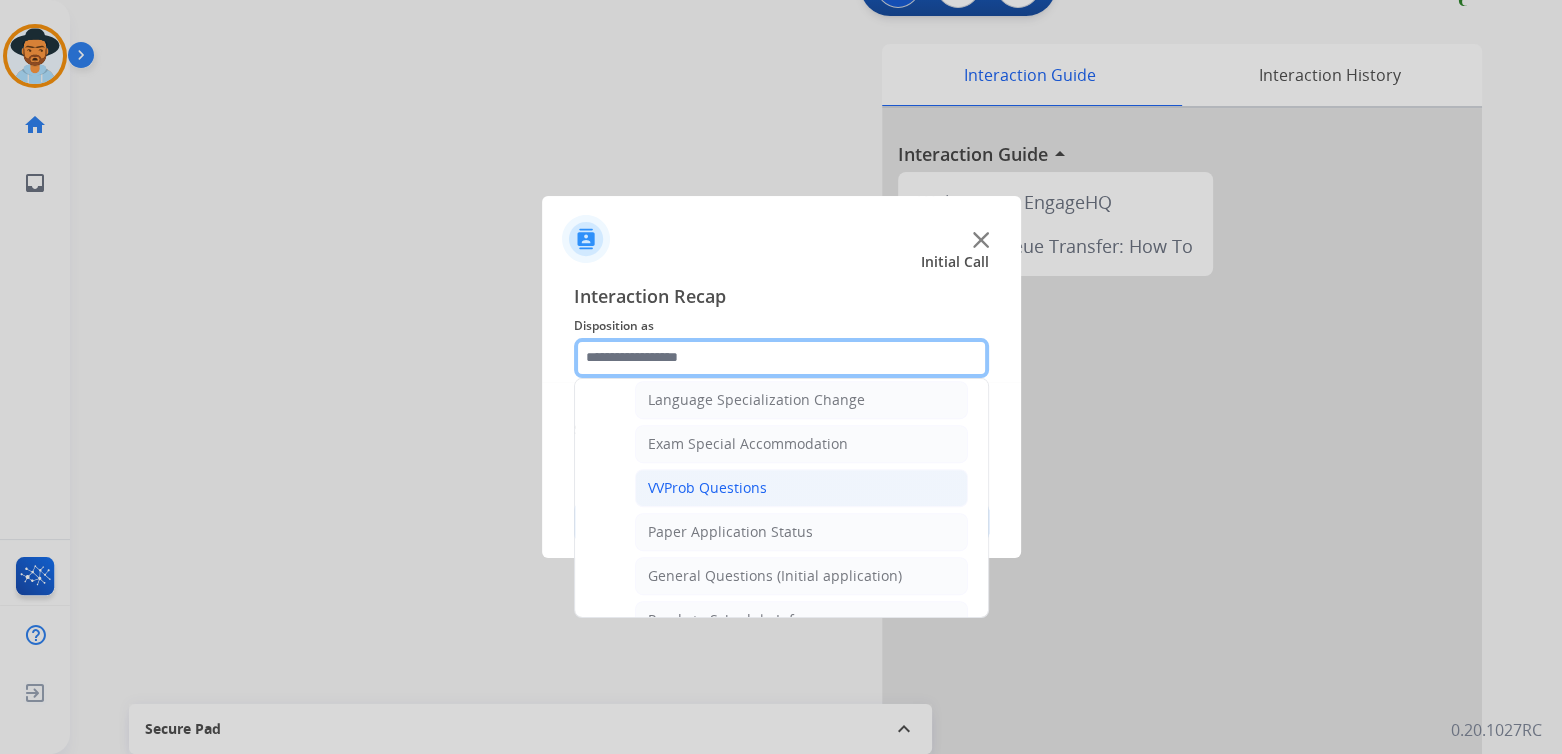 scroll, scrollTop: 1000, scrollLeft: 0, axis: vertical 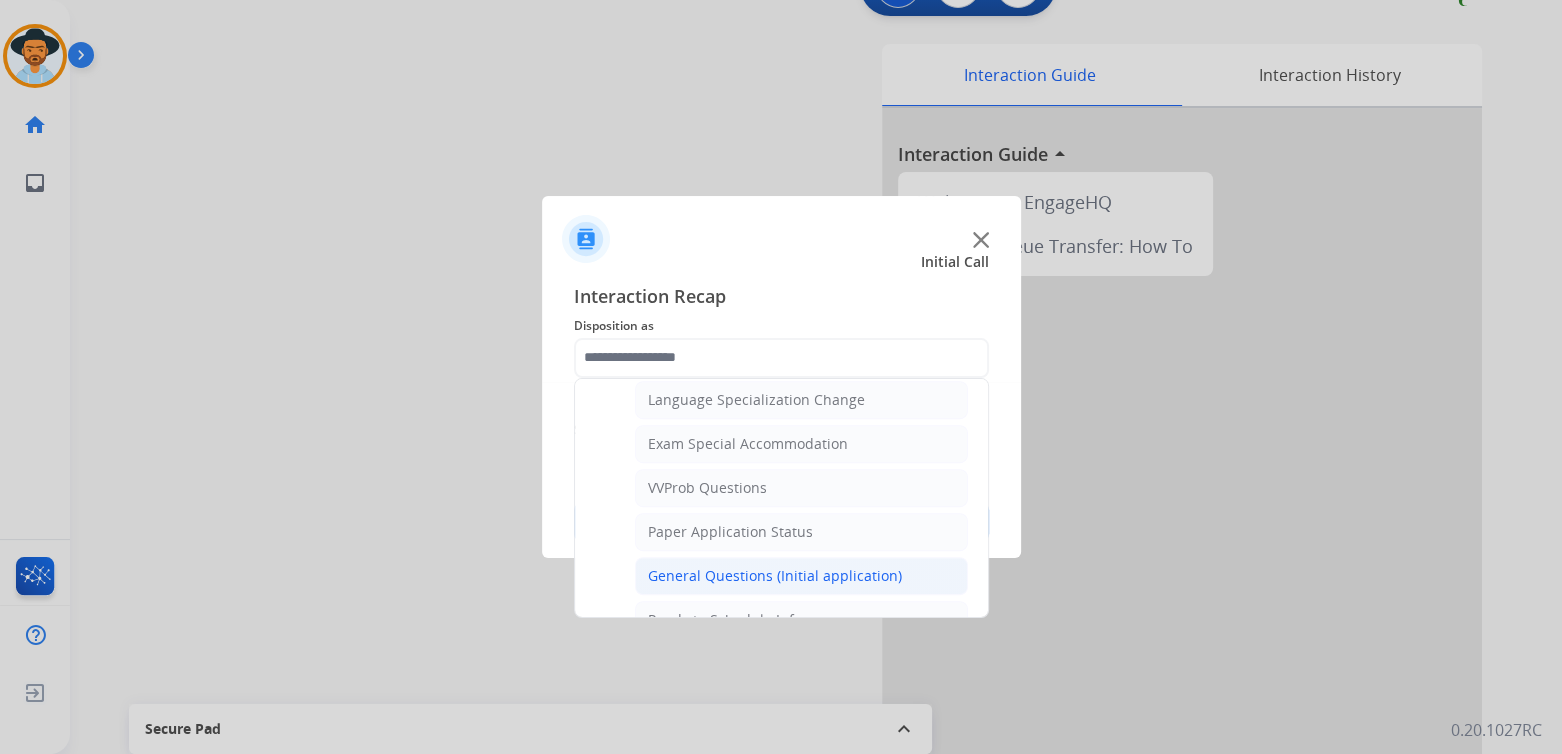 click on "General Questions (Initial application)" 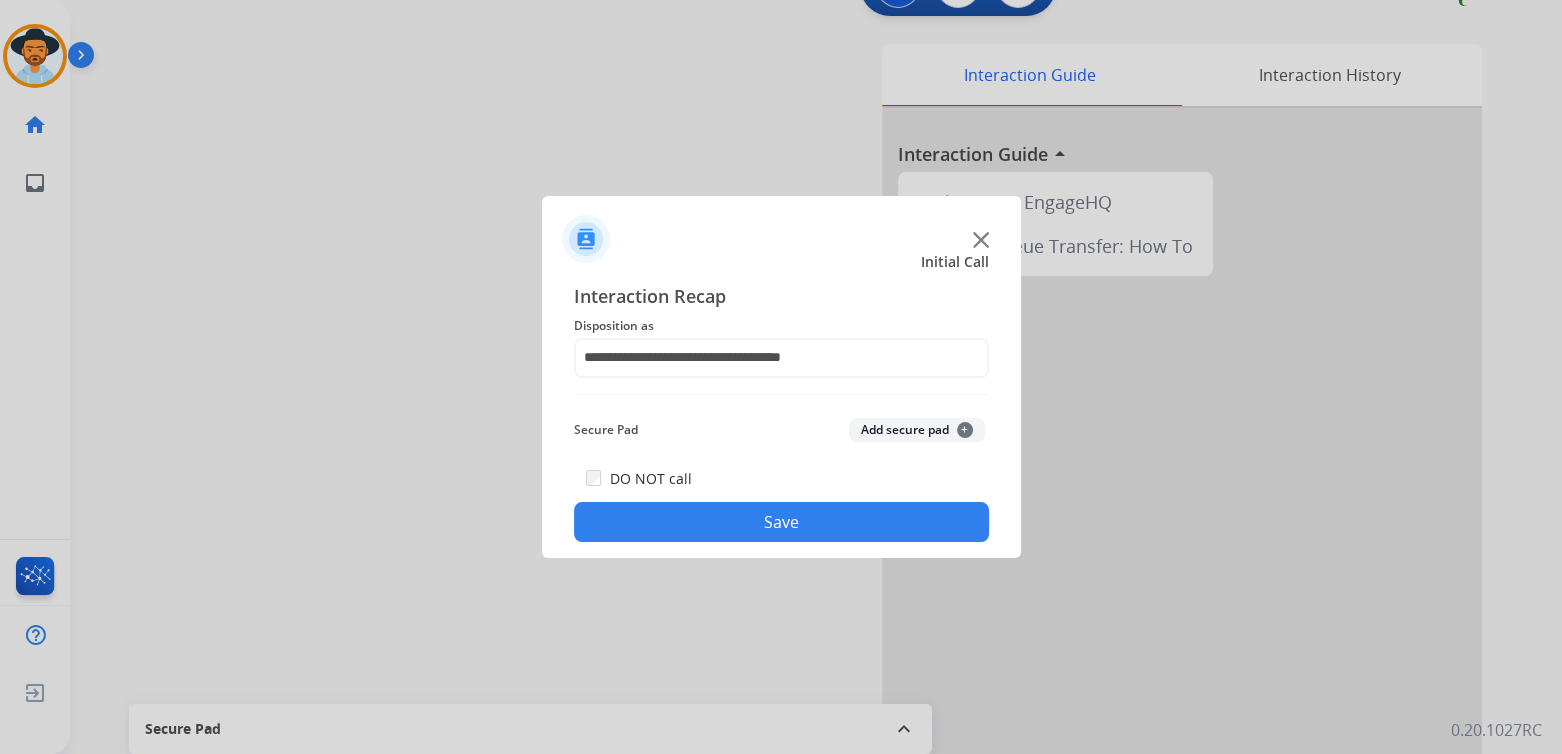 click on "Save" 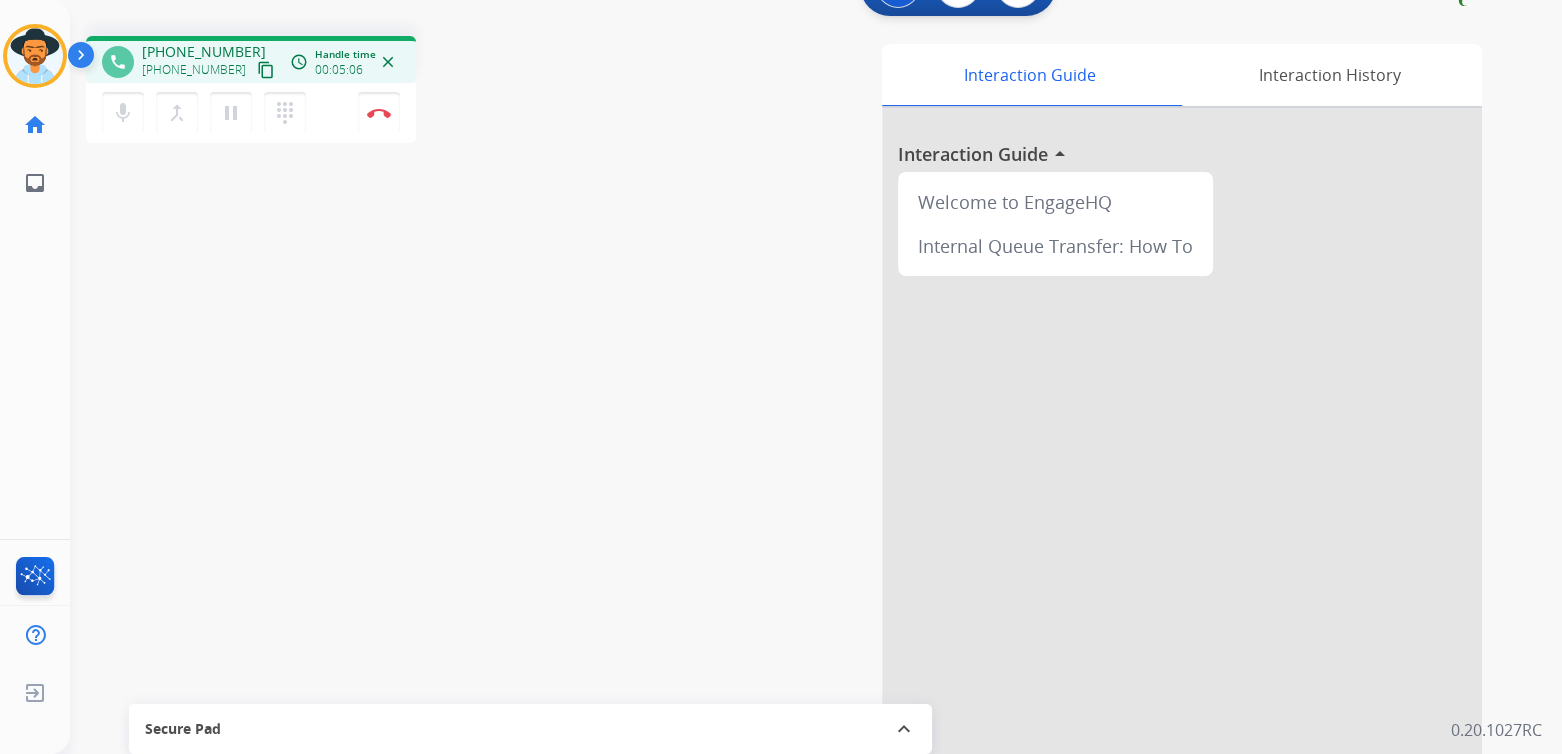 drag, startPoint x: 379, startPoint y: 111, endPoint x: 400, endPoint y: 120, distance: 22.847319 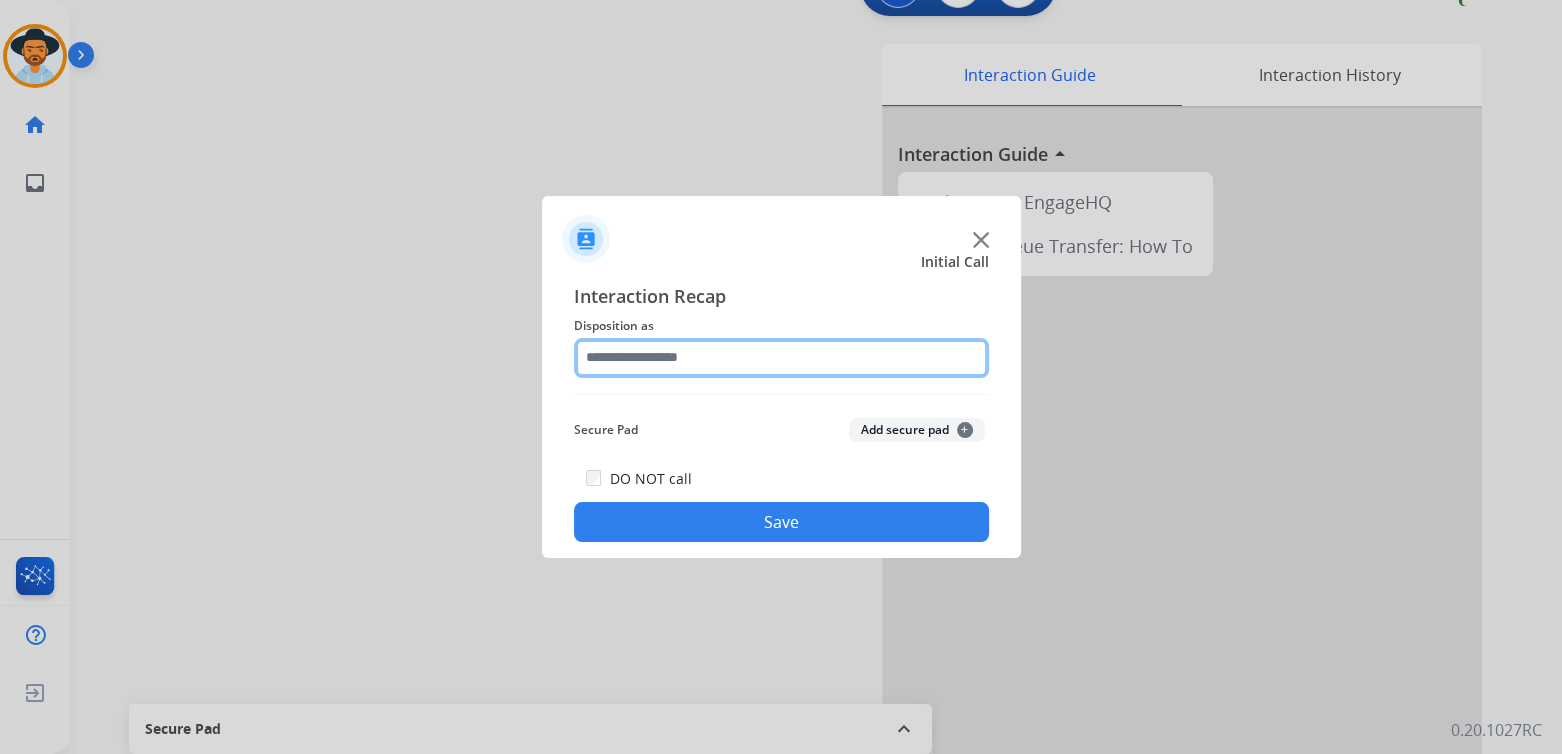 click 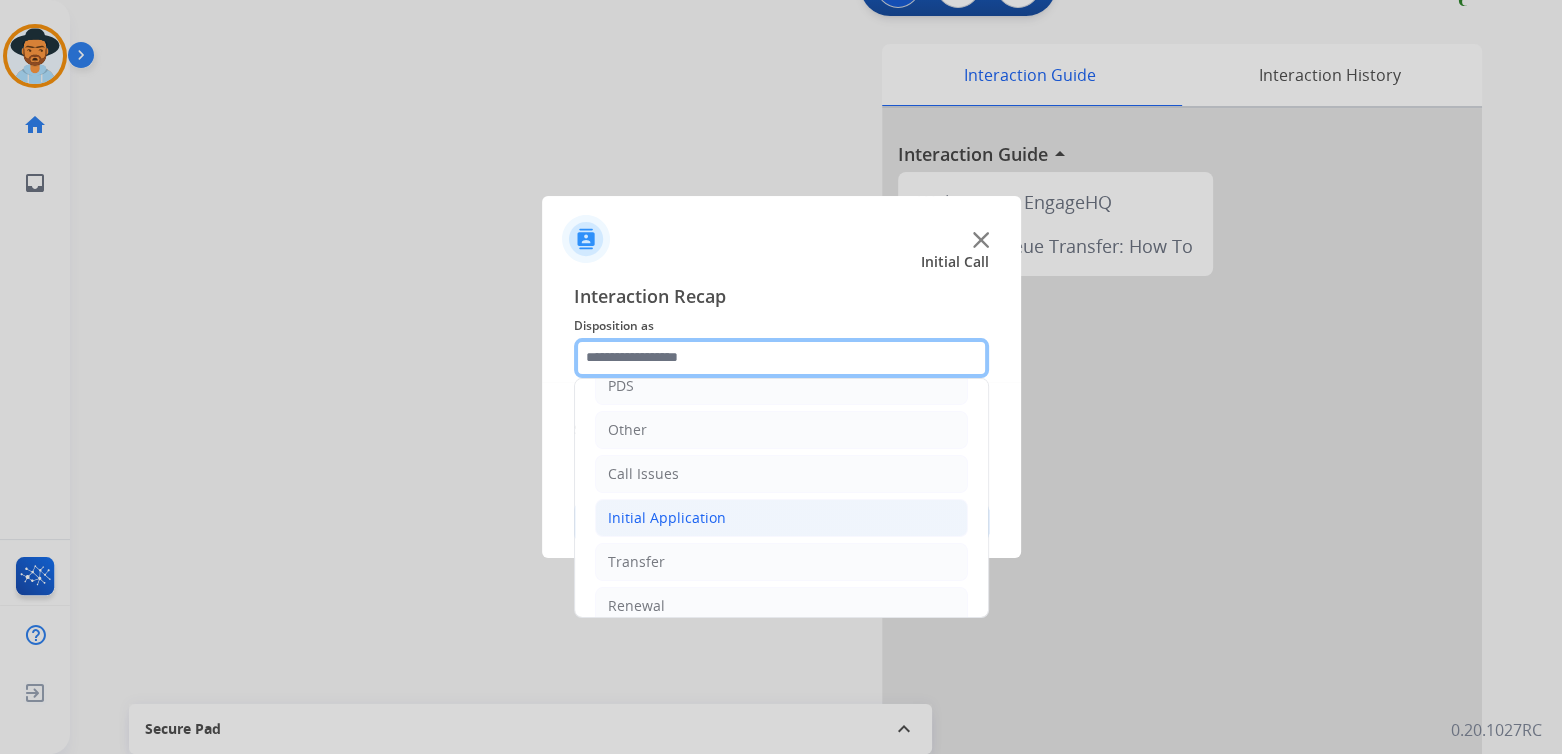 scroll, scrollTop: 132, scrollLeft: 0, axis: vertical 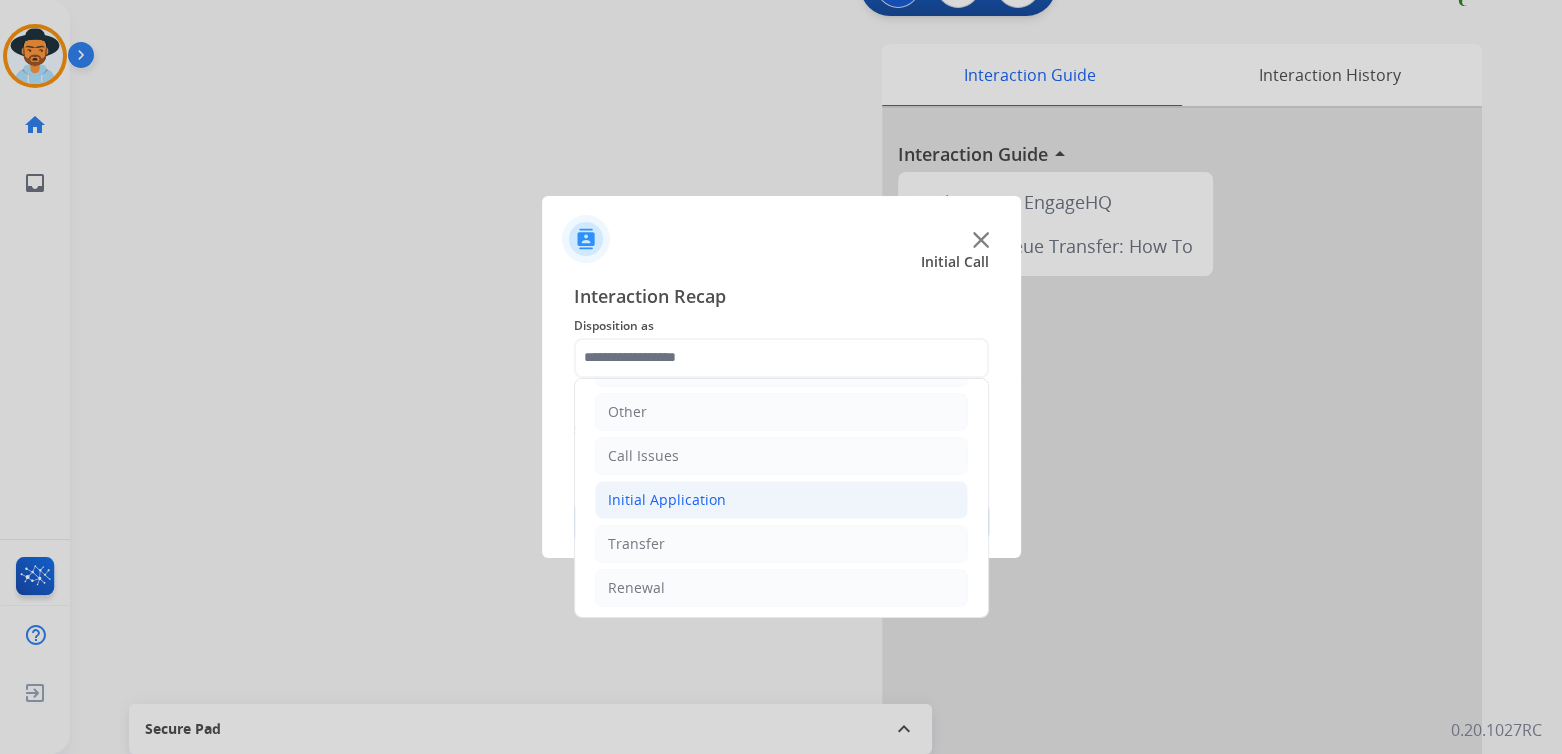click on "Initial Application" 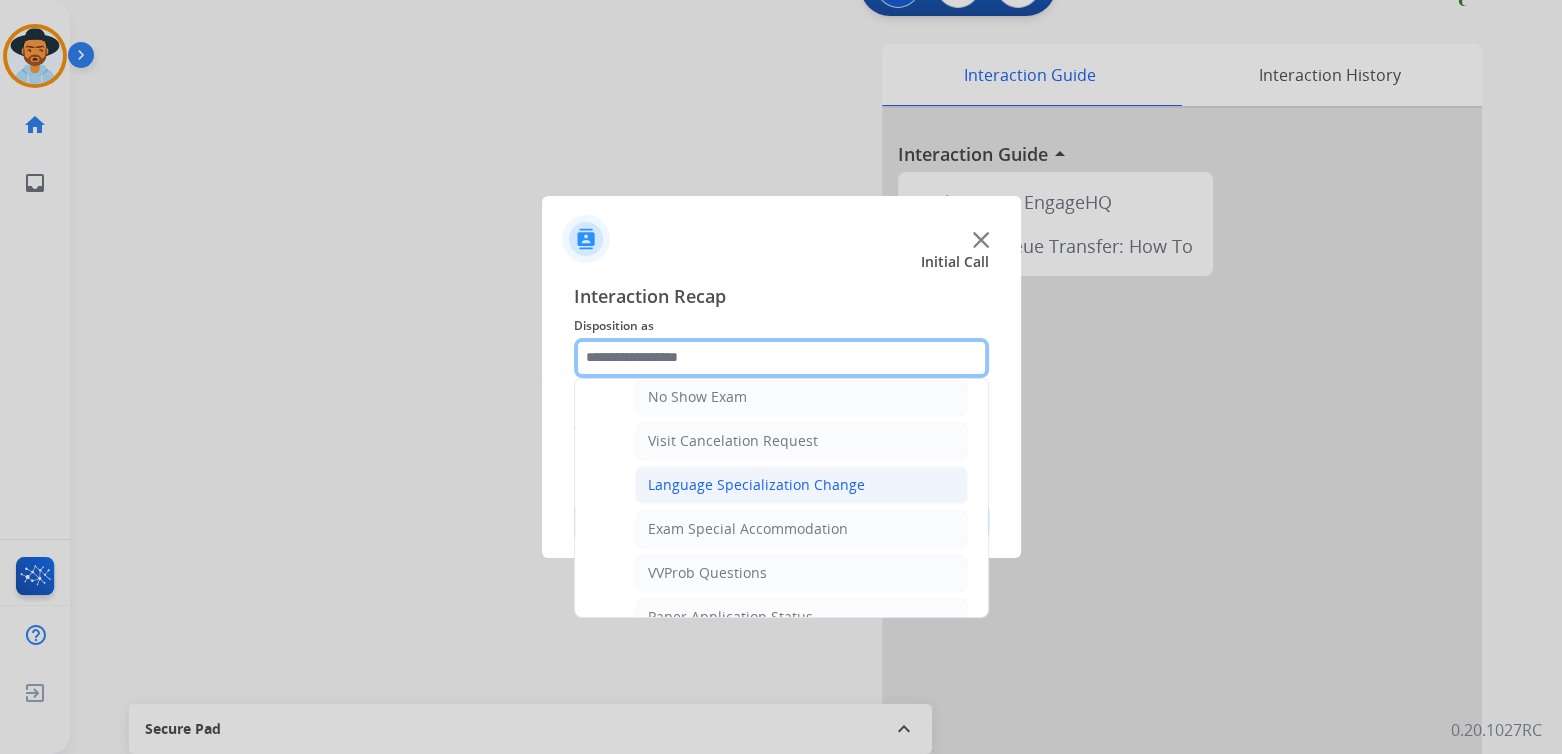 scroll, scrollTop: 922, scrollLeft: 0, axis: vertical 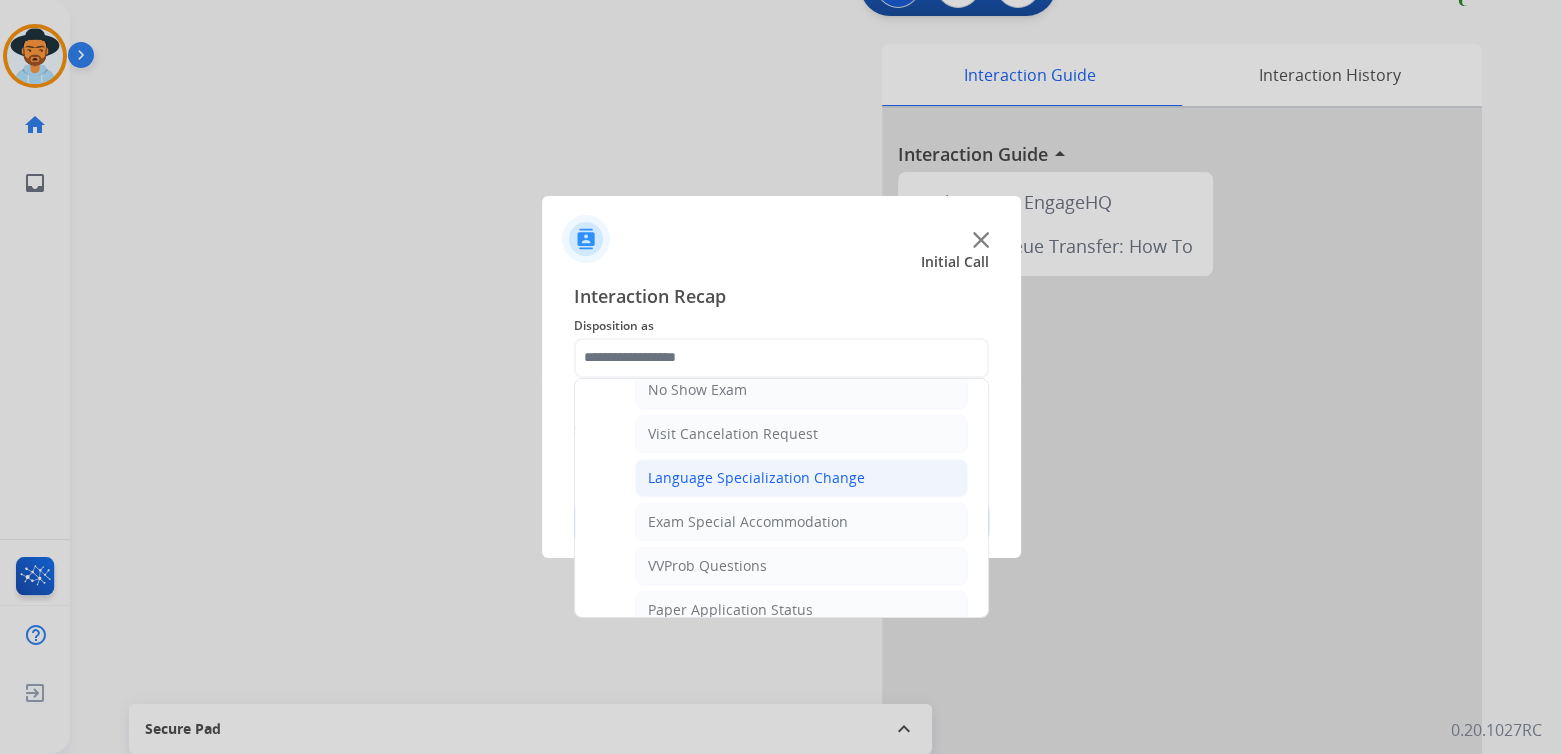 click on "Language Specialization Change" 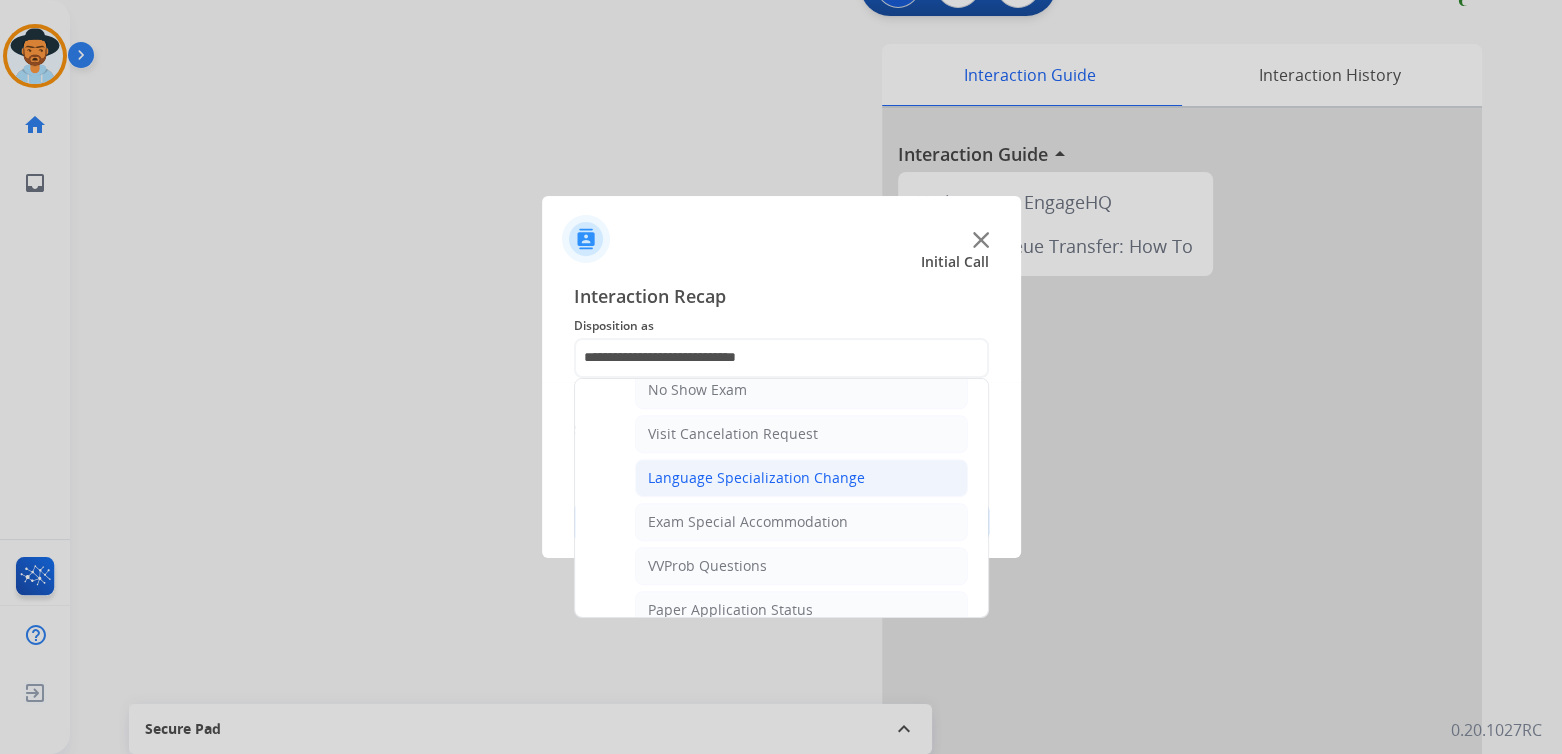 scroll, scrollTop: 0, scrollLeft: 0, axis: both 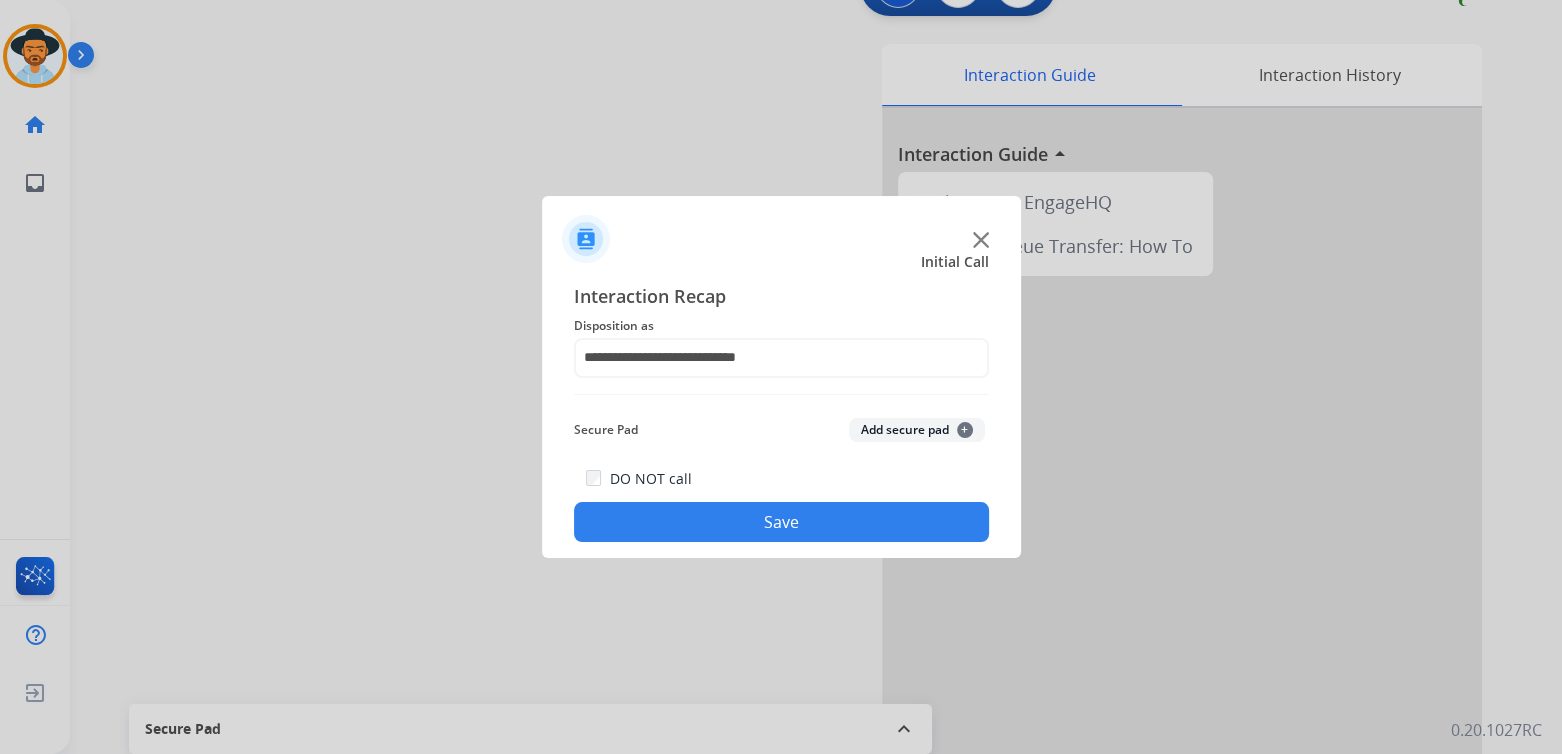 click on "Save" 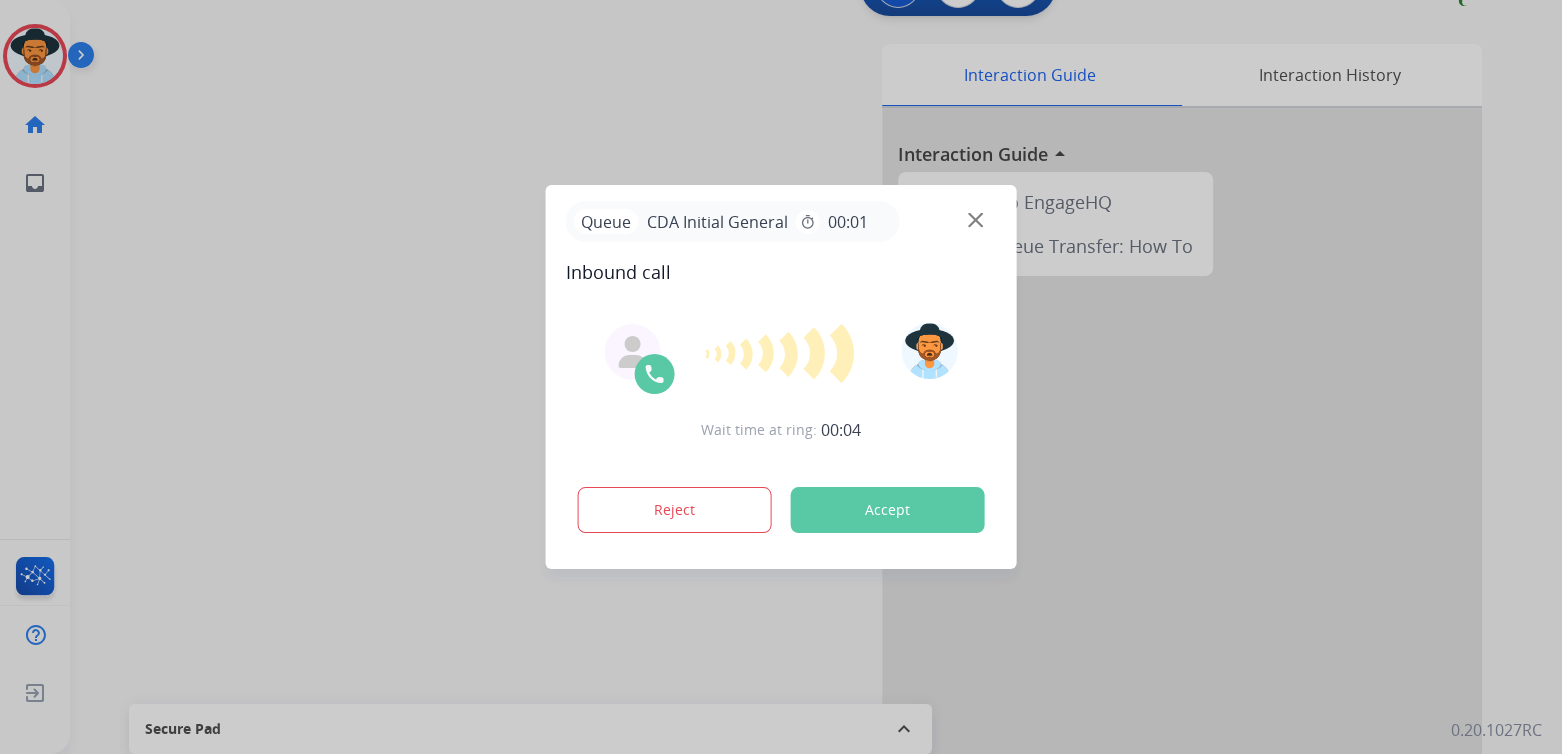 drag, startPoint x: 1156, startPoint y: 438, endPoint x: 1155, endPoint y: 404, distance: 34.0147 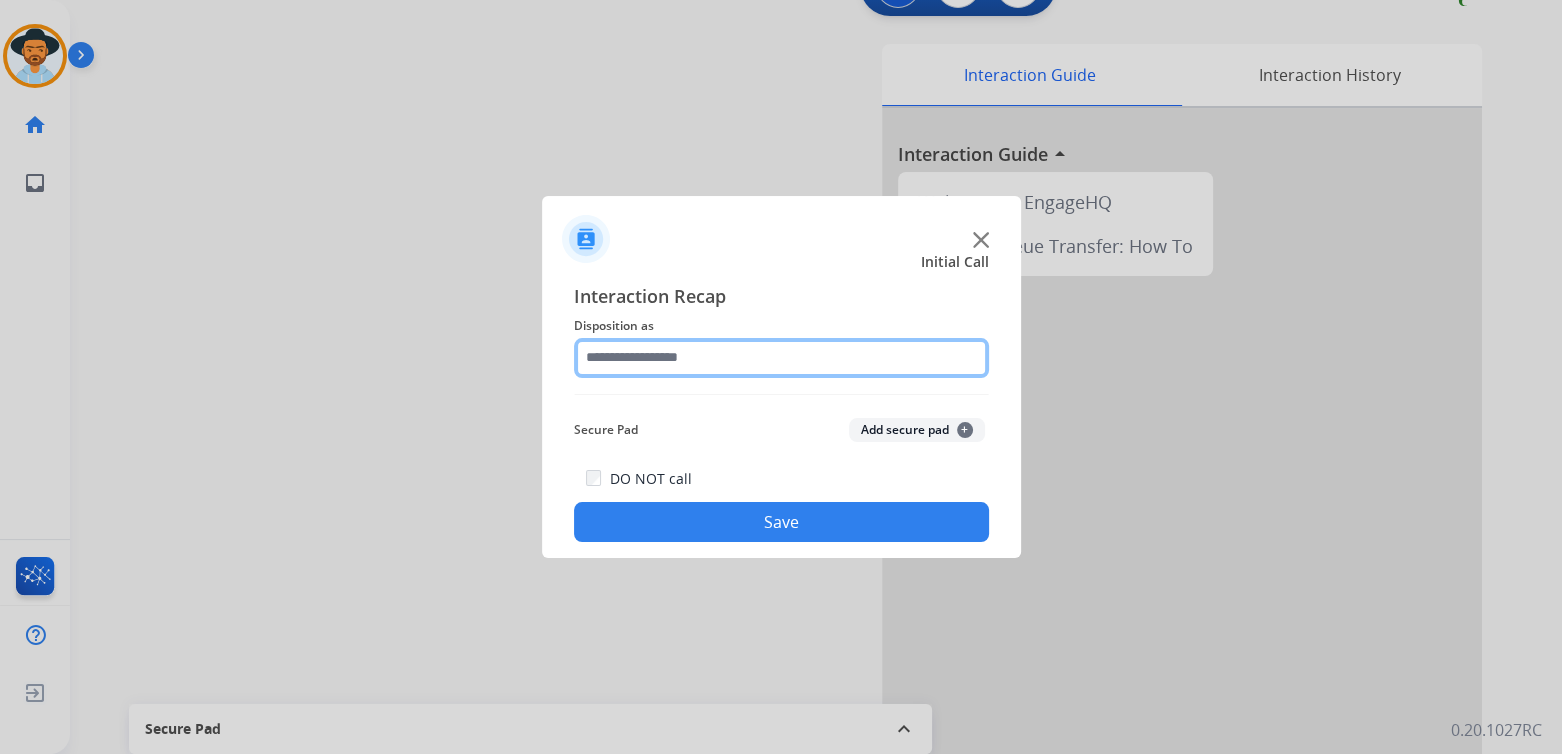 click 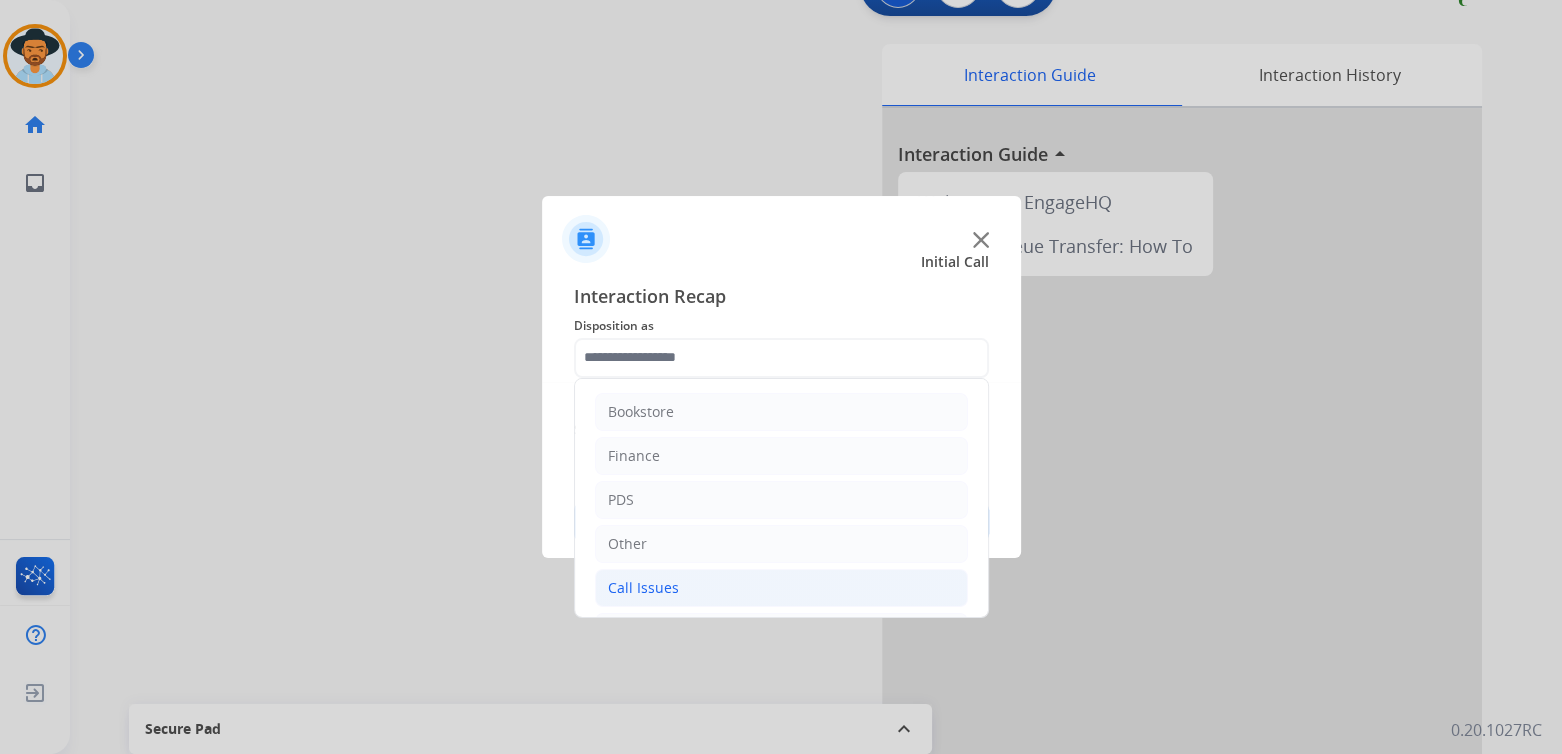 click on "Call Issues" 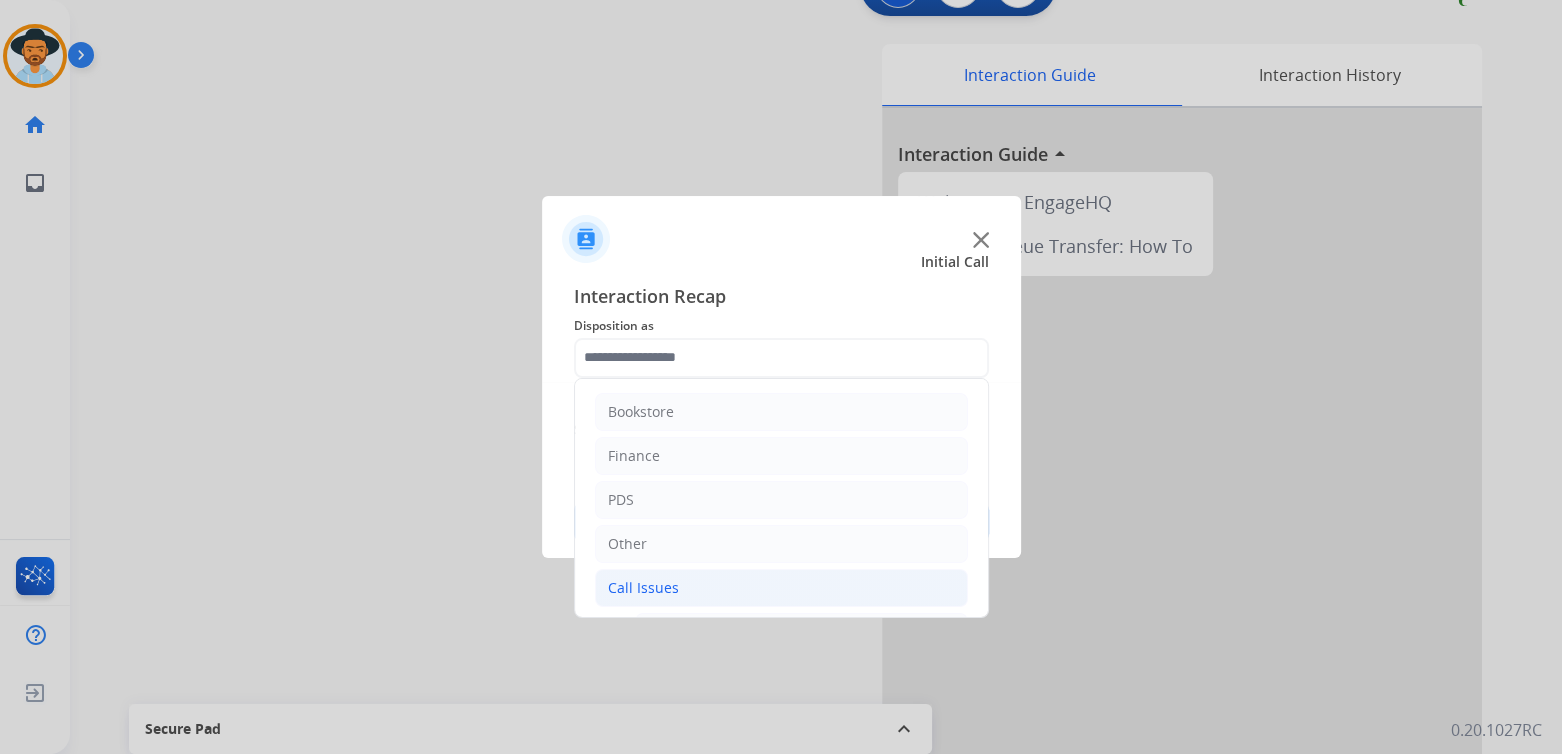click on "Call Issues" 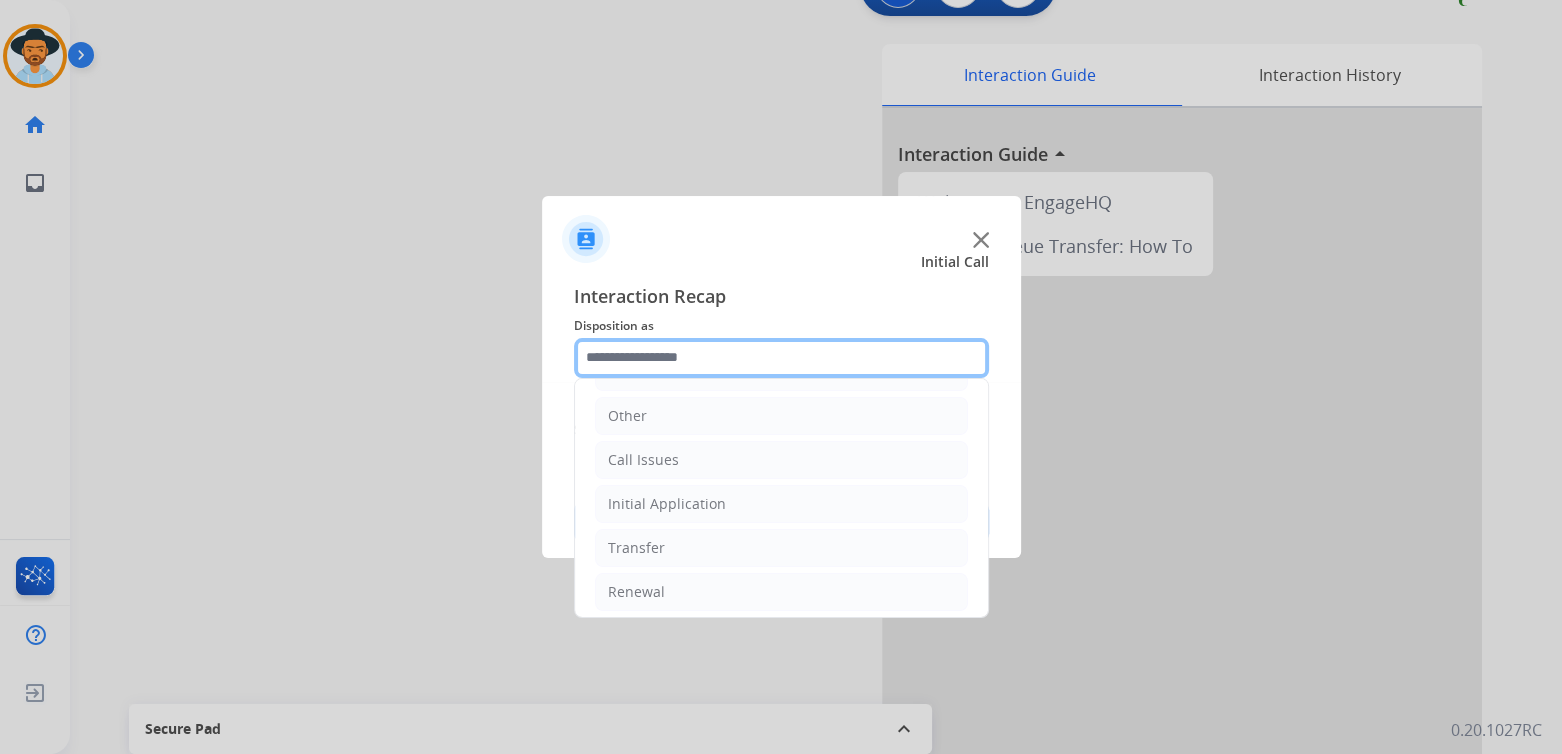 scroll, scrollTop: 132, scrollLeft: 0, axis: vertical 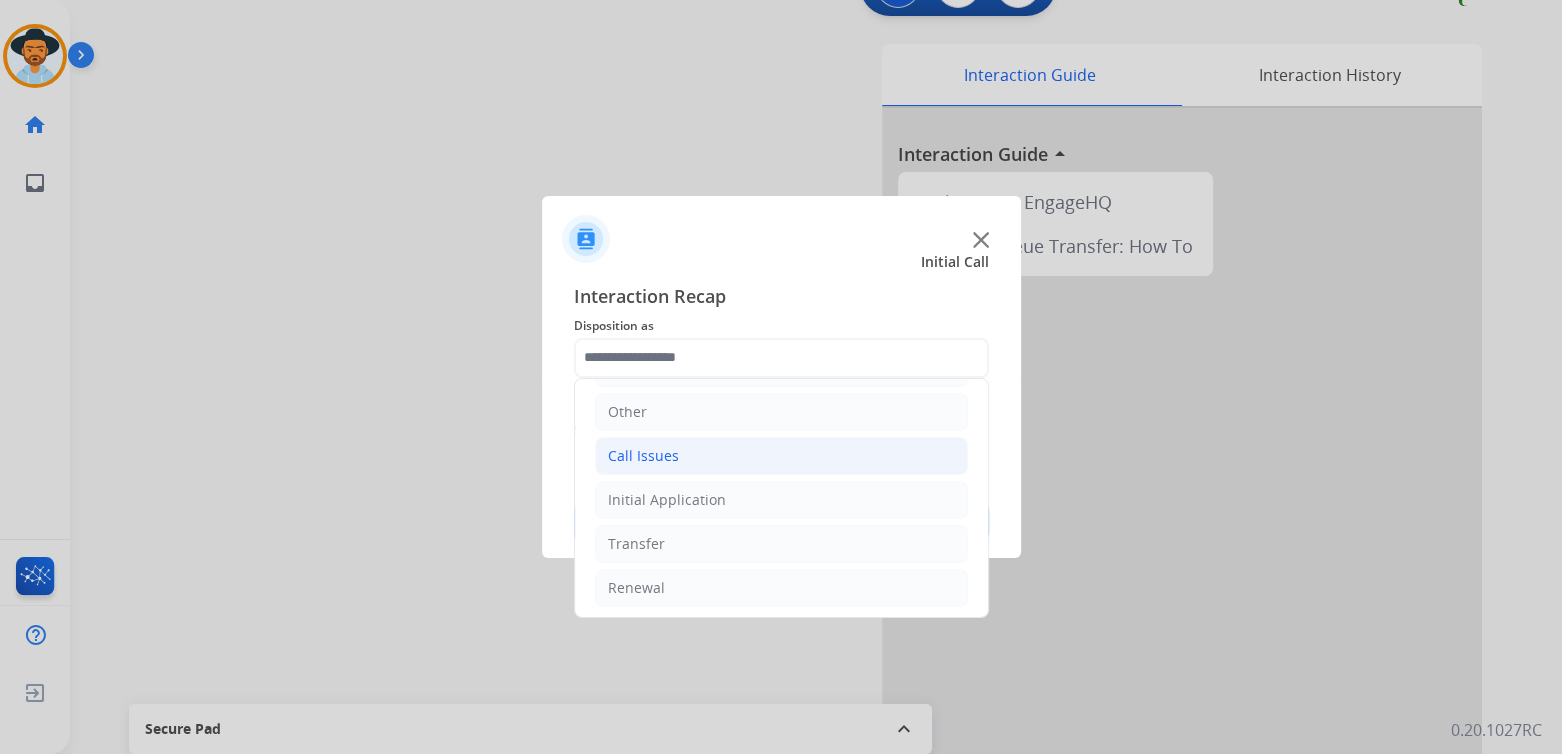 click on "Call Issues" 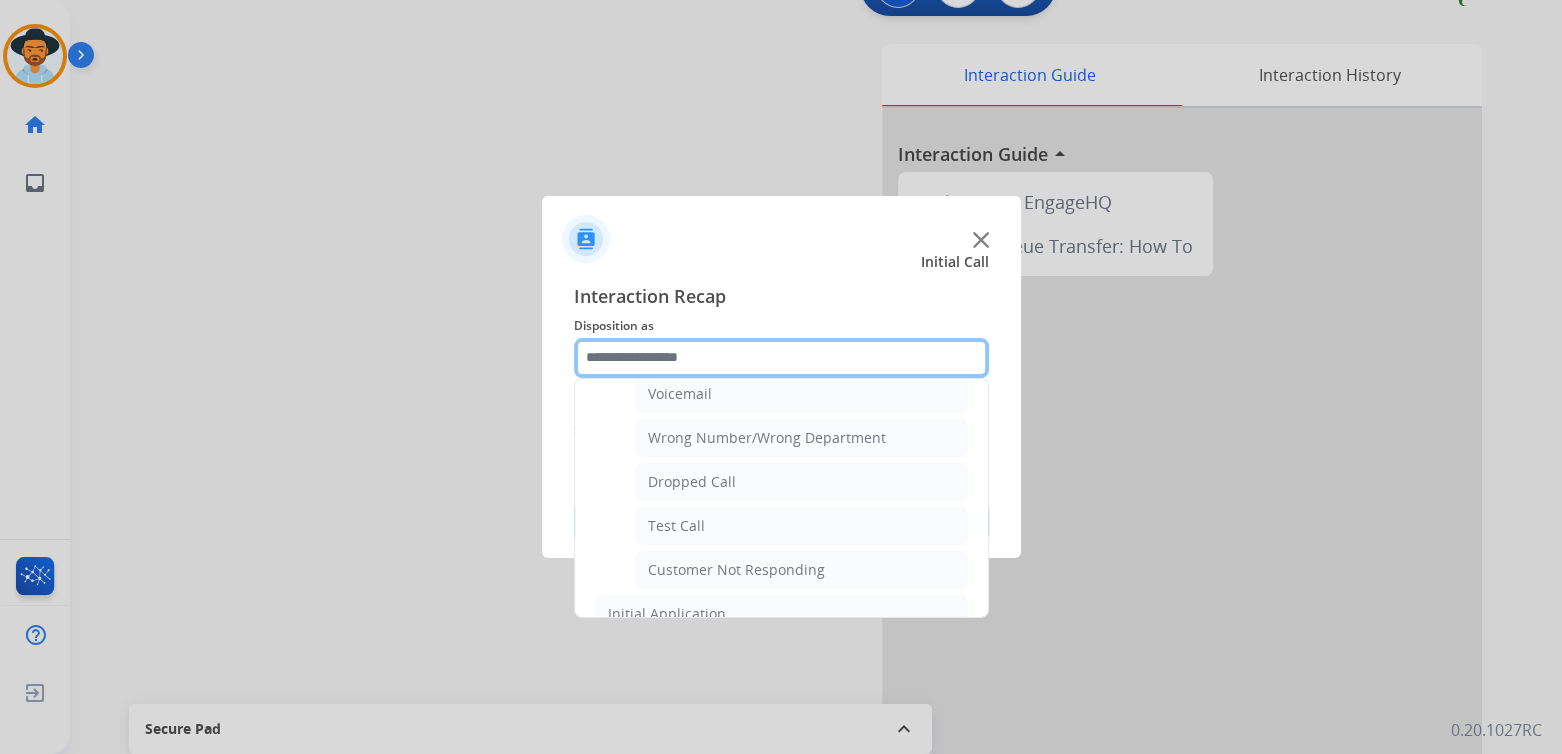 scroll, scrollTop: 350, scrollLeft: 0, axis: vertical 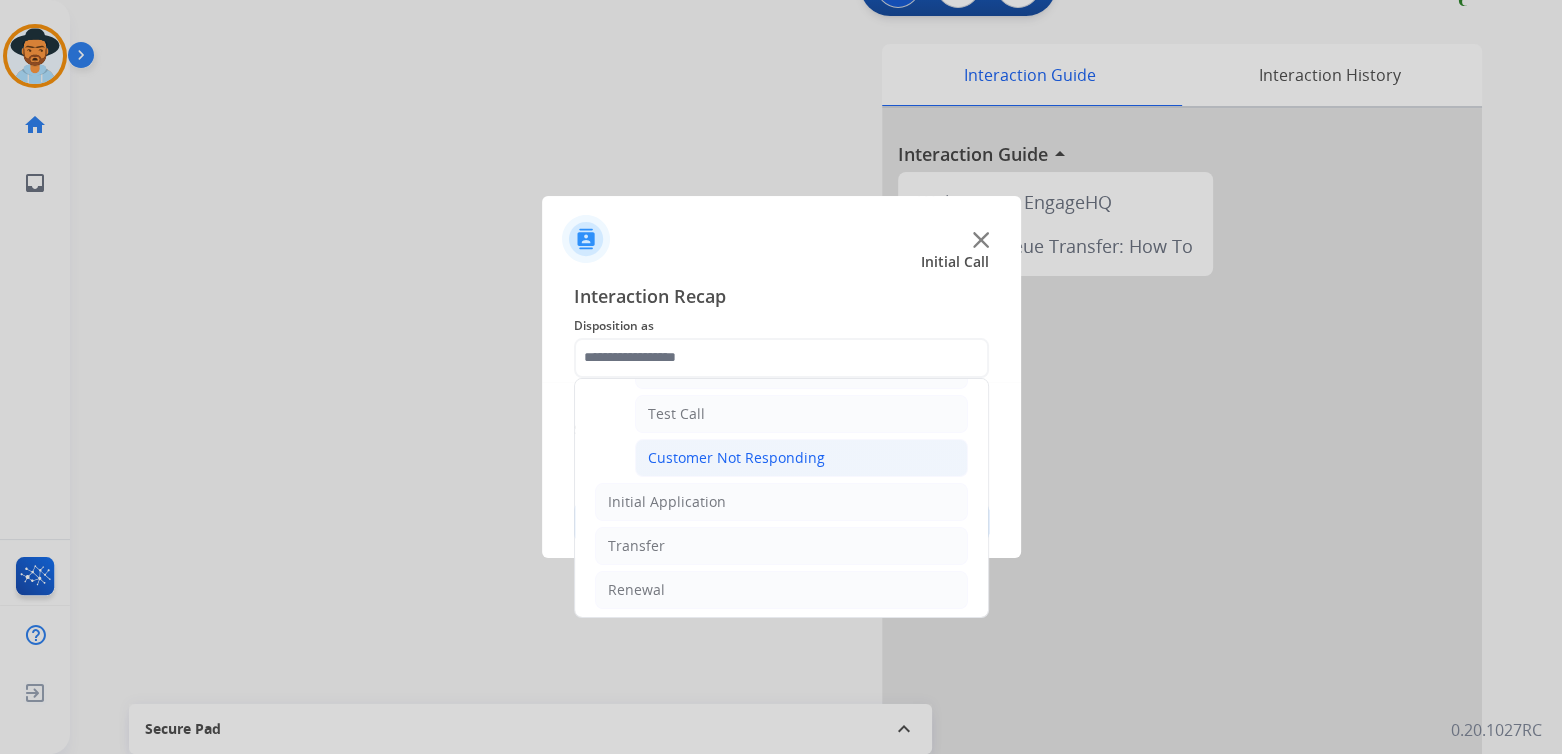 click on "Customer Not Responding" 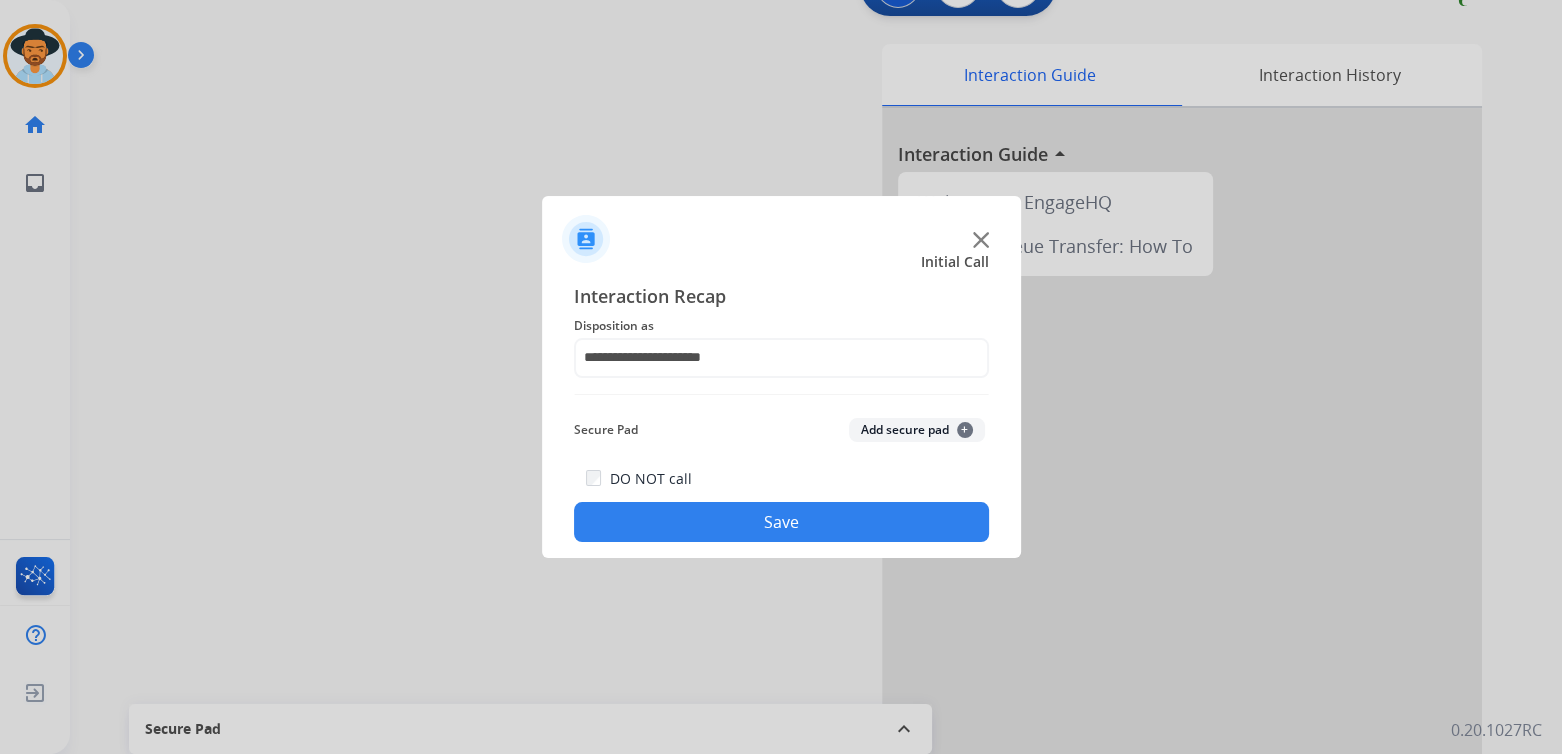 click on "Save" 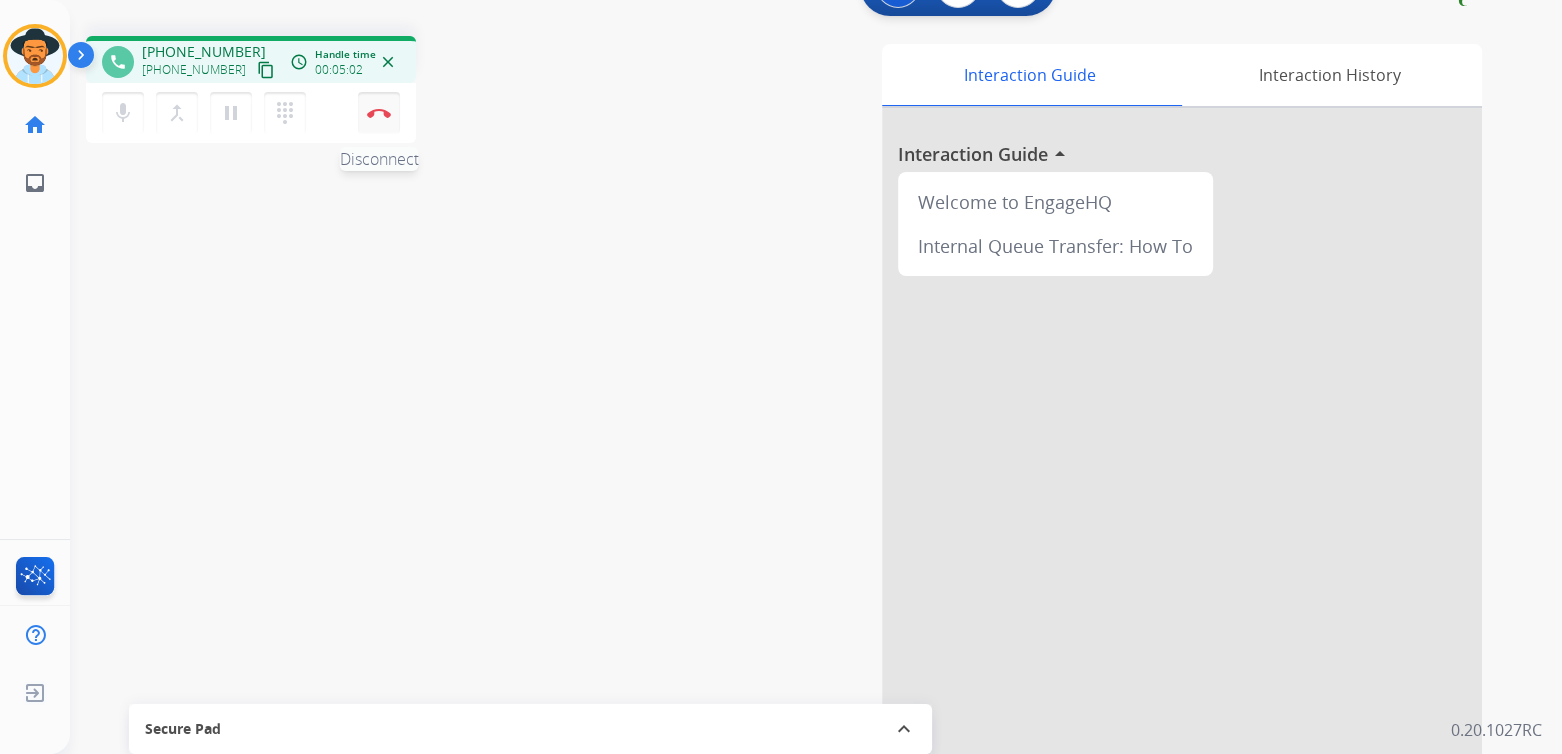 drag, startPoint x: 383, startPoint y: 114, endPoint x: 398, endPoint y: 118, distance: 15.524175 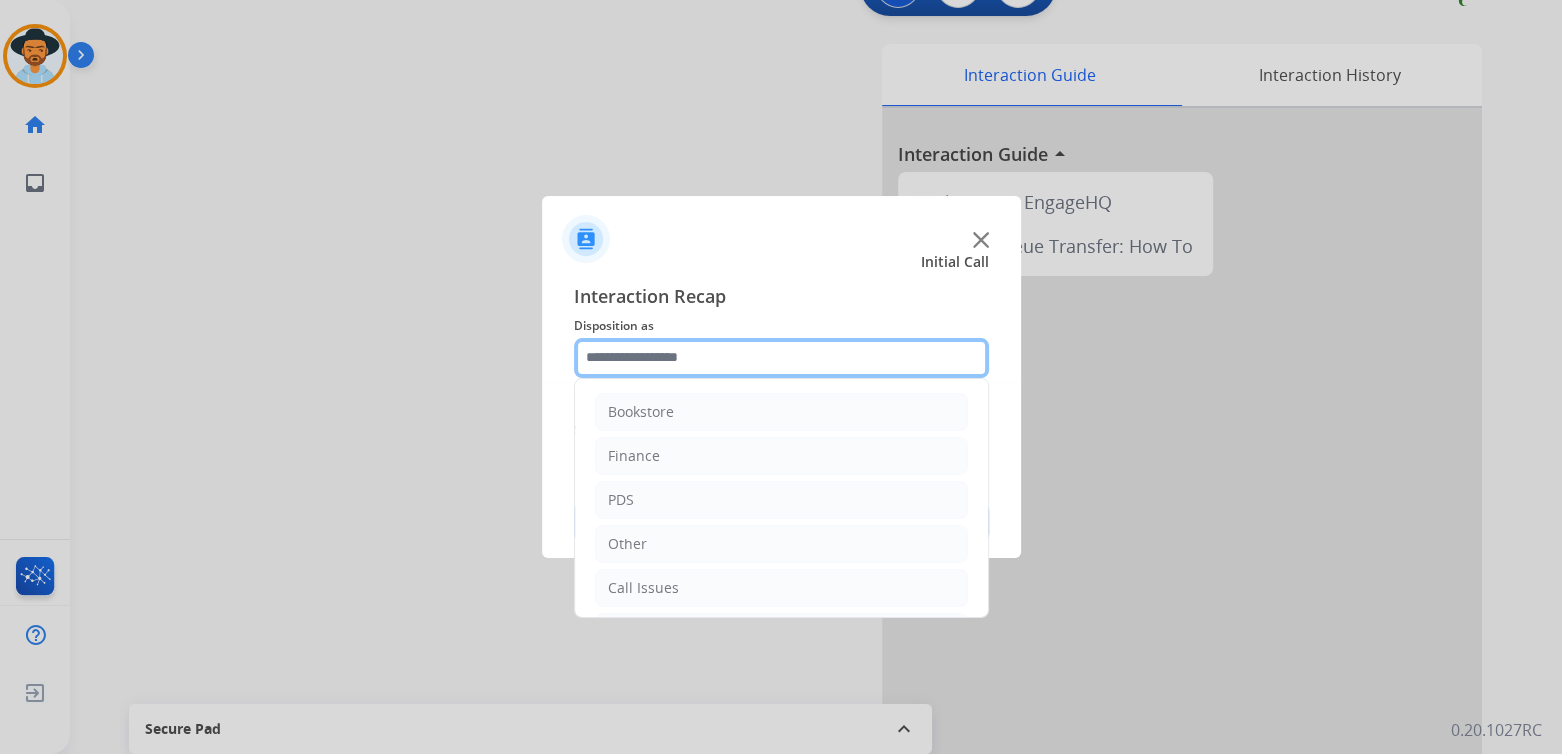 click 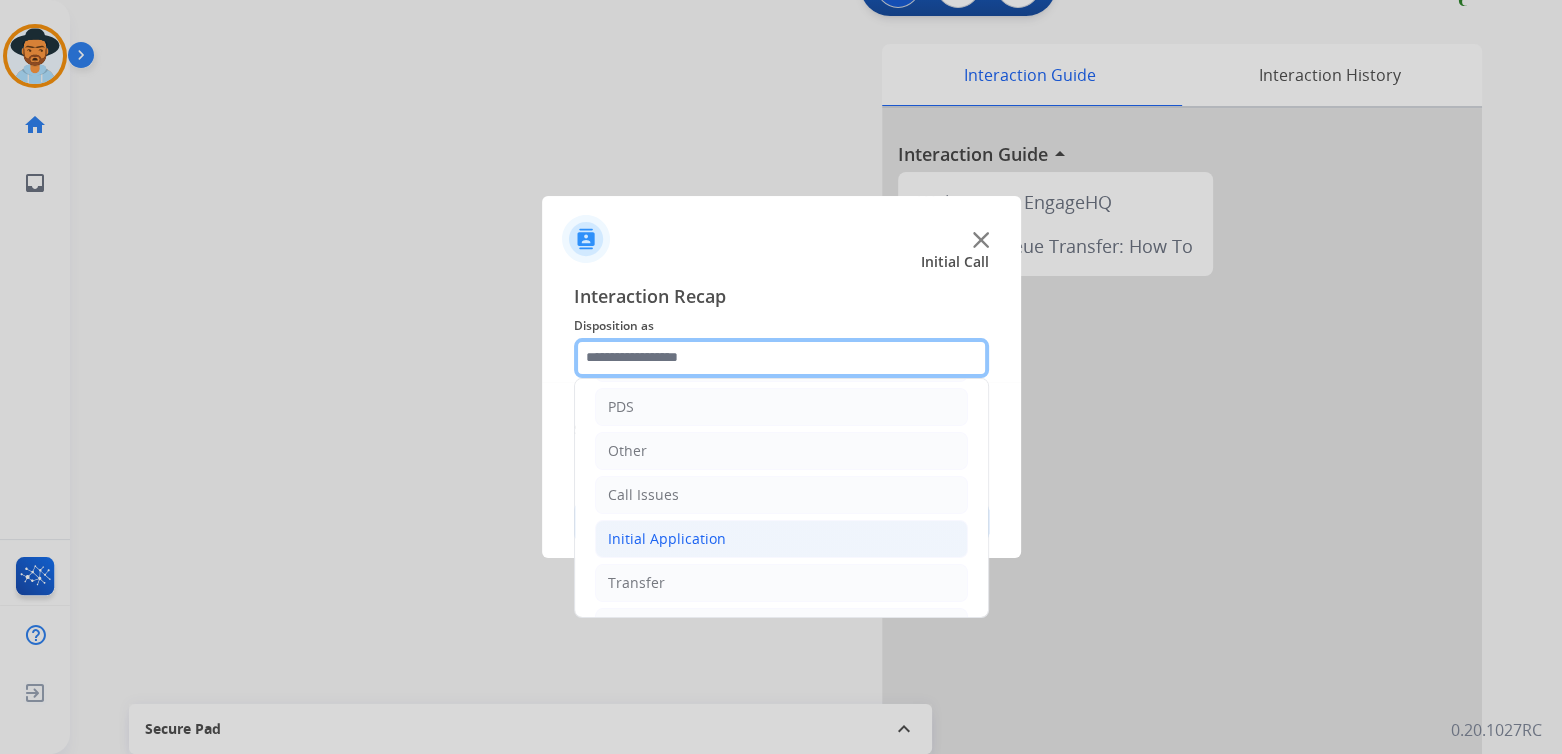 scroll, scrollTop: 132, scrollLeft: 0, axis: vertical 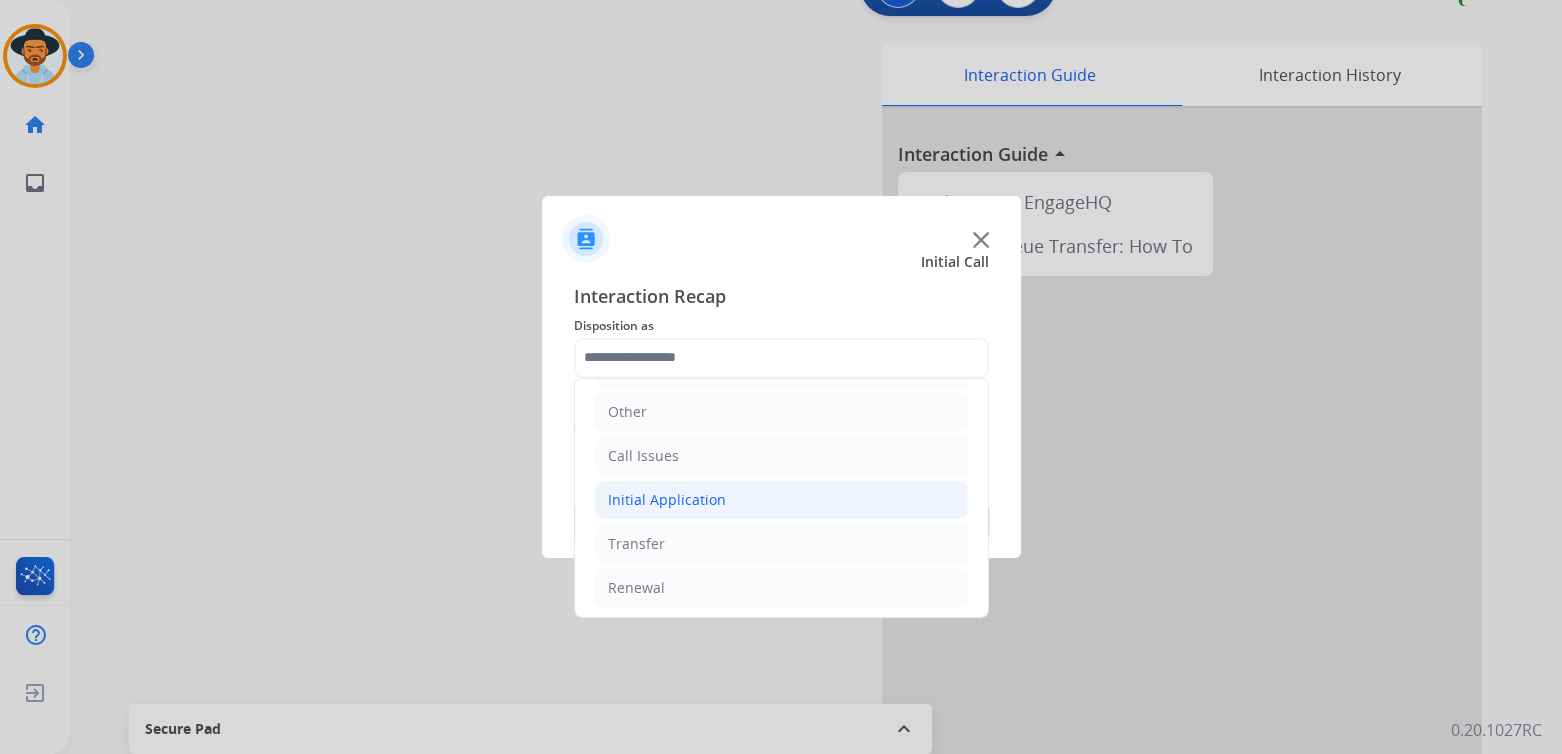 click on "Initial Application" 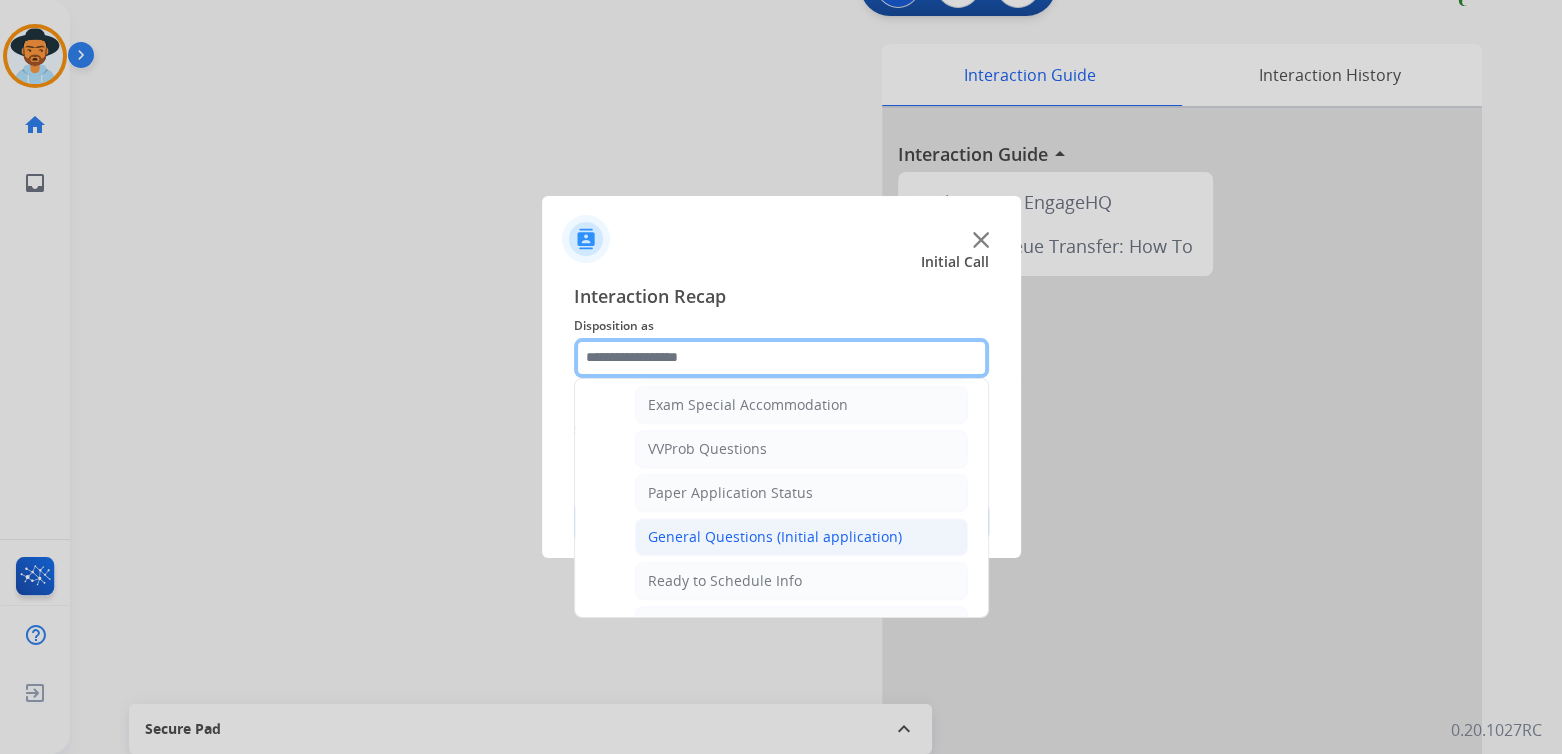 scroll, scrollTop: 1038, scrollLeft: 0, axis: vertical 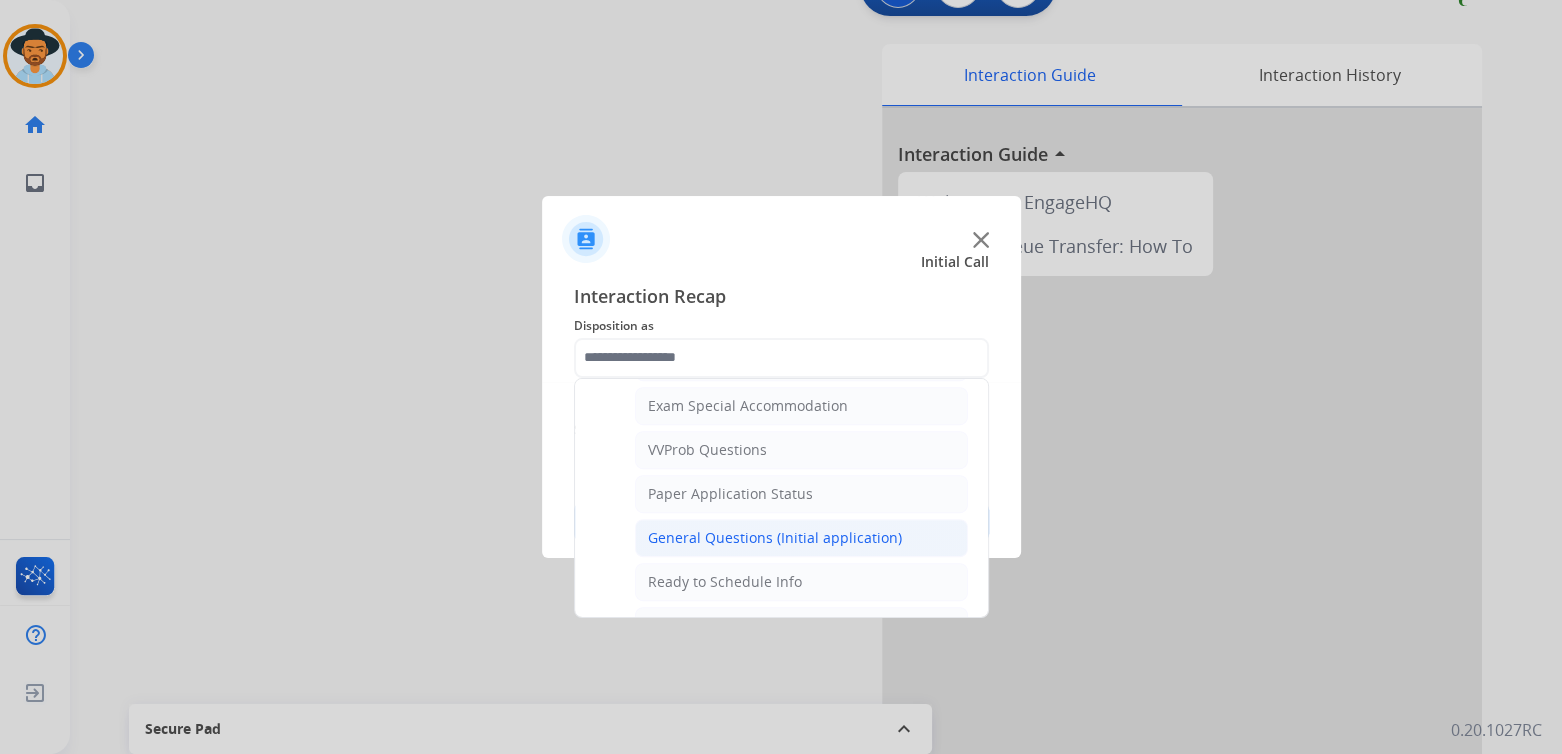 click on "General Questions (Initial application)" 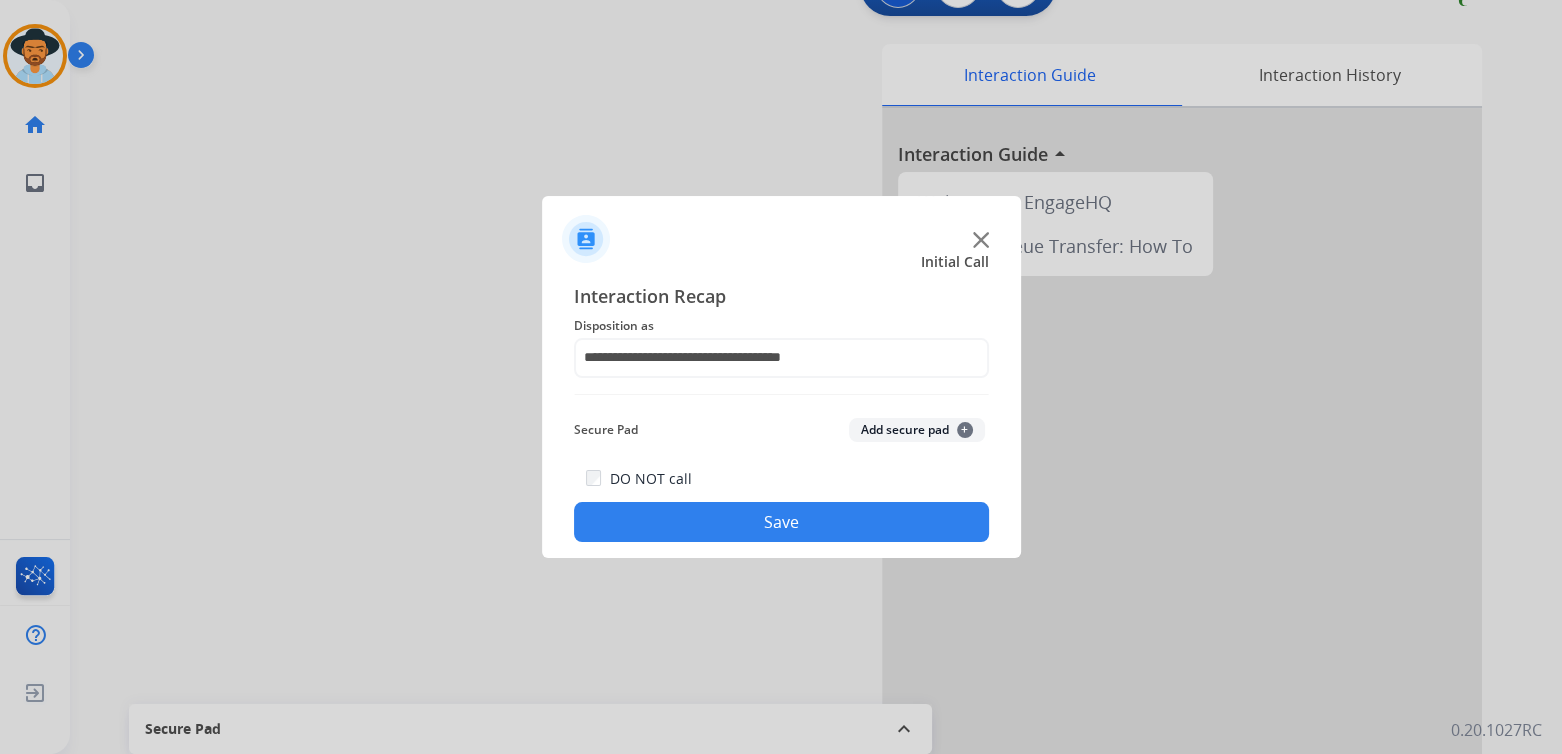click on "Save" 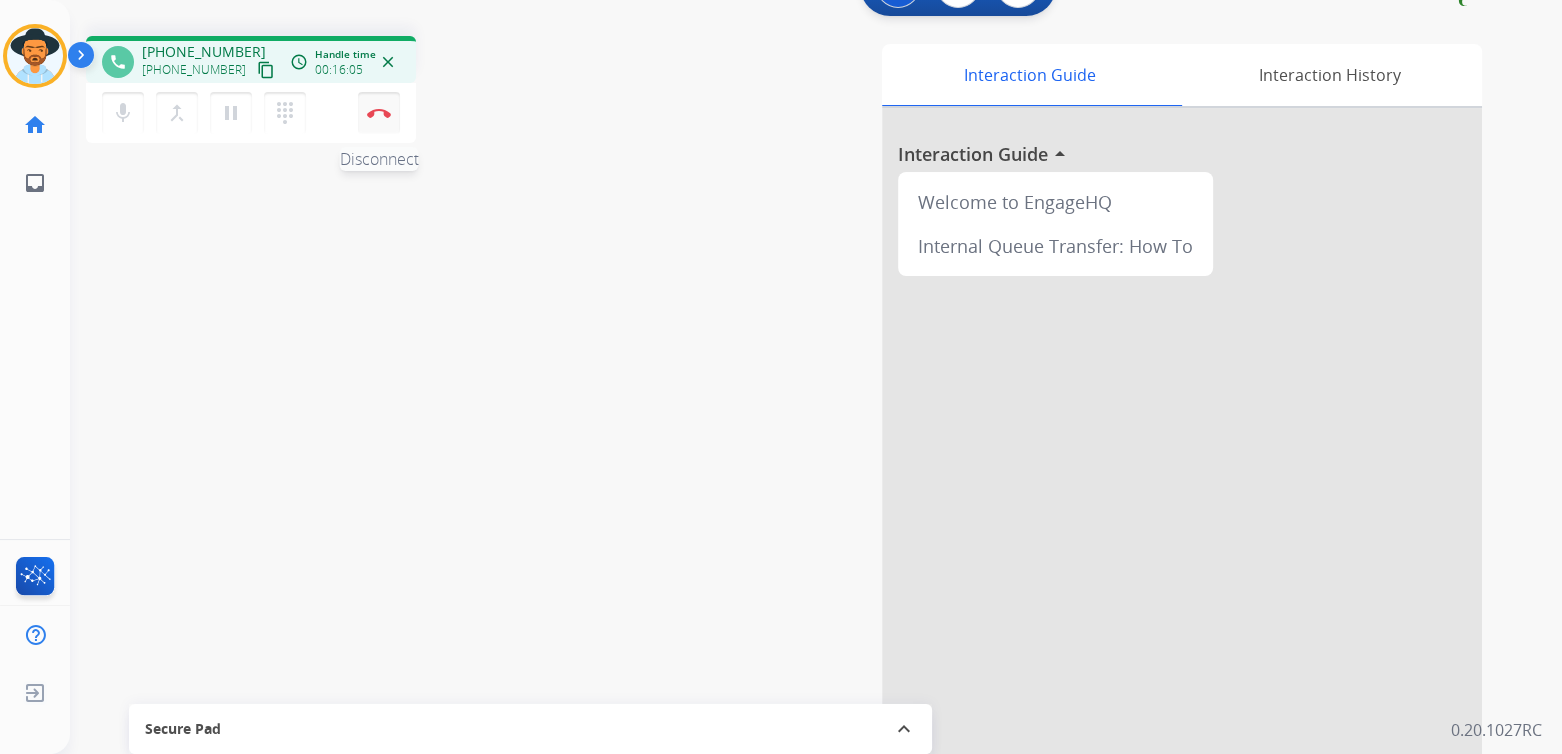 click at bounding box center [379, 113] 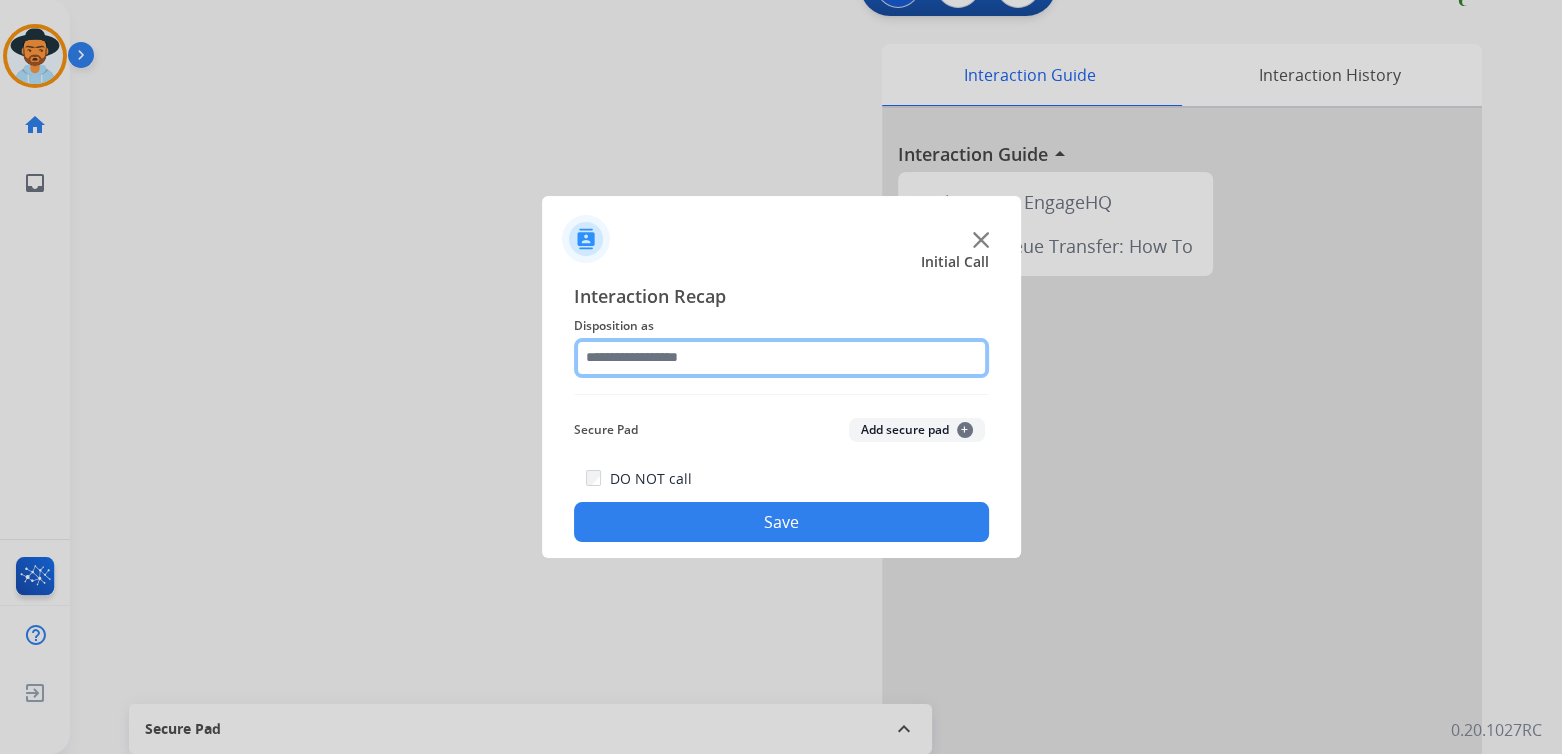 click 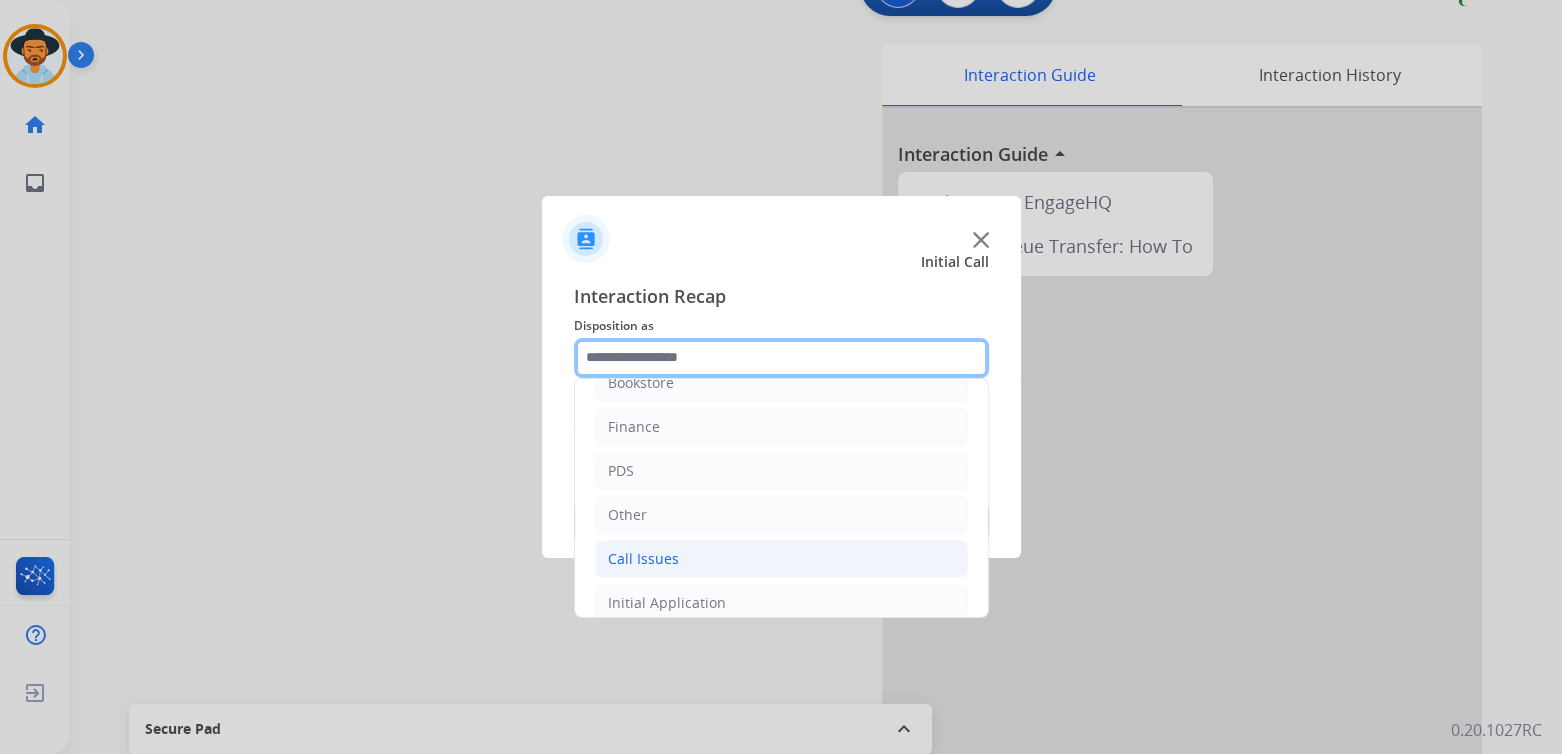 scroll, scrollTop: 132, scrollLeft: 0, axis: vertical 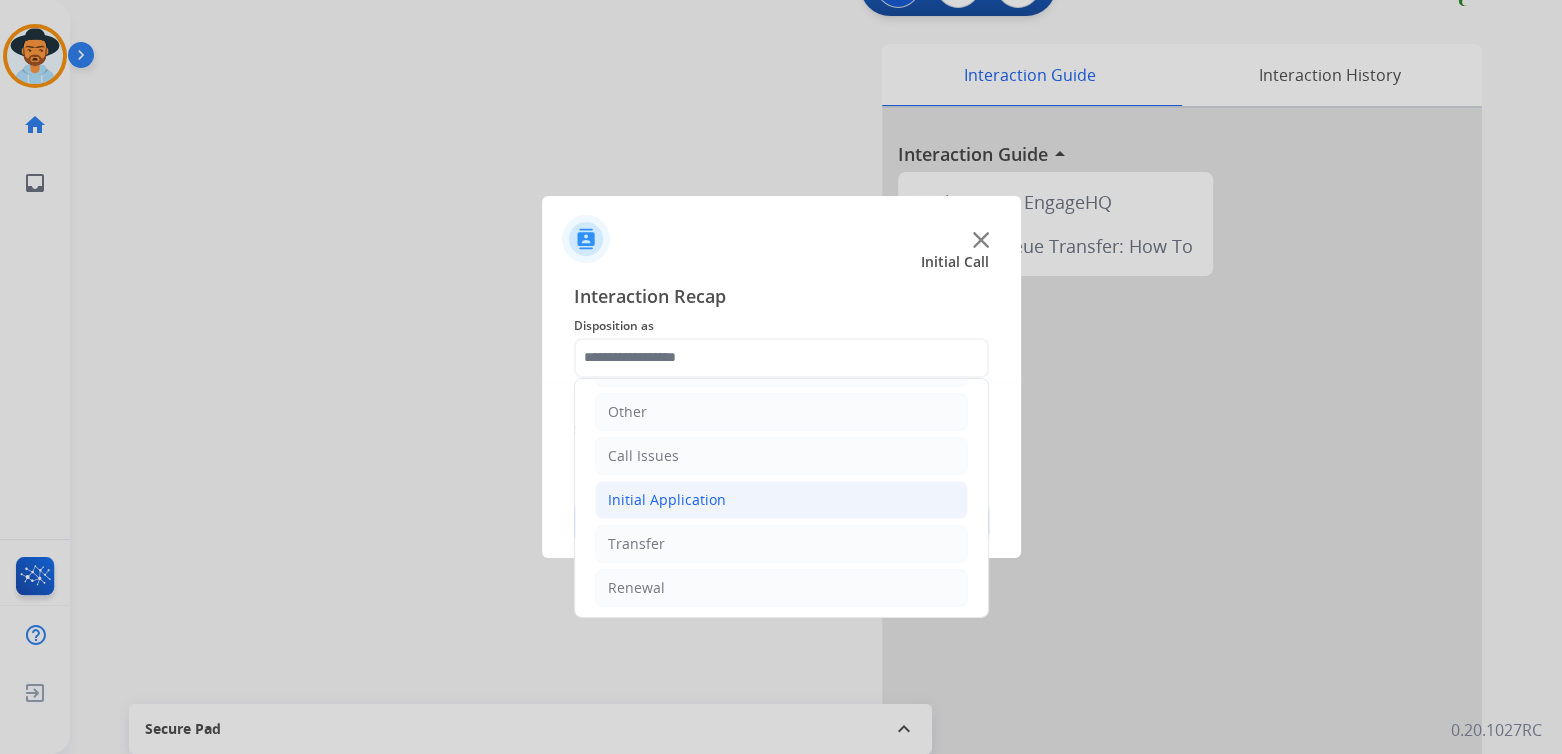 click on "Initial Application" 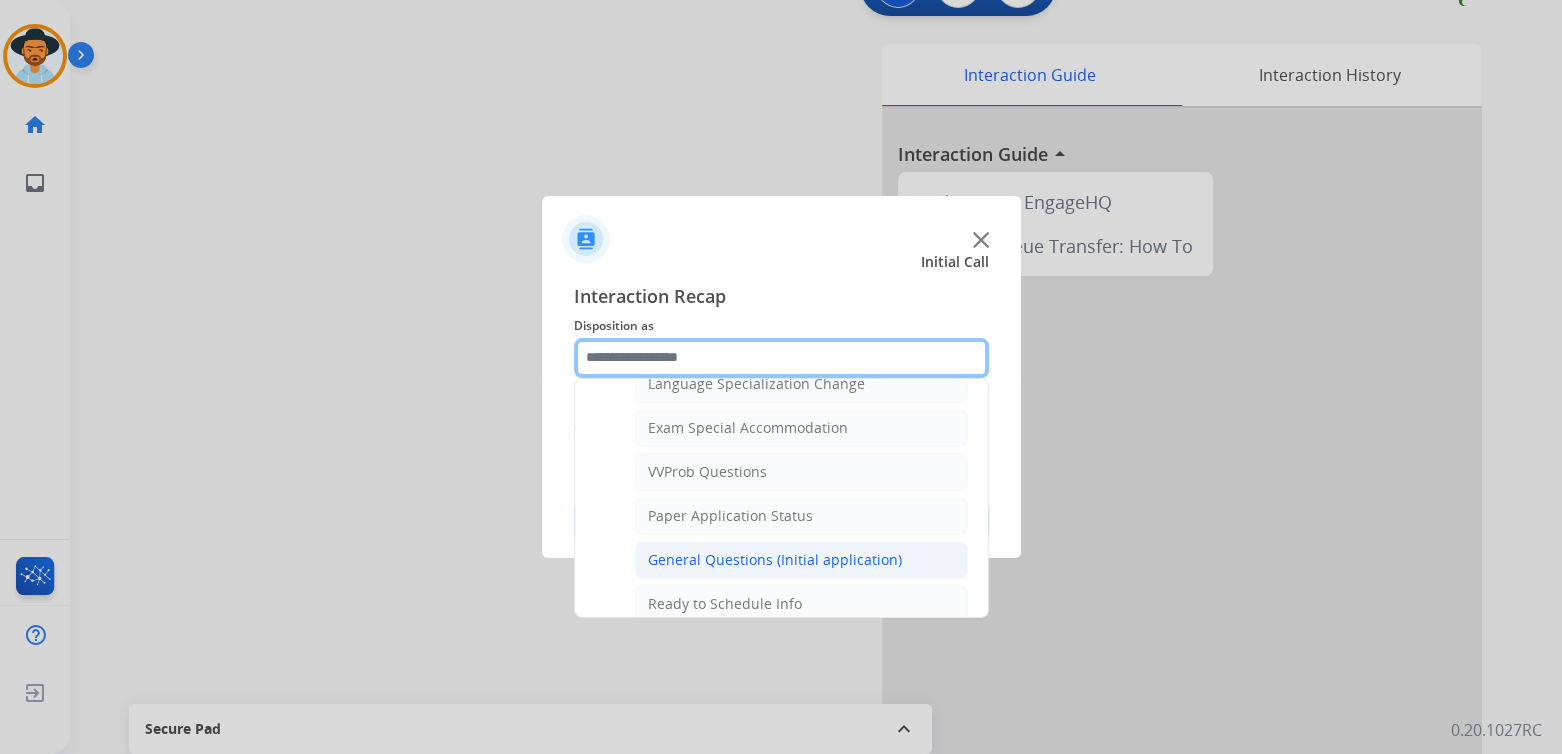 scroll, scrollTop: 1021, scrollLeft: 0, axis: vertical 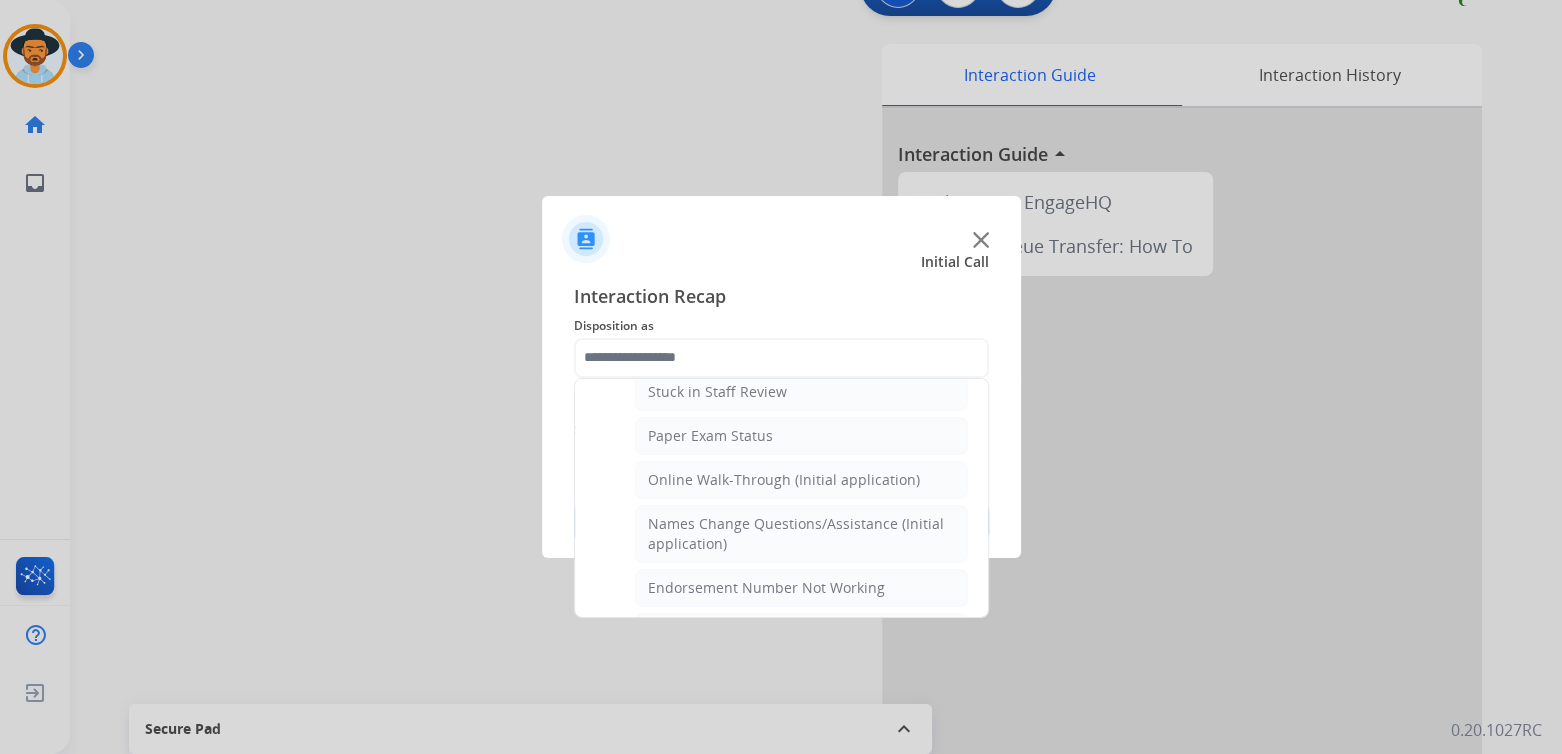 click on "General Questions (Initial application)" 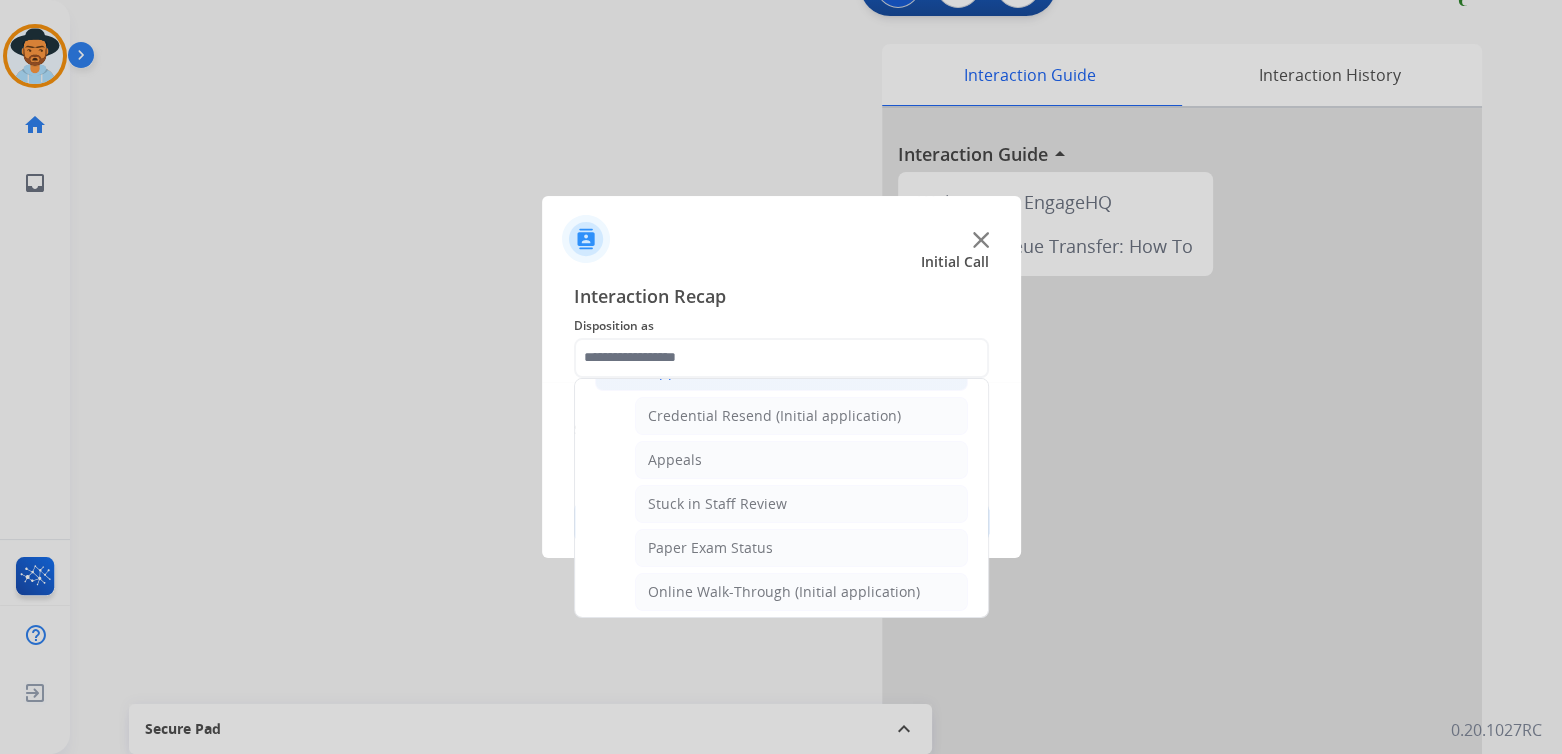 type on "**********" 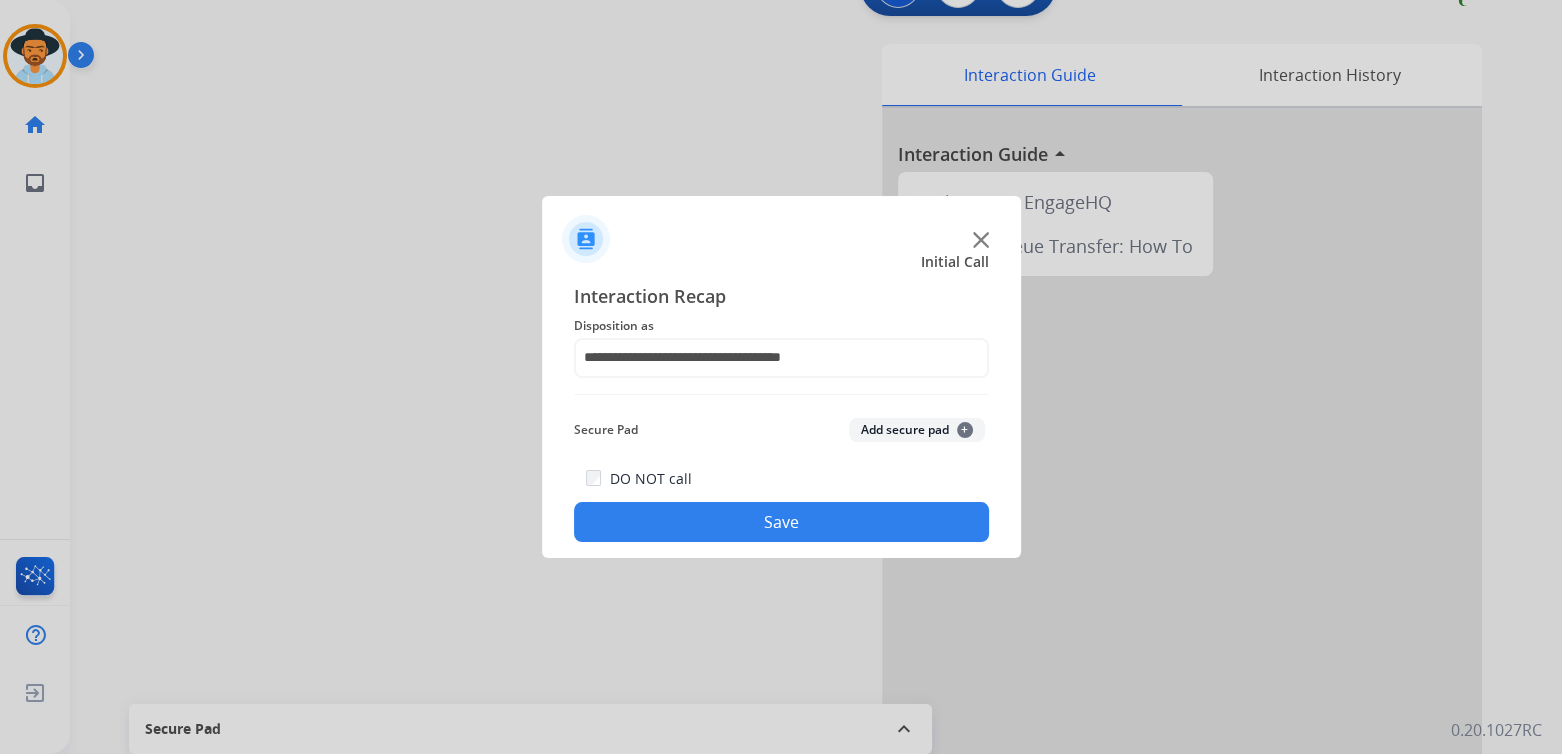 click on "Save" 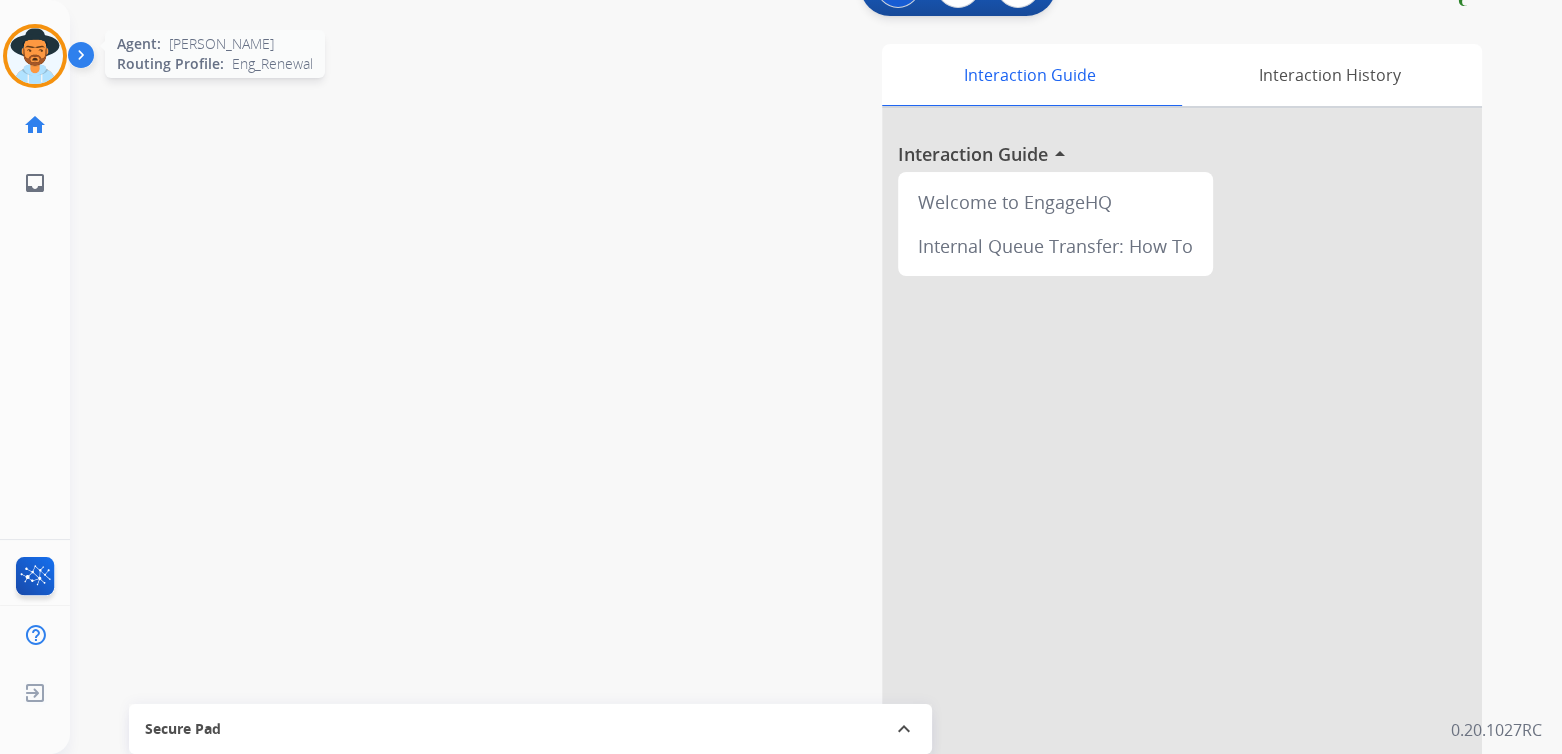 click at bounding box center [35, 56] 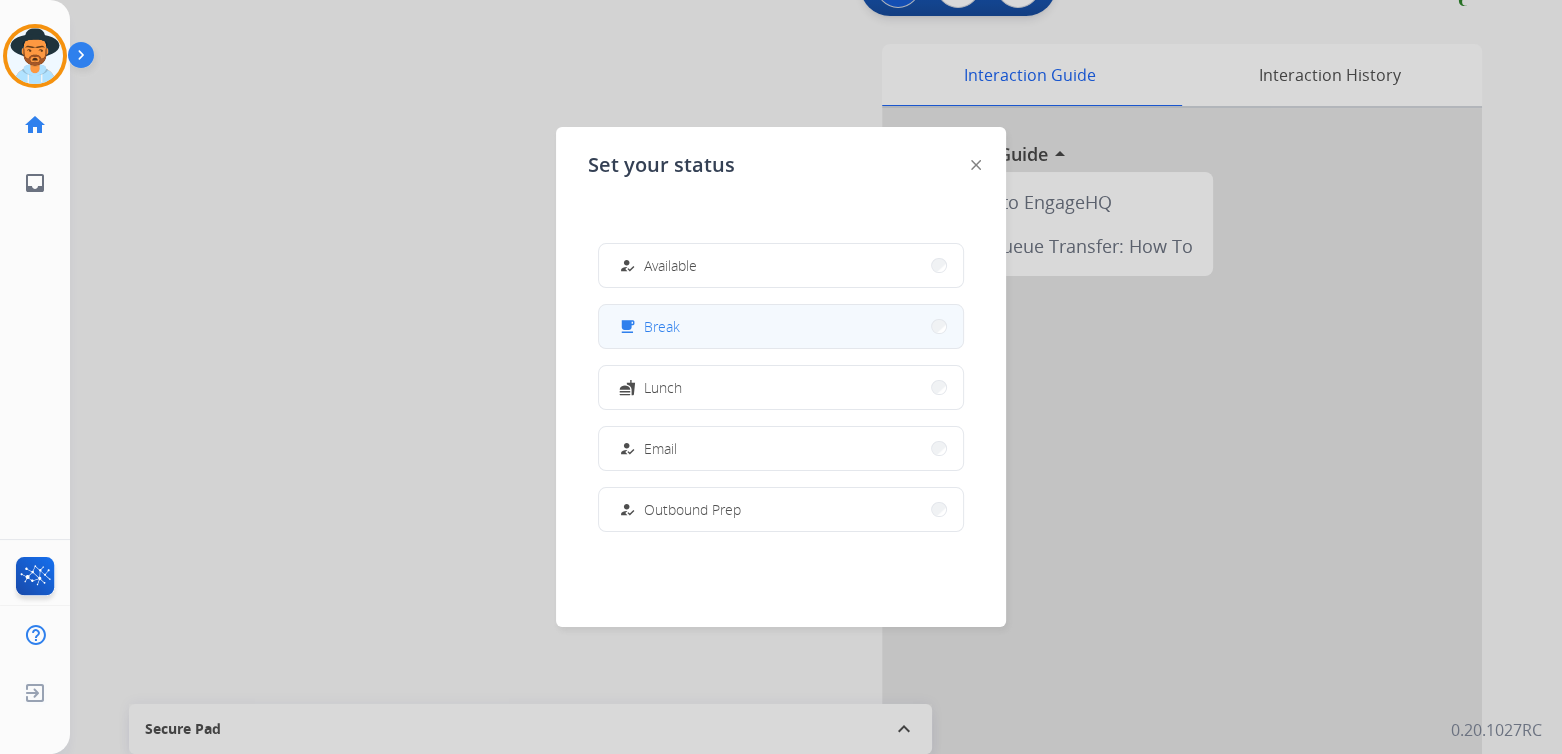 click on "free_breakfast Break" at bounding box center [781, 326] 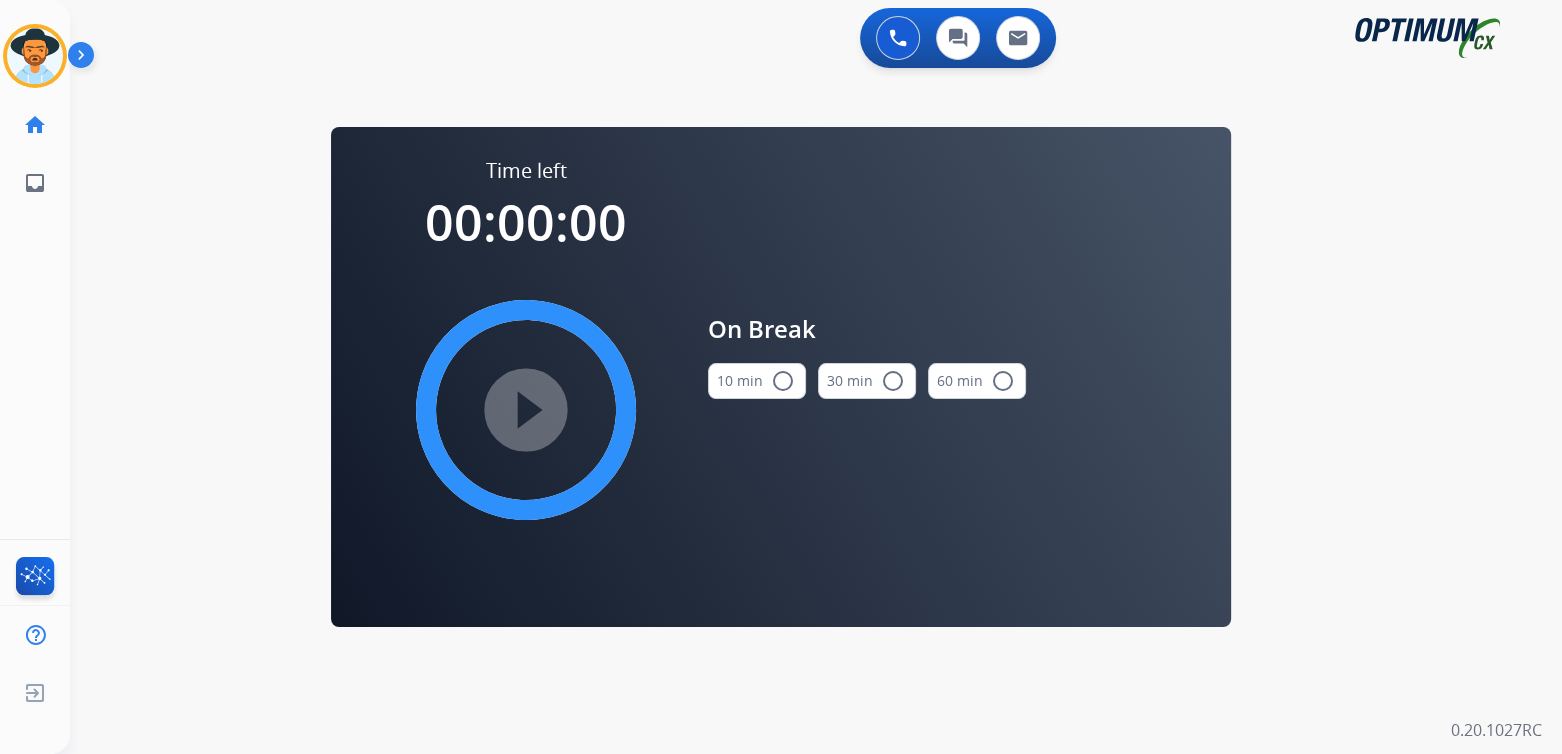 scroll, scrollTop: 0, scrollLeft: 0, axis: both 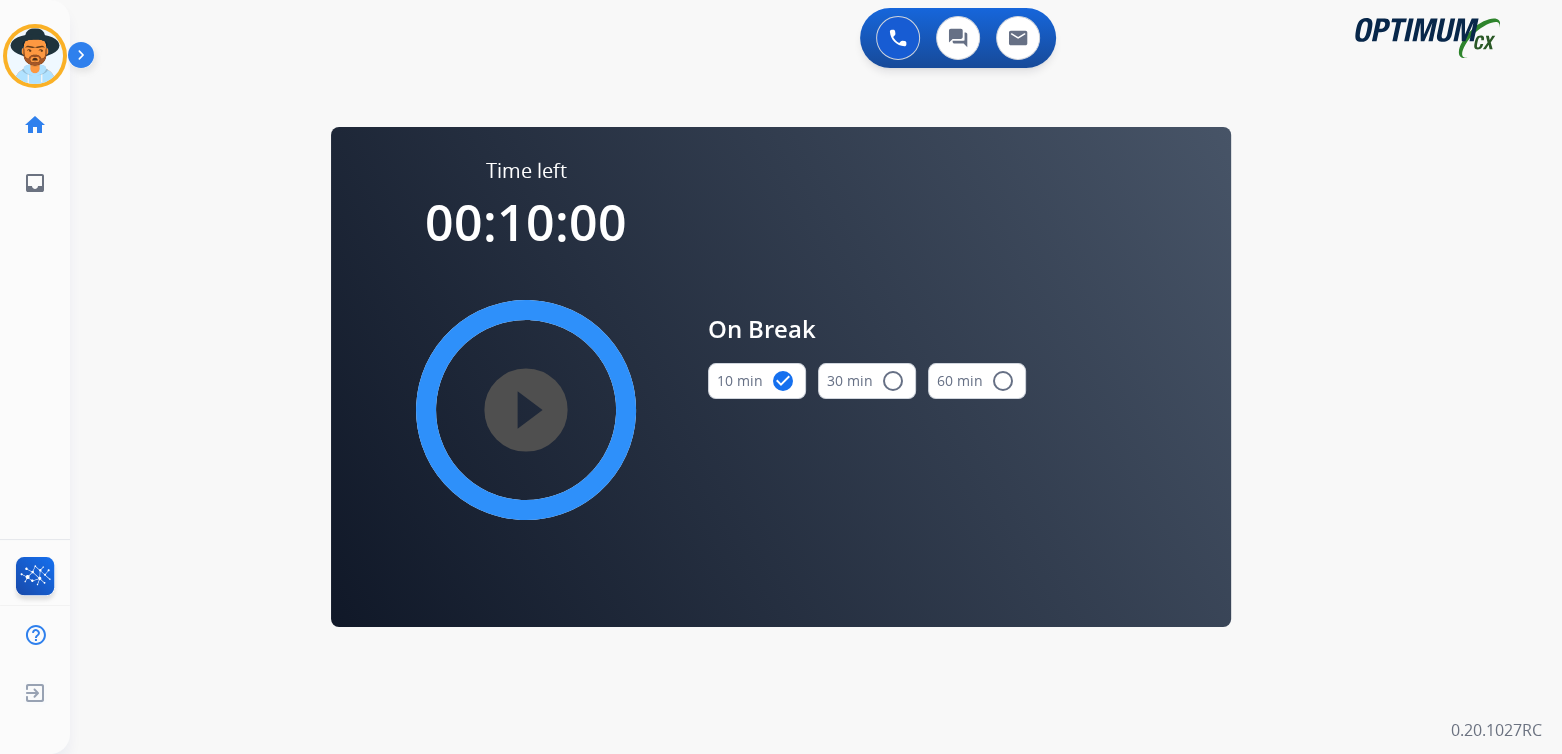 click on "play_circle_filled" at bounding box center [526, 410] 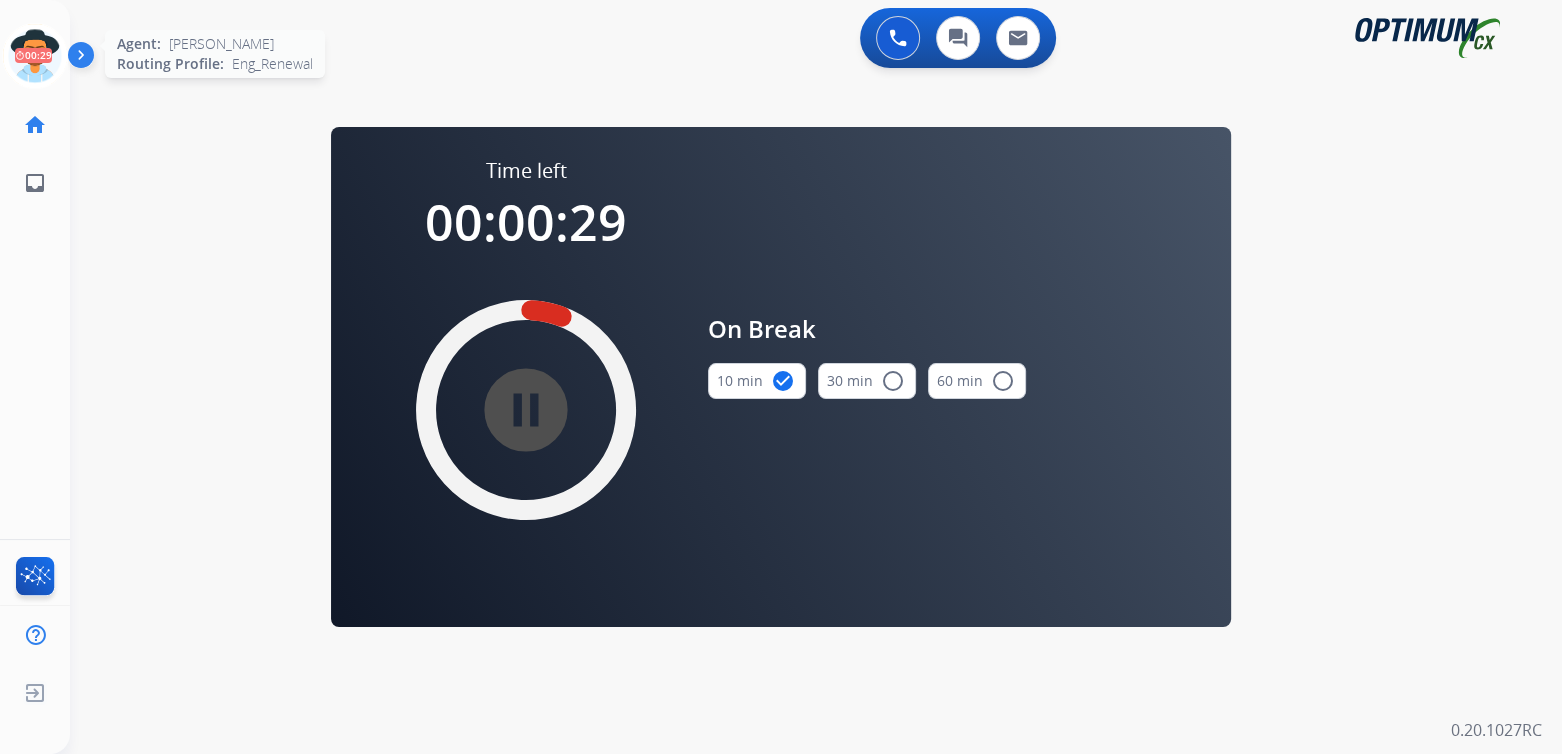 click 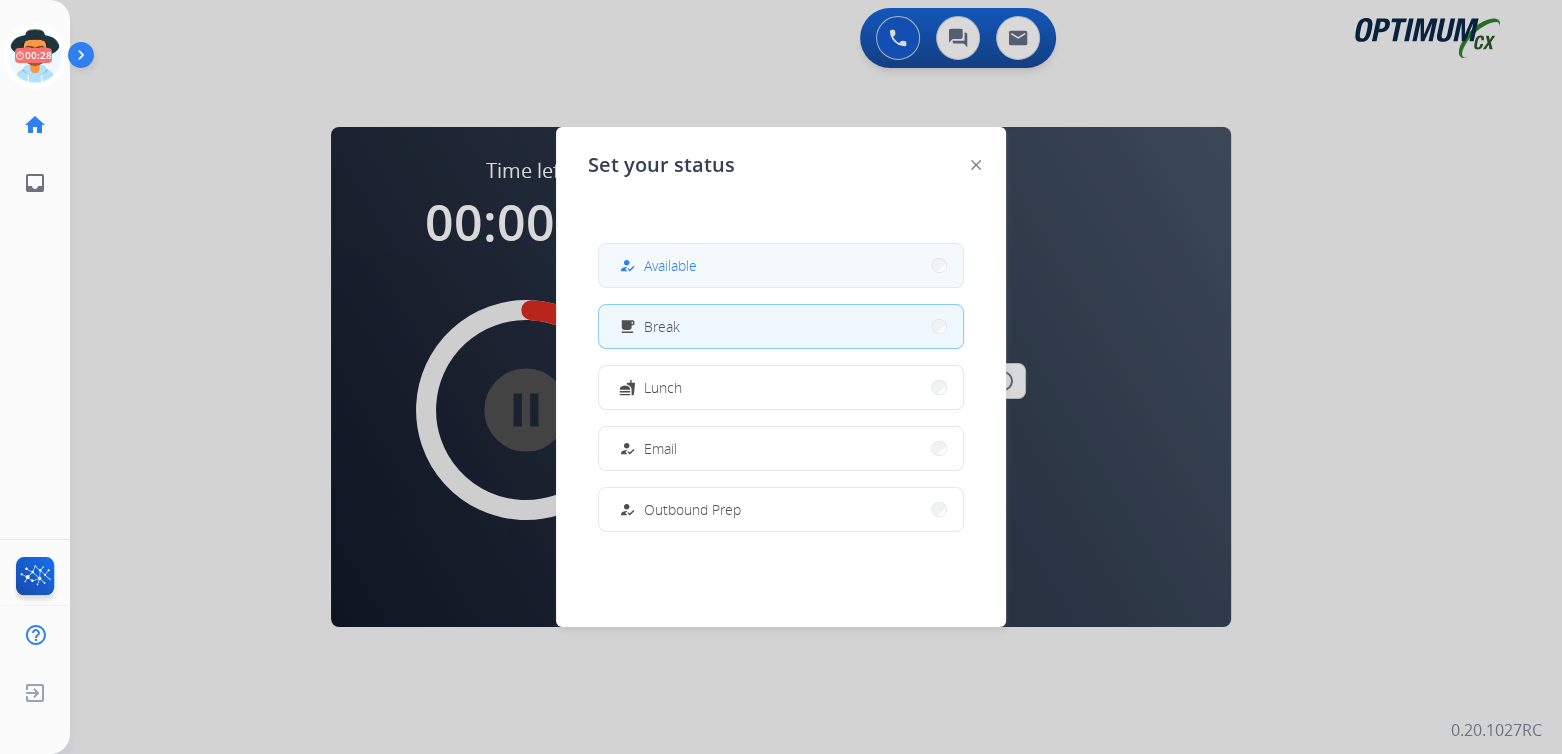 click on "how_to_reg Available" at bounding box center (781, 265) 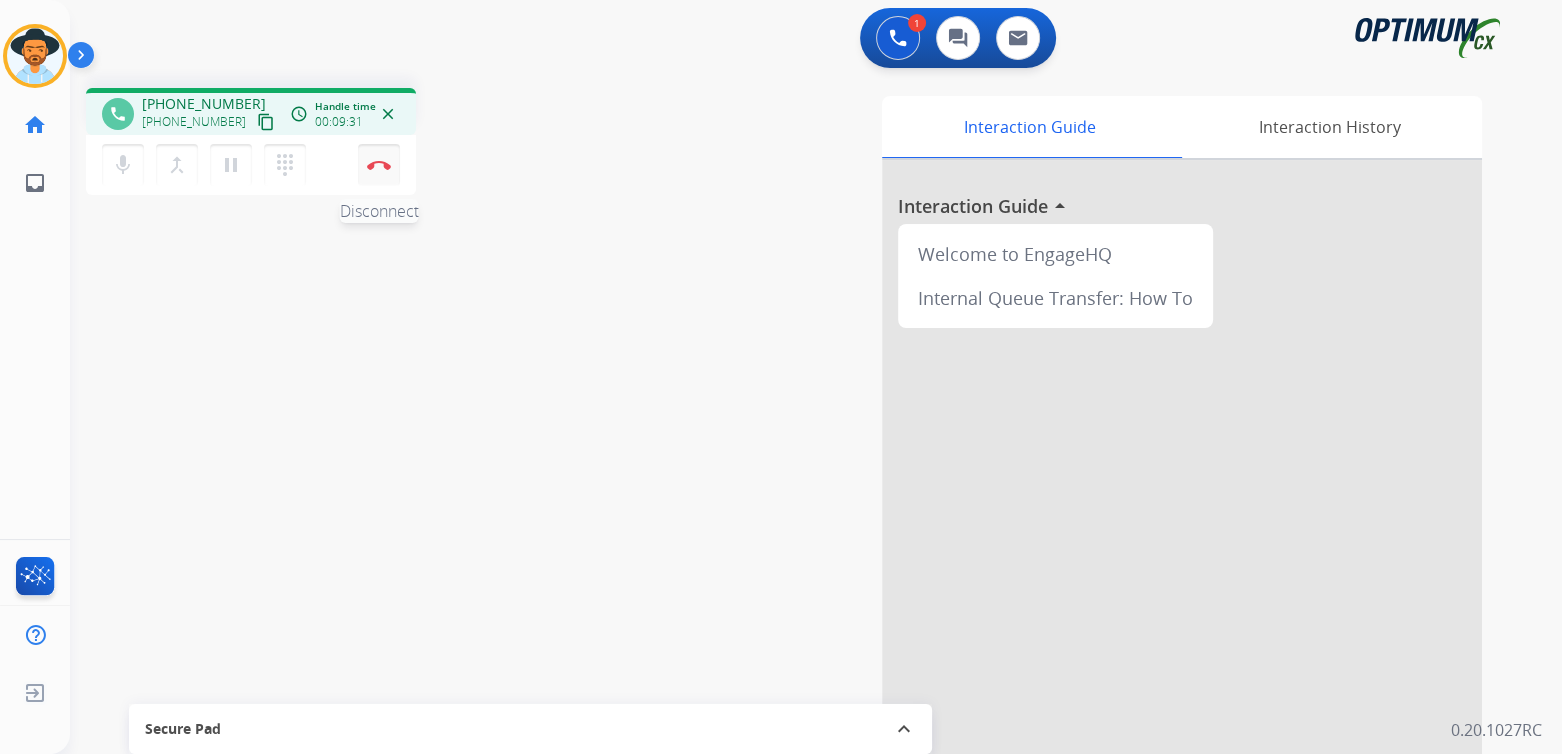 click at bounding box center (379, 165) 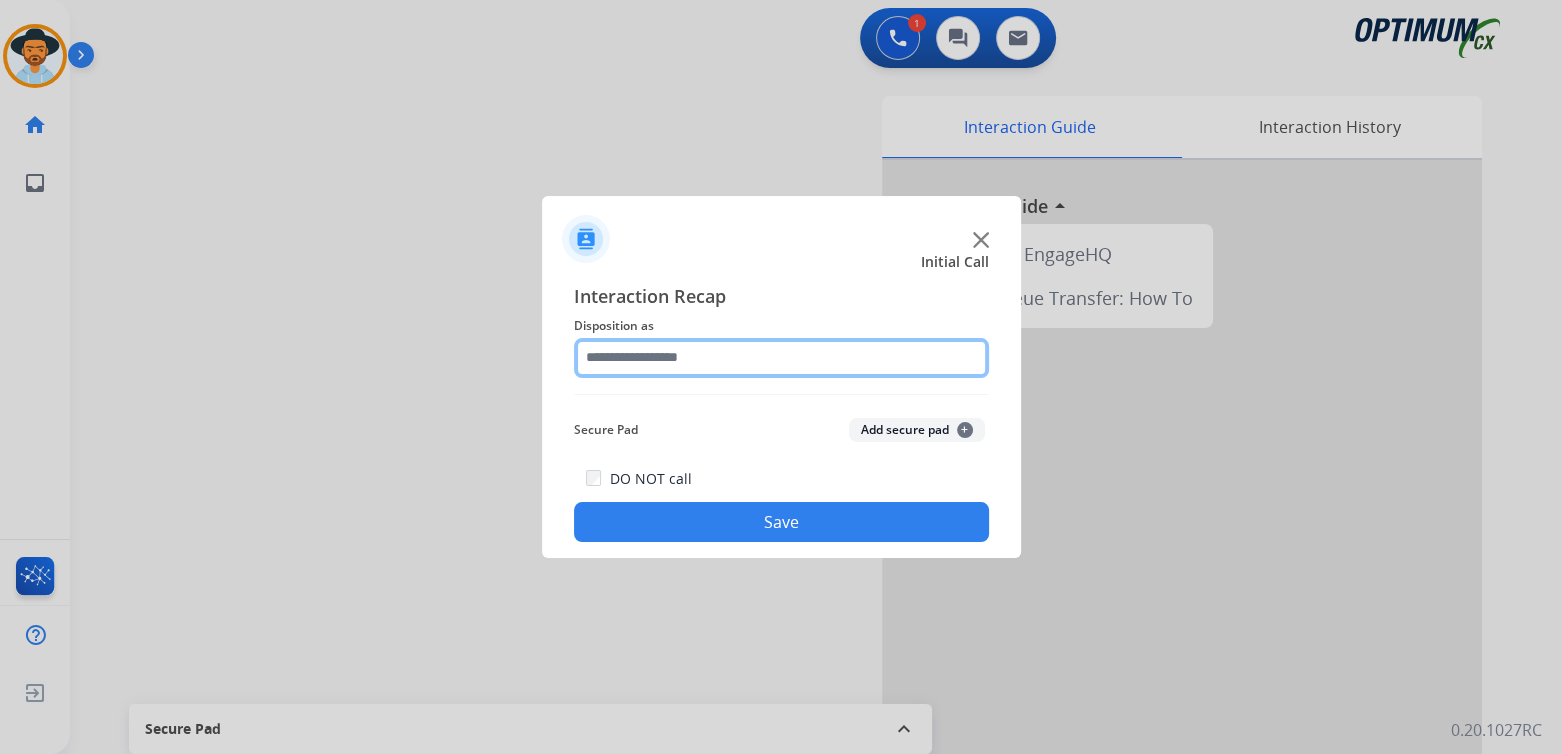 click 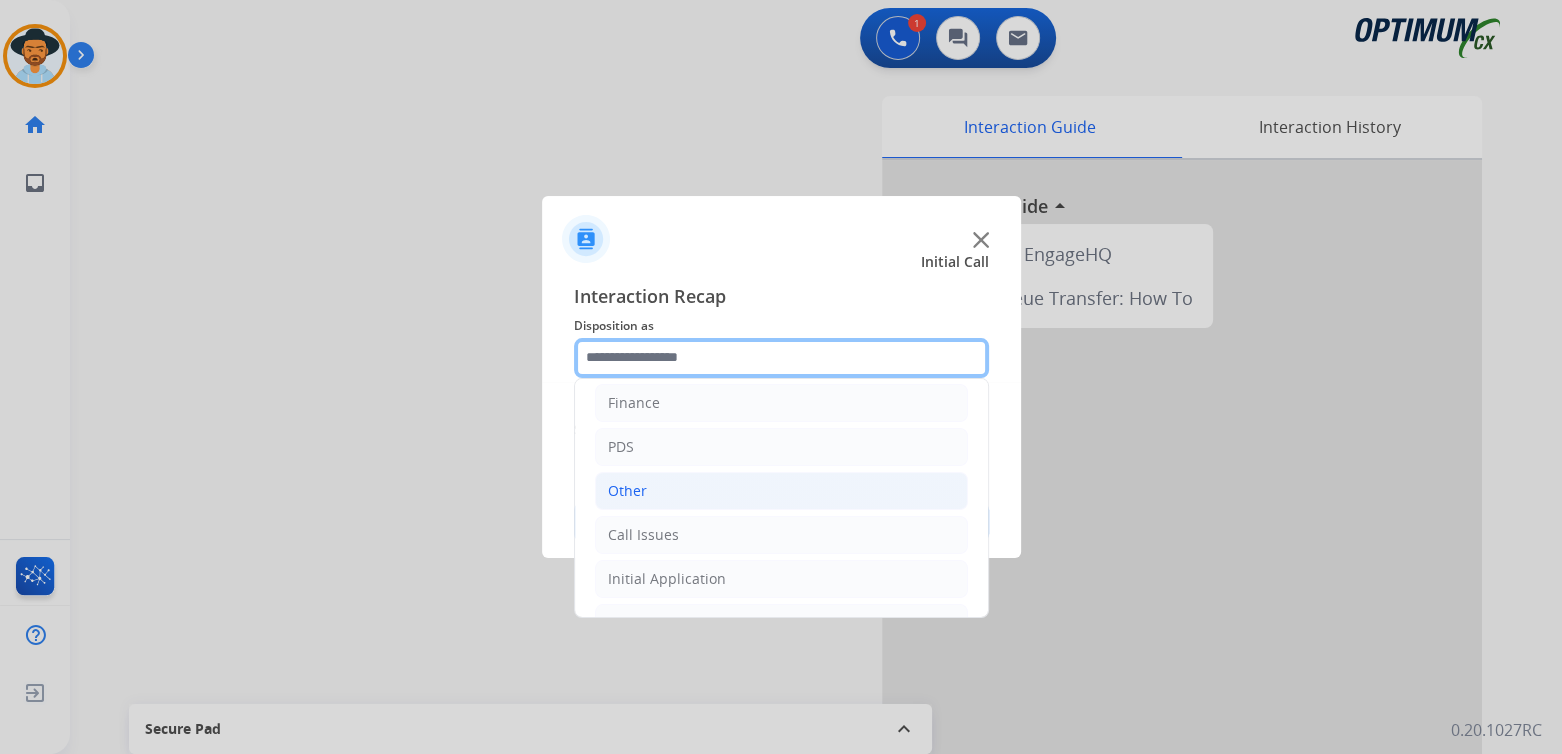 scroll, scrollTop: 132, scrollLeft: 0, axis: vertical 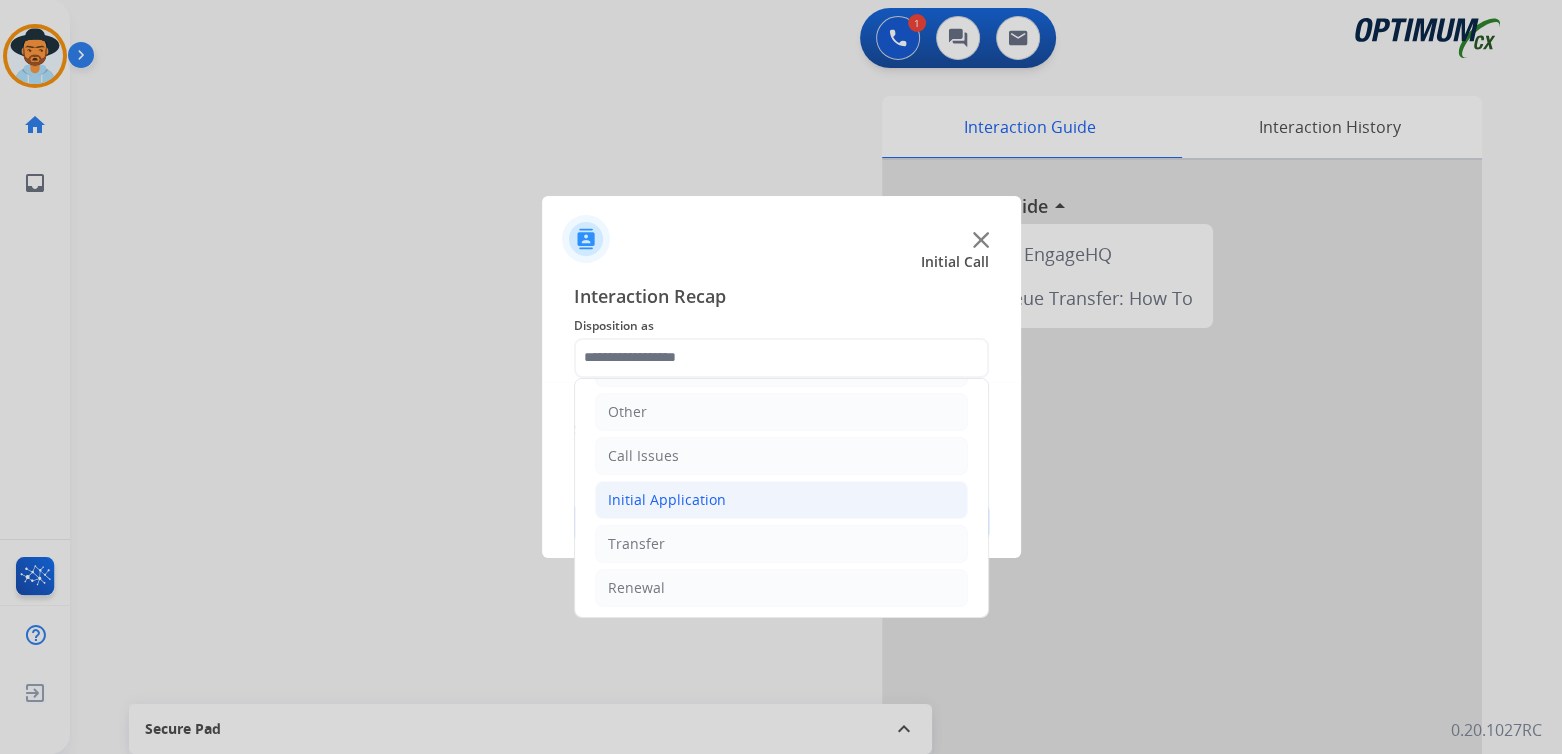 click on "Initial Application" 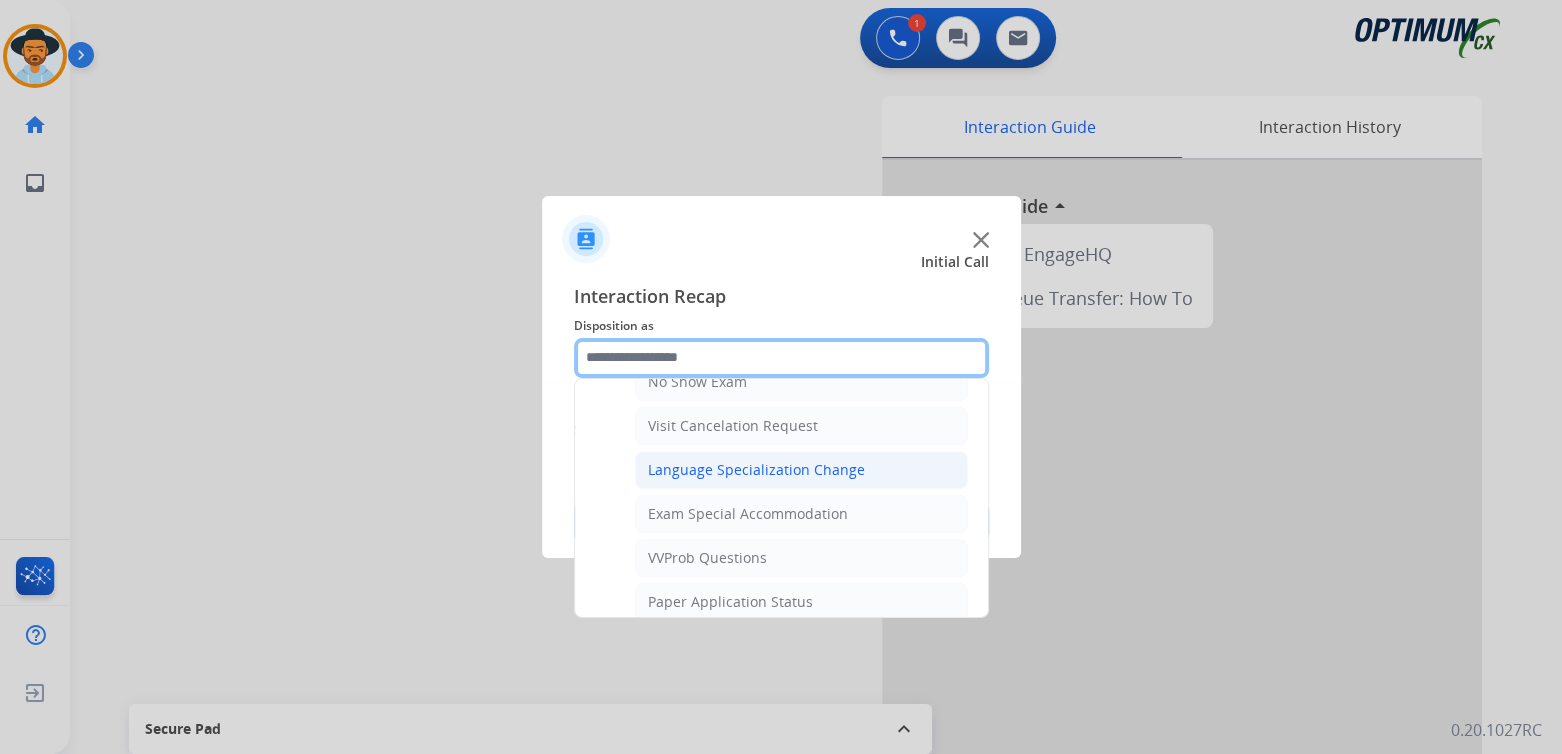 scroll, scrollTop: 930, scrollLeft: 0, axis: vertical 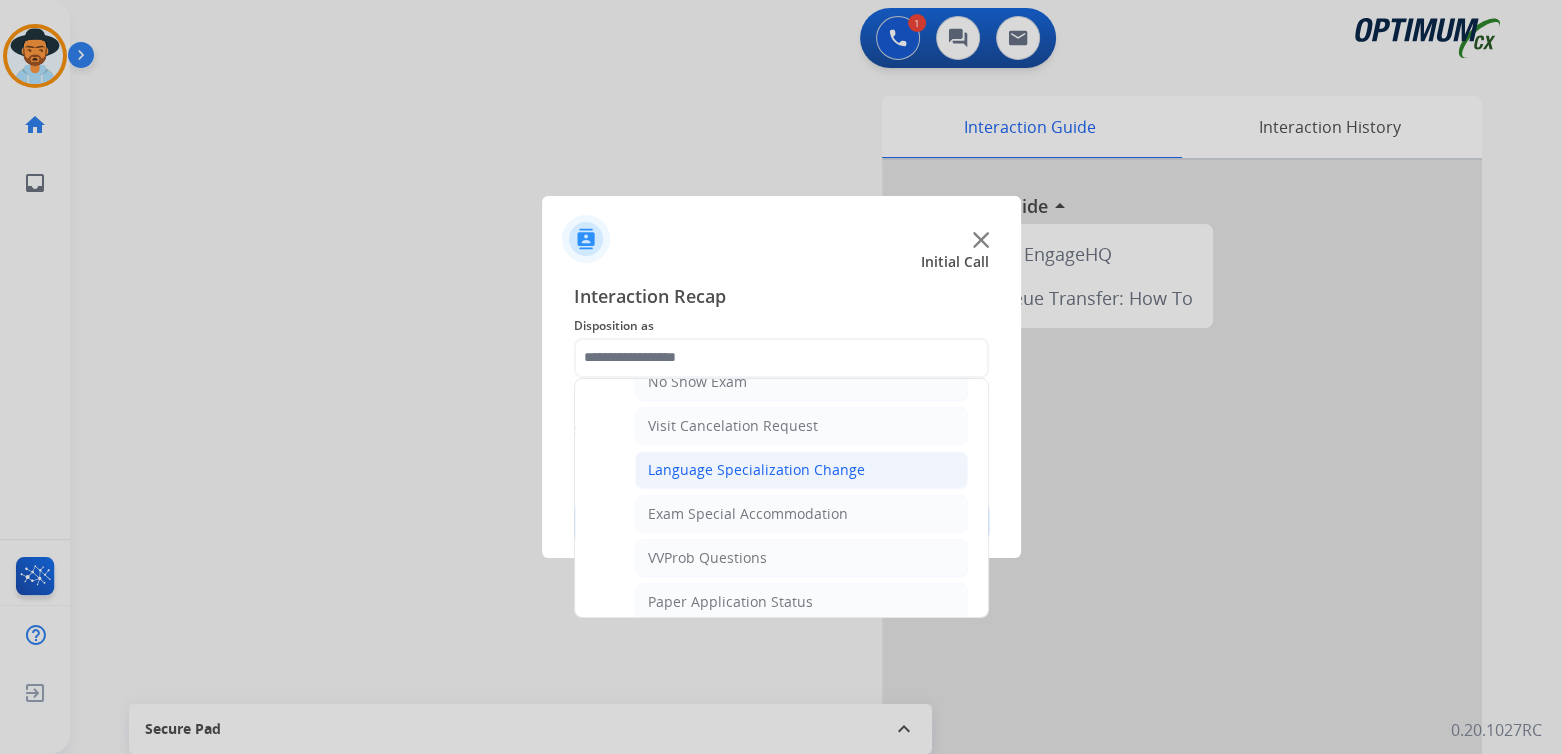 click on "Language Specialization Change" 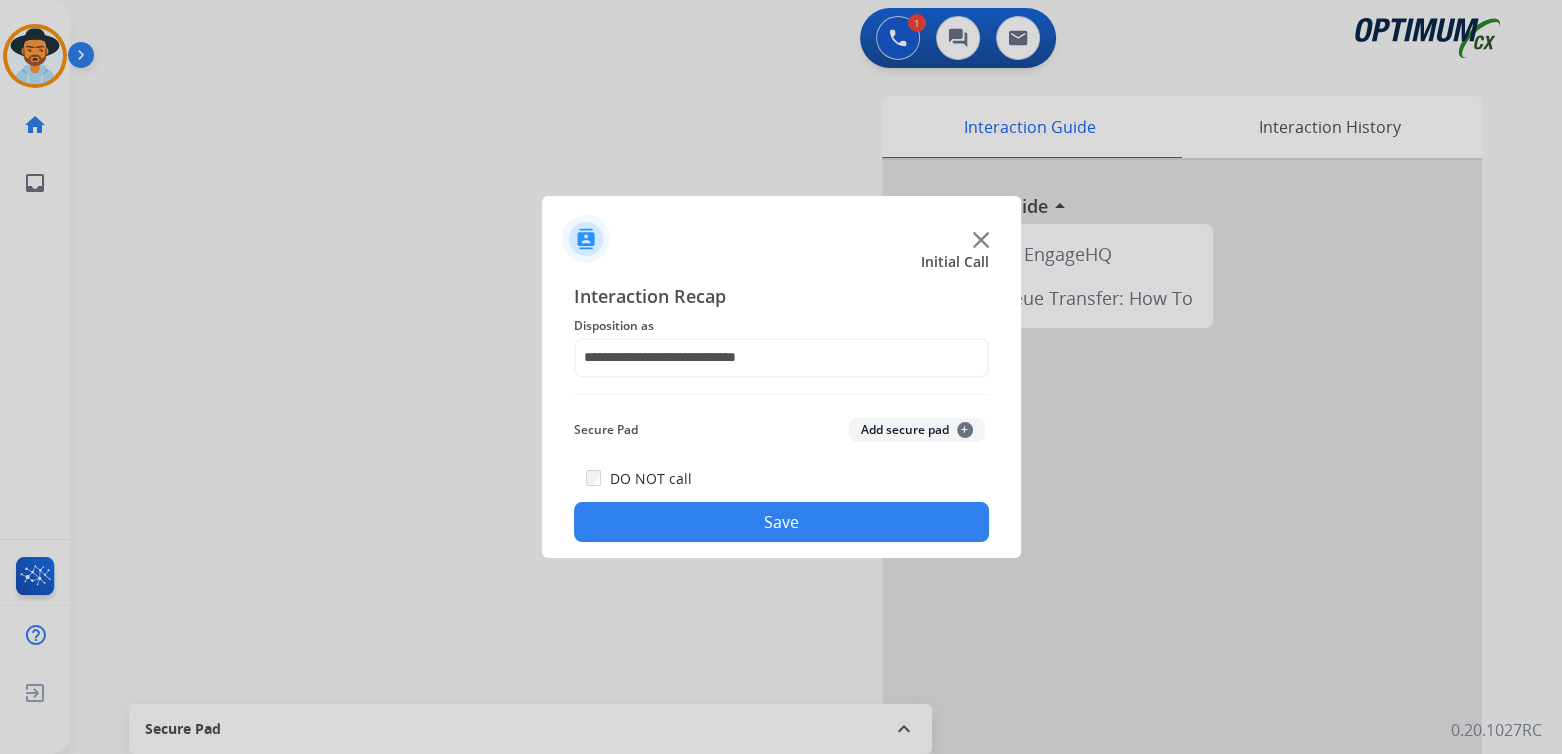 click on "Save" 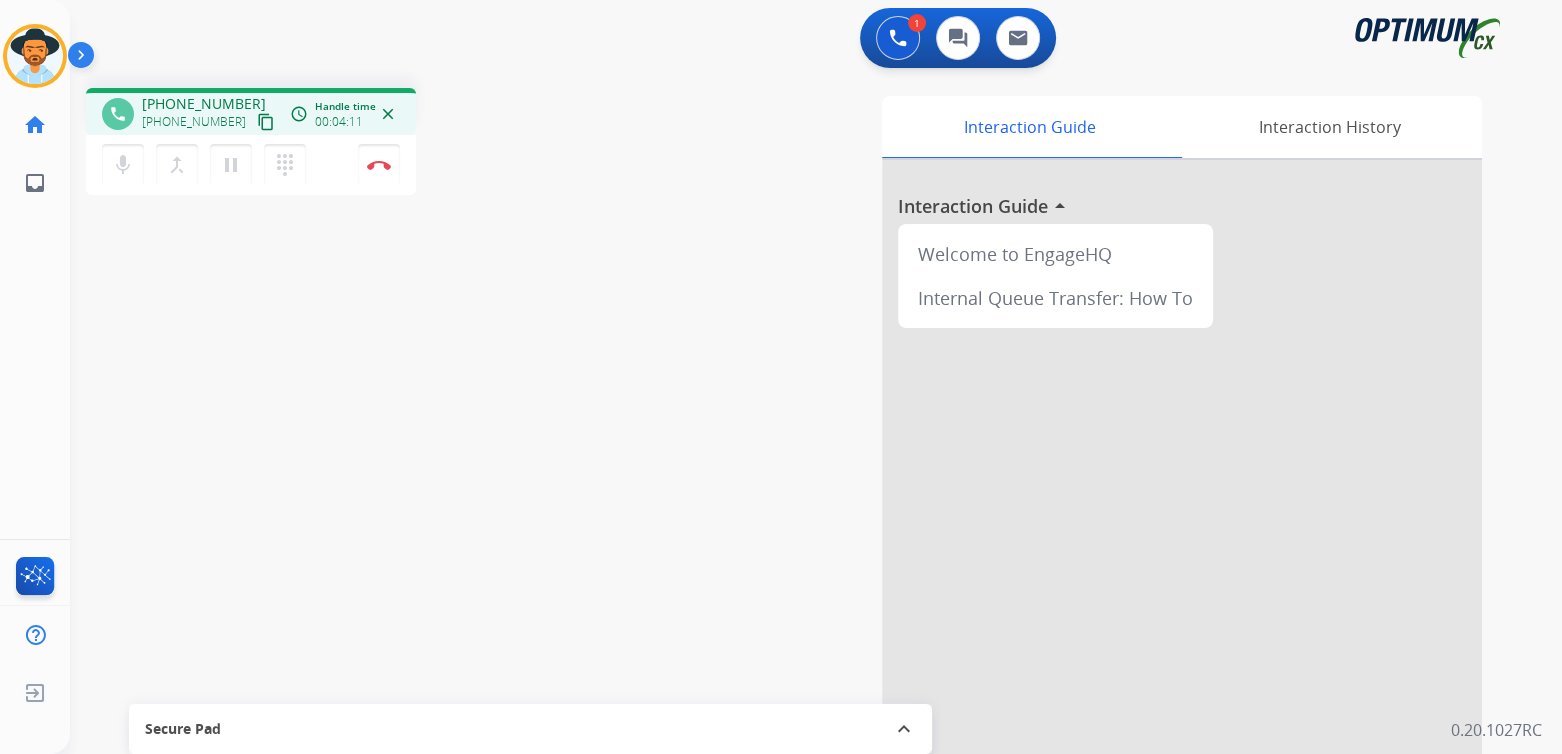 drag, startPoint x: 378, startPoint y: 165, endPoint x: 518, endPoint y: 117, distance: 148 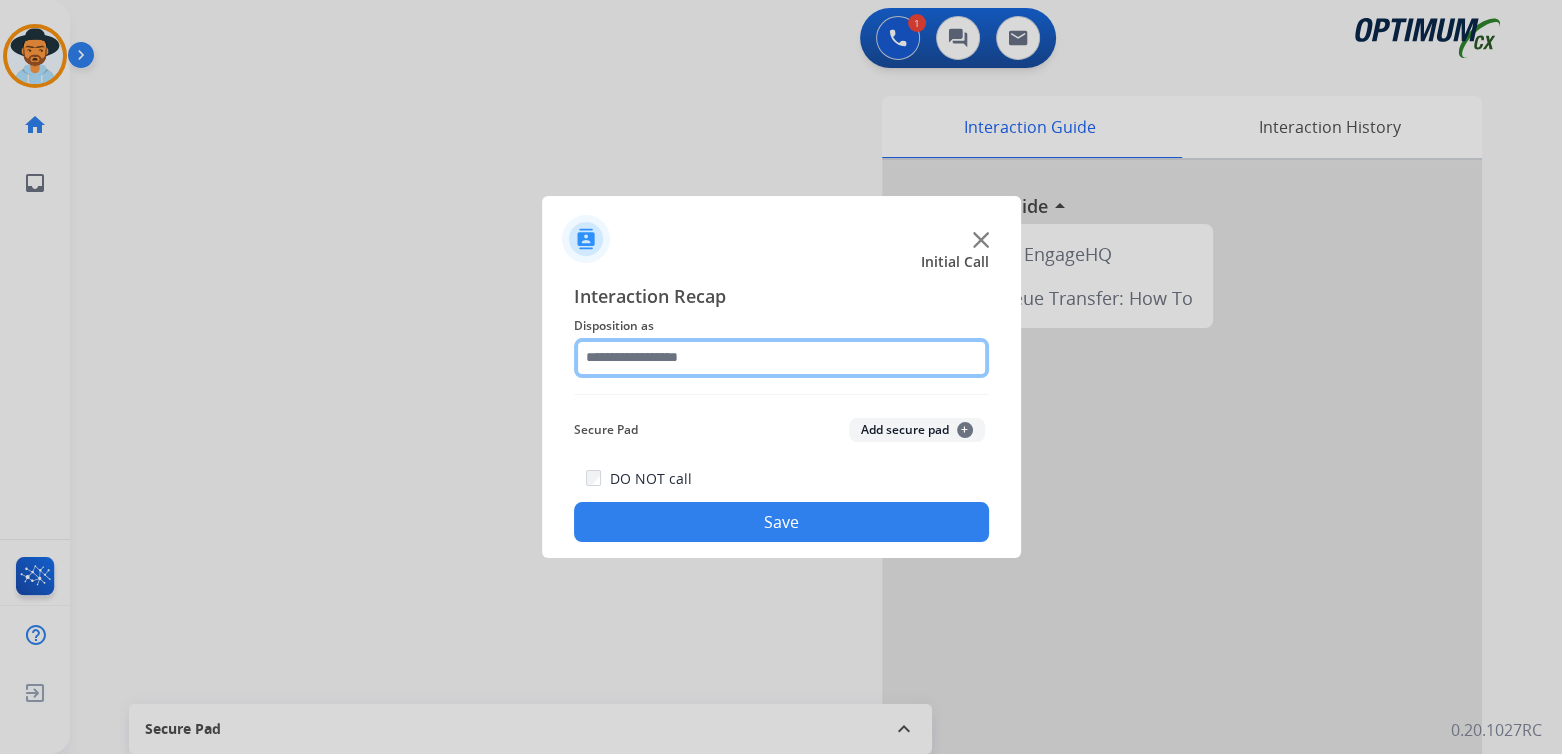 click 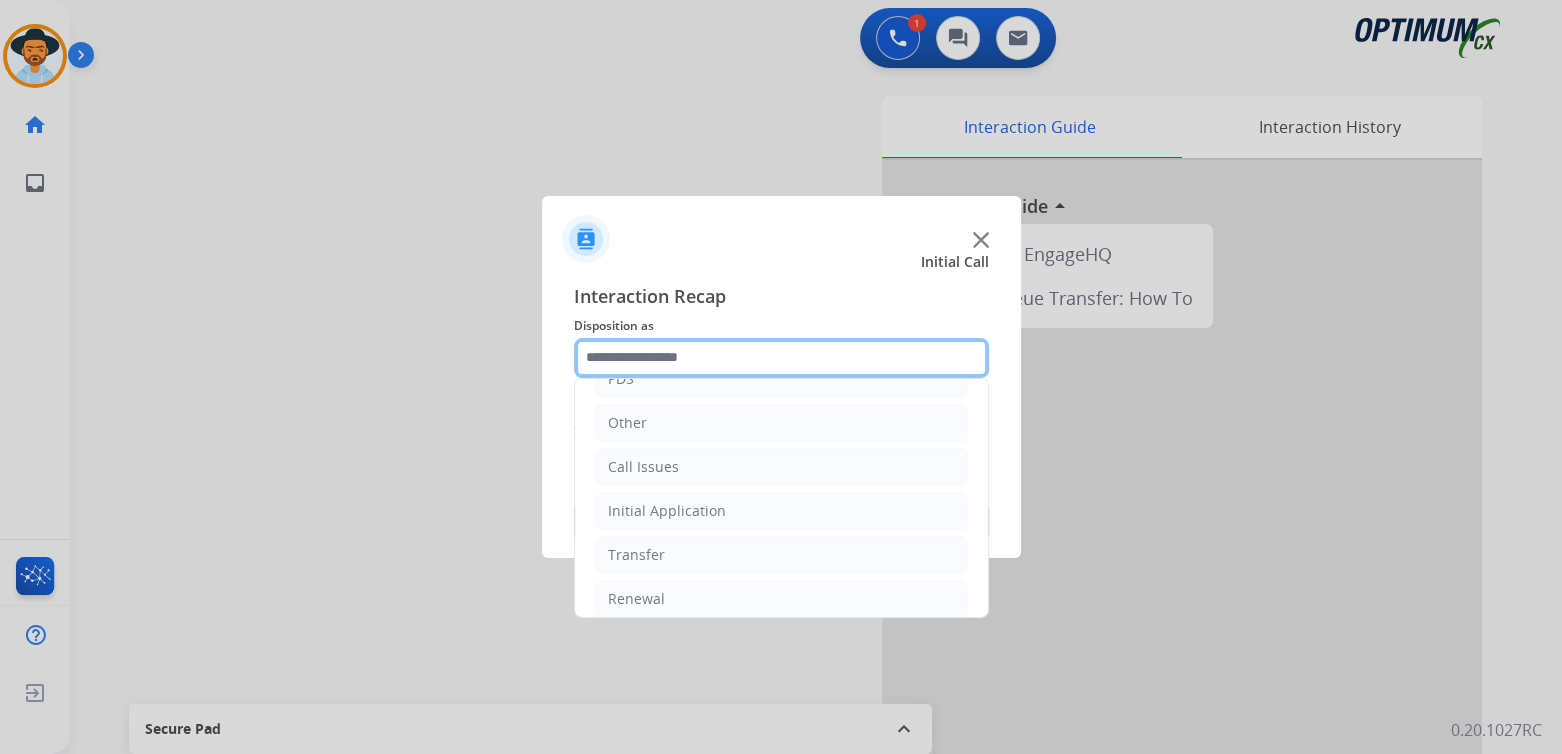 scroll, scrollTop: 132, scrollLeft: 0, axis: vertical 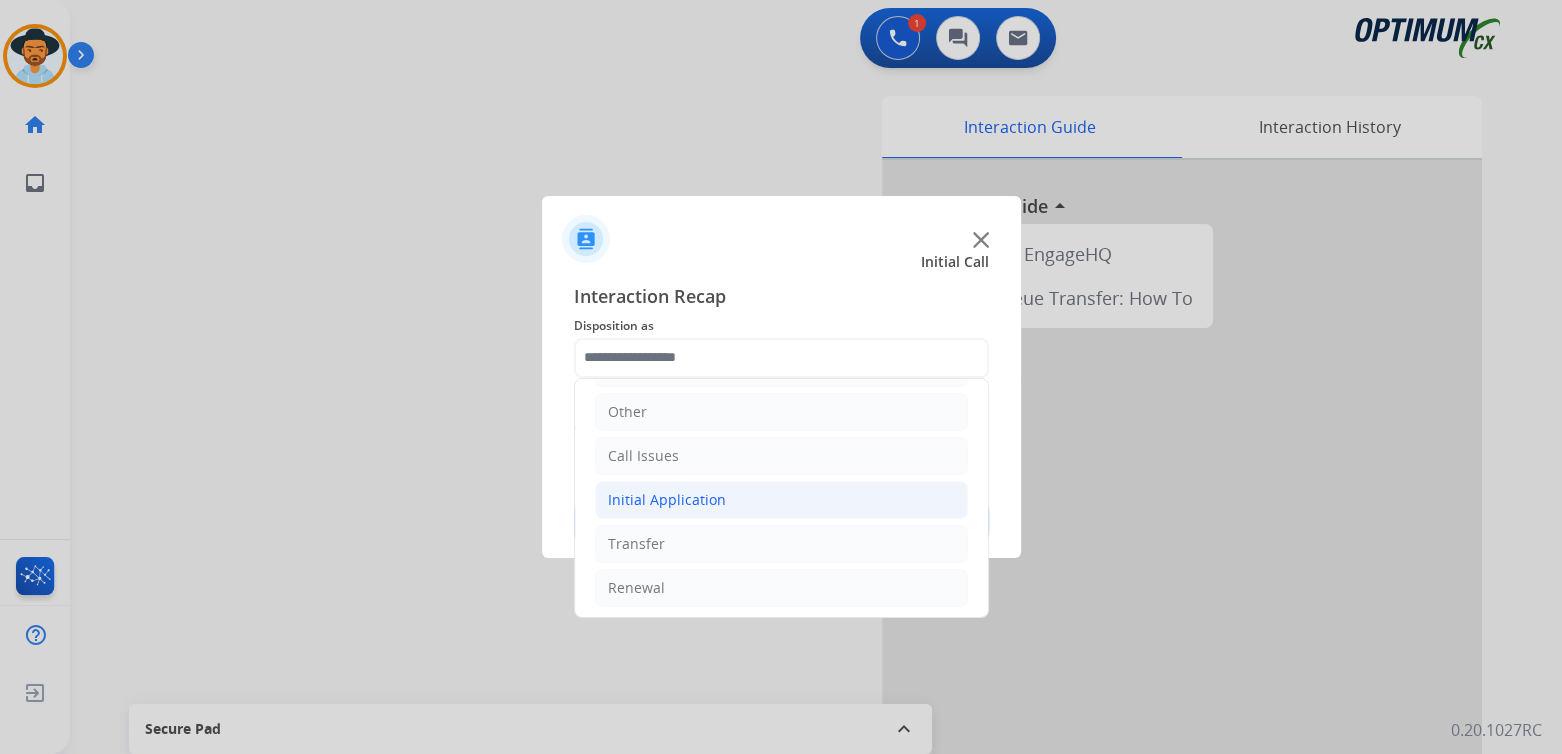 click on "Initial Application" 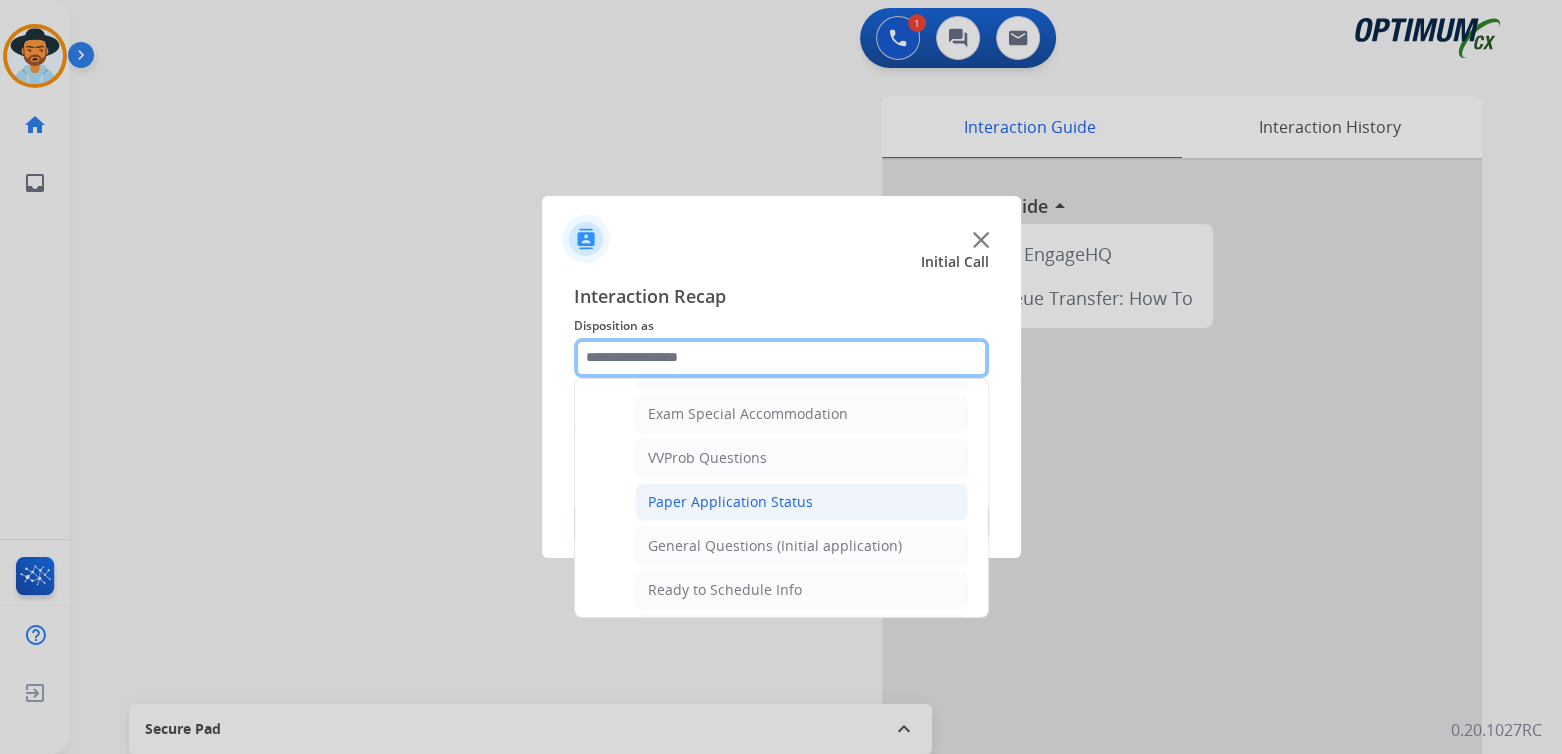 scroll, scrollTop: 1031, scrollLeft: 0, axis: vertical 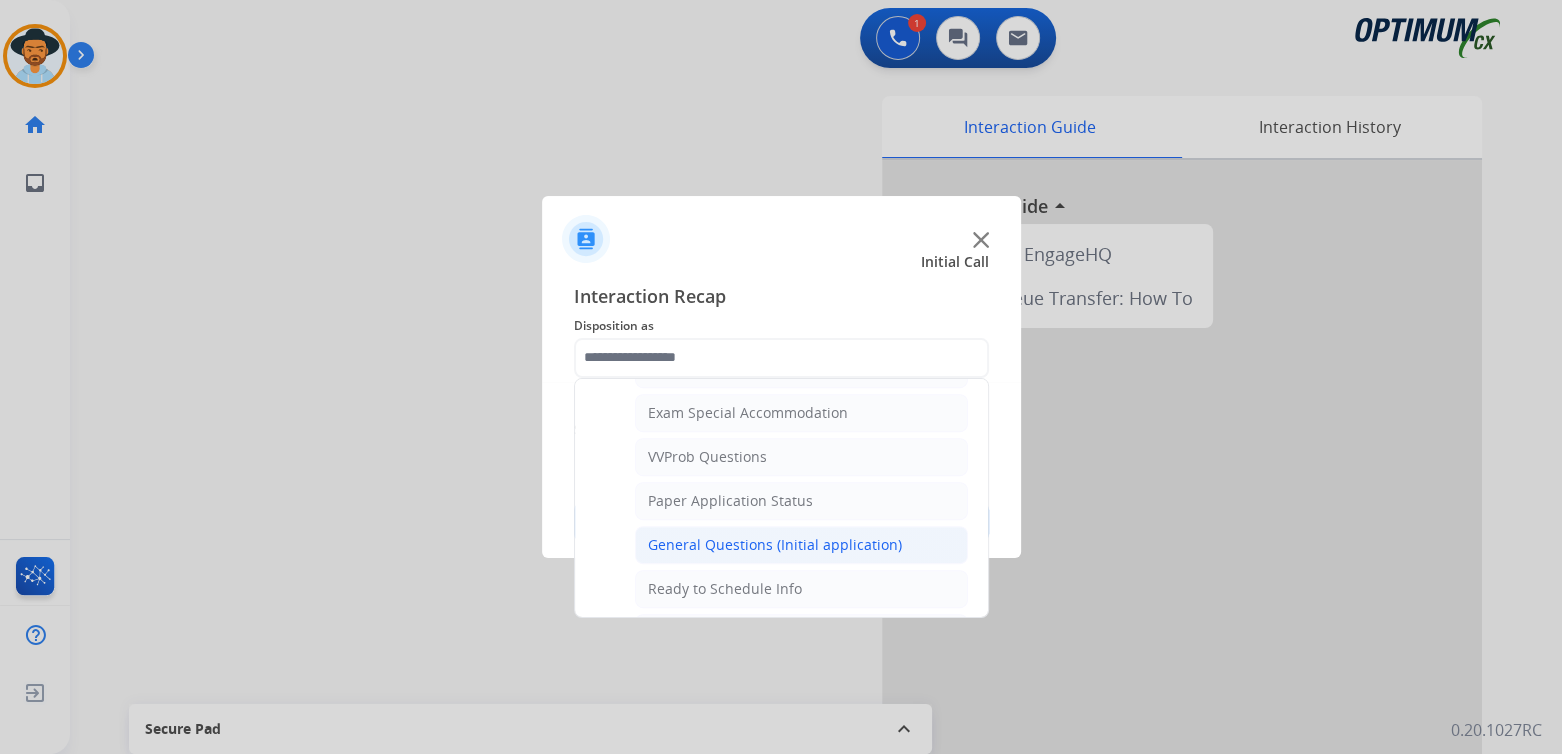 drag, startPoint x: 724, startPoint y: 534, endPoint x: 795, endPoint y: 521, distance: 72.18033 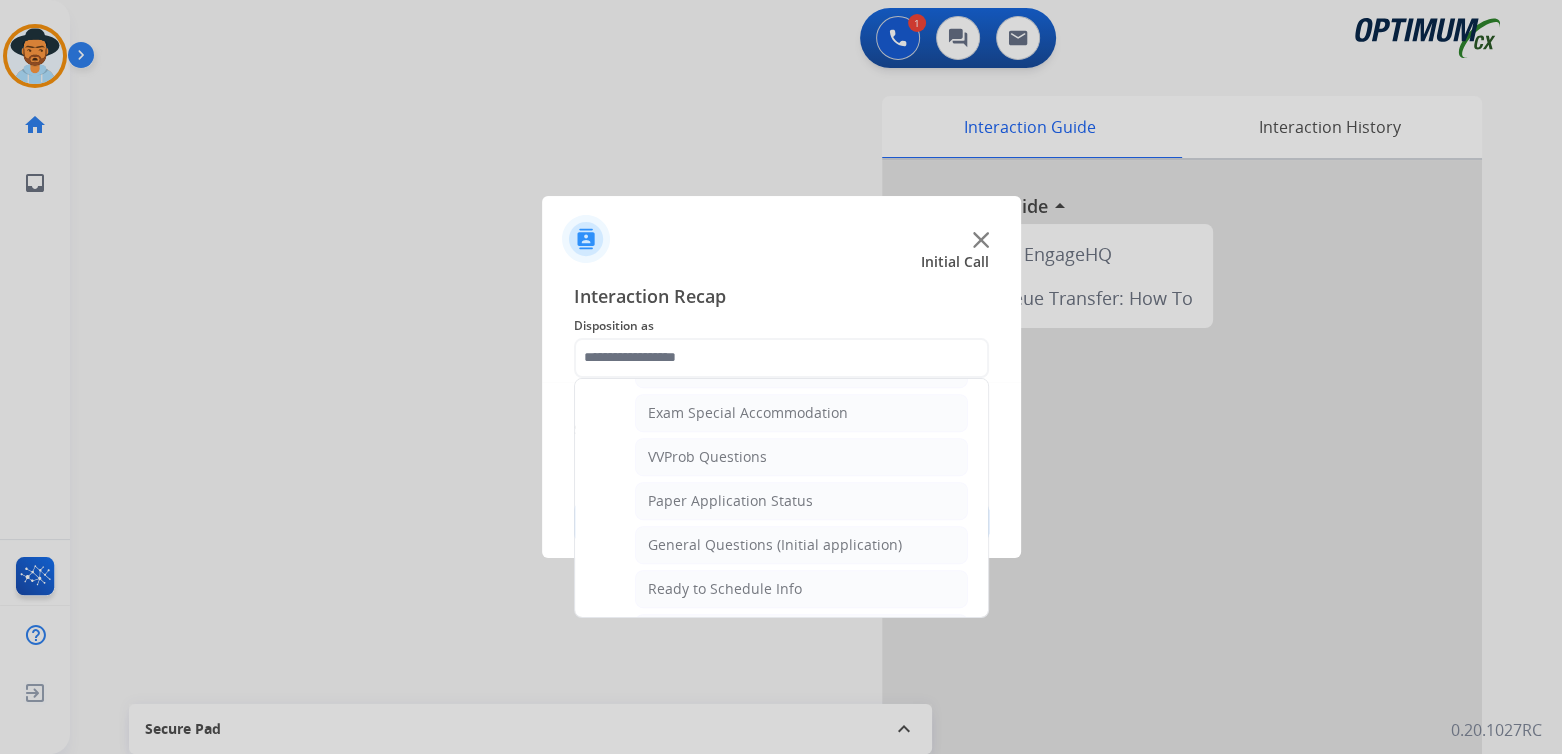 click on "General Questions (Initial application)" 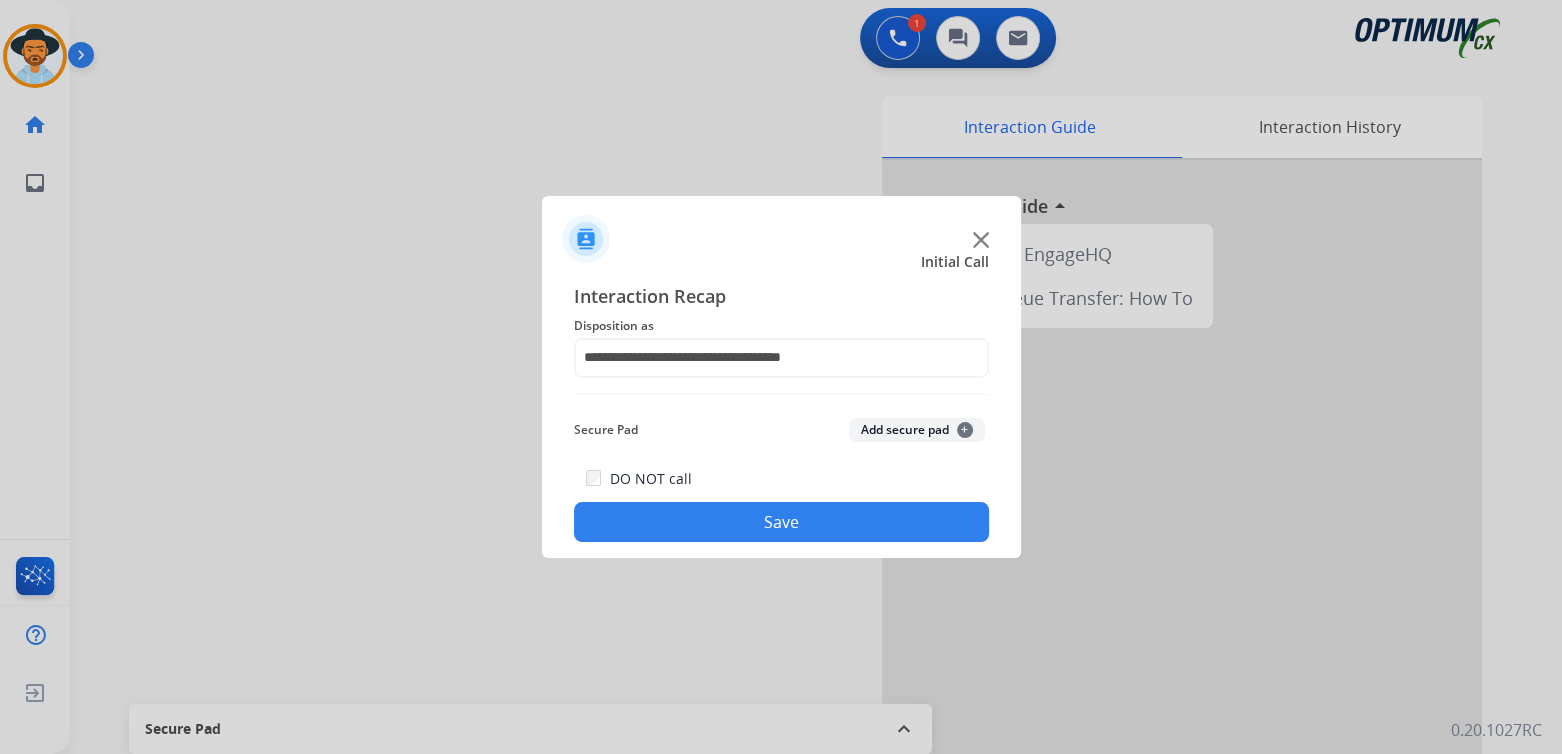 drag, startPoint x: 927, startPoint y: 524, endPoint x: 968, endPoint y: 508, distance: 44.011364 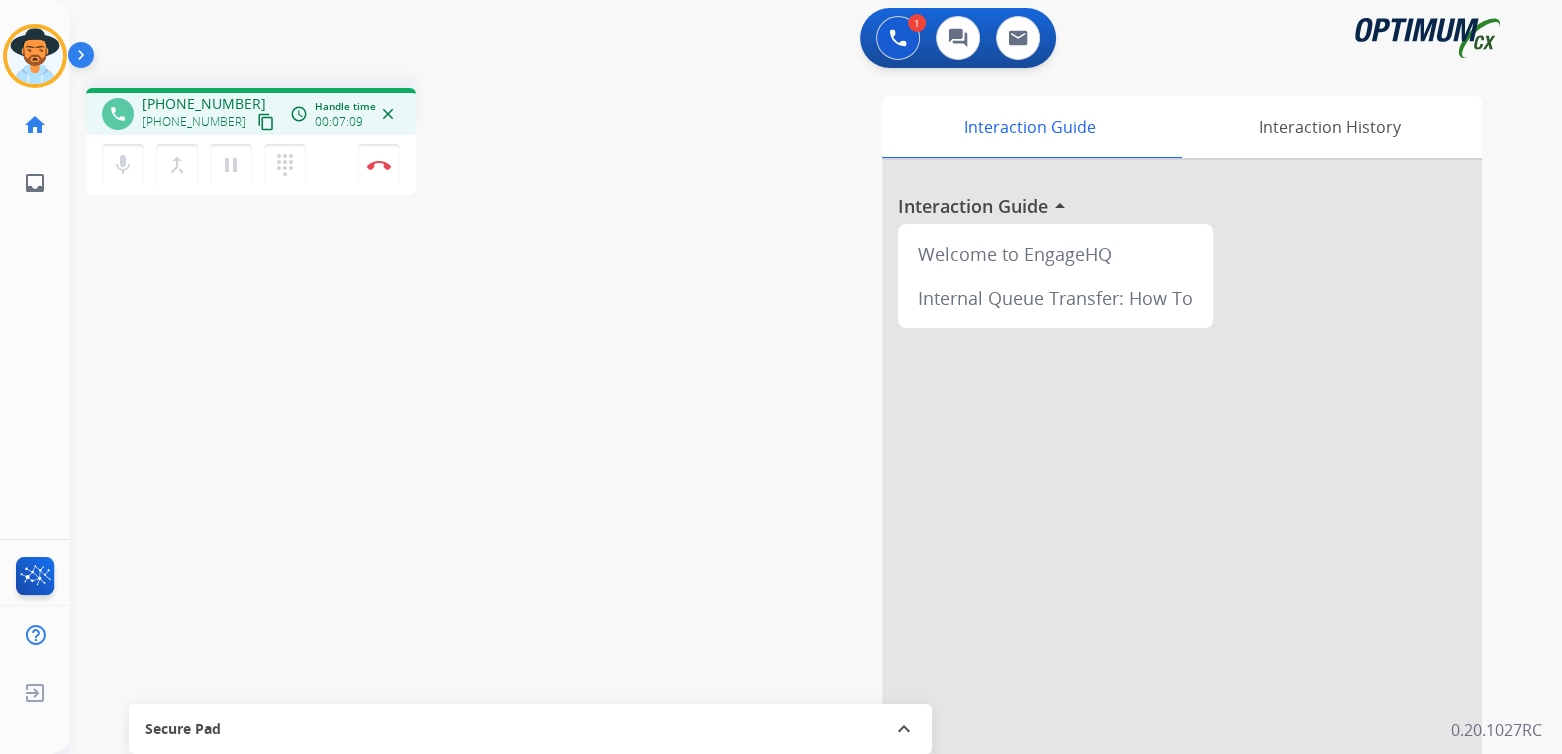 drag, startPoint x: 378, startPoint y: 164, endPoint x: 434, endPoint y: 169, distance: 56.22277 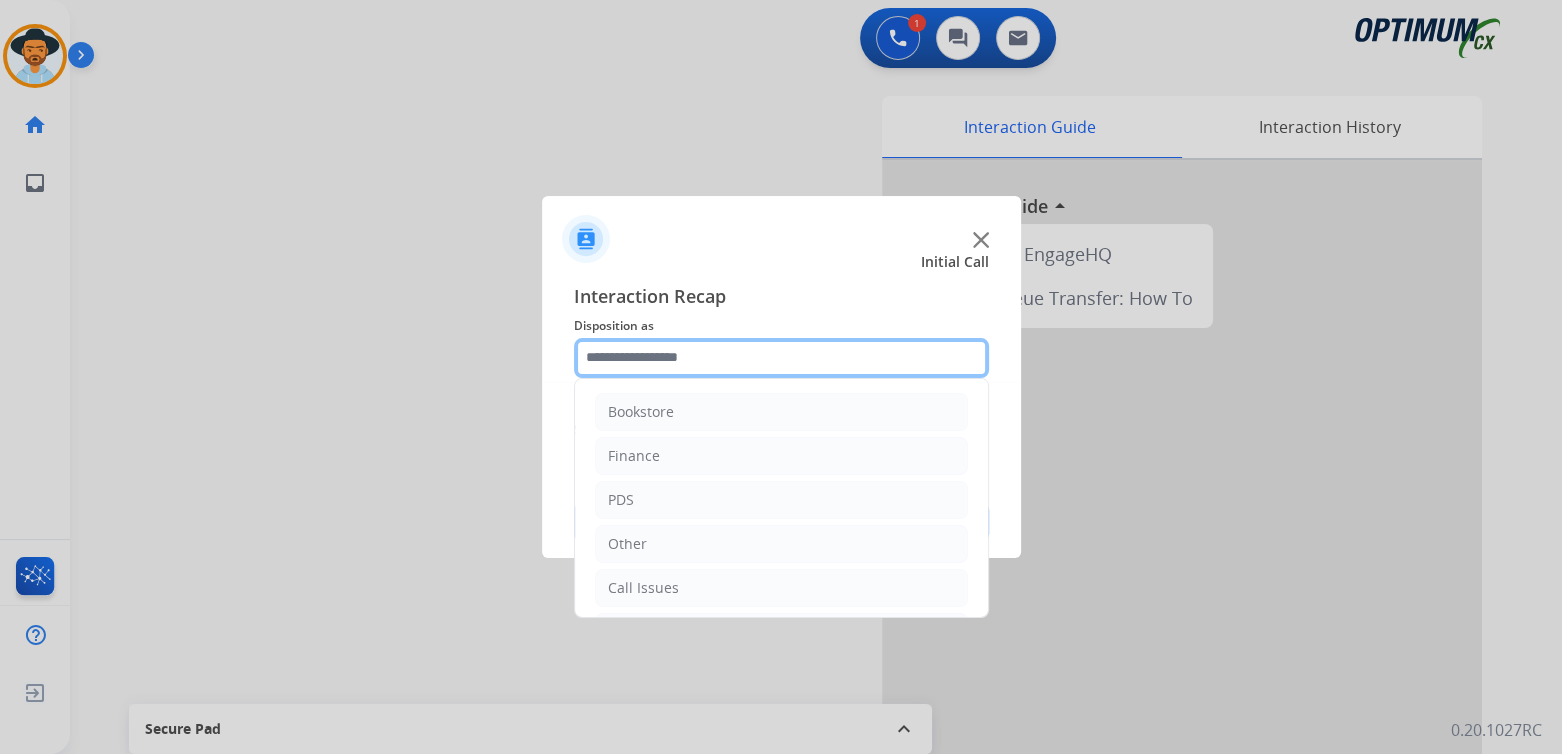 click 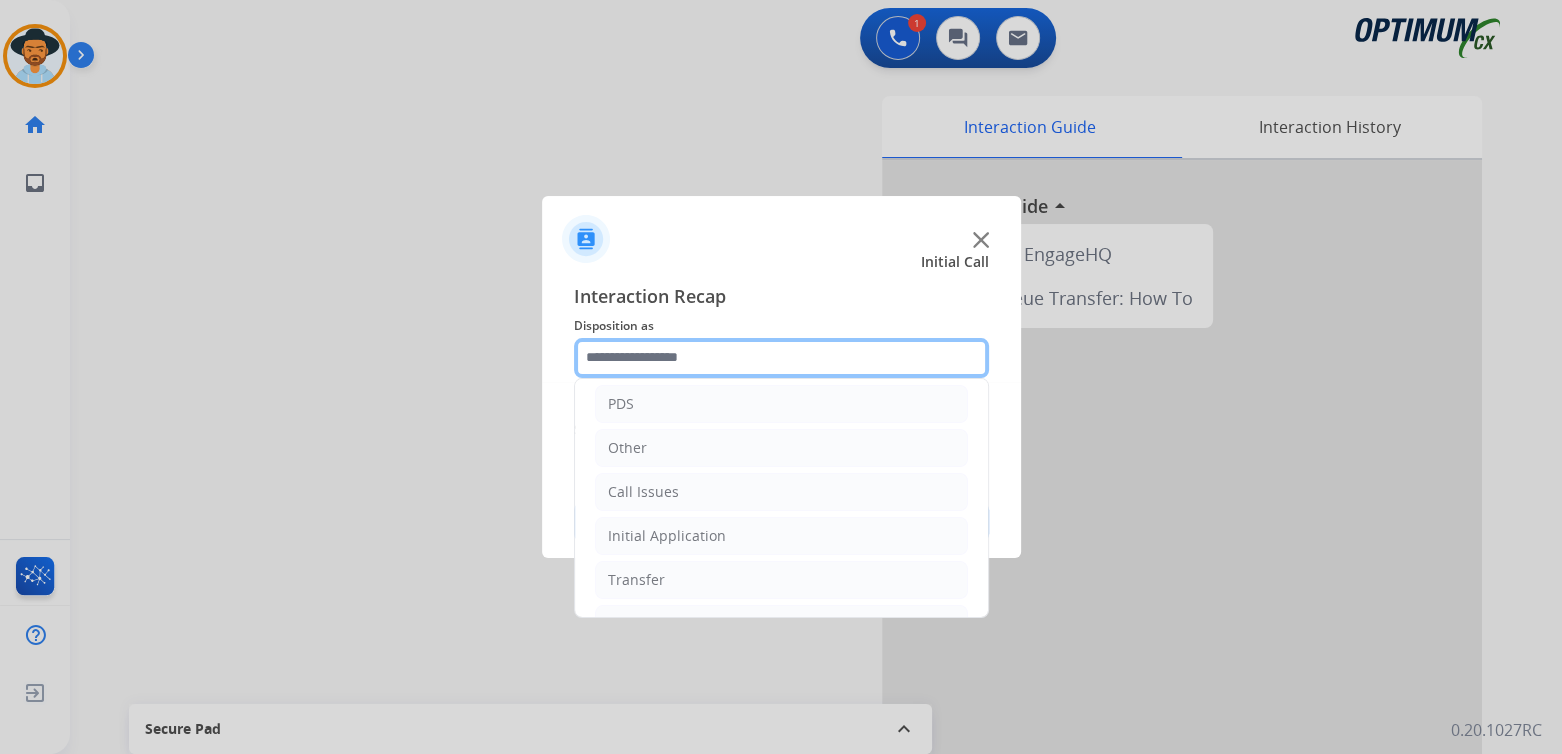 scroll, scrollTop: 132, scrollLeft: 0, axis: vertical 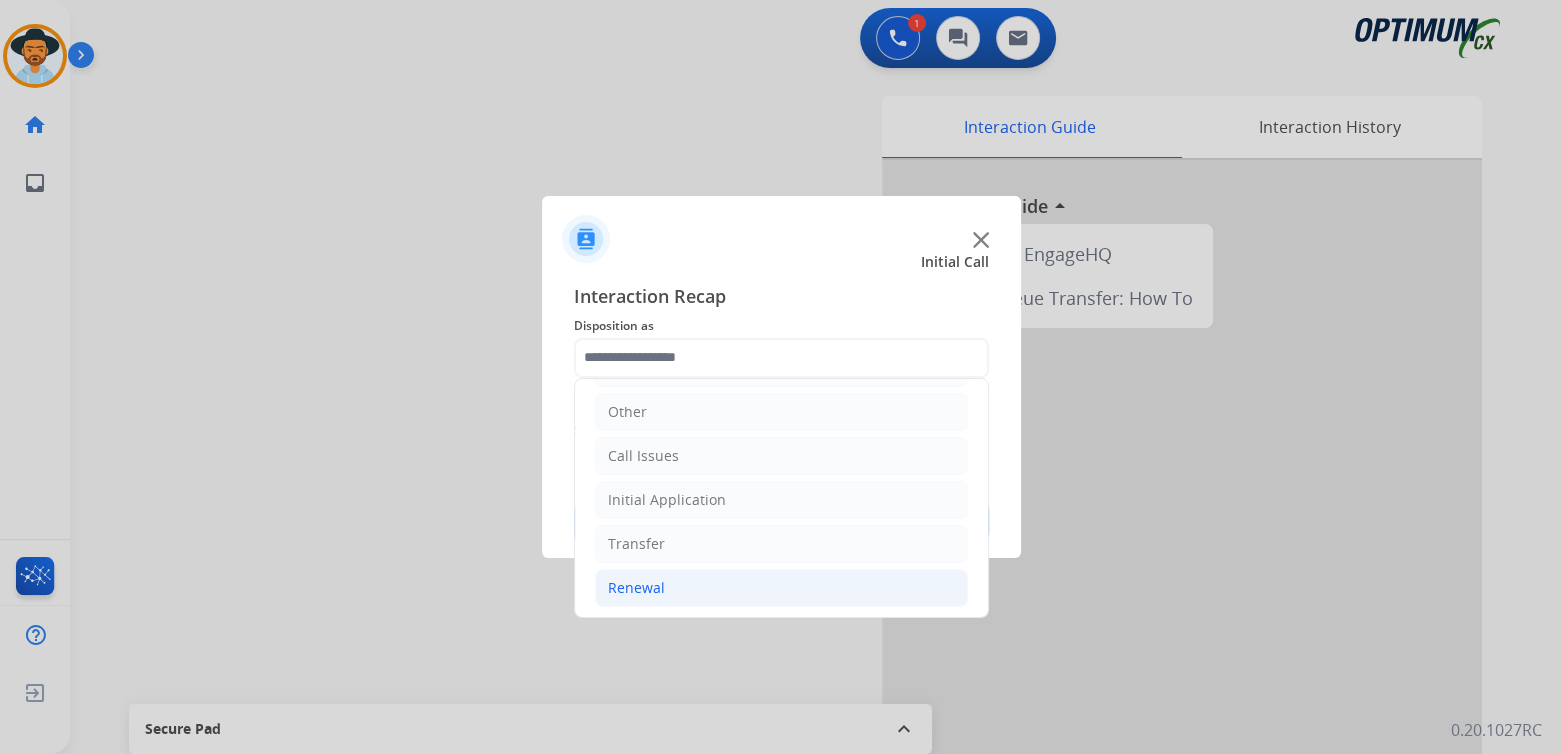 click on "Renewal" 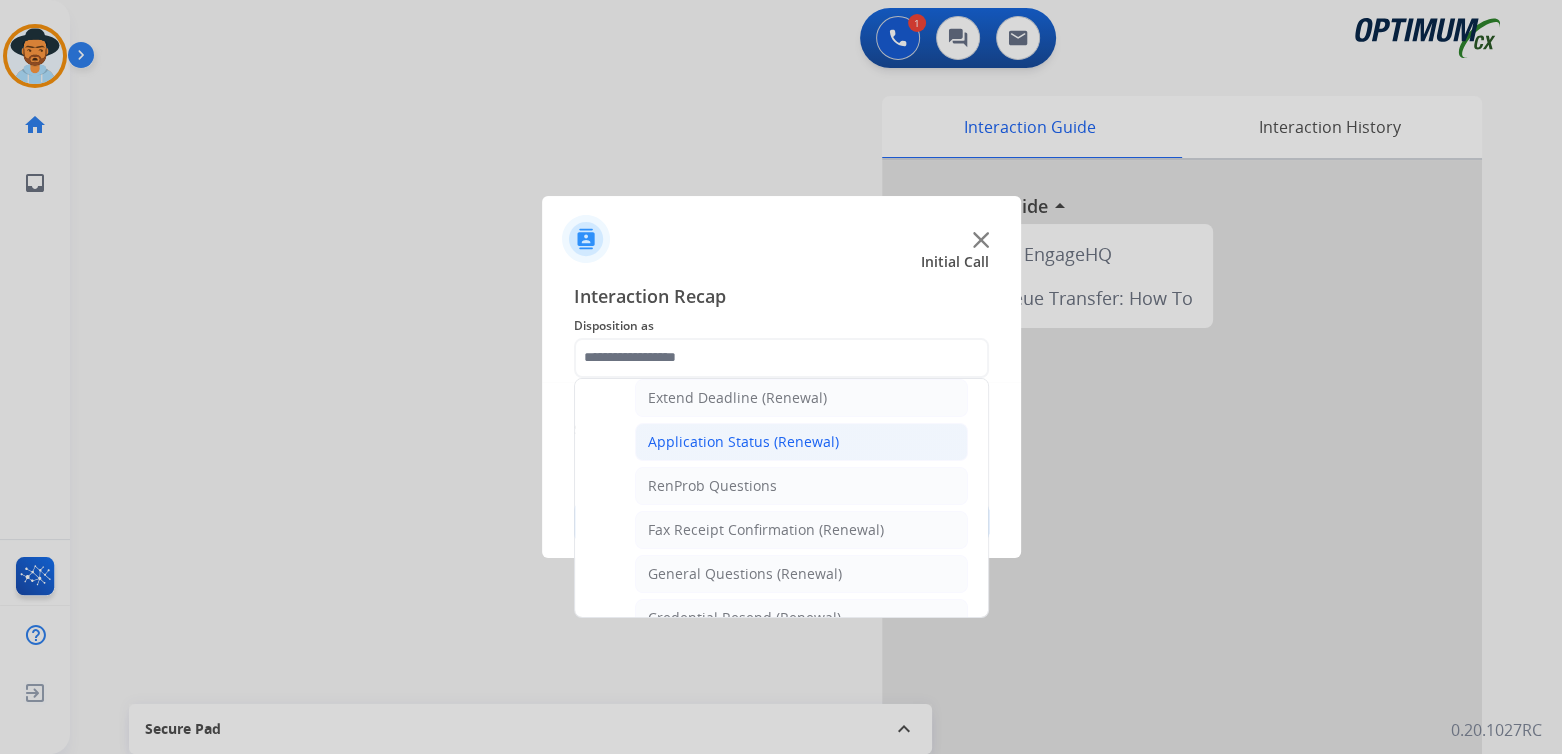 scroll, scrollTop: 430, scrollLeft: 0, axis: vertical 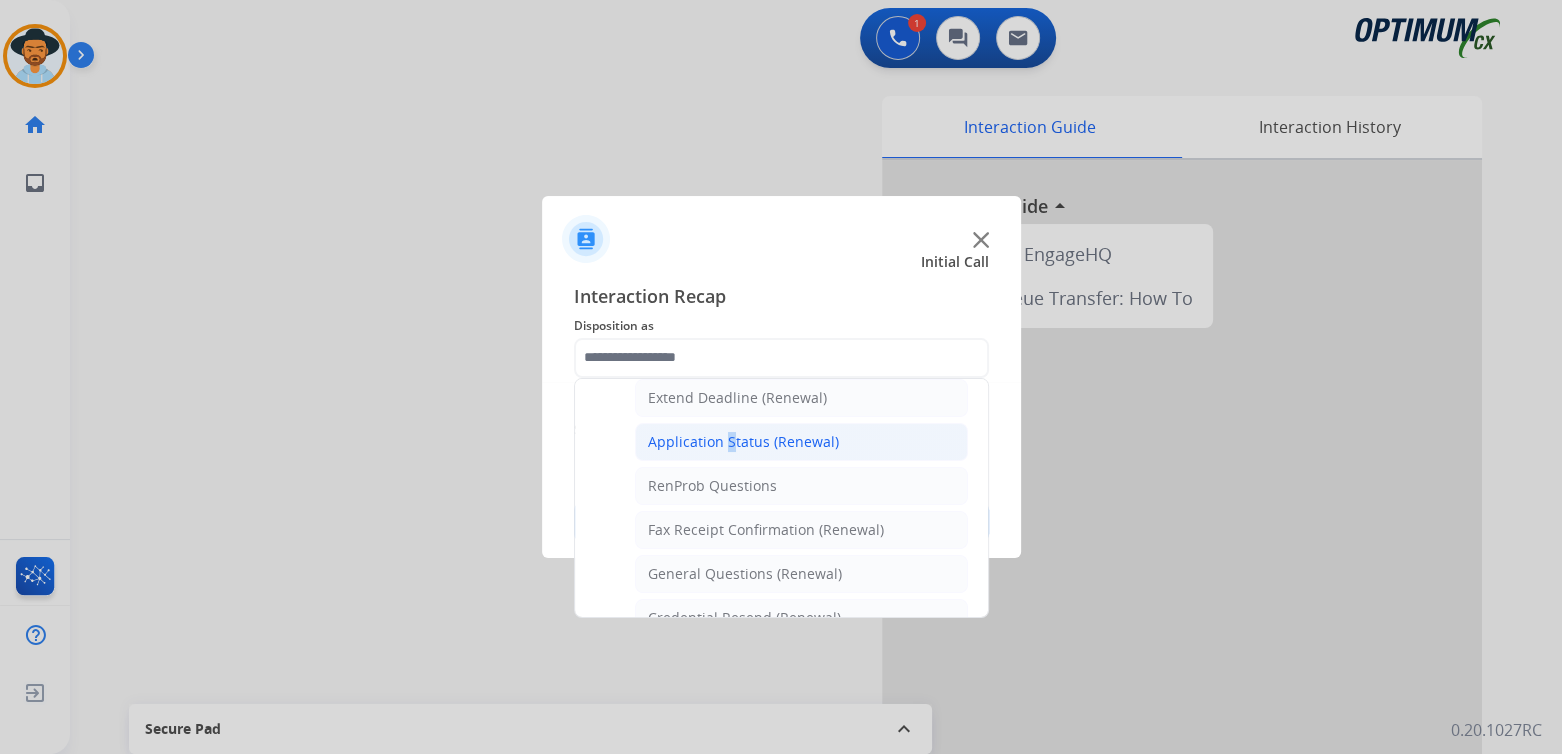 click on "Application Status (Renewal)" 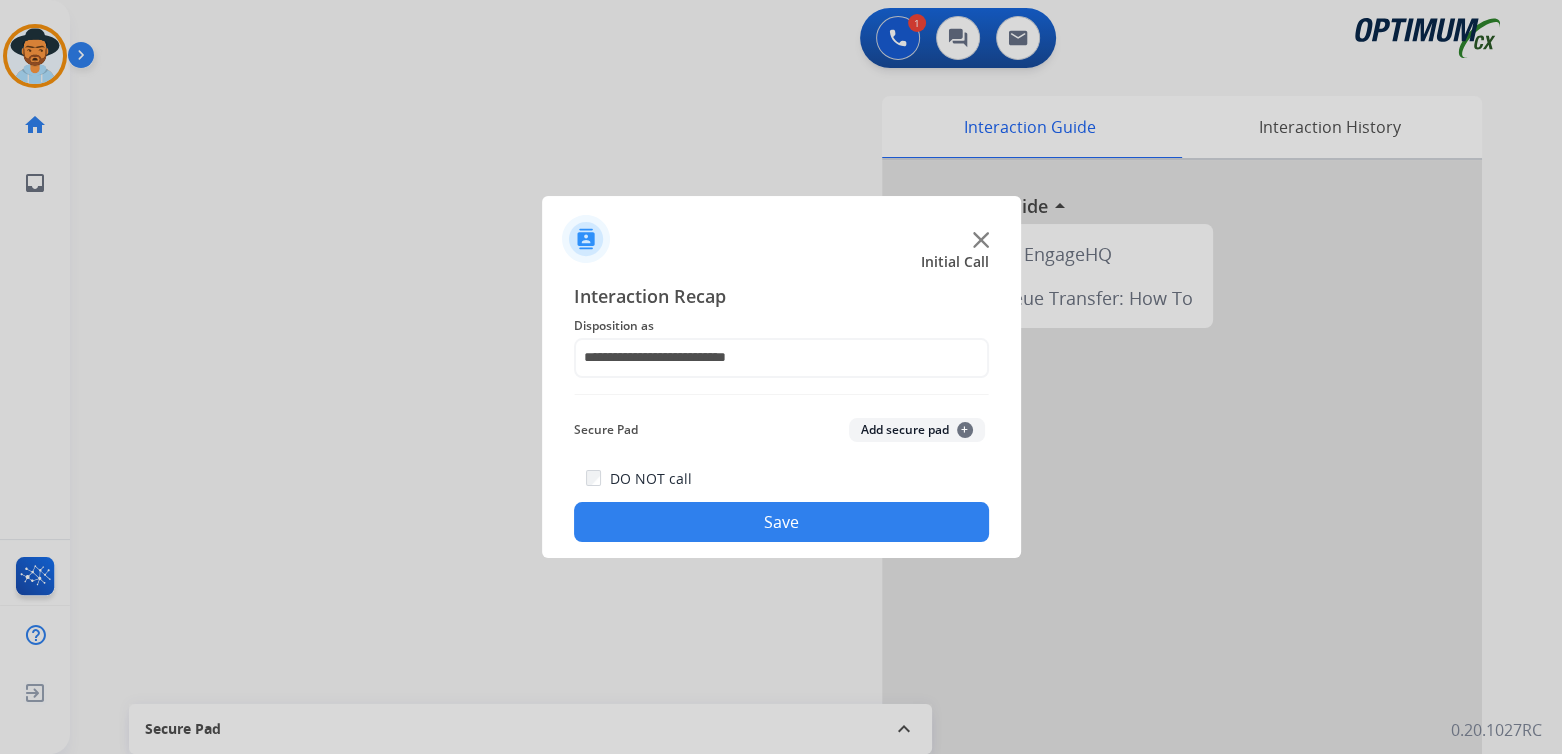 click on "Save" 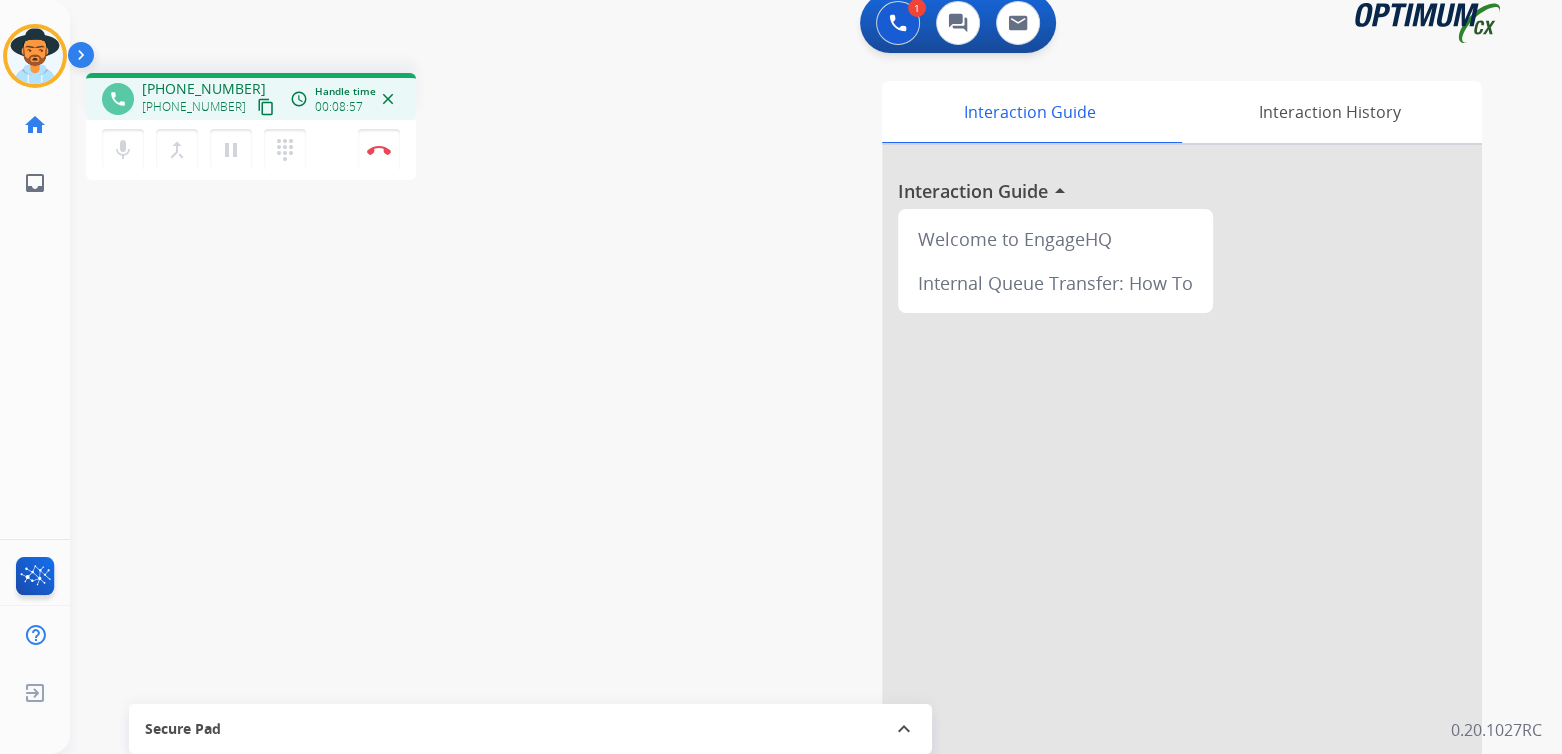 scroll, scrollTop: 0, scrollLeft: 0, axis: both 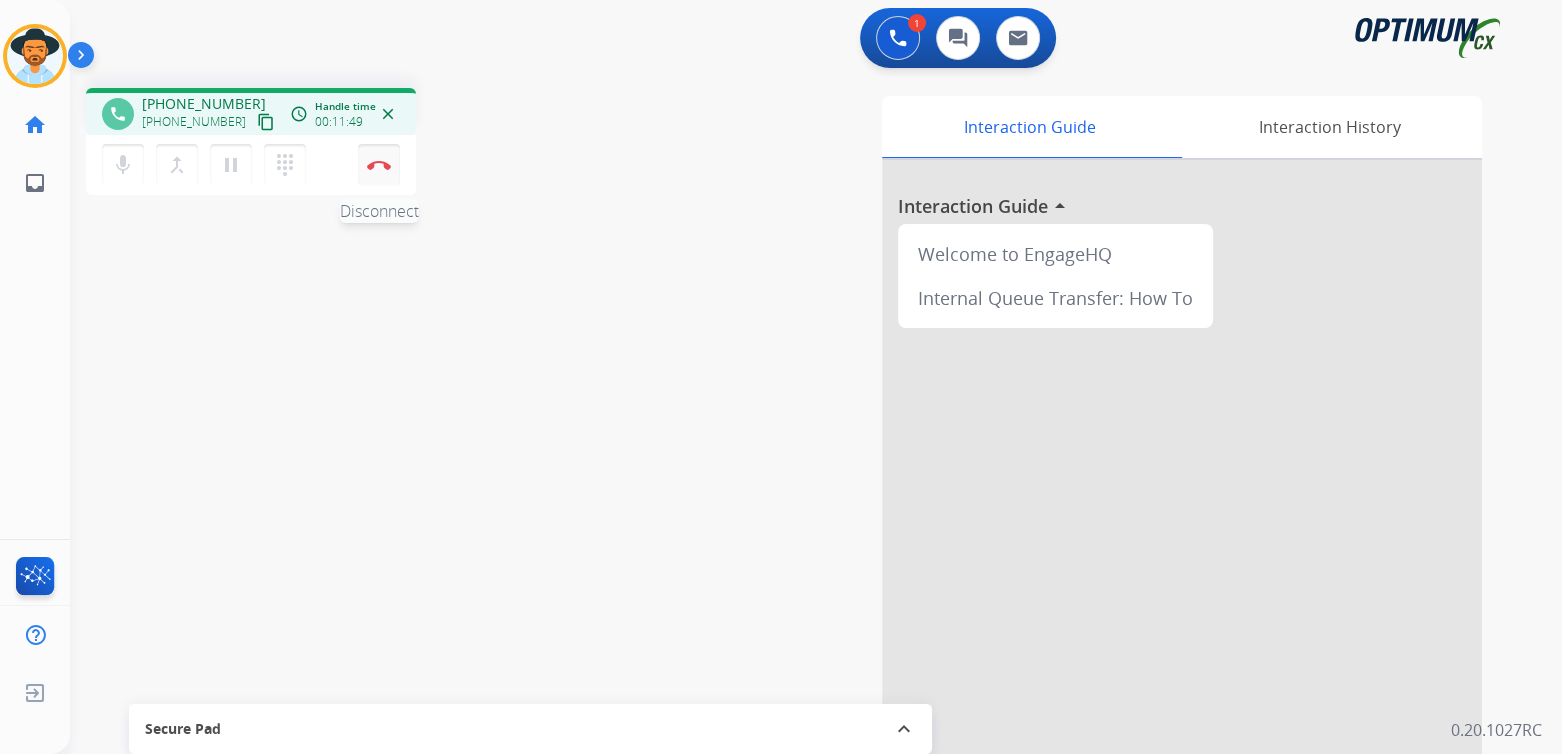 click at bounding box center (379, 165) 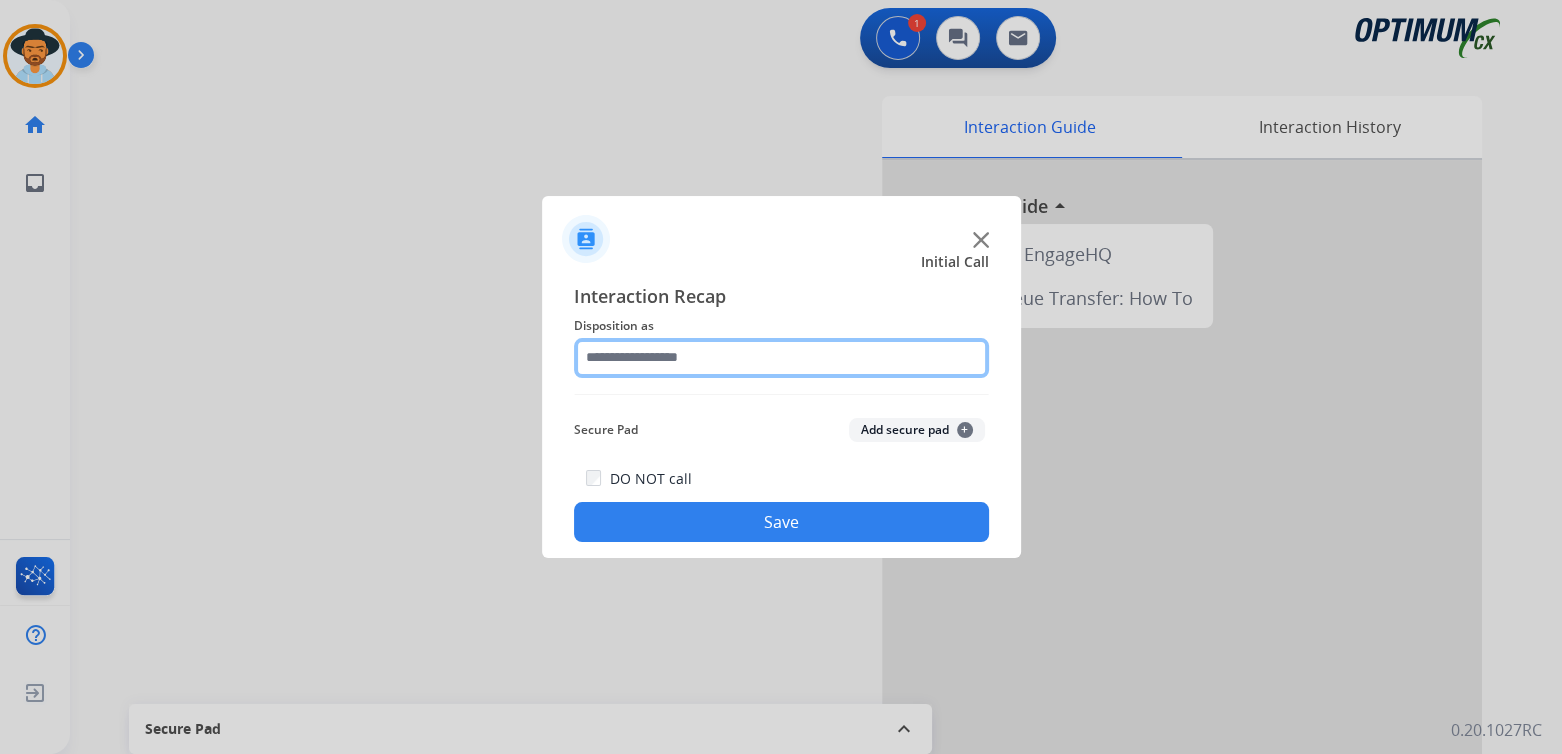 click 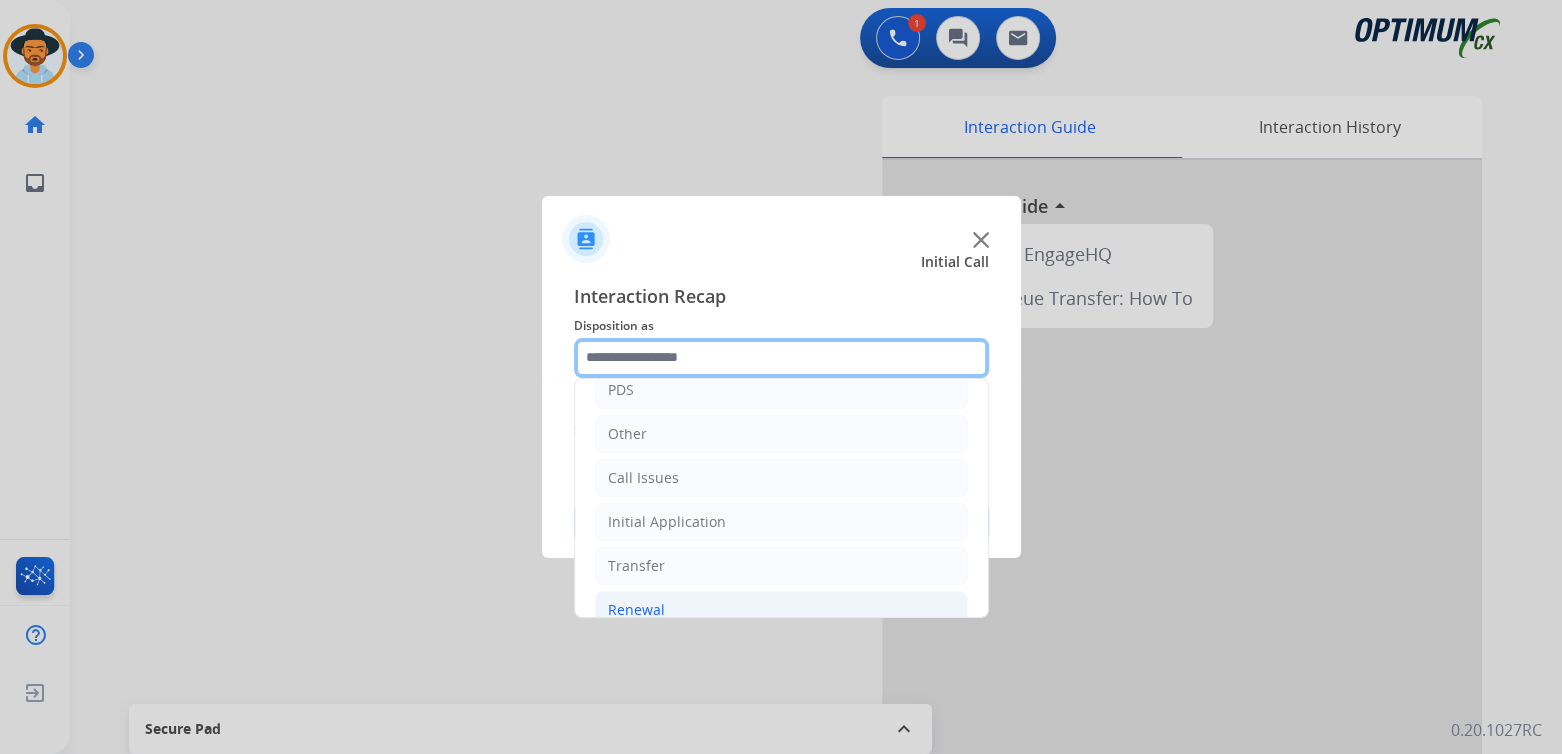 scroll, scrollTop: 132, scrollLeft: 0, axis: vertical 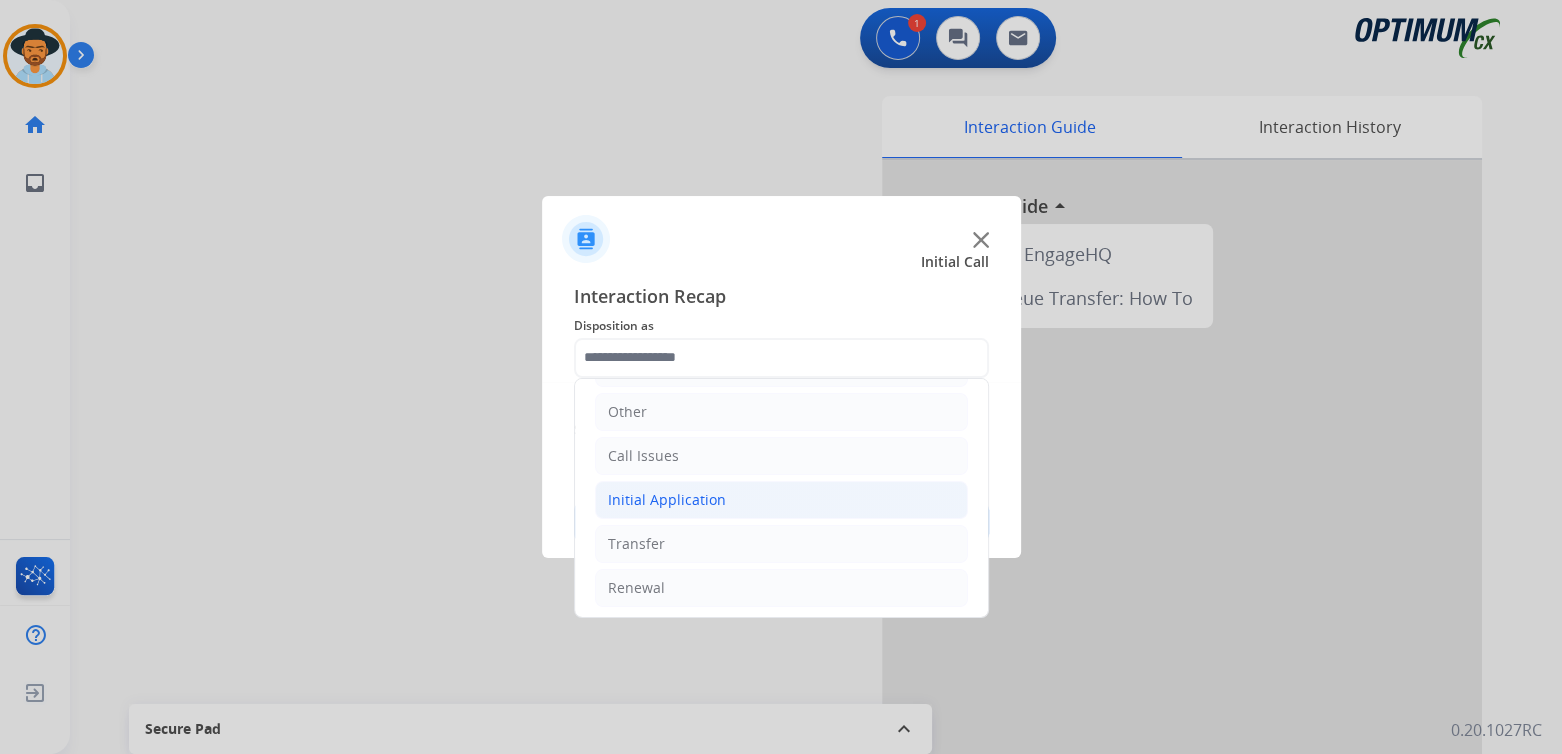 click on "Initial Application" 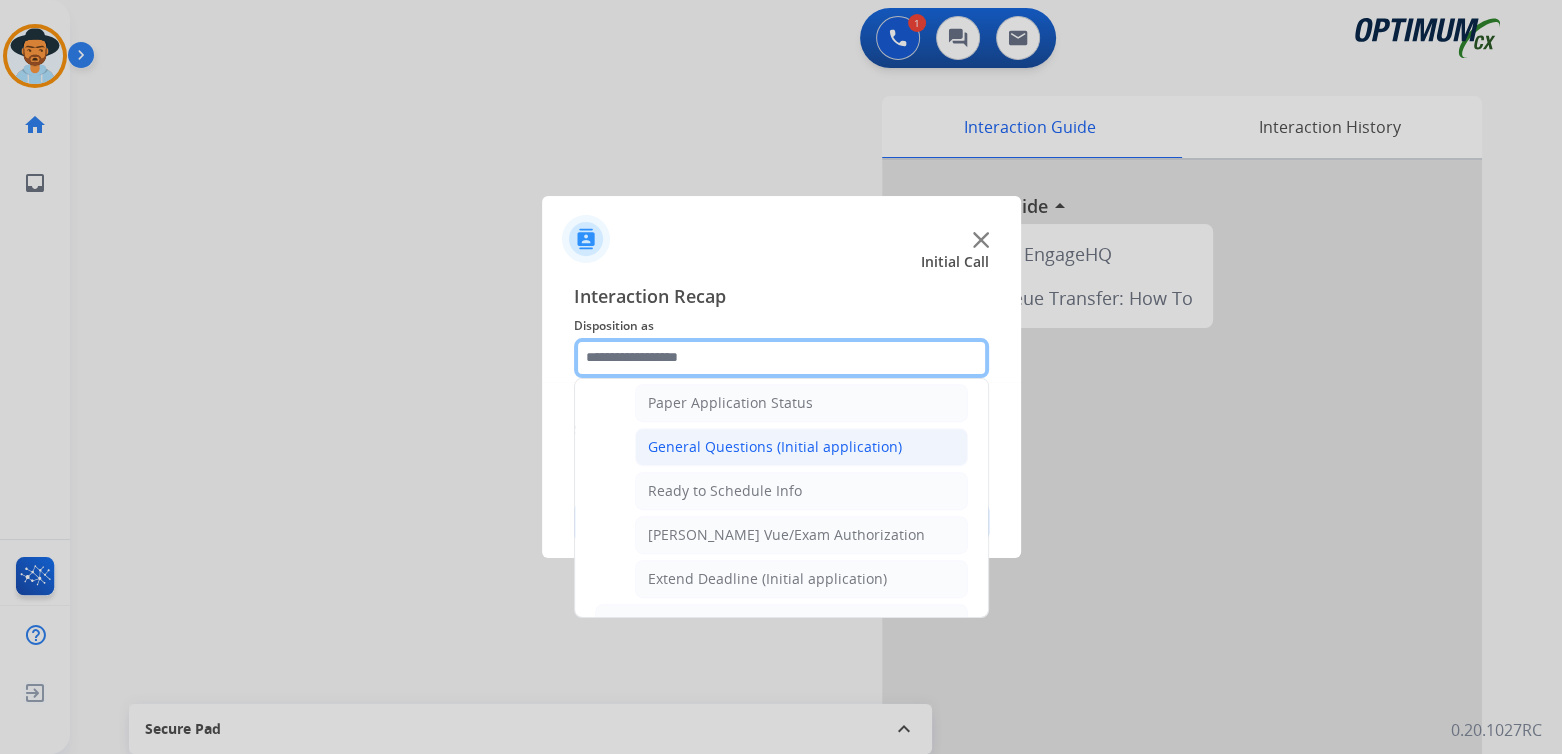 scroll, scrollTop: 1130, scrollLeft: 0, axis: vertical 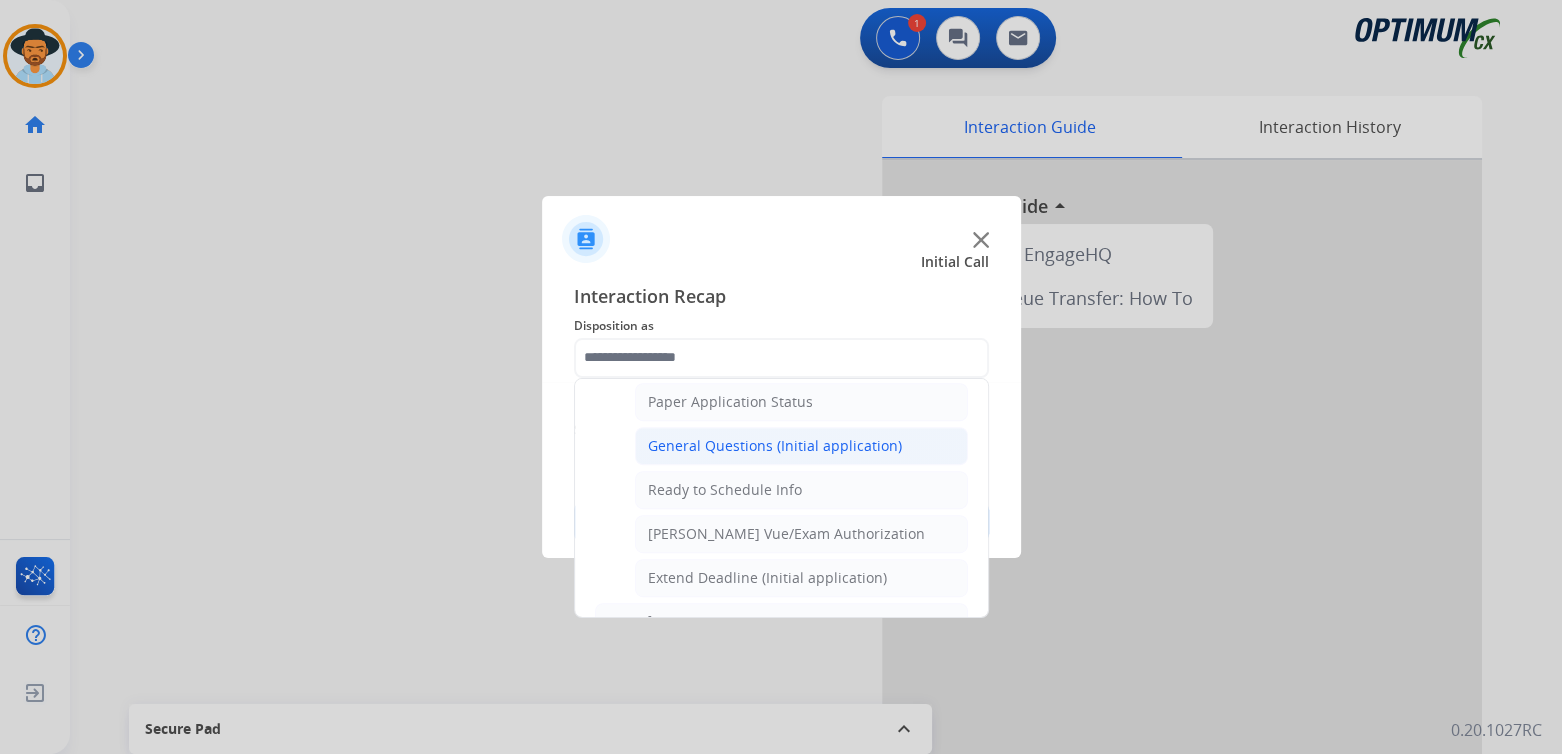 click on "General Questions (Initial application)" 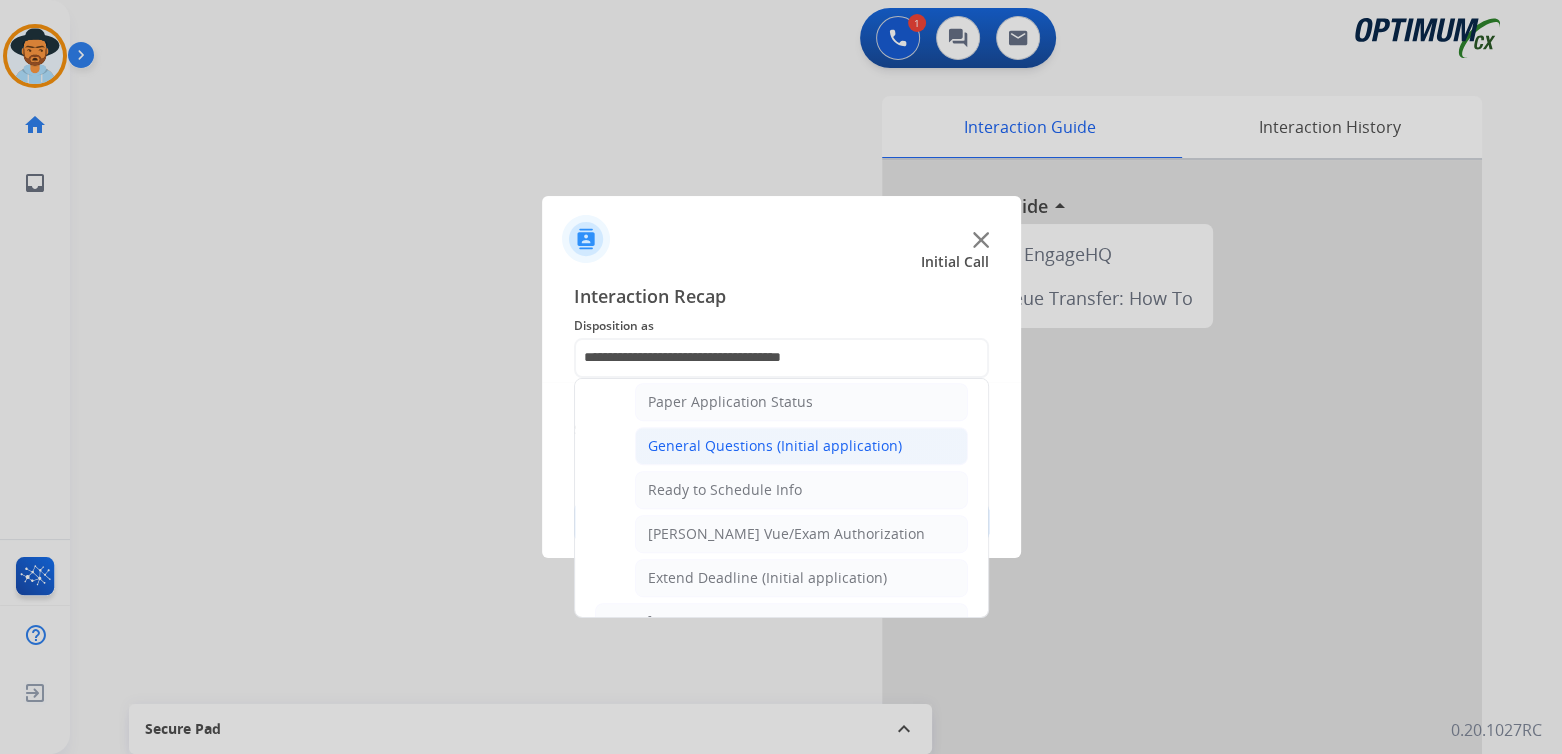 scroll, scrollTop: 0, scrollLeft: 0, axis: both 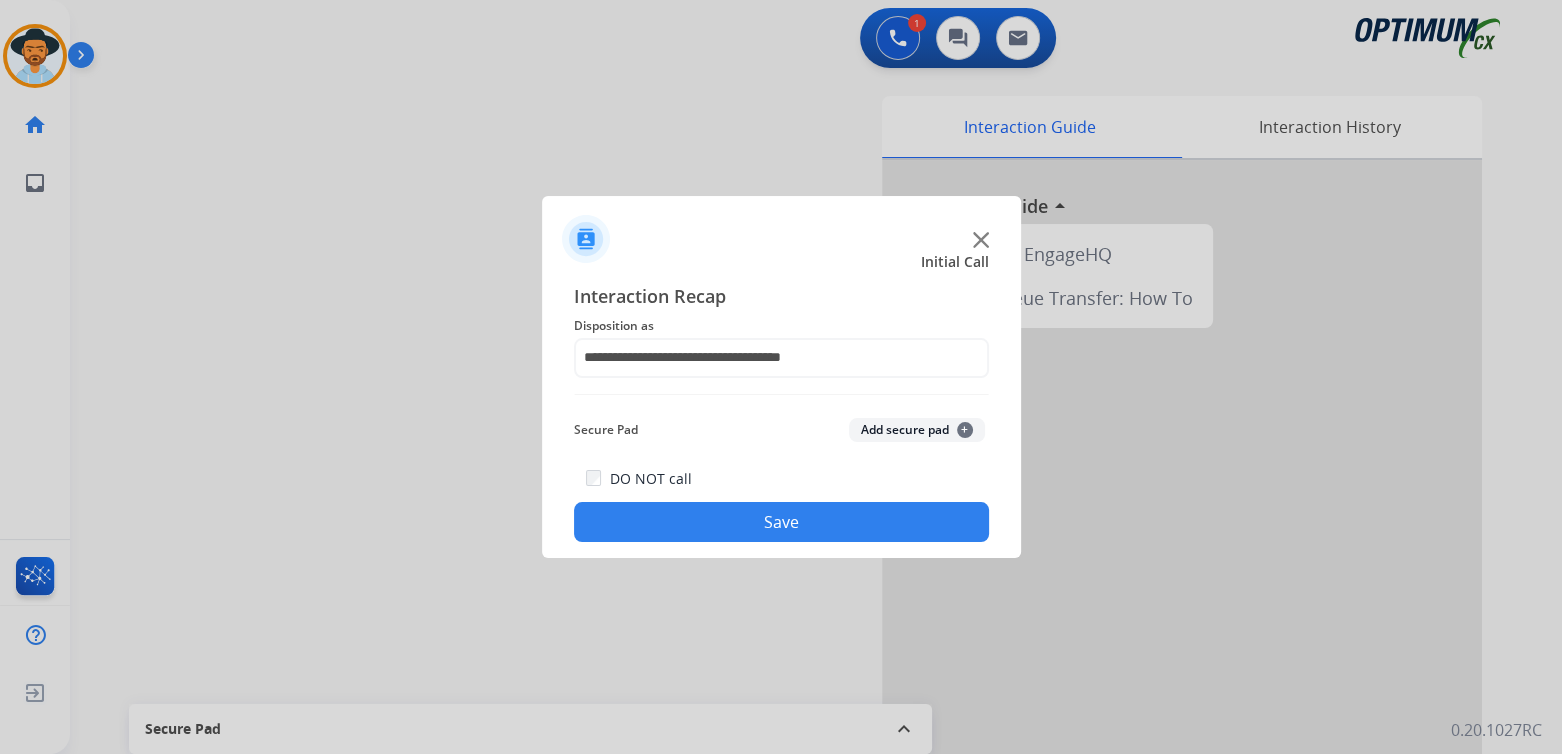 click on "Save" 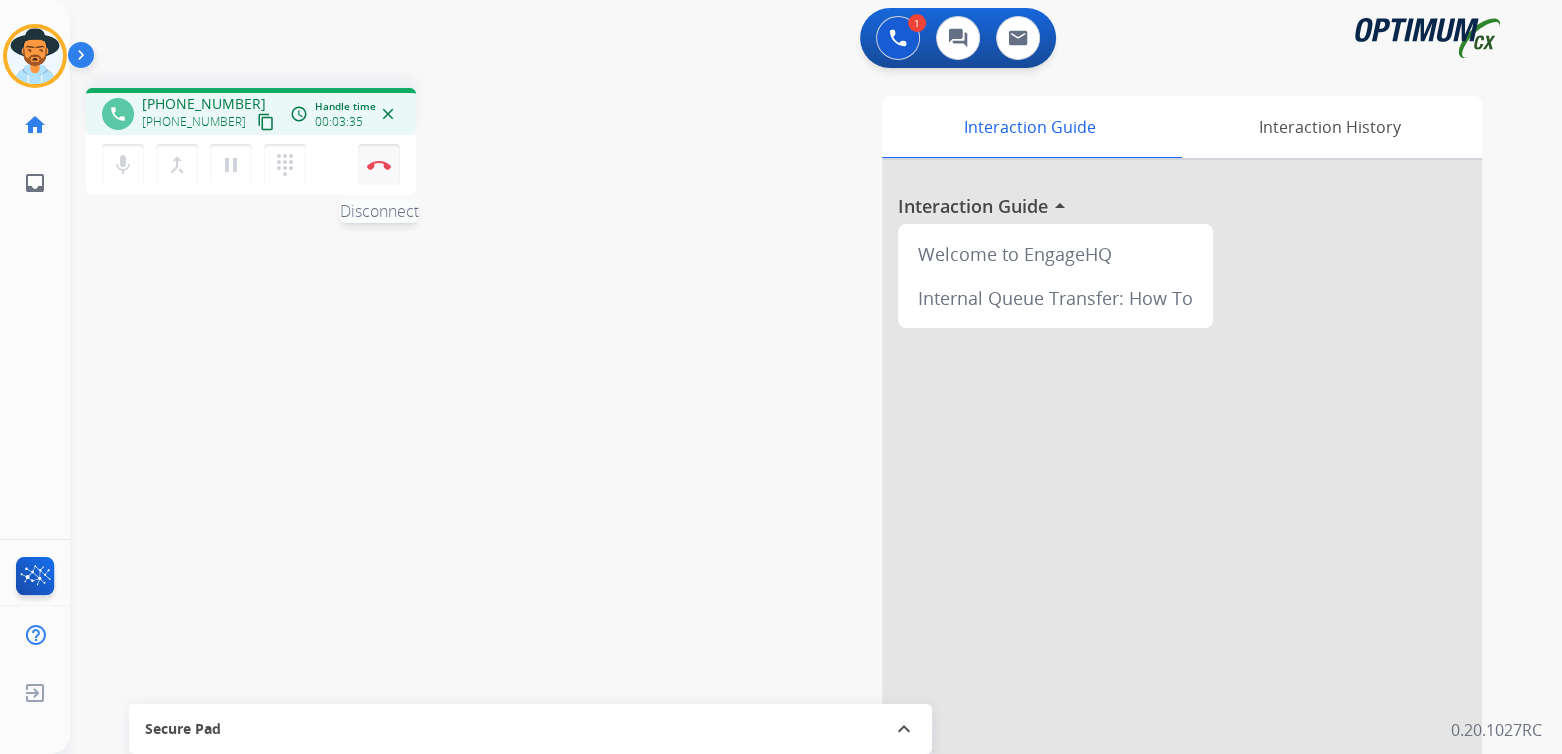 click on "Disconnect" at bounding box center (379, 165) 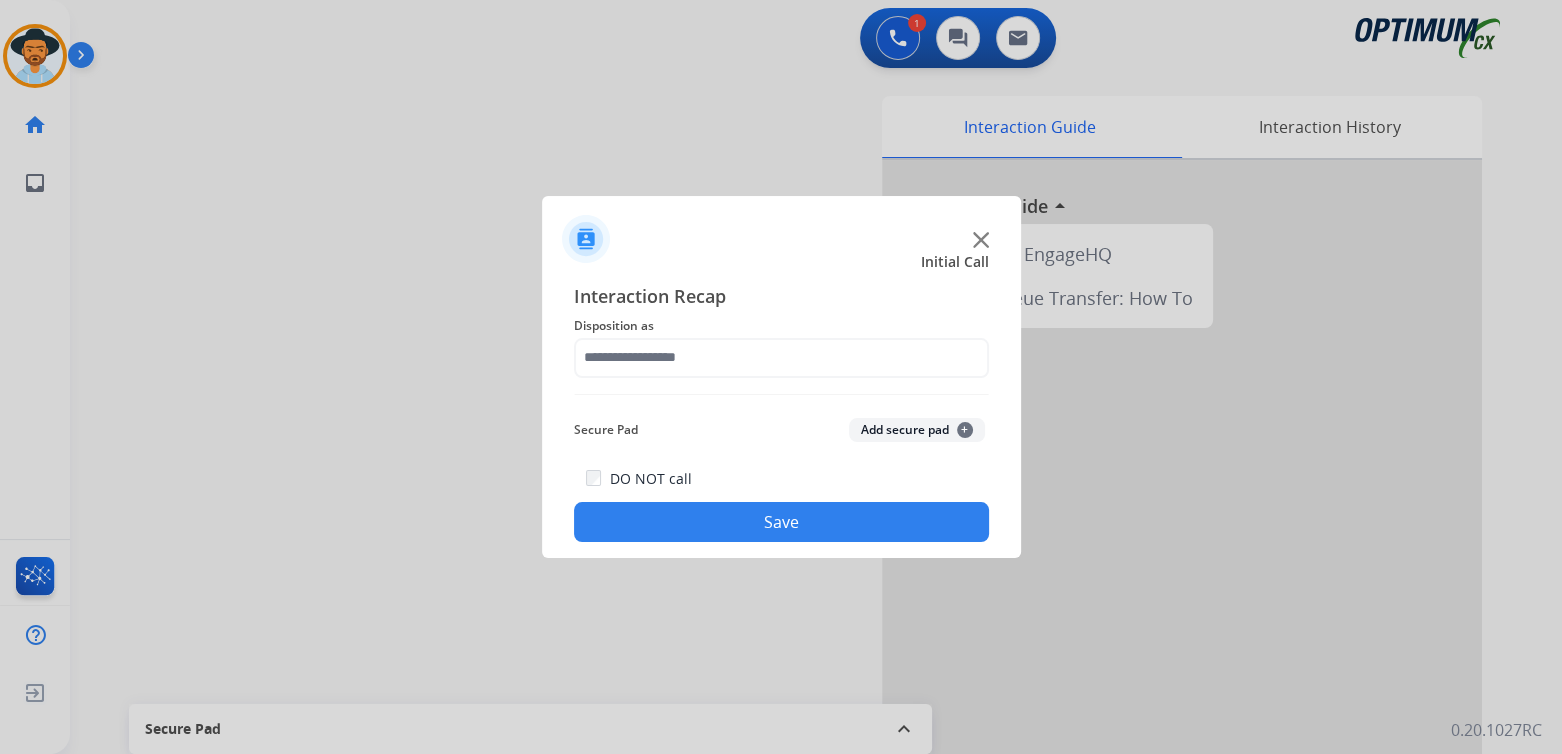 click on "Save" 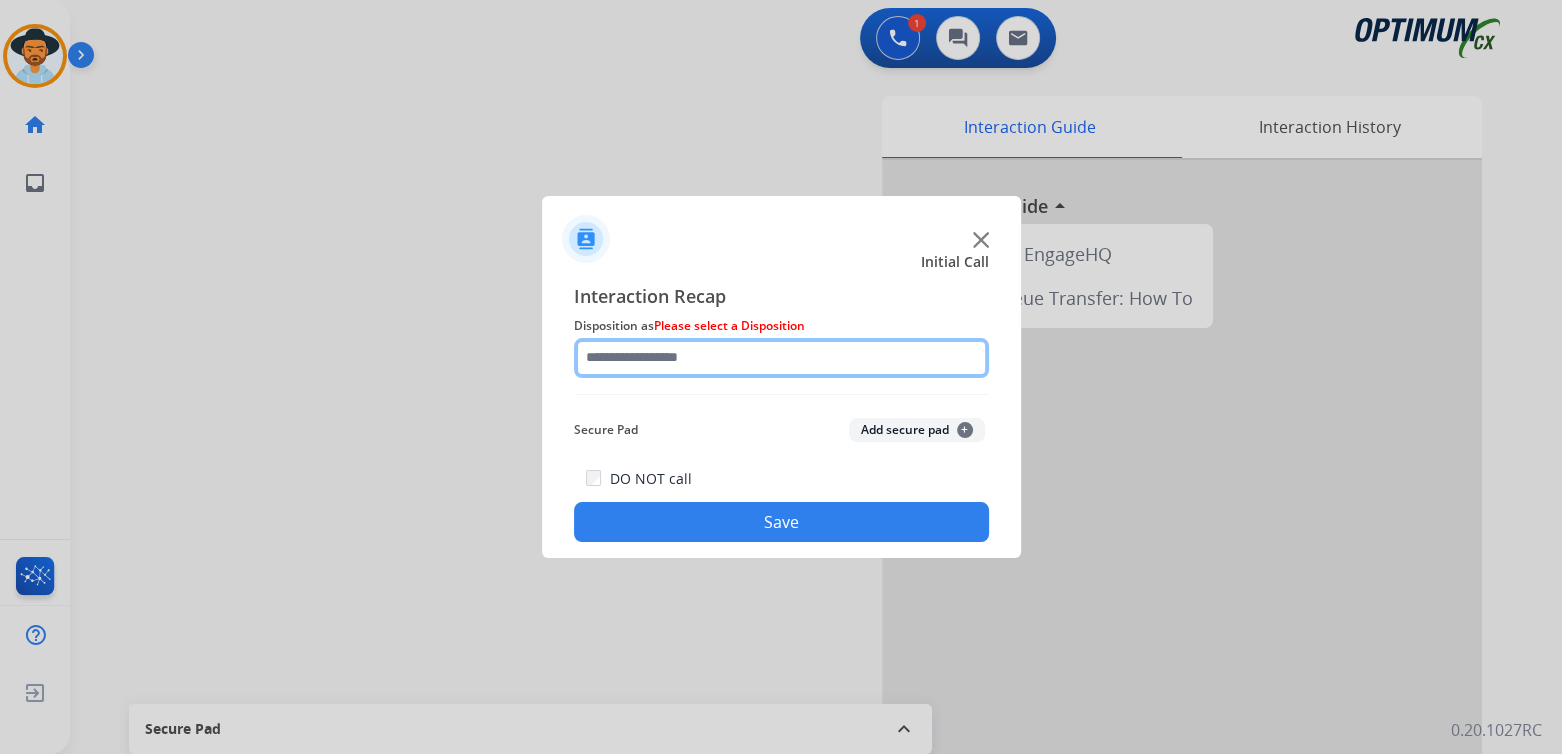click 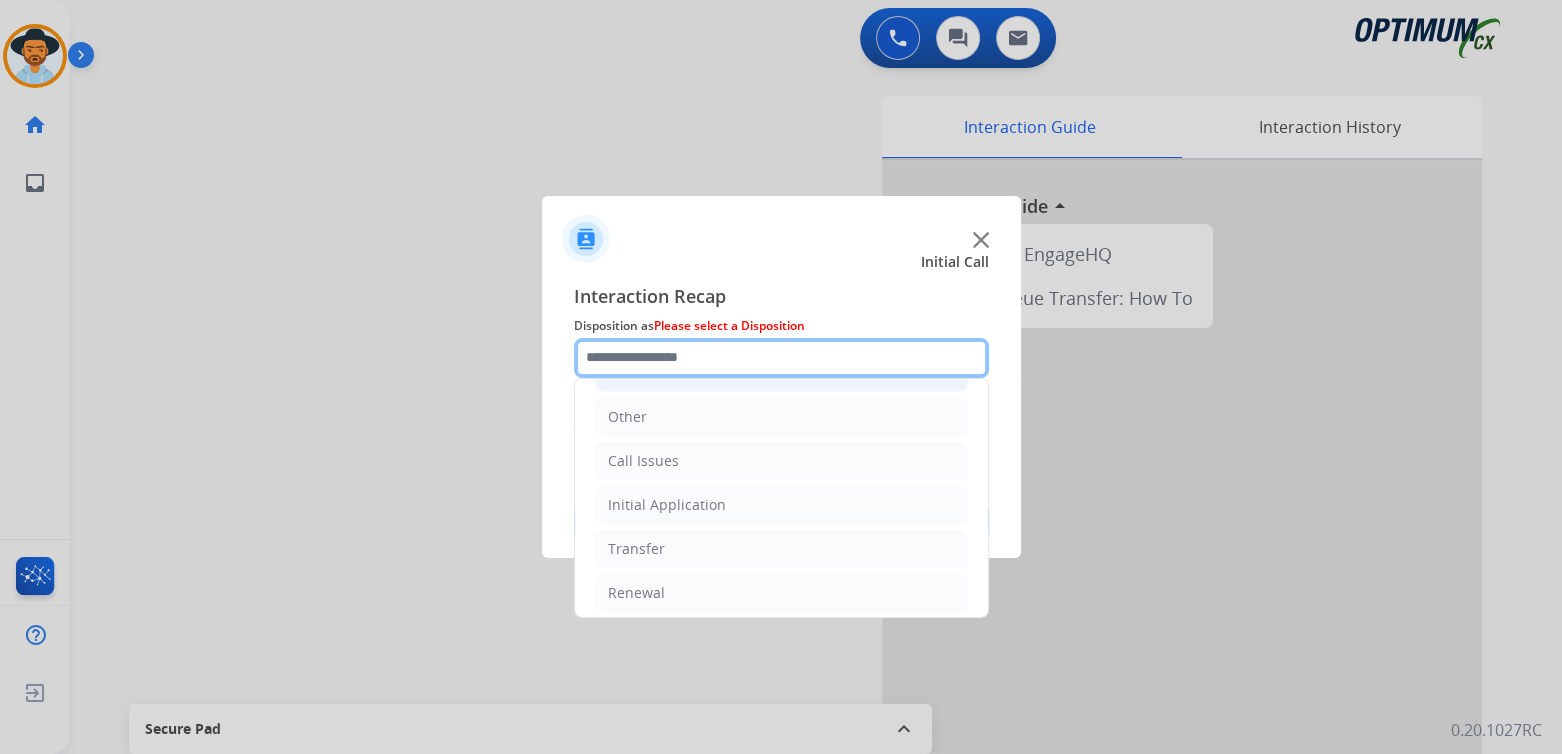 scroll, scrollTop: 132, scrollLeft: 0, axis: vertical 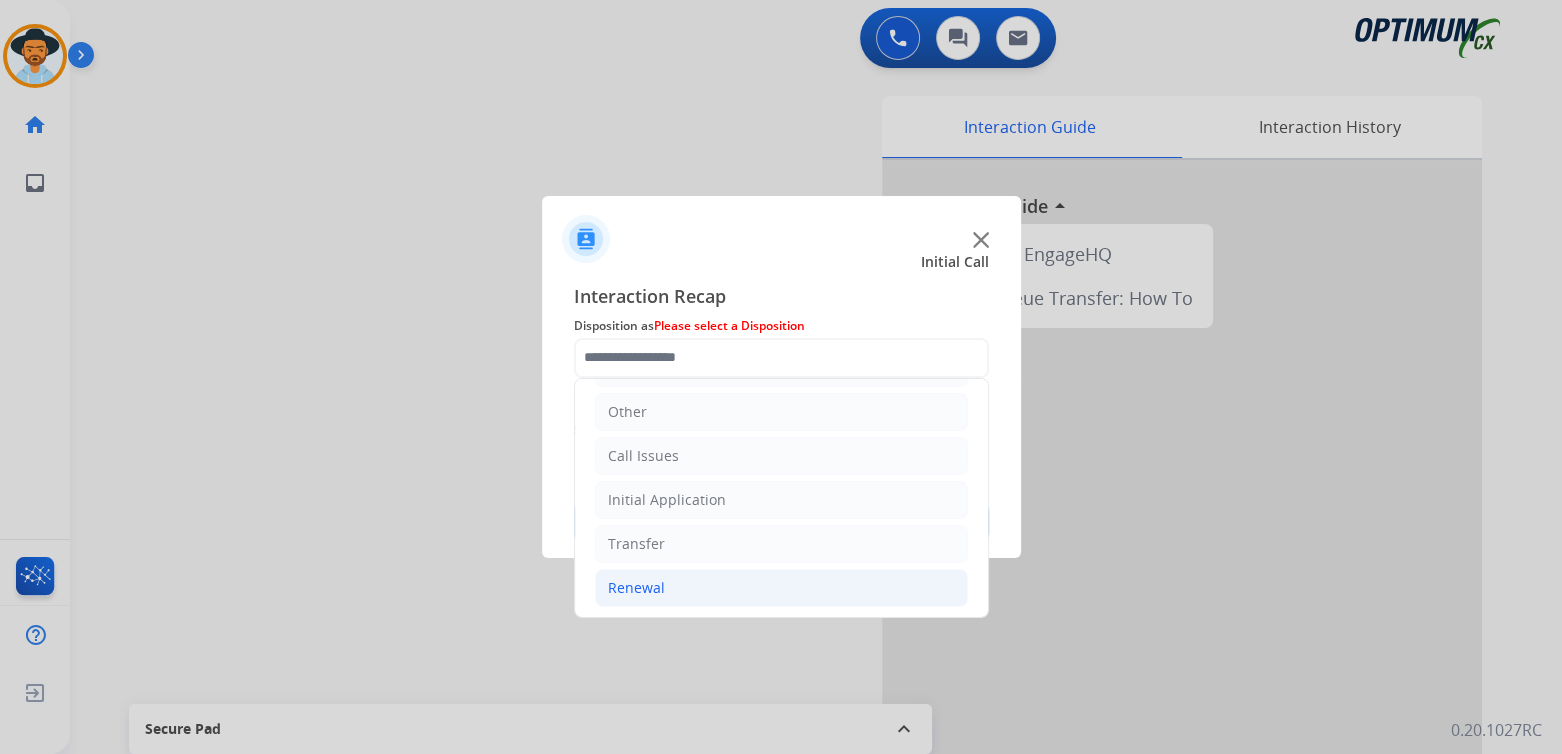 click on "Renewal" 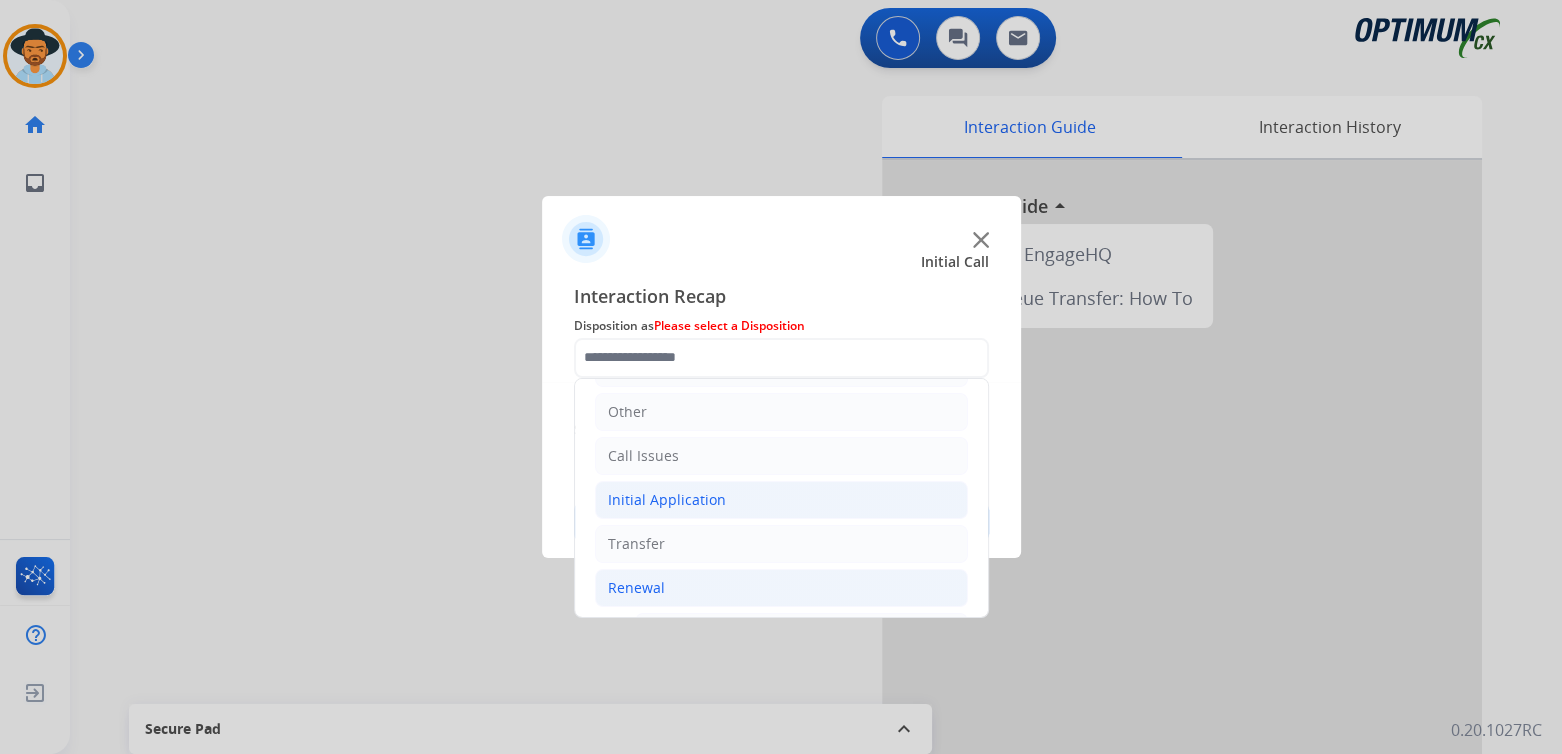 click on "Initial Application" 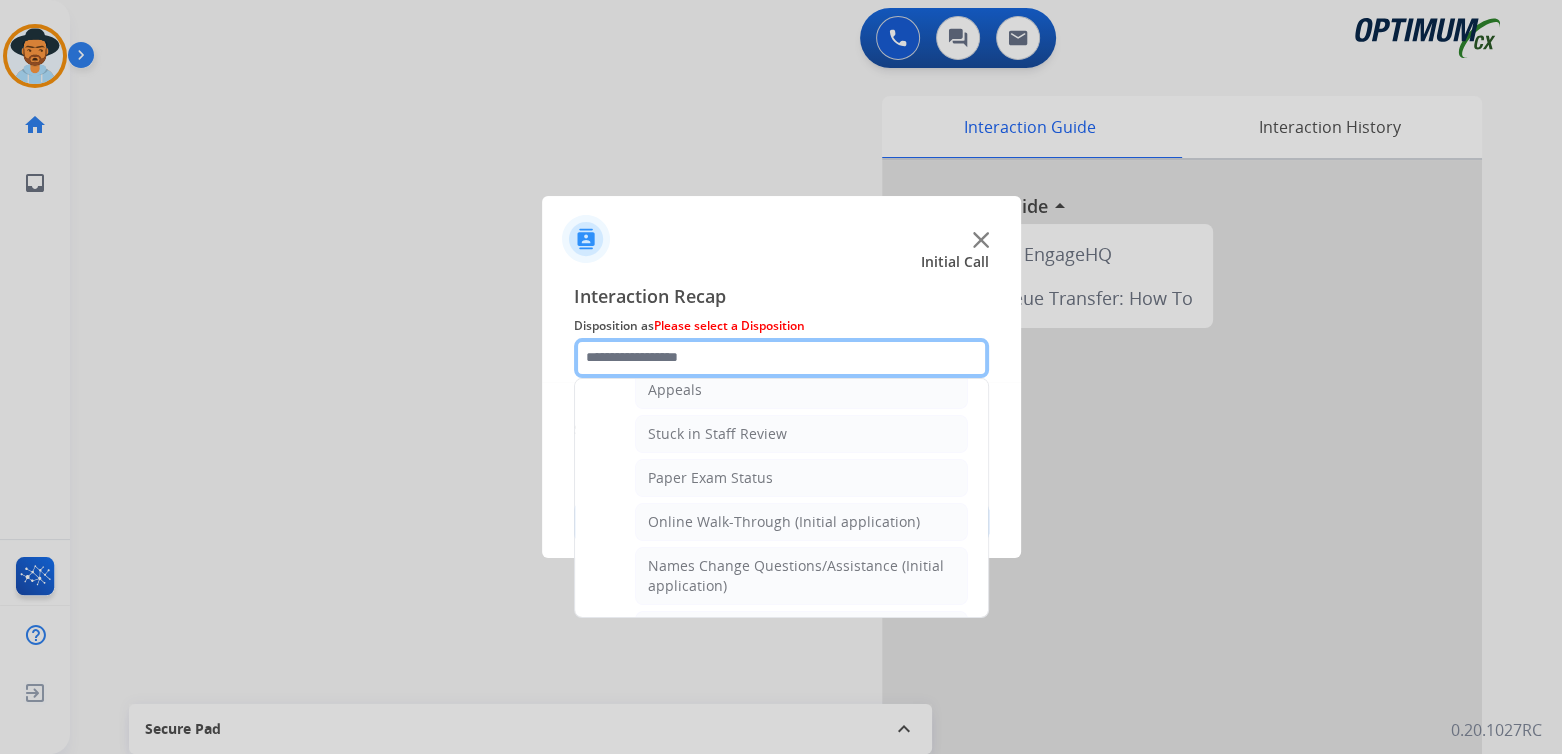 scroll, scrollTop: 331, scrollLeft: 0, axis: vertical 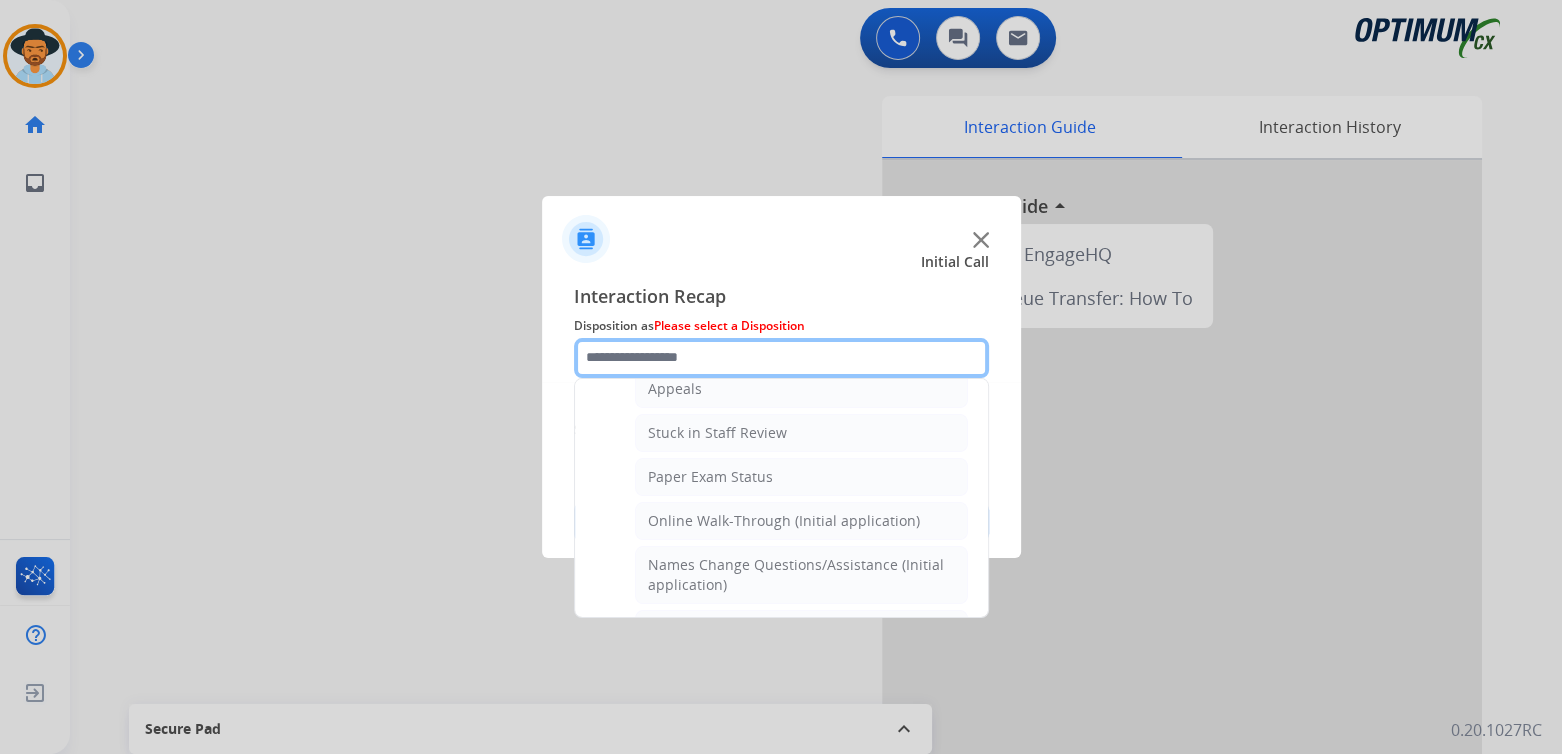 click 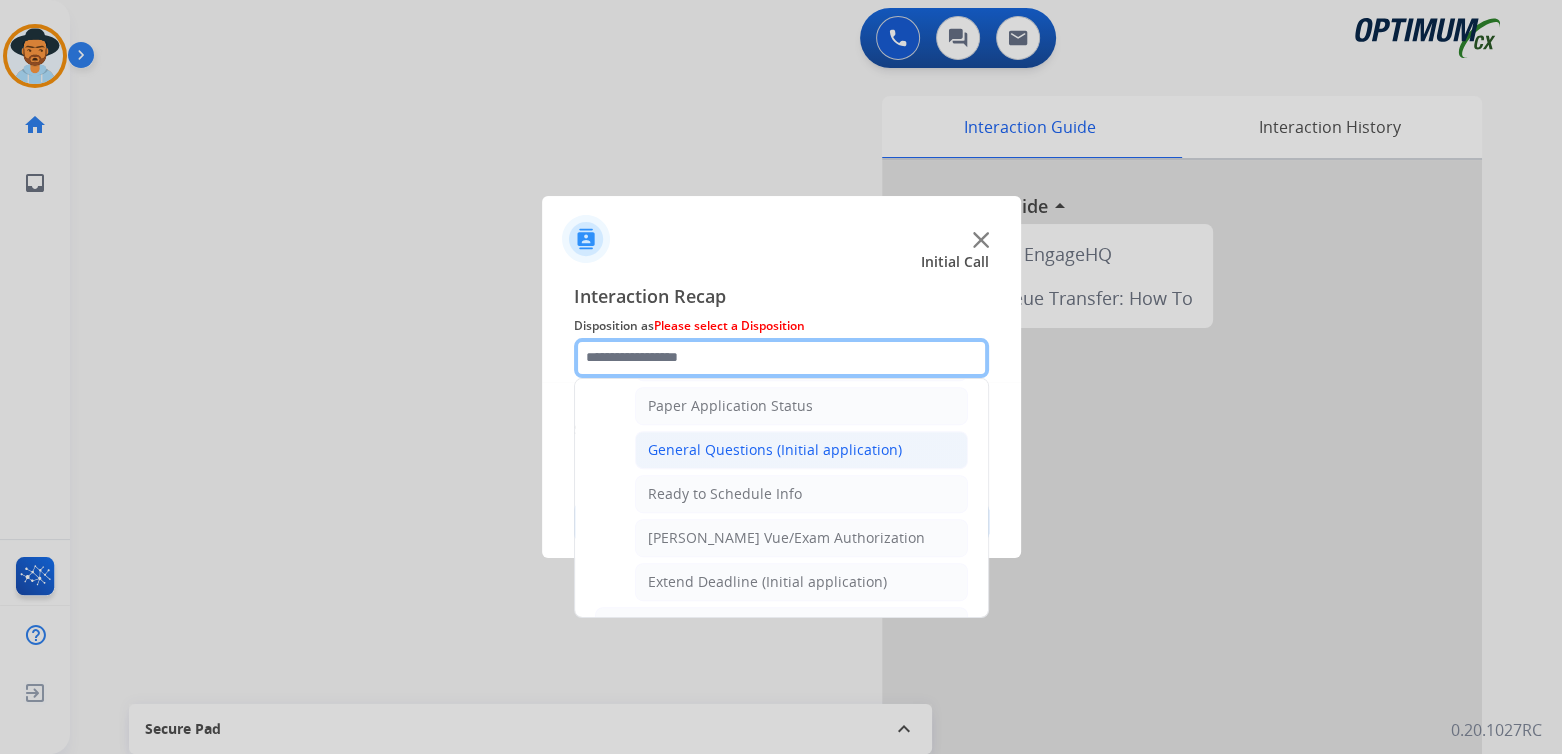 scroll, scrollTop: 1129, scrollLeft: 0, axis: vertical 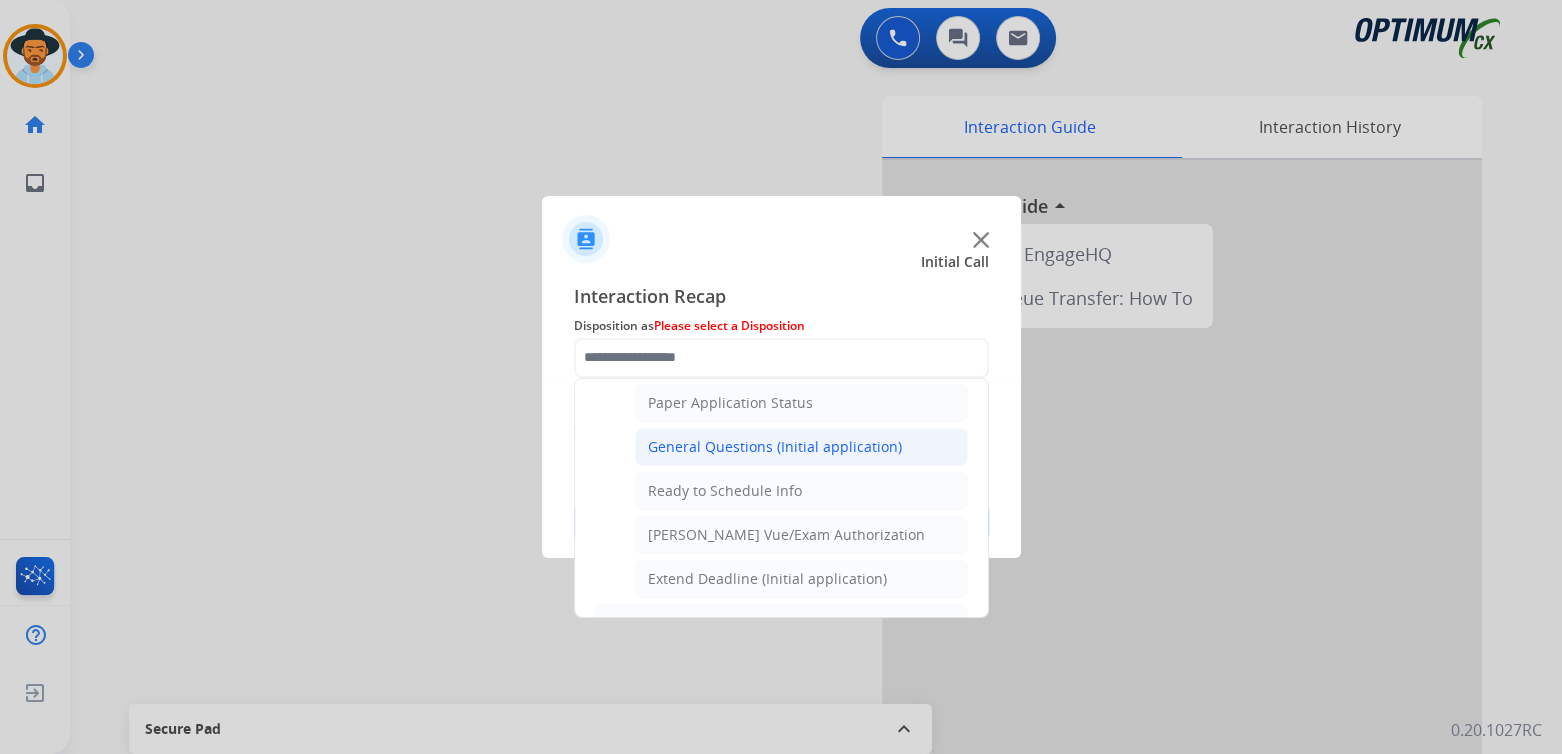 click on "General Questions (Initial application)" 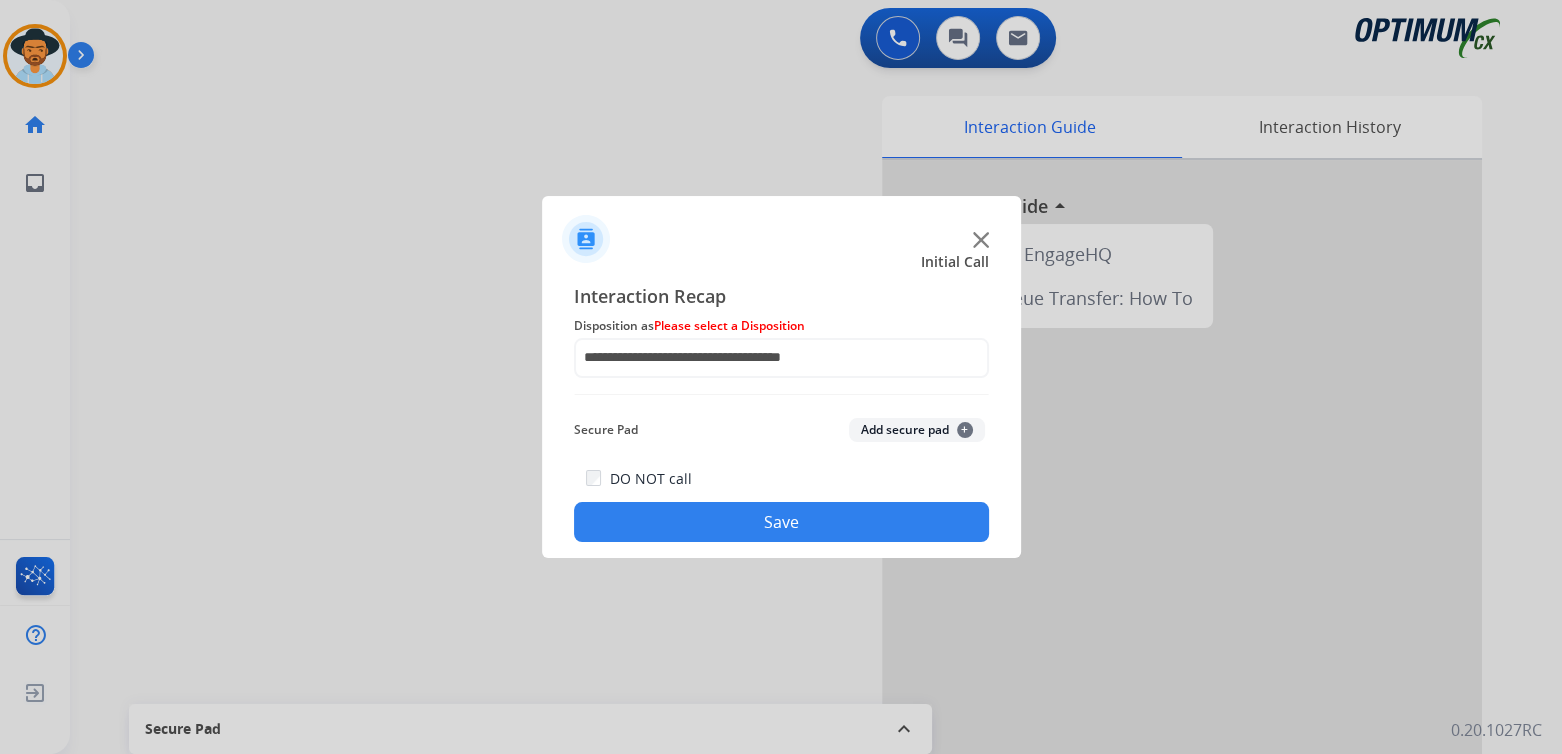 click on "Save" 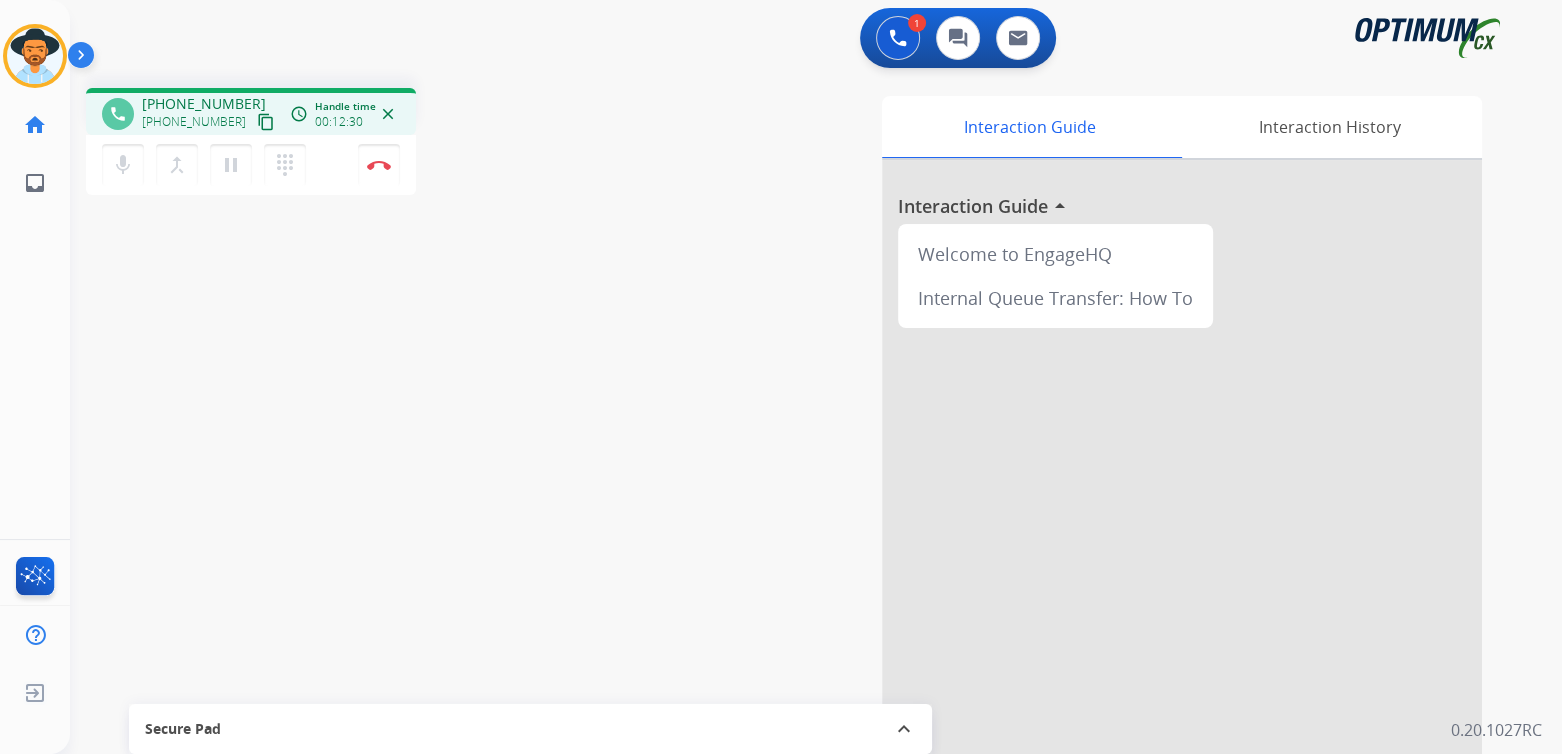 drag, startPoint x: 377, startPoint y: 165, endPoint x: 462, endPoint y: 149, distance: 86.492775 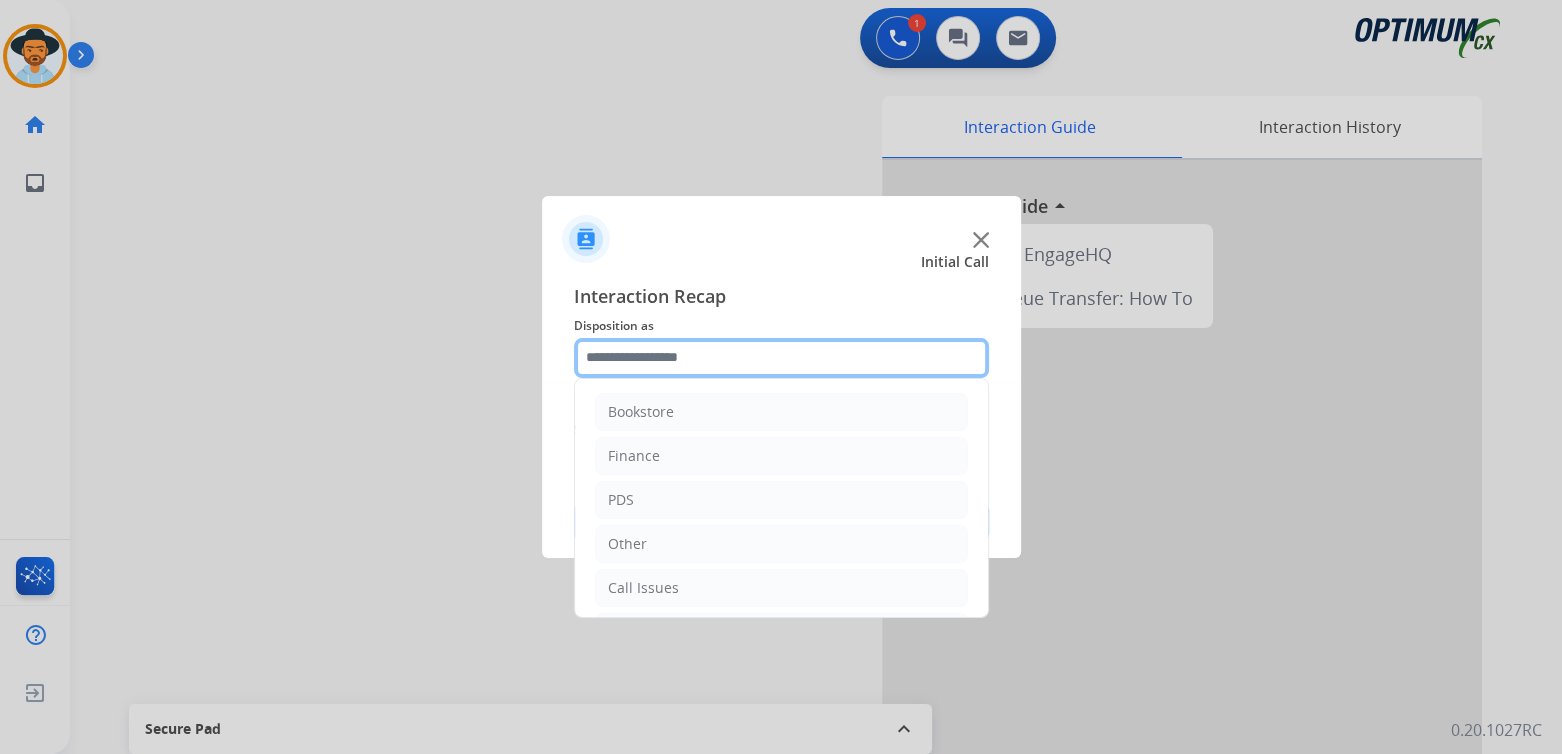 click 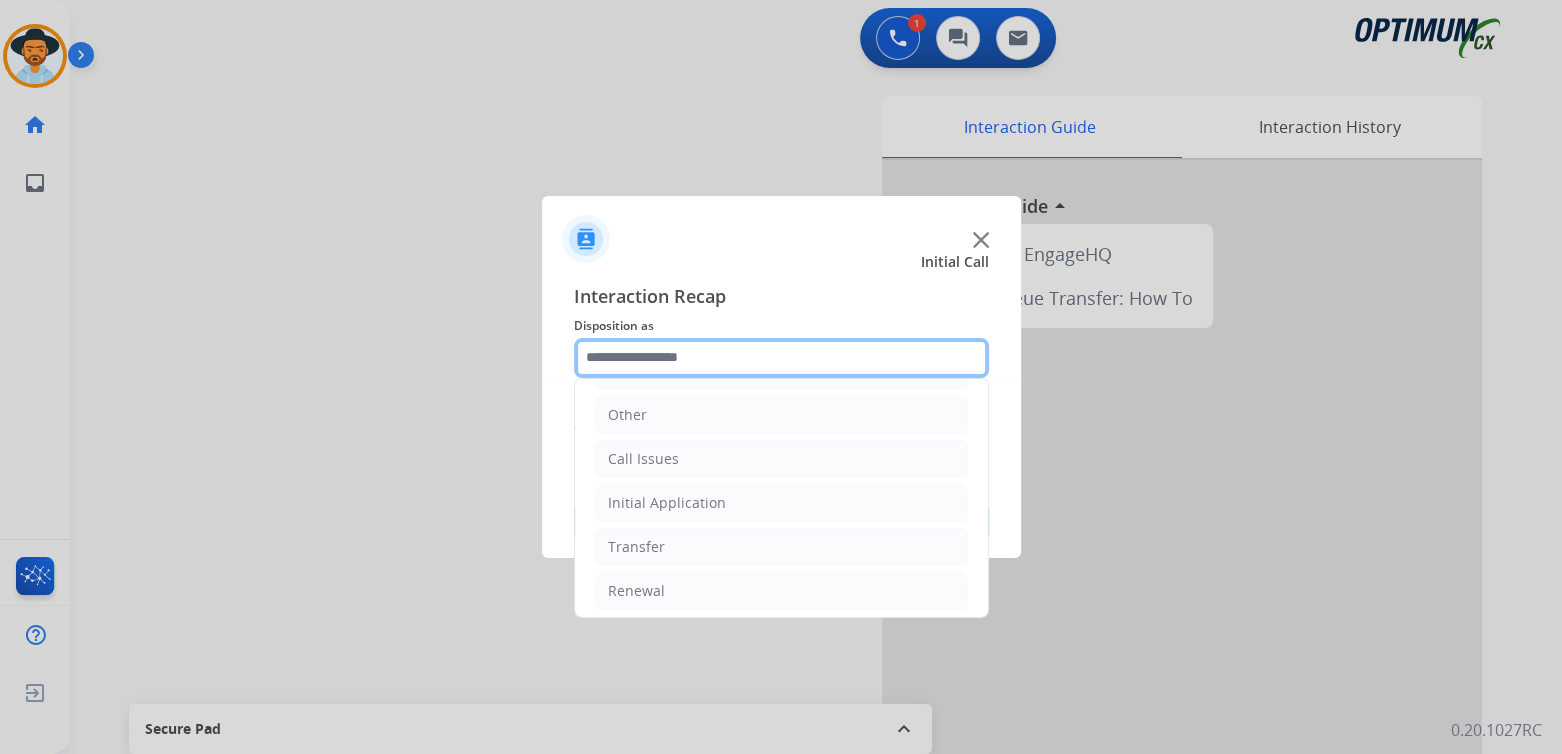 scroll, scrollTop: 132, scrollLeft: 0, axis: vertical 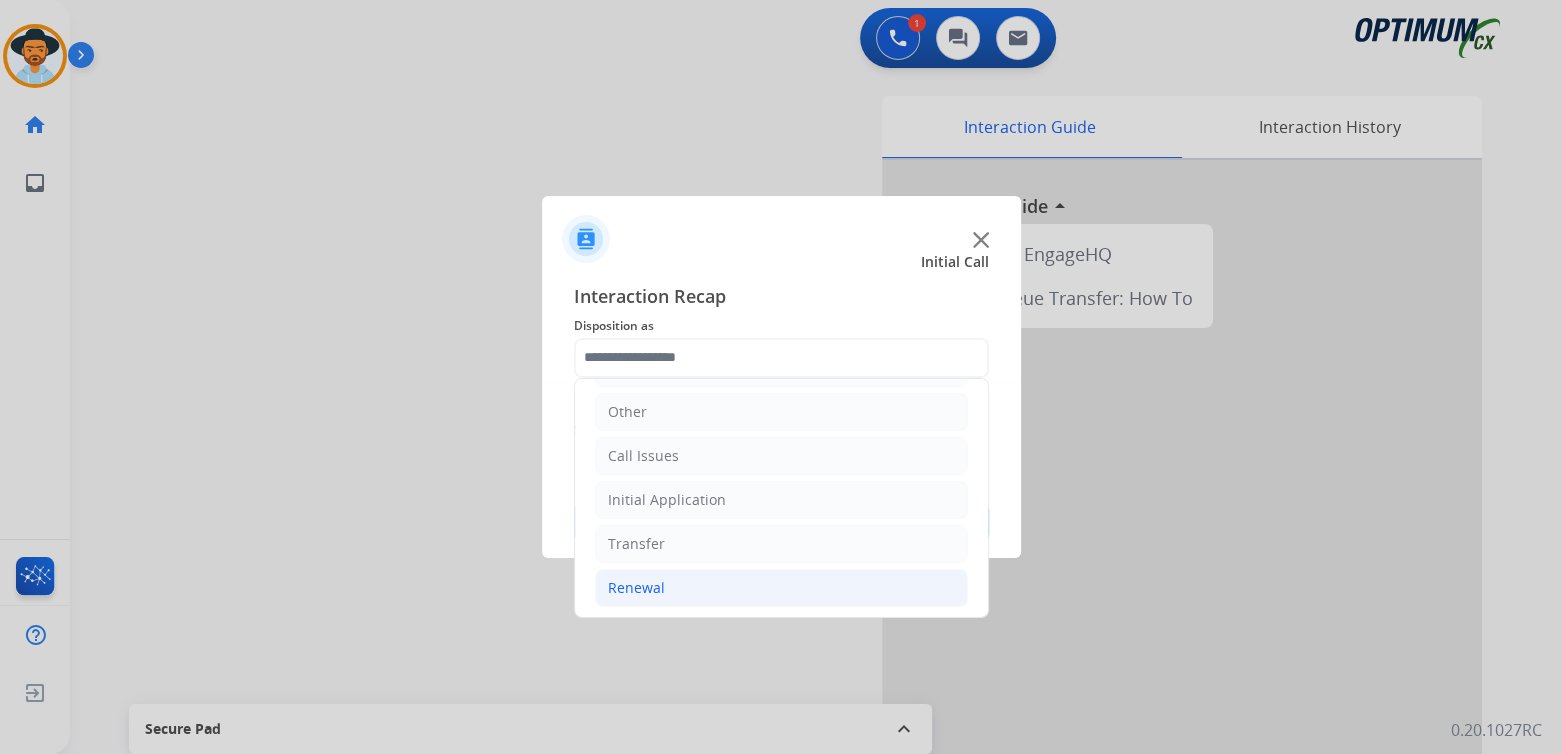 click on "Renewal" 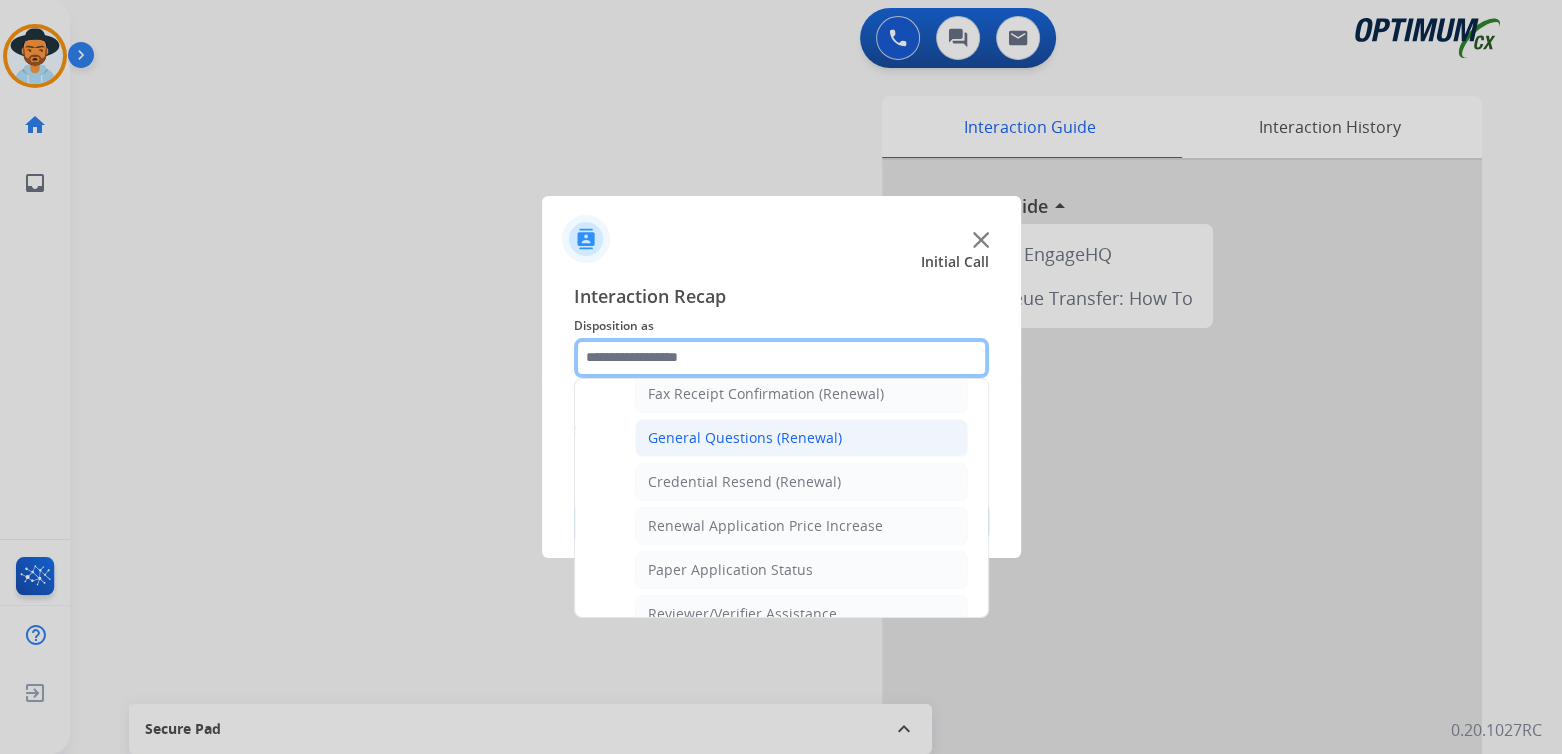 scroll, scrollTop: 565, scrollLeft: 0, axis: vertical 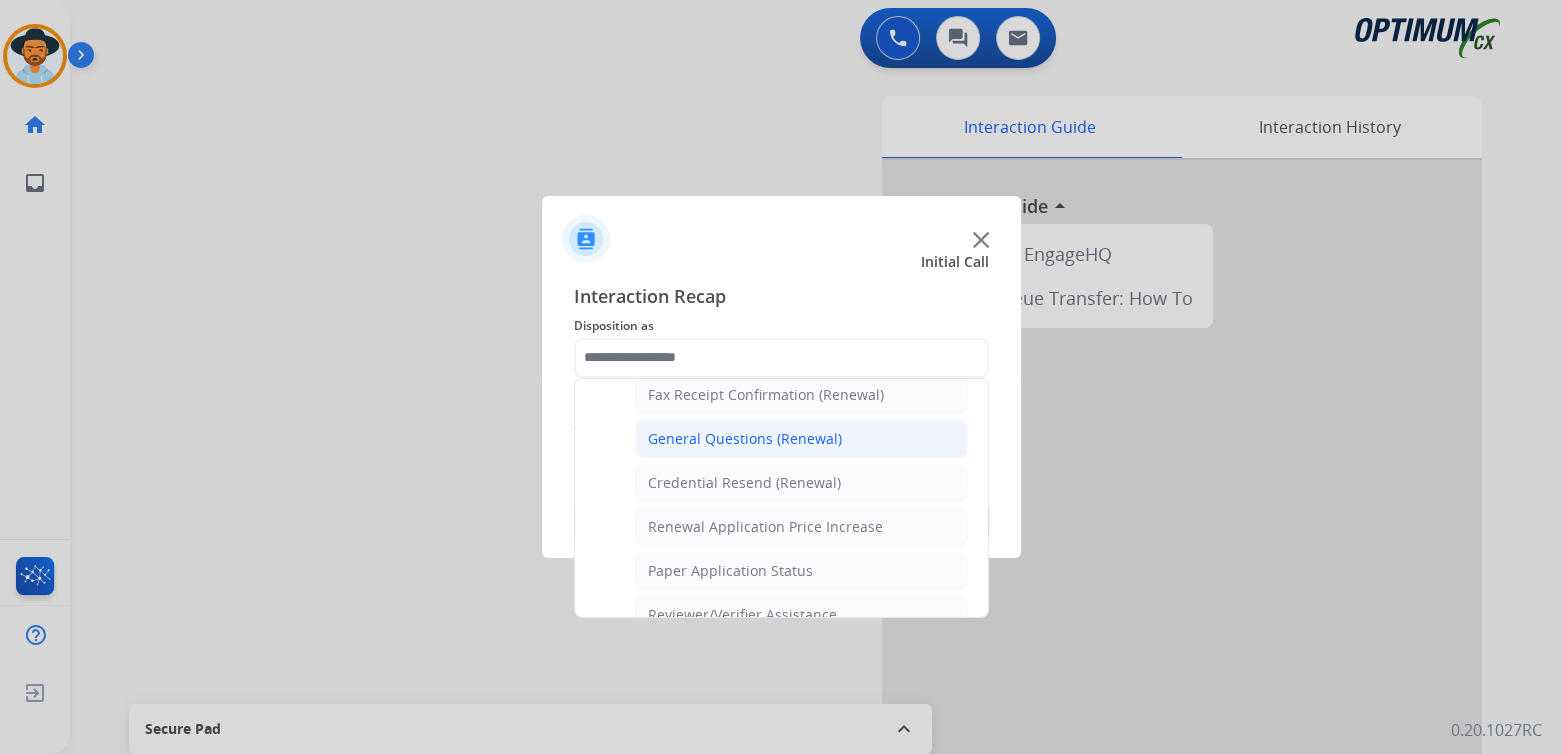 click on "General Questions (Renewal)" 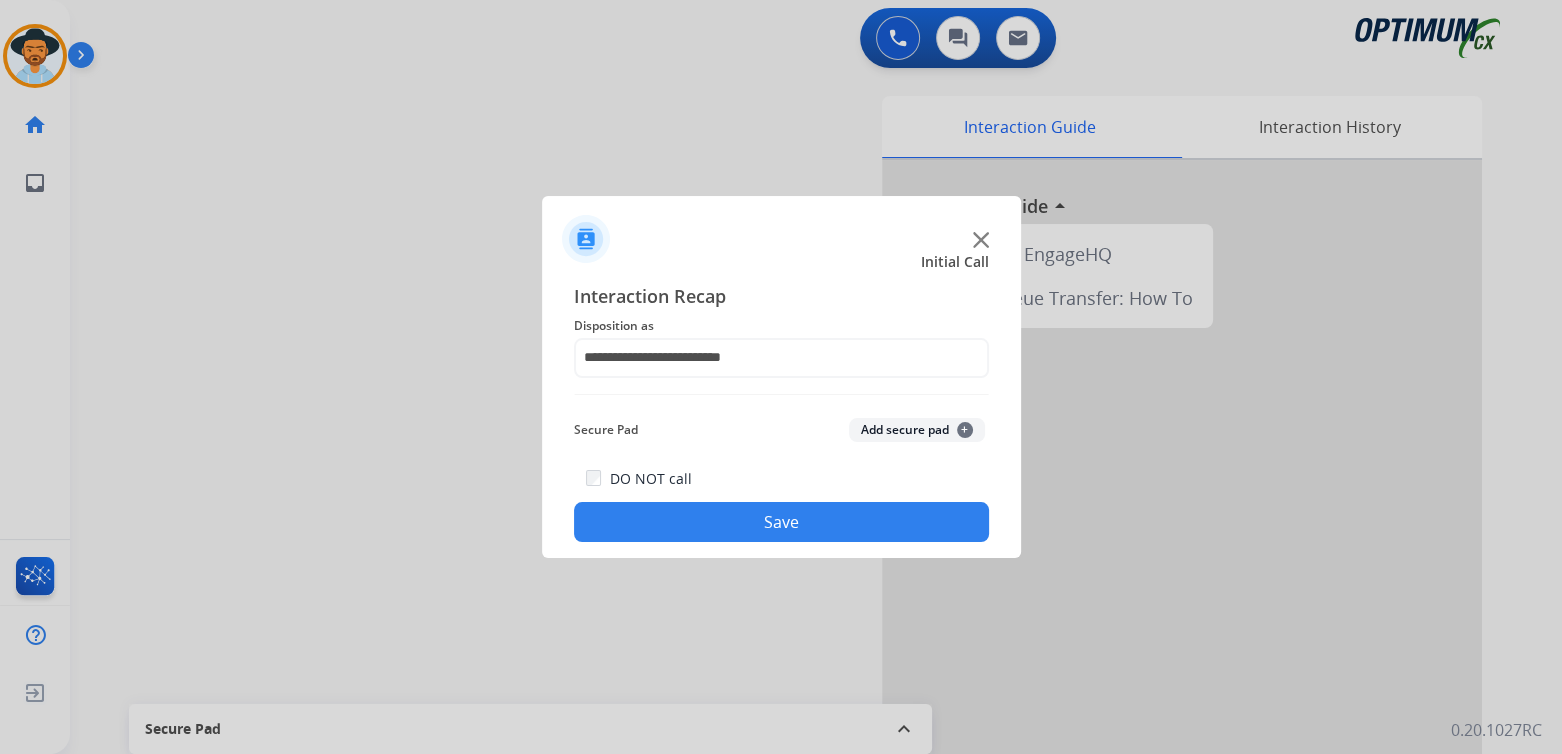 click on "Save" 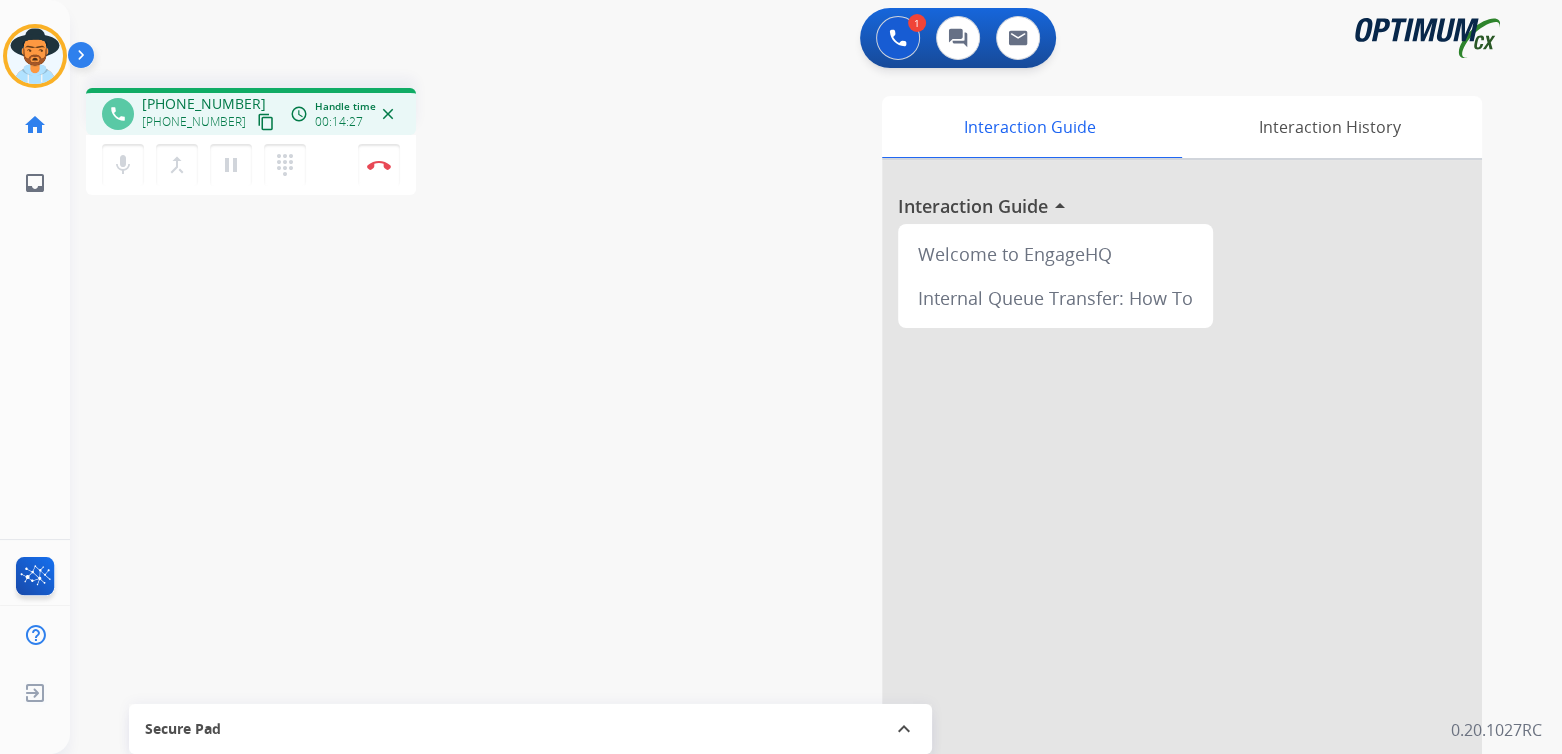 drag, startPoint x: 381, startPoint y: 169, endPoint x: 769, endPoint y: 153, distance: 388.32974 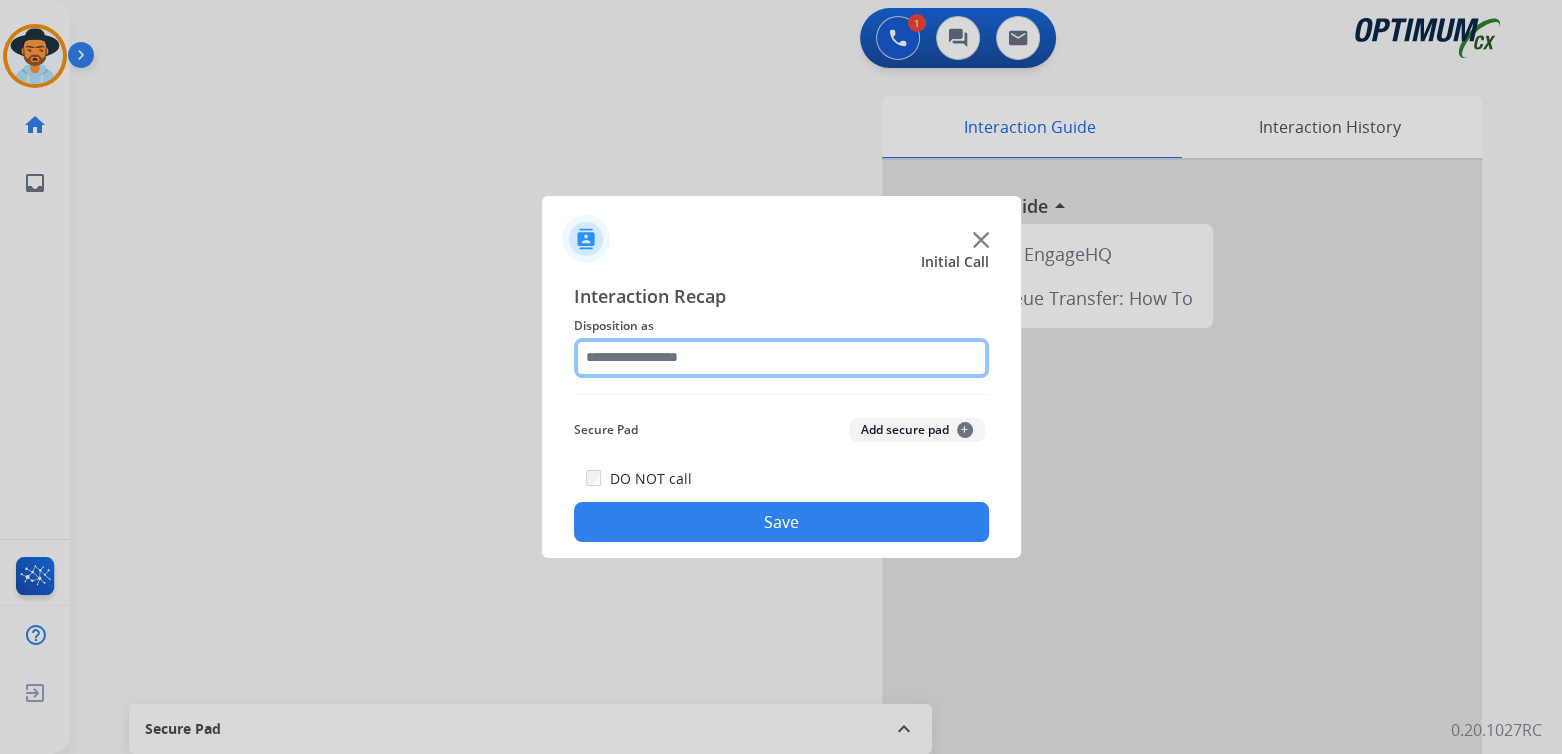 click 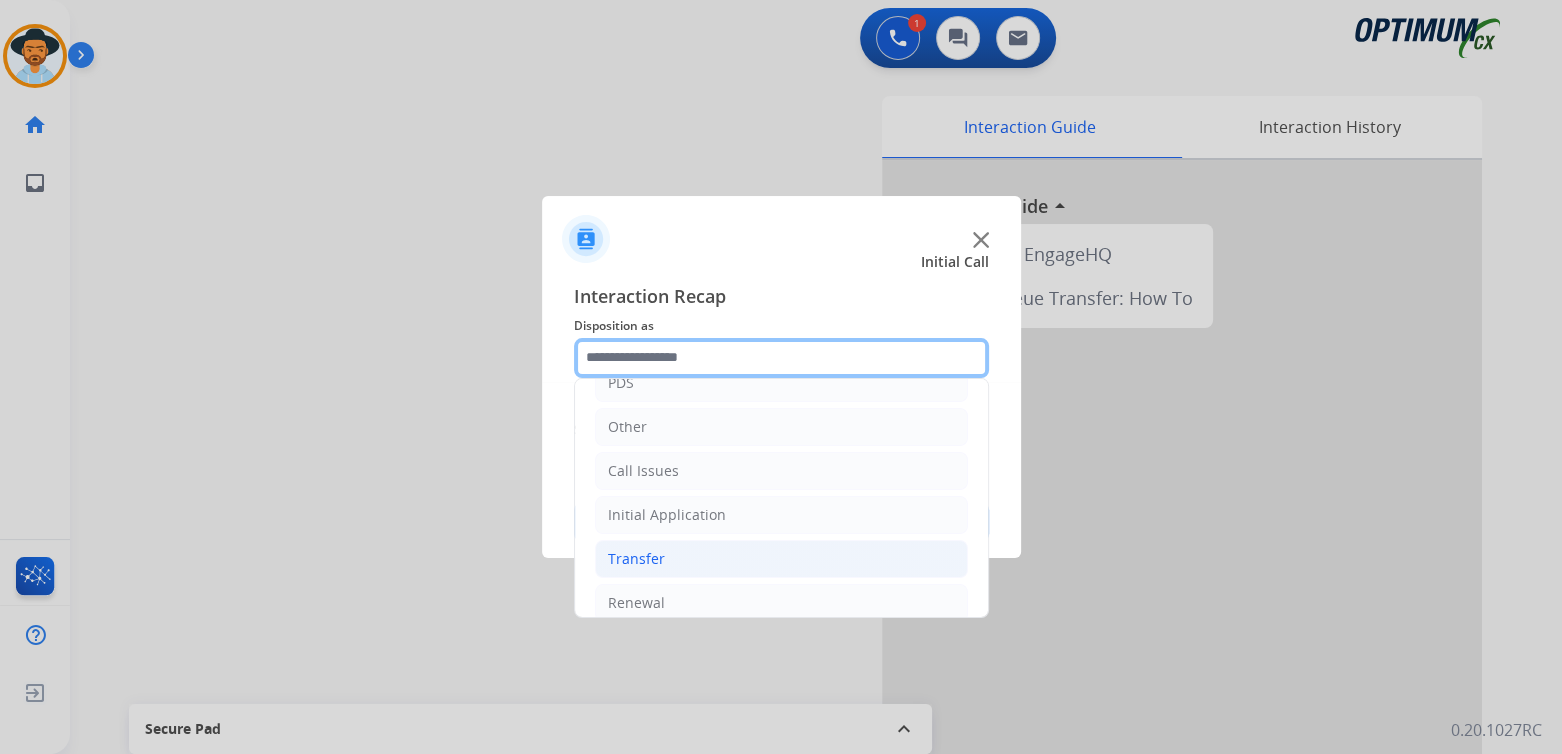 scroll, scrollTop: 118, scrollLeft: 0, axis: vertical 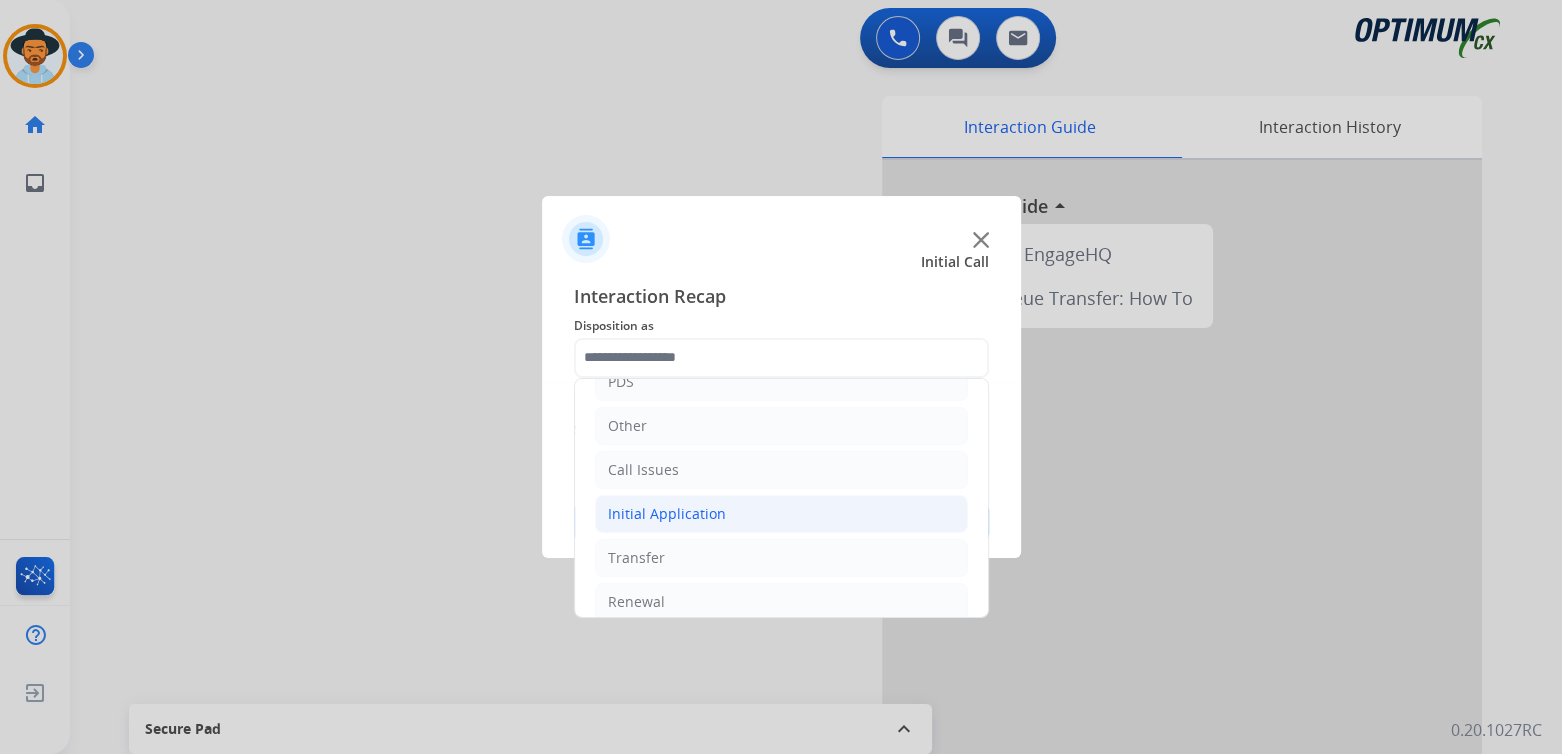 click on "Initial Application" 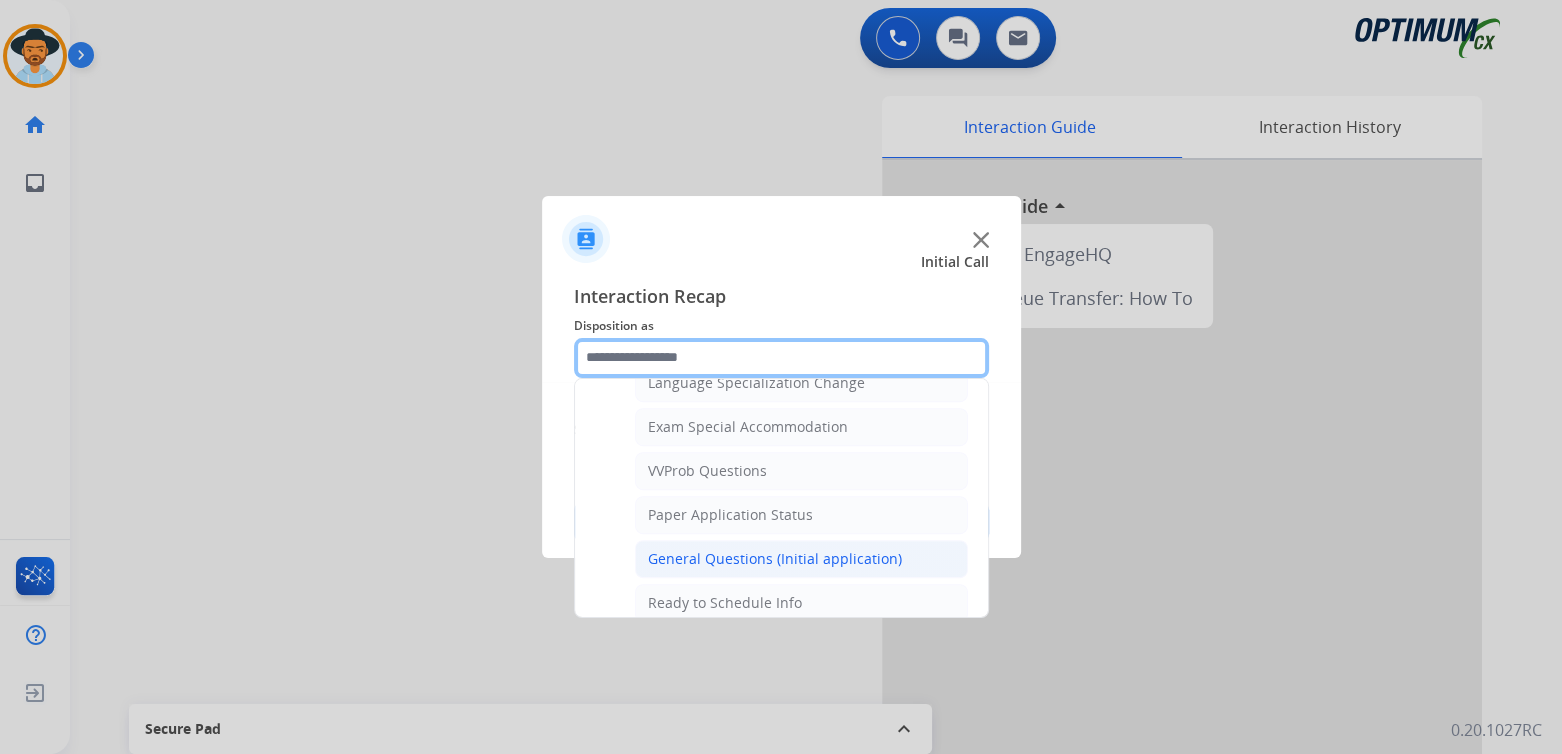 scroll, scrollTop: 1017, scrollLeft: 0, axis: vertical 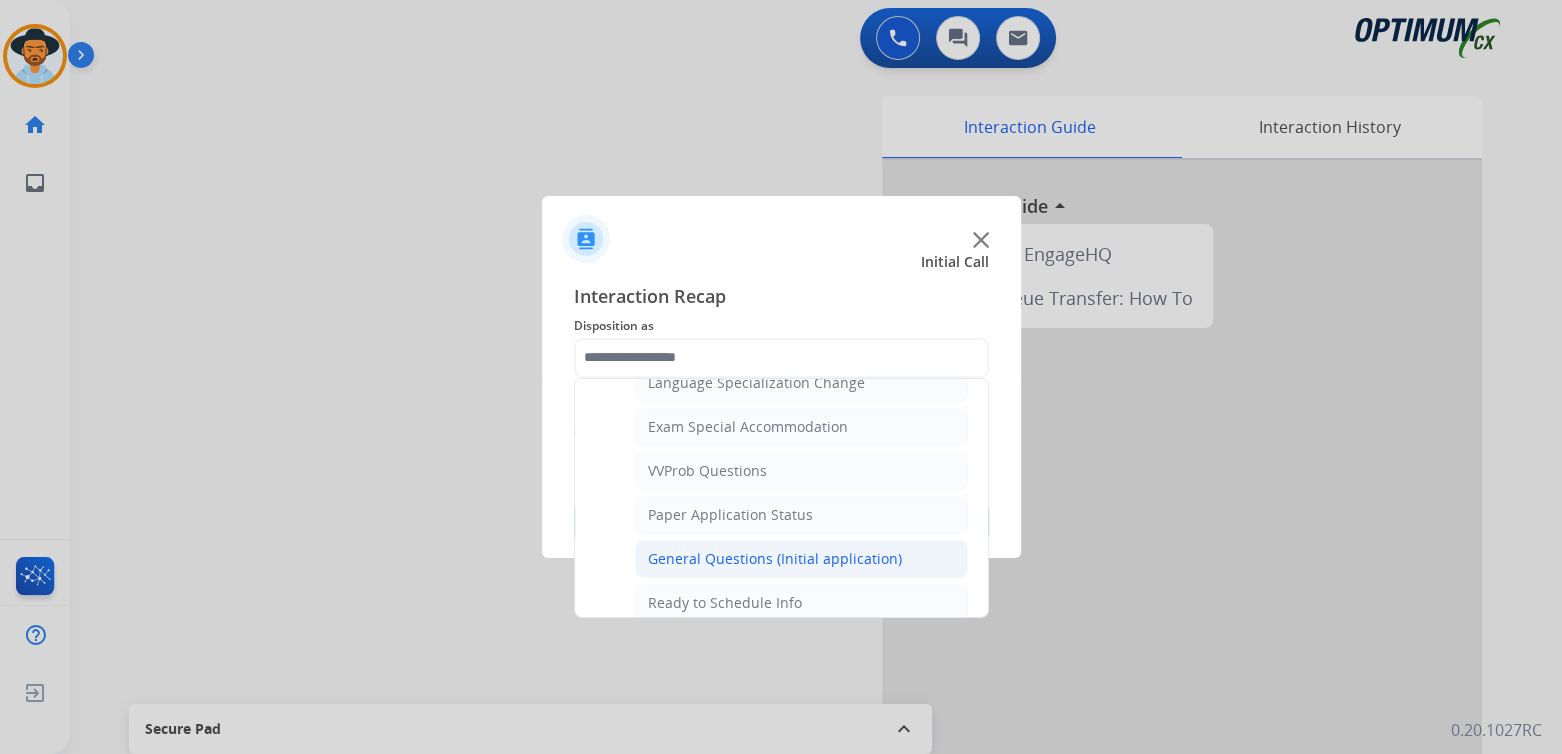 click on "General Questions (Initial application)" 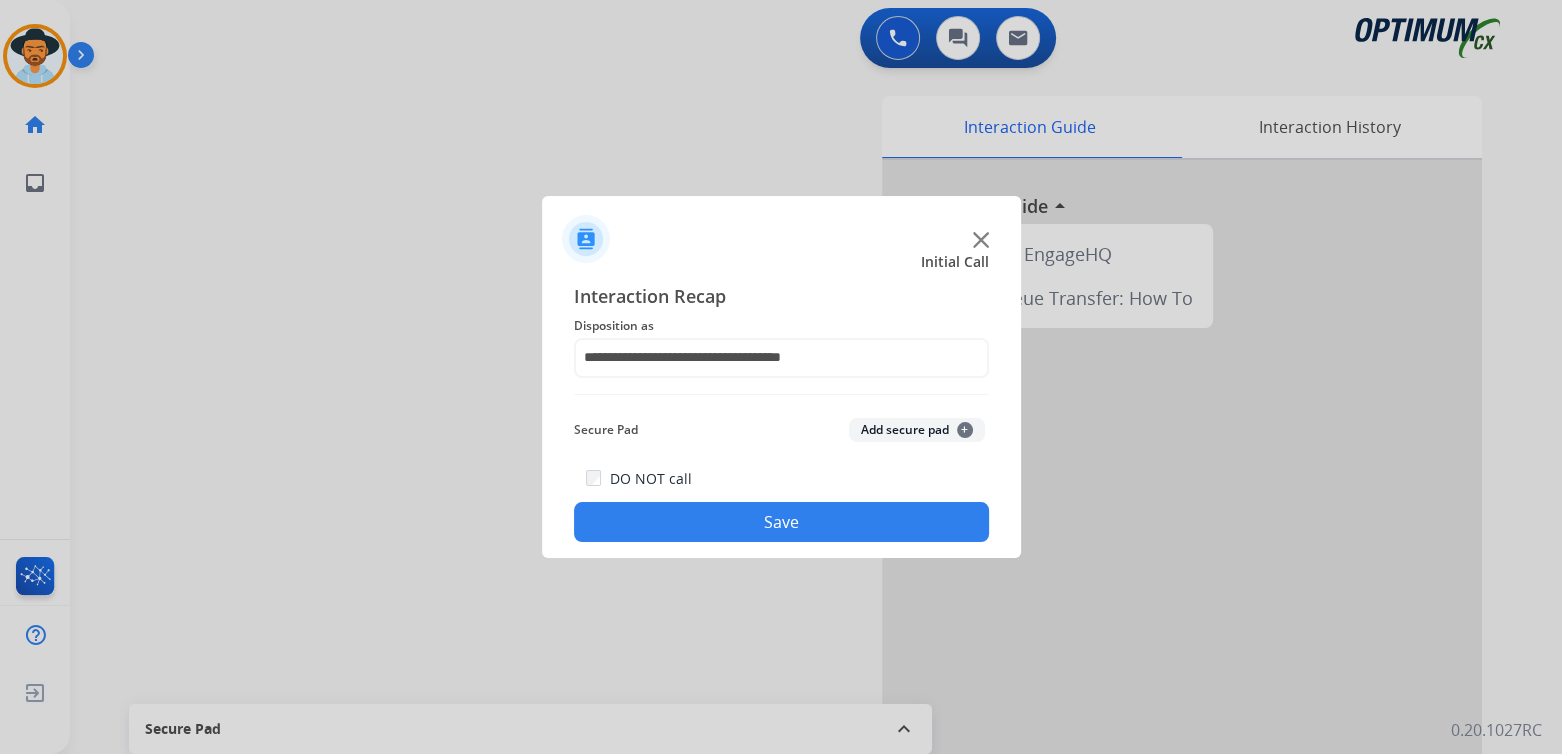 drag, startPoint x: 849, startPoint y: 519, endPoint x: 1018, endPoint y: 488, distance: 171.81967 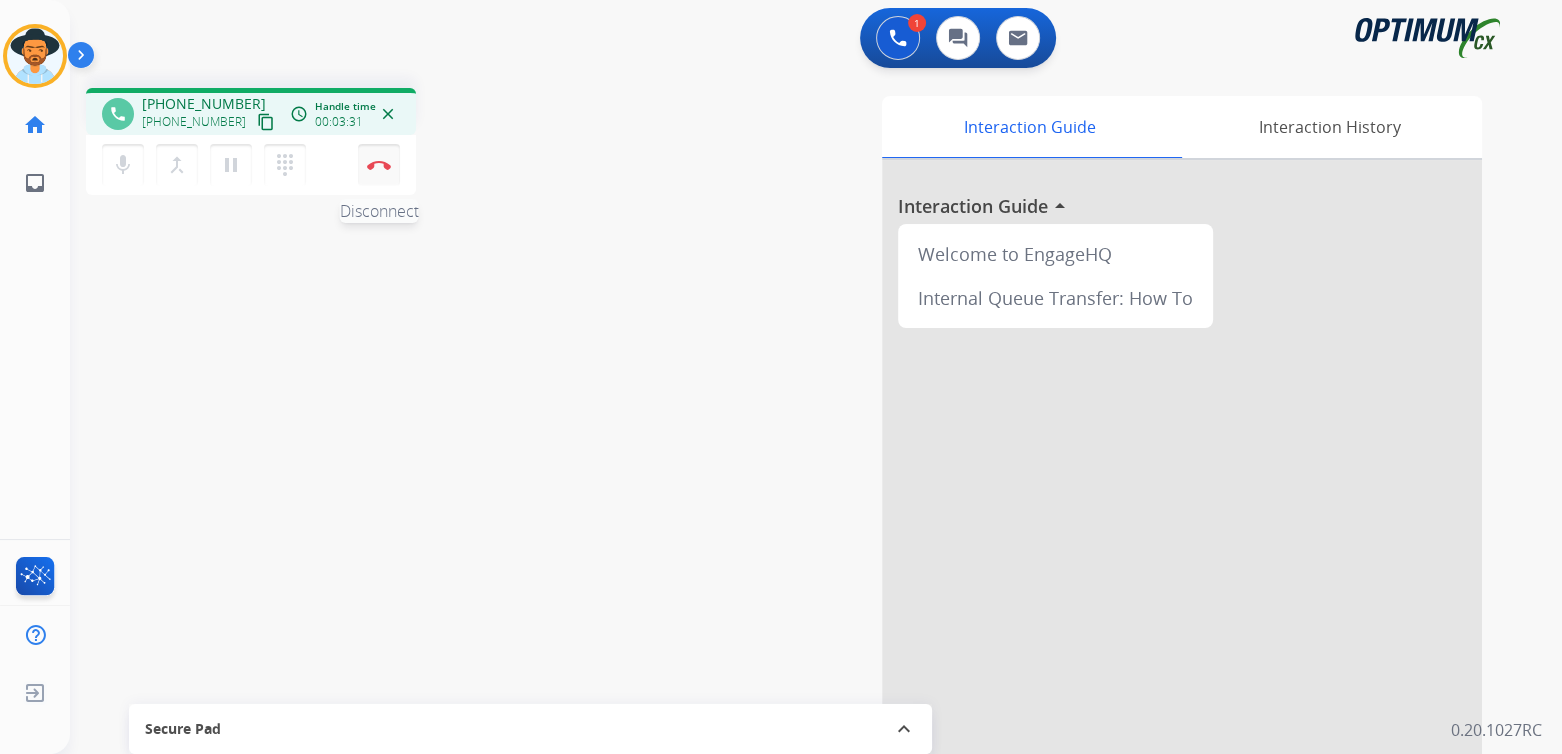 click at bounding box center (379, 165) 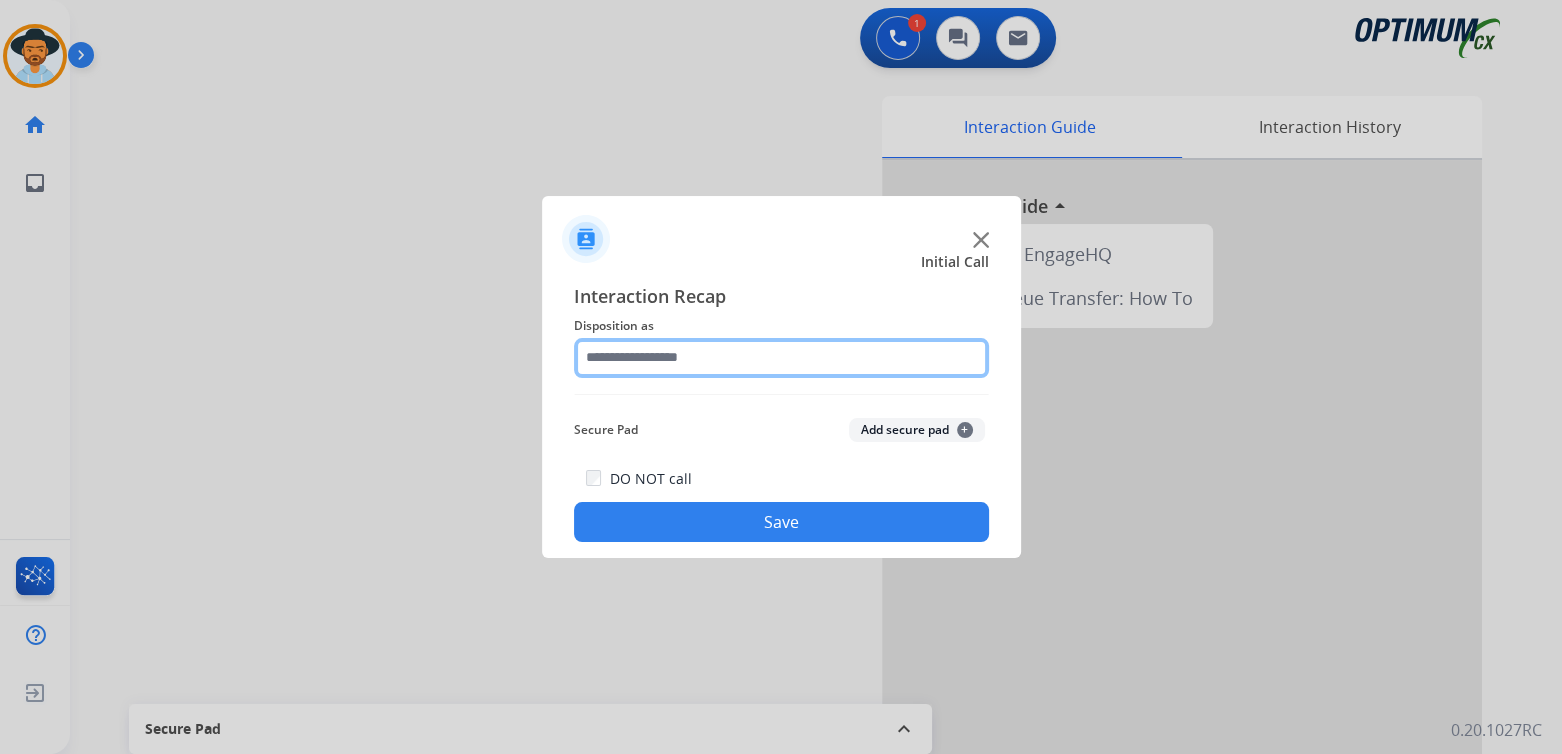 click 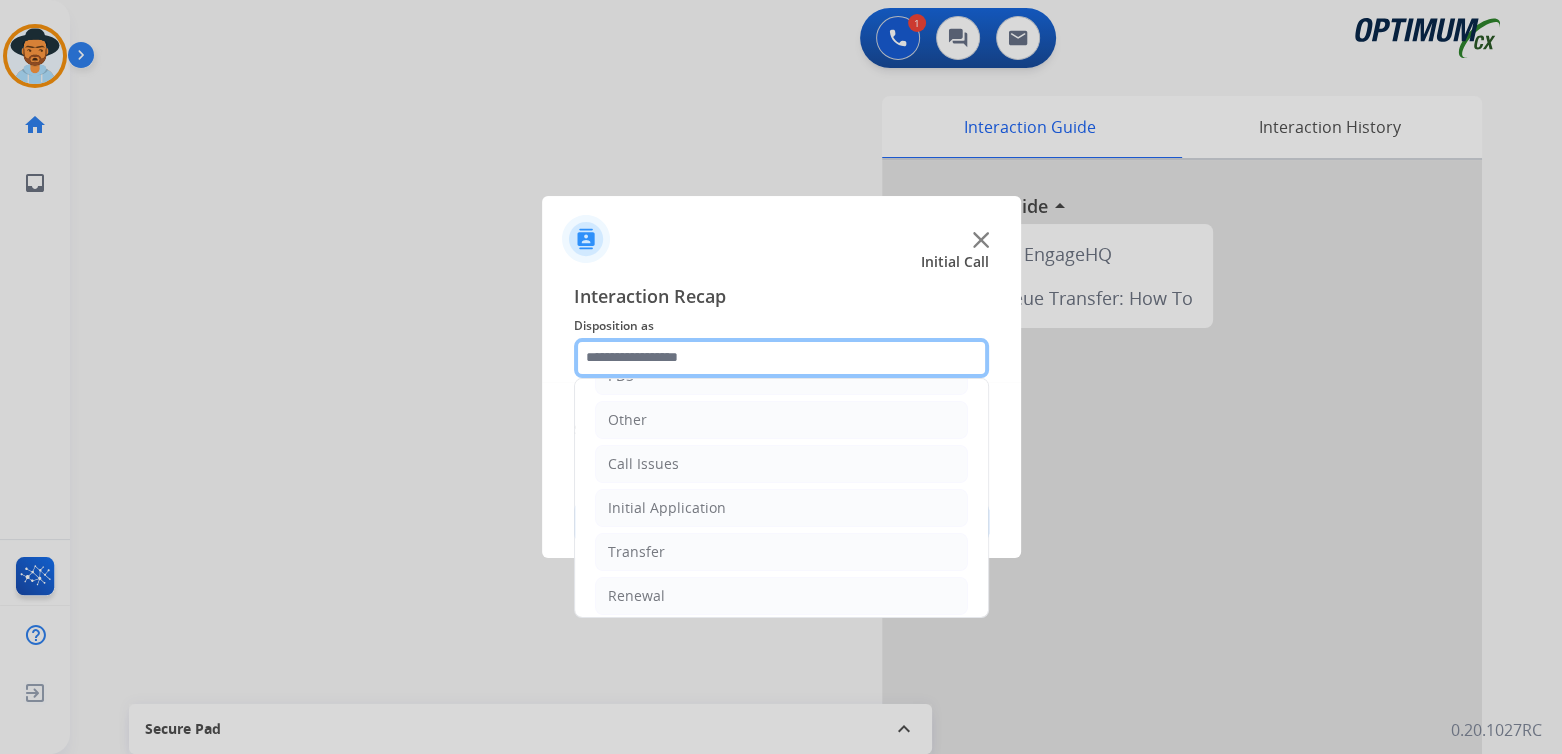 scroll, scrollTop: 132, scrollLeft: 0, axis: vertical 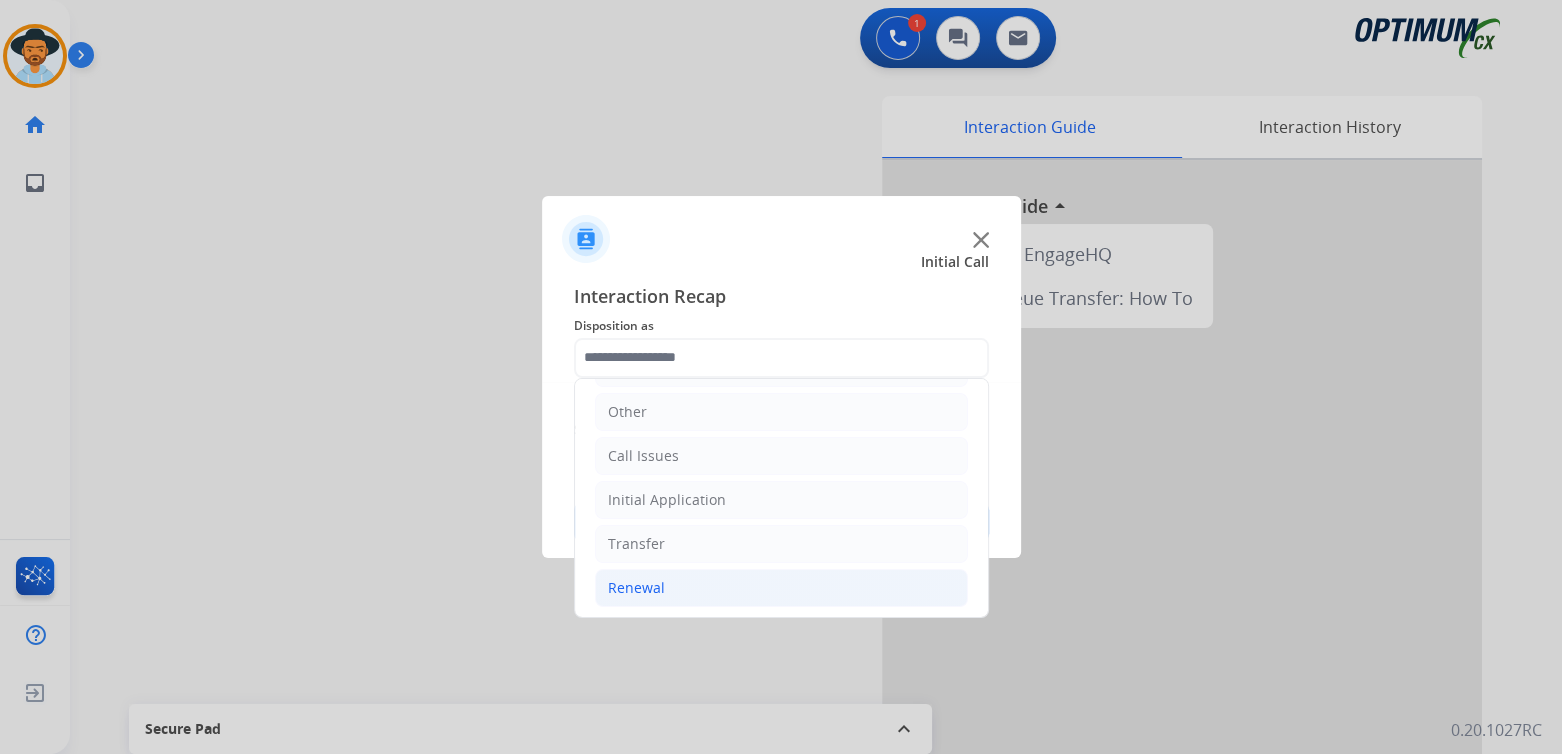 click on "Renewal" 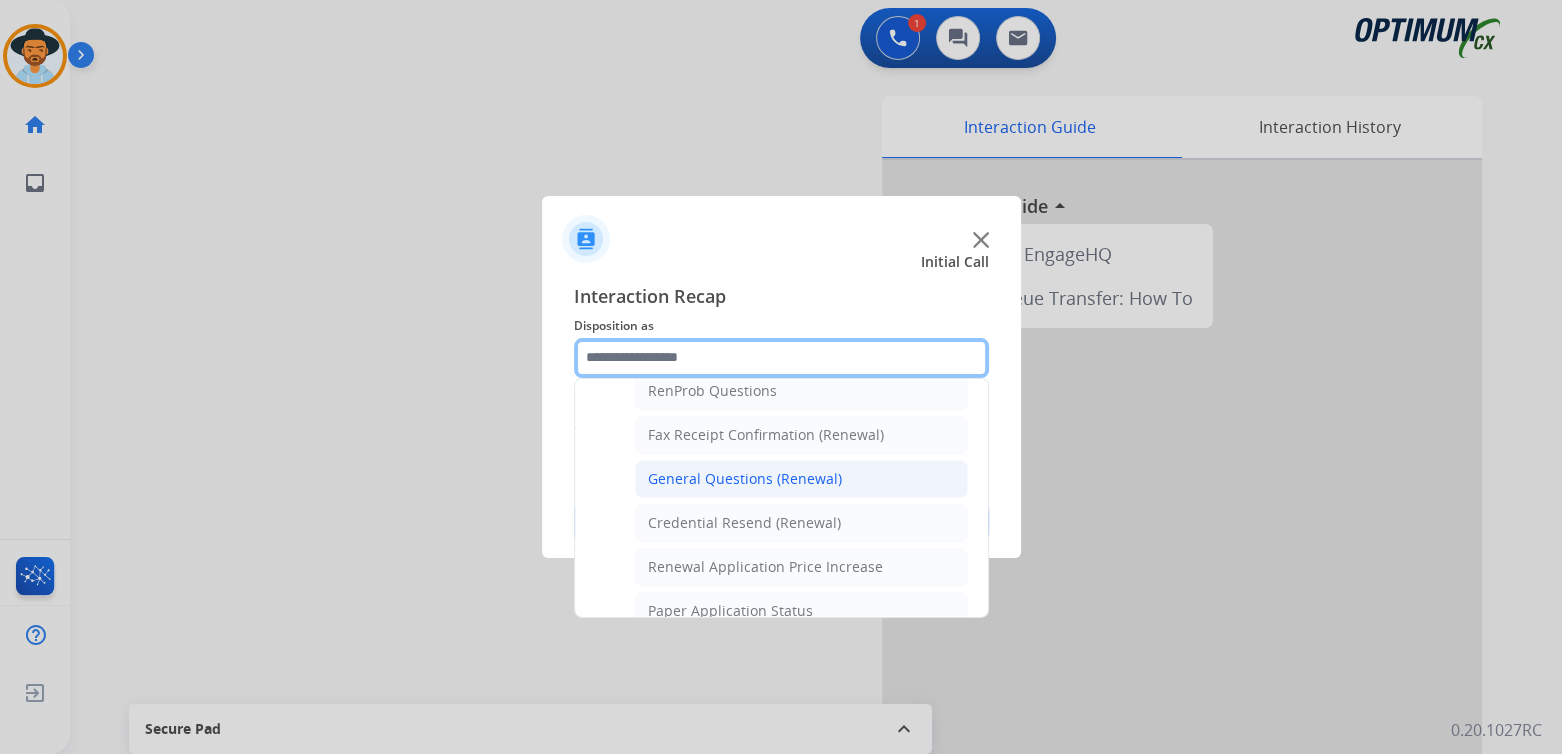 scroll, scrollTop: 526, scrollLeft: 0, axis: vertical 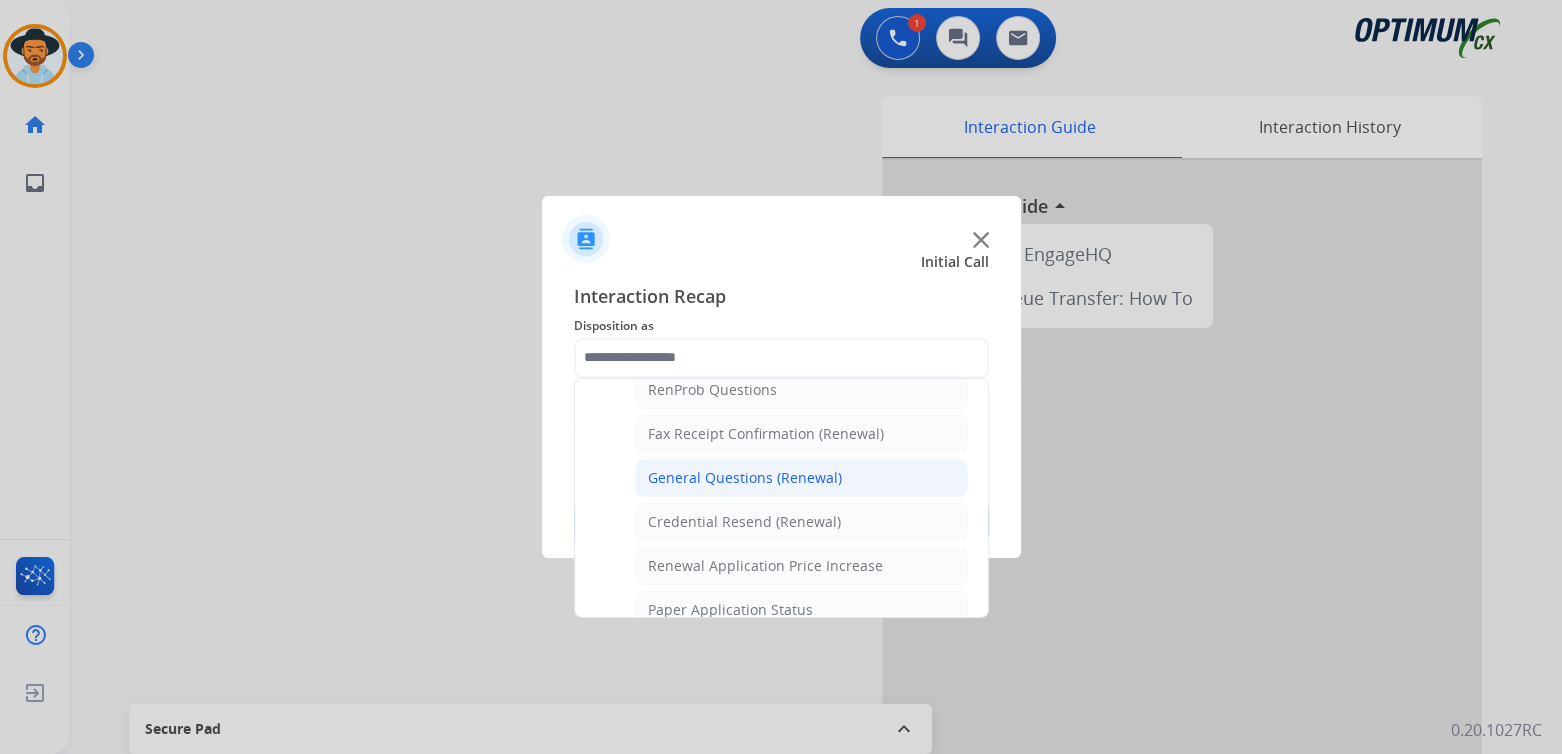 click on "General Questions (Renewal)" 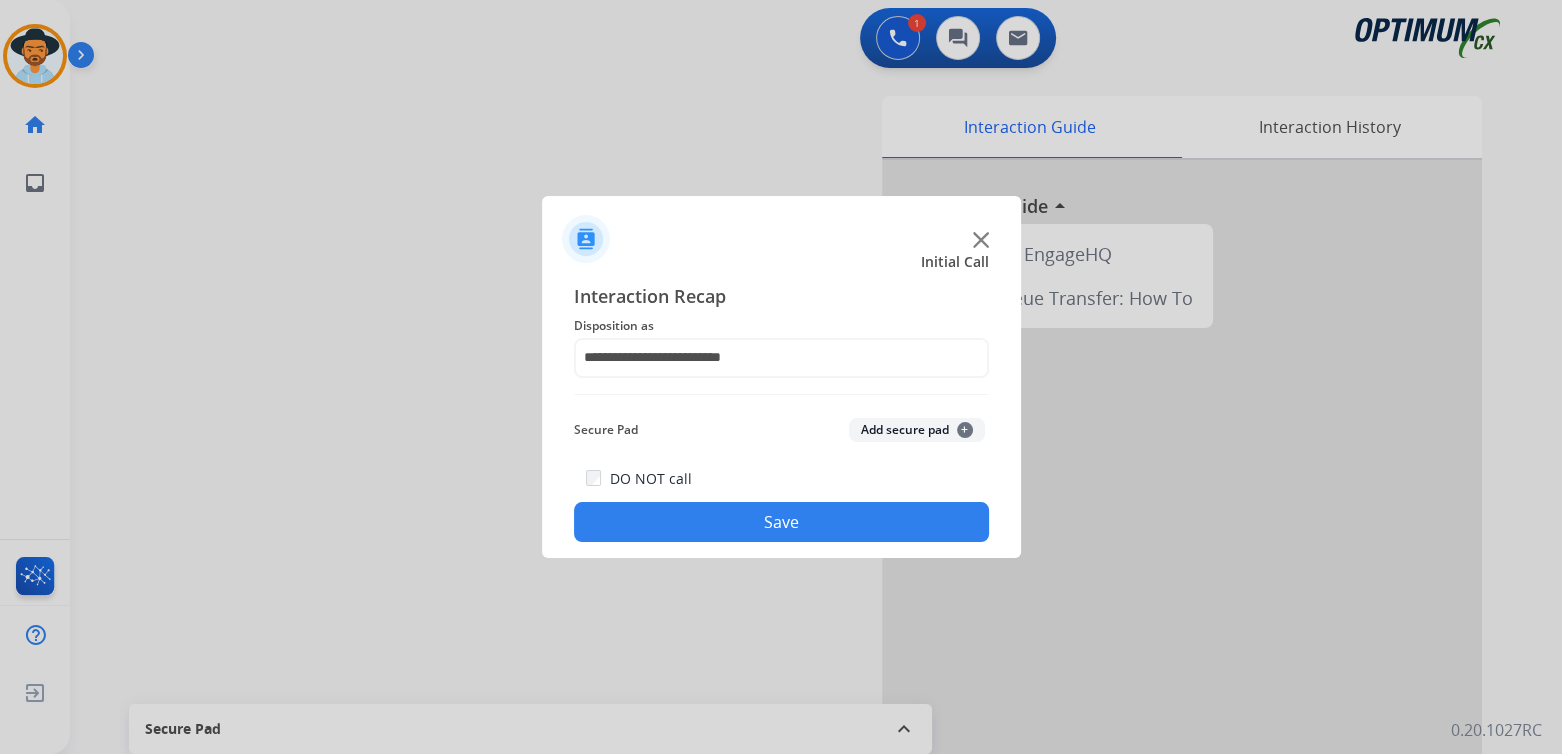 click on "Save" 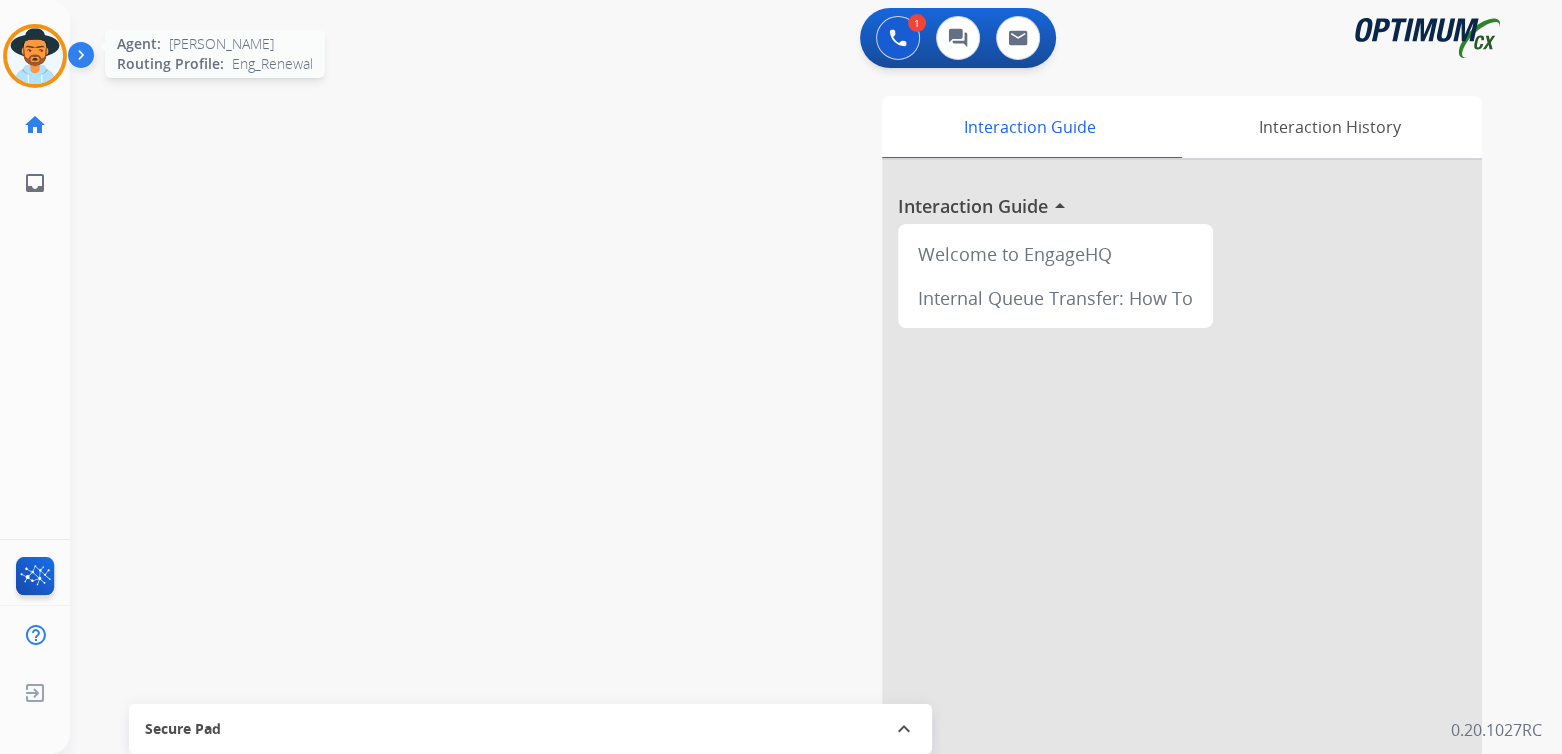 drag, startPoint x: 17, startPoint y: 58, endPoint x: 278, endPoint y: 47, distance: 261.2317 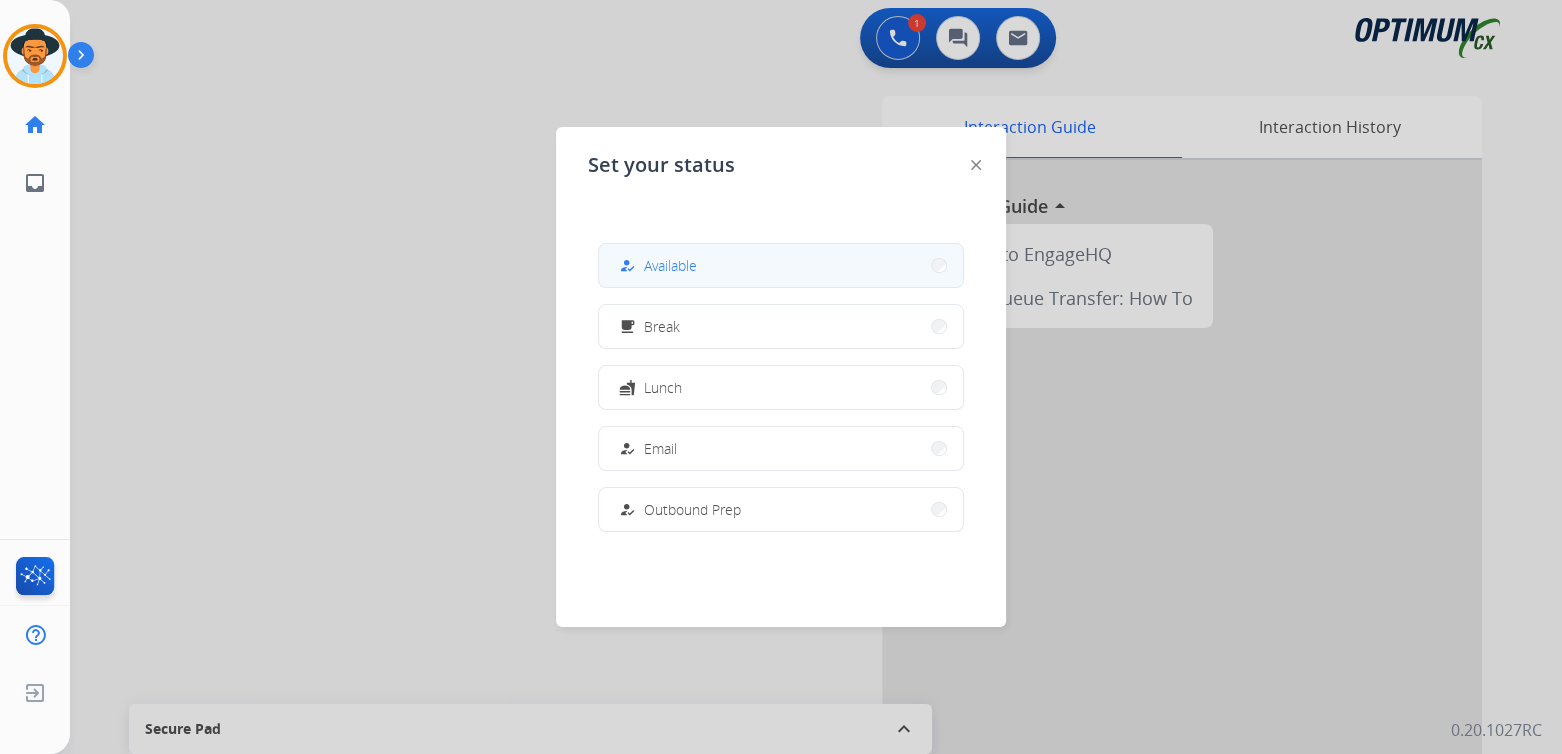 click on "how_to_reg Available" at bounding box center (781, 265) 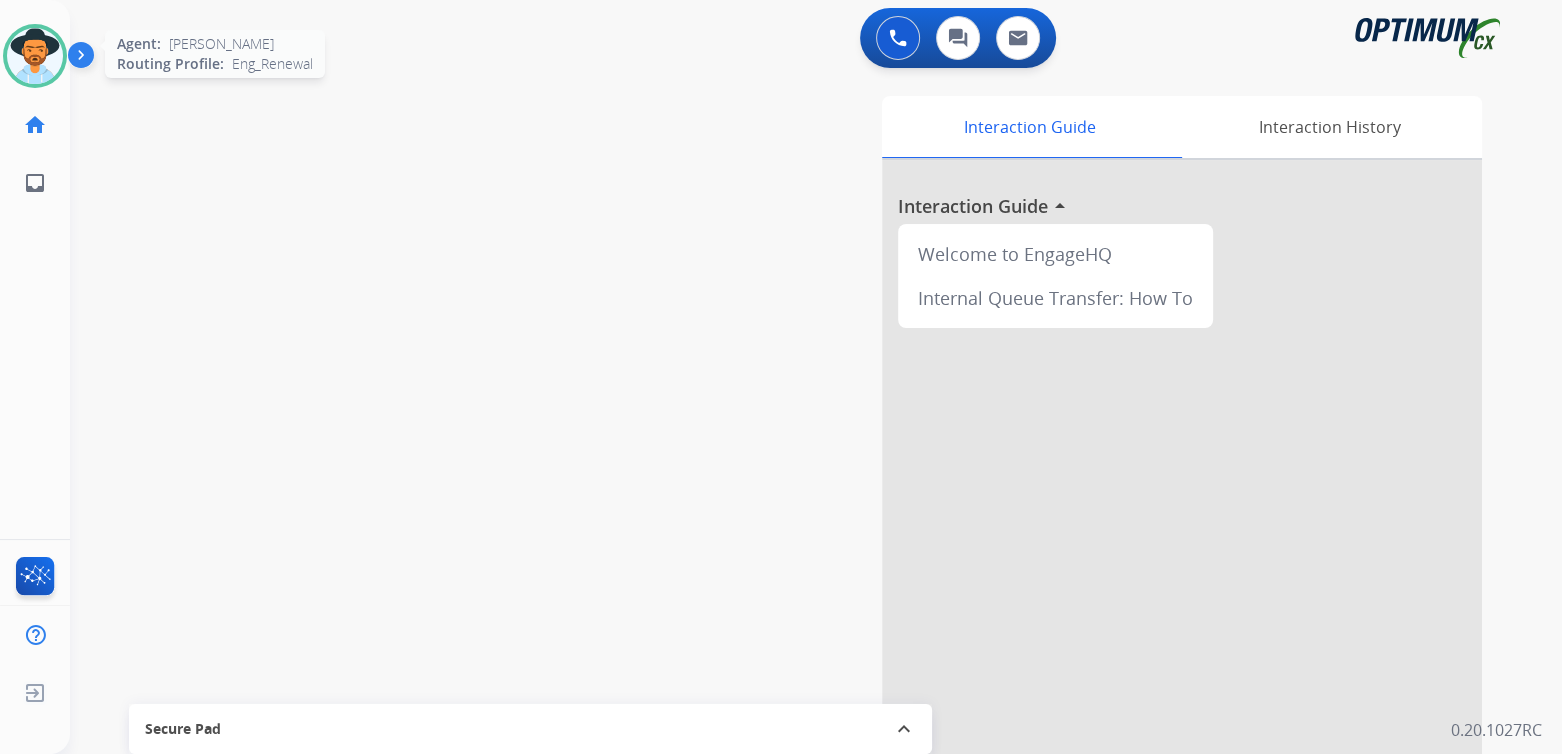 click at bounding box center [35, 56] 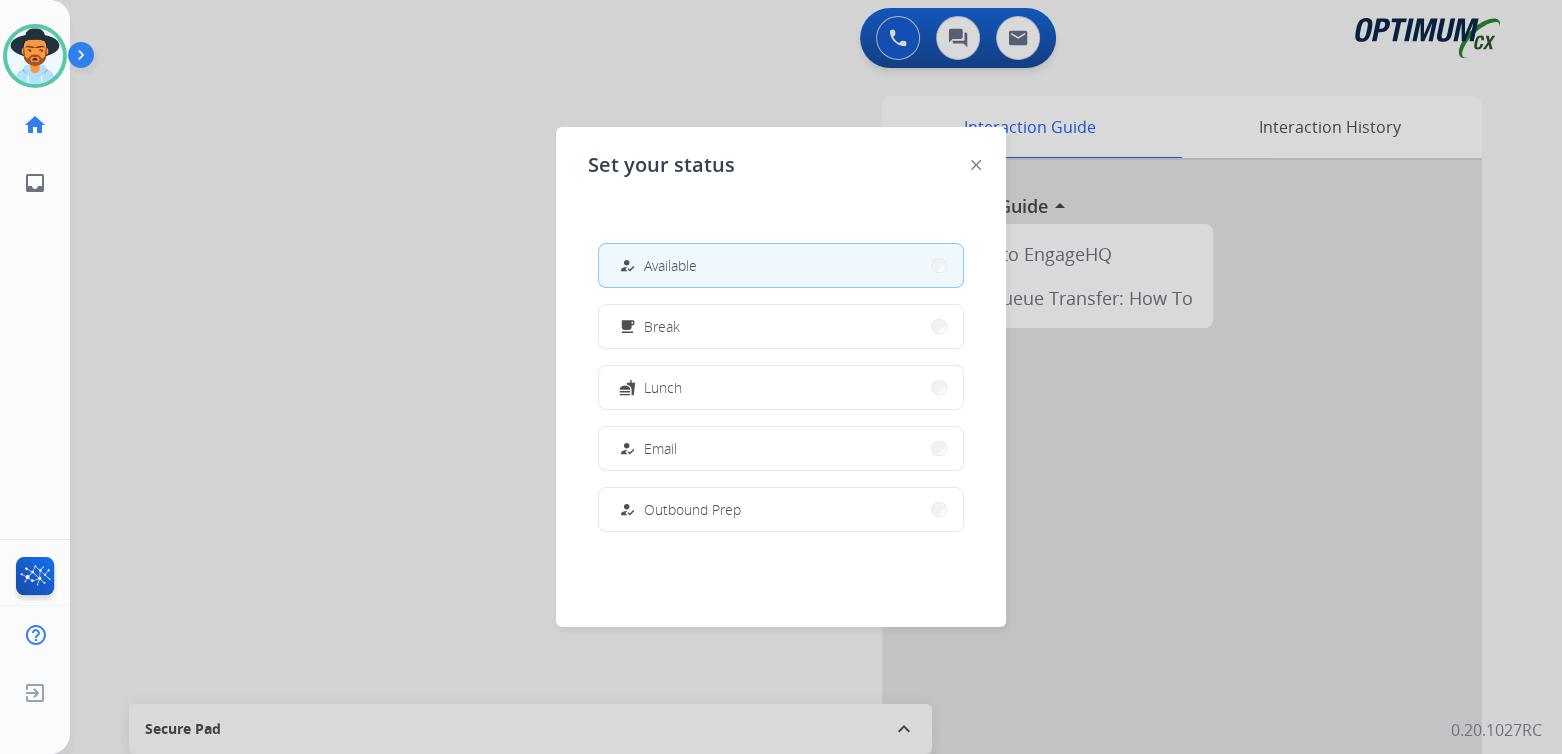 click on "fastfood Lunch" at bounding box center (781, 387) 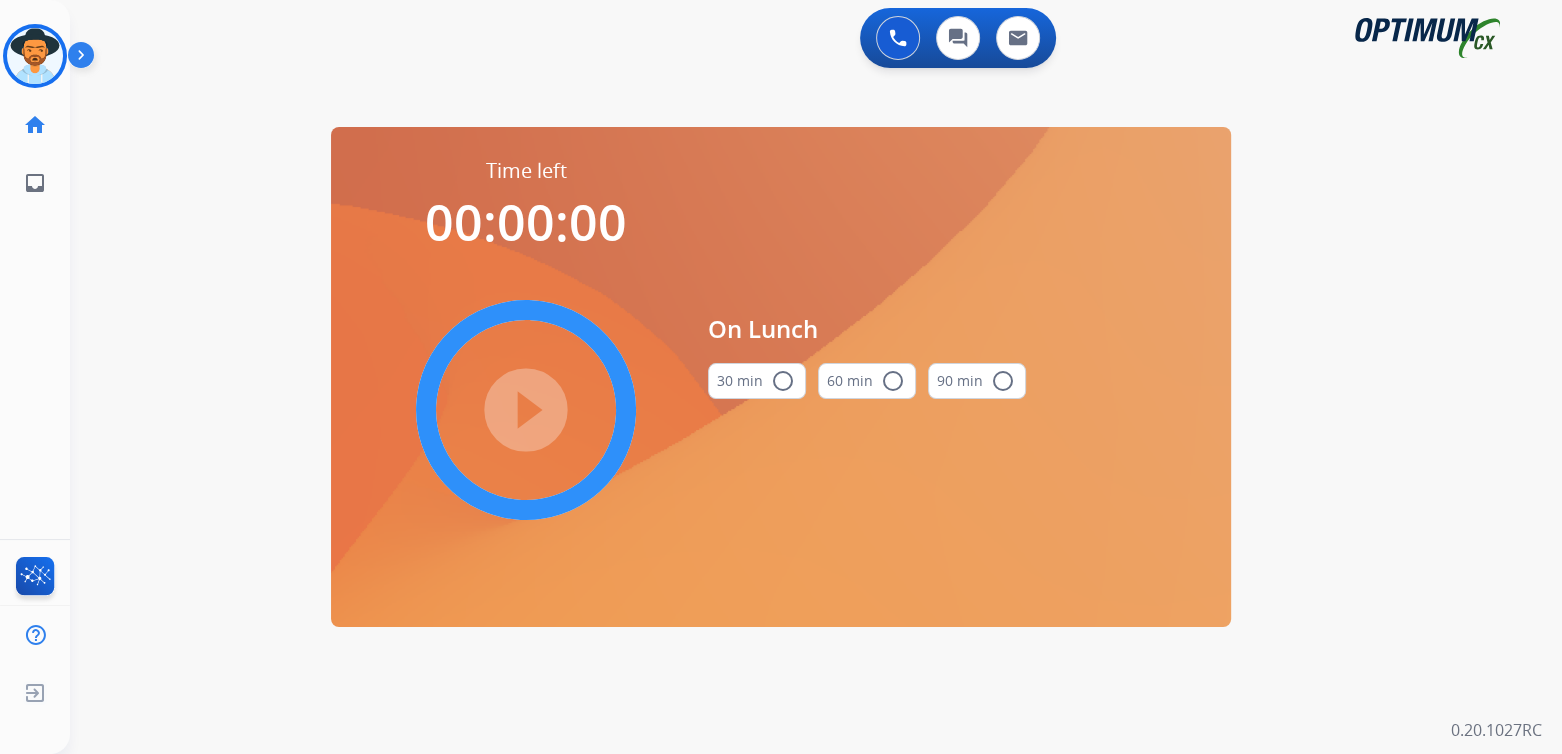 click on "radio_button_unchecked" at bounding box center (783, 381) 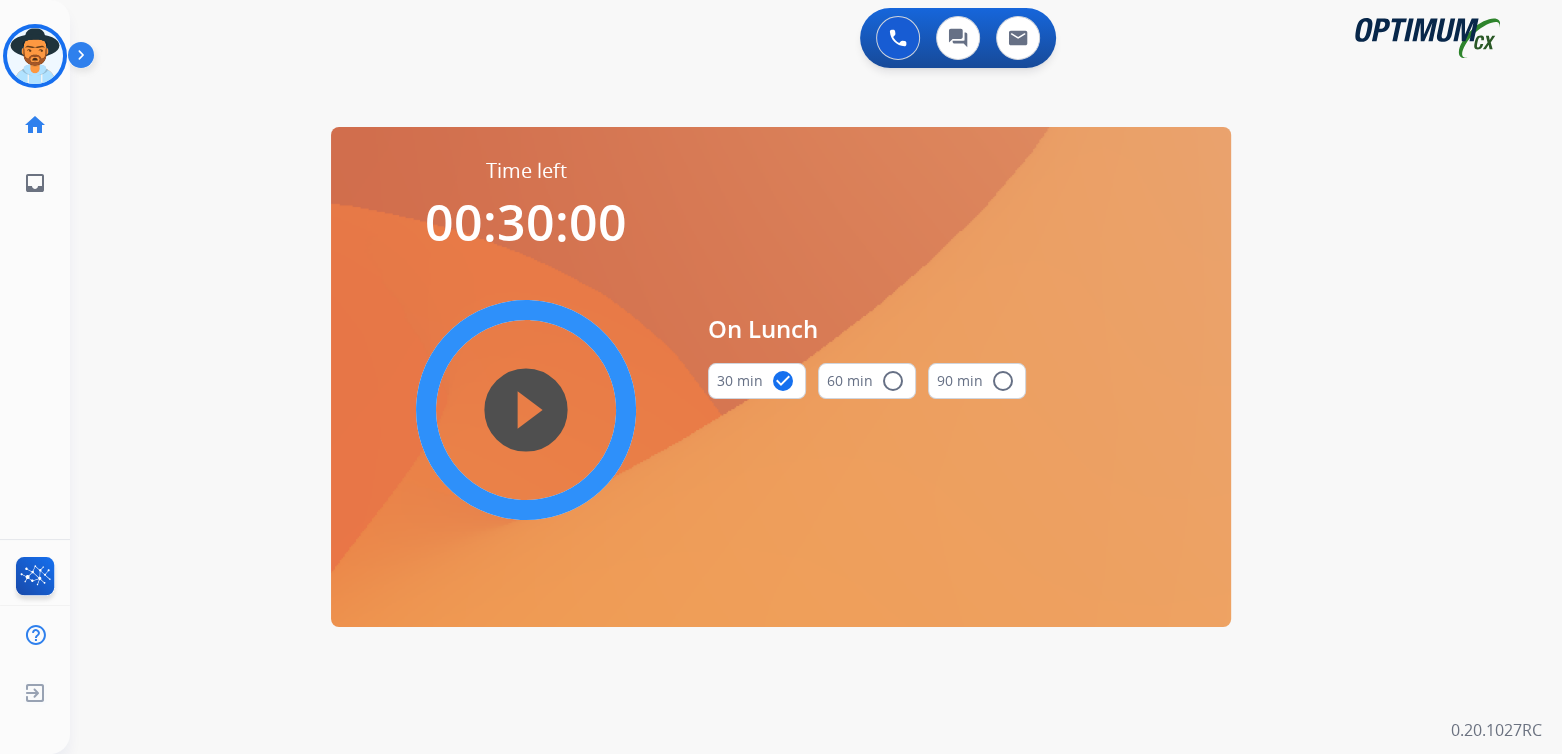 drag, startPoint x: 522, startPoint y: 415, endPoint x: 1052, endPoint y: 413, distance: 530.0038 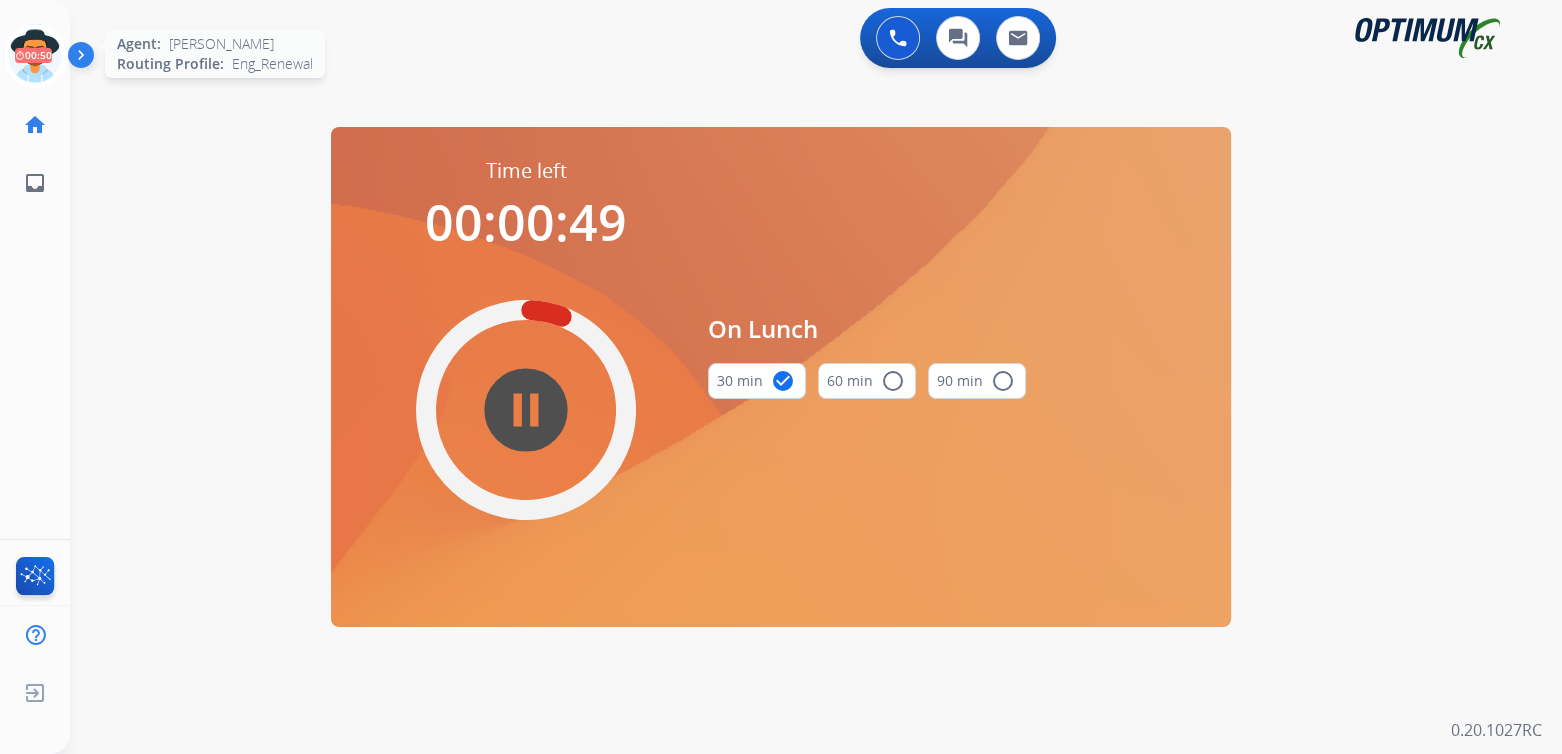 click 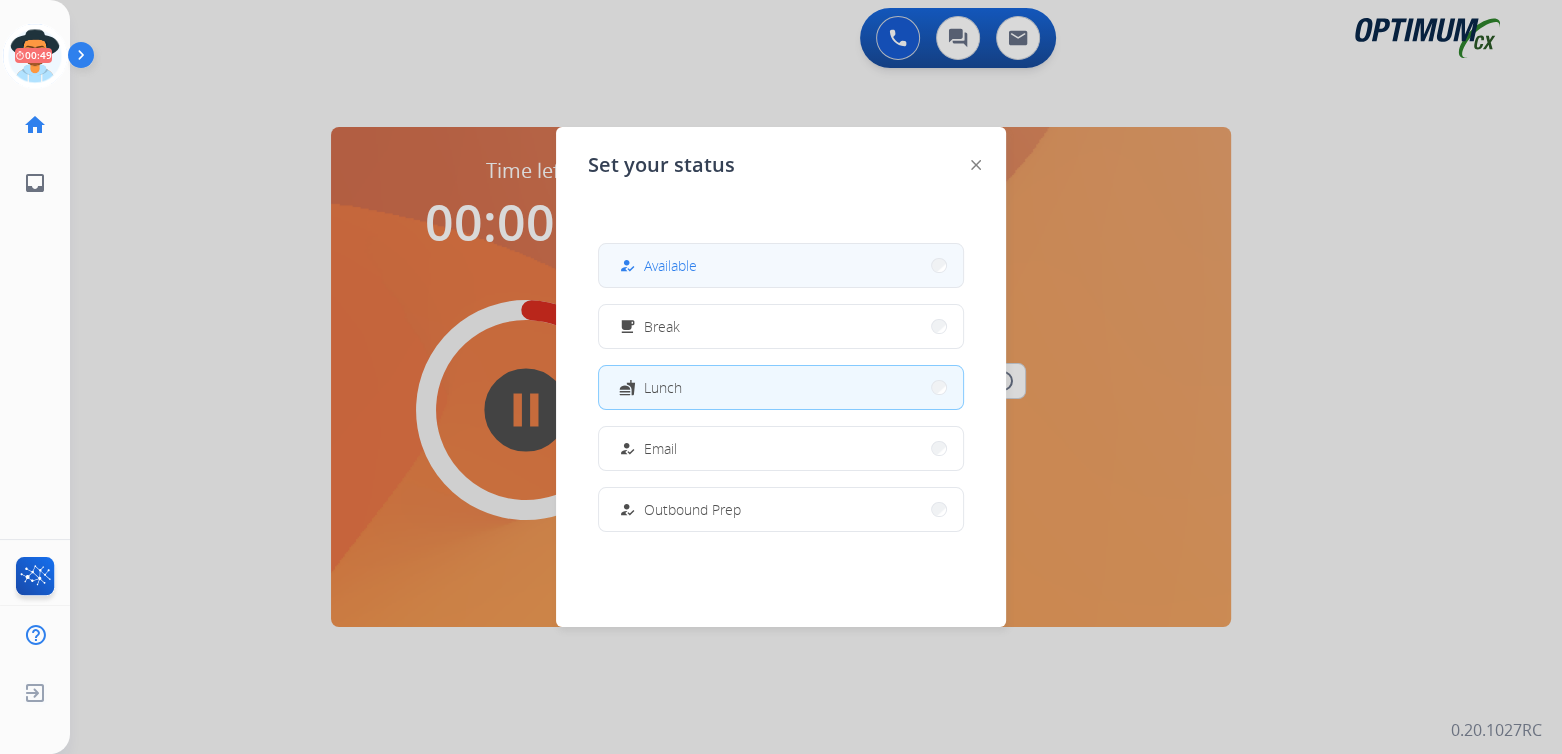 click on "how_to_reg Available" at bounding box center [781, 265] 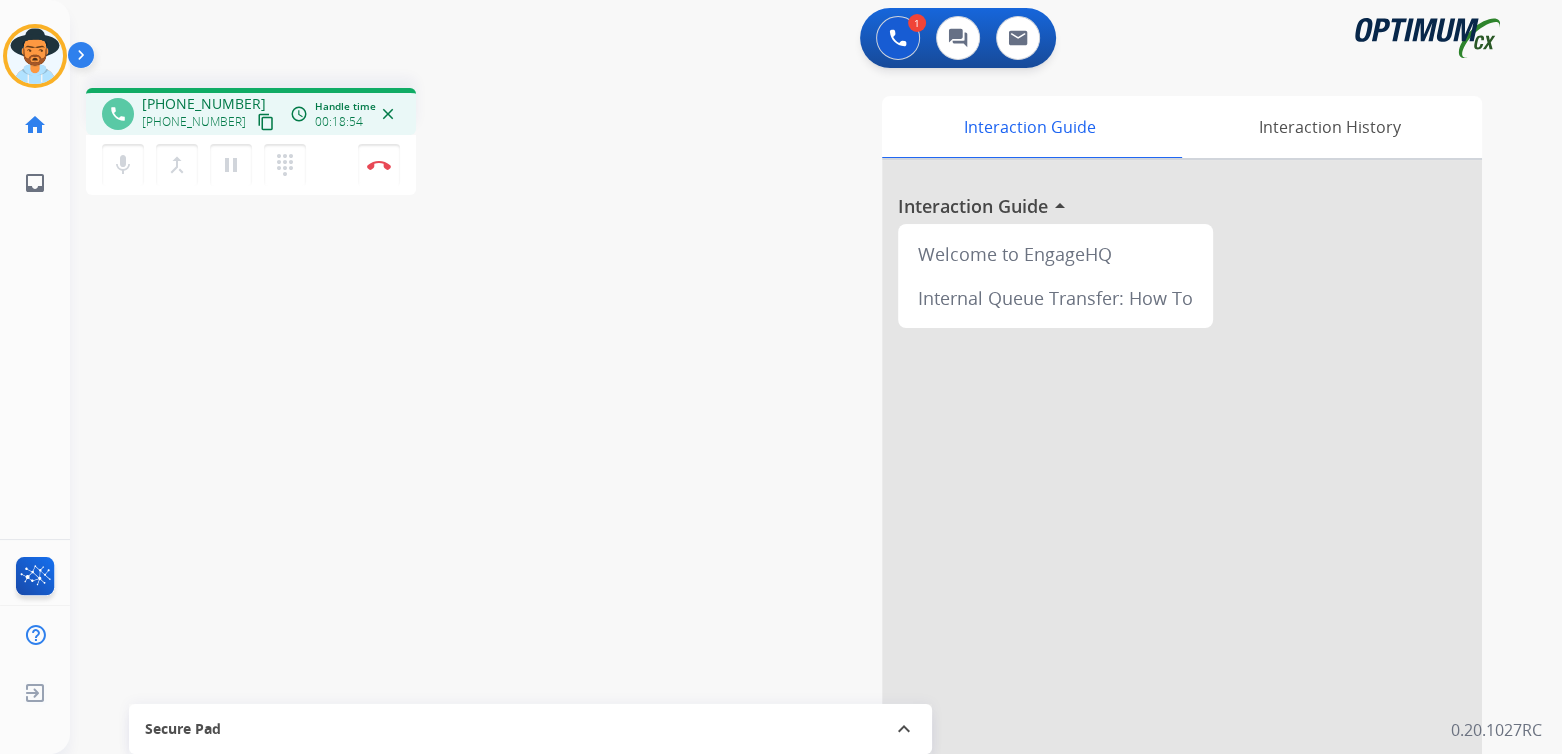 drag, startPoint x: 382, startPoint y: 168, endPoint x: 449, endPoint y: 171, distance: 67.06713 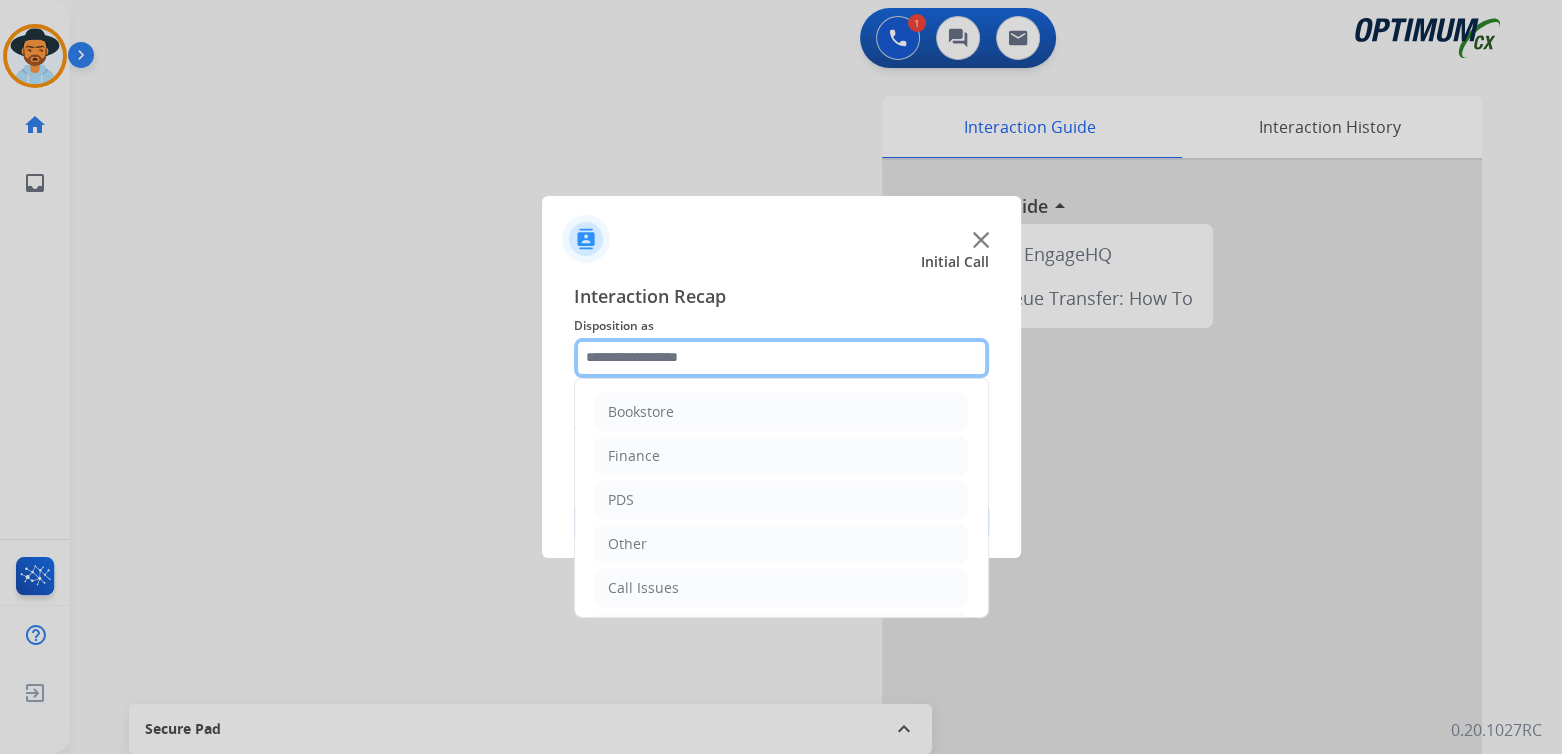 click 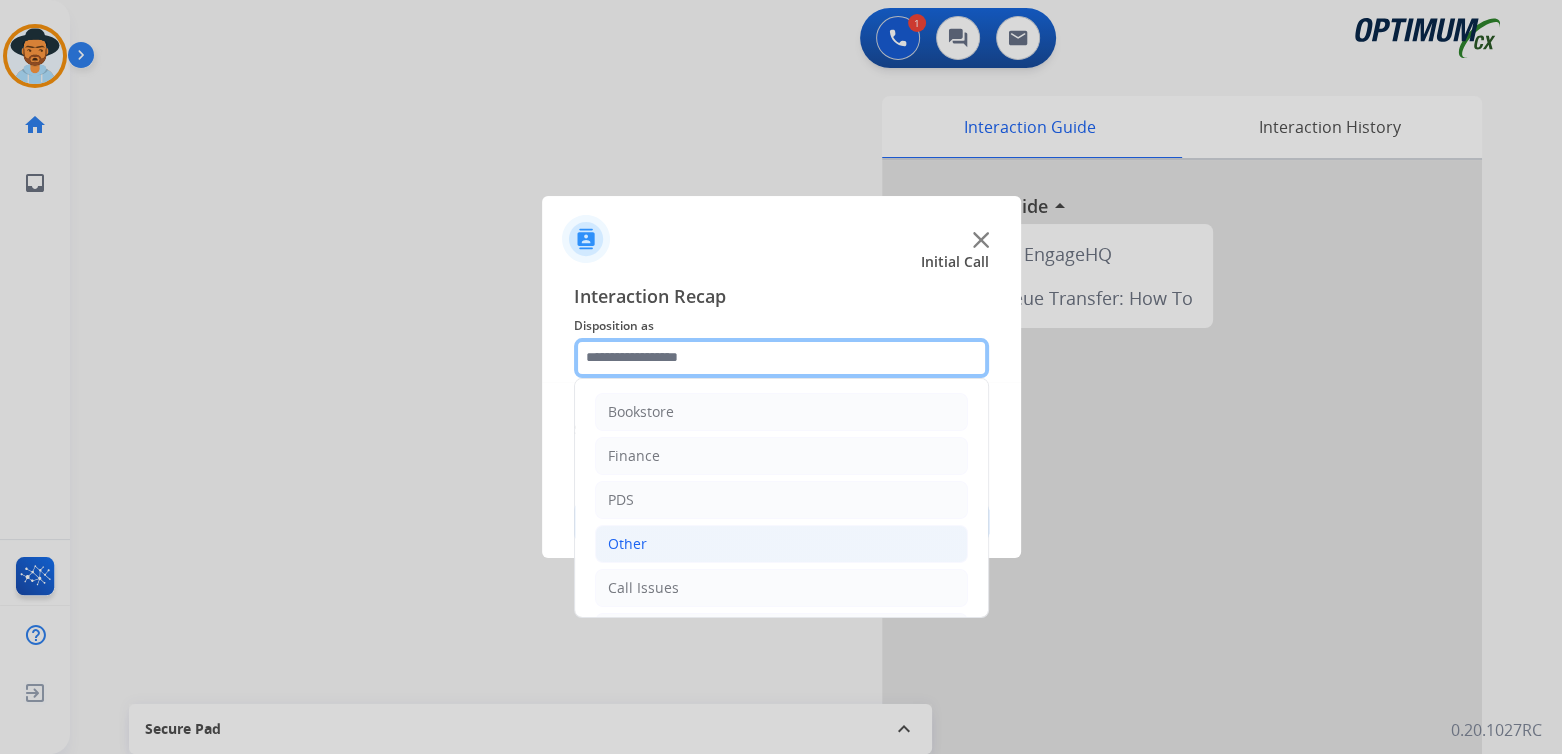 scroll, scrollTop: 132, scrollLeft: 0, axis: vertical 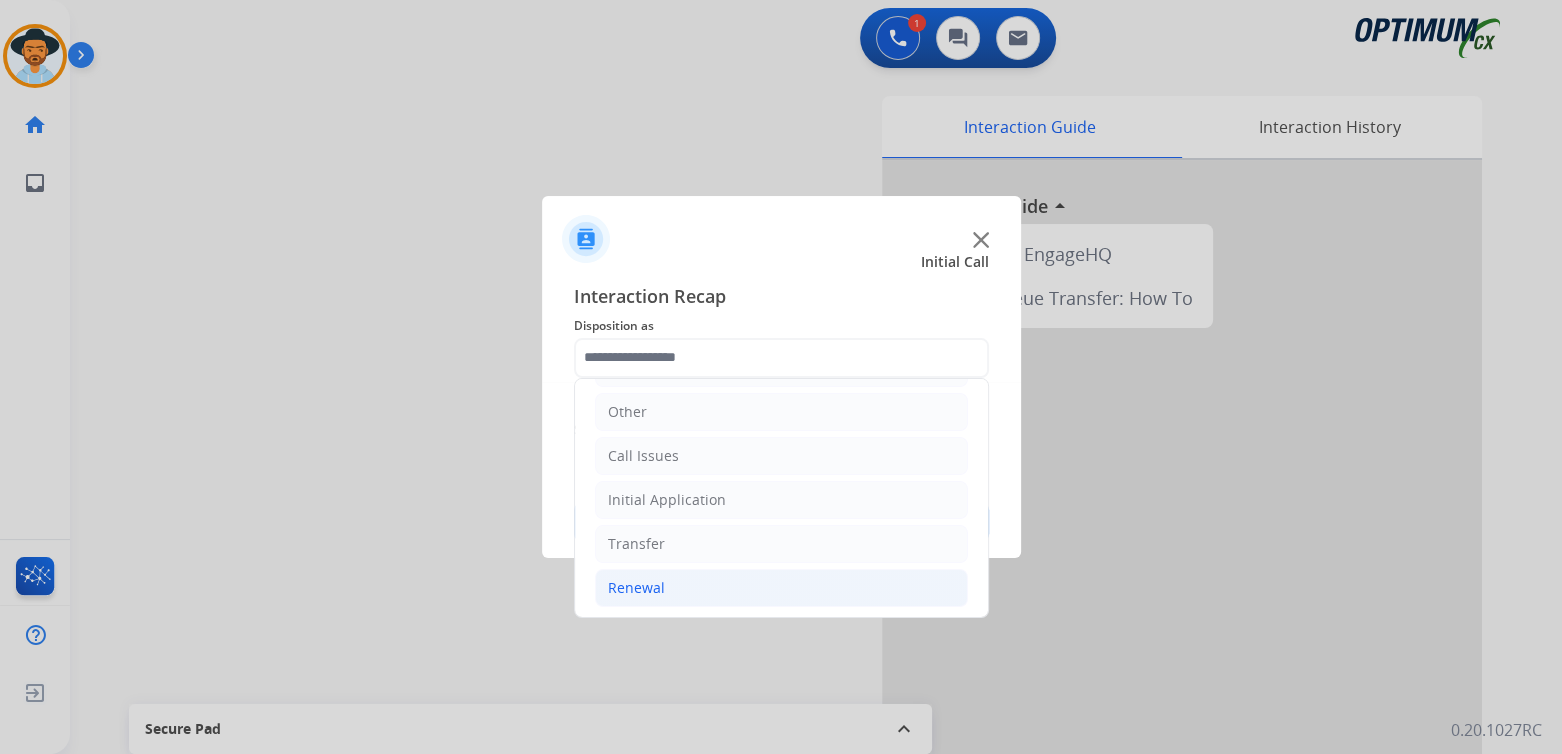 click on "Renewal" 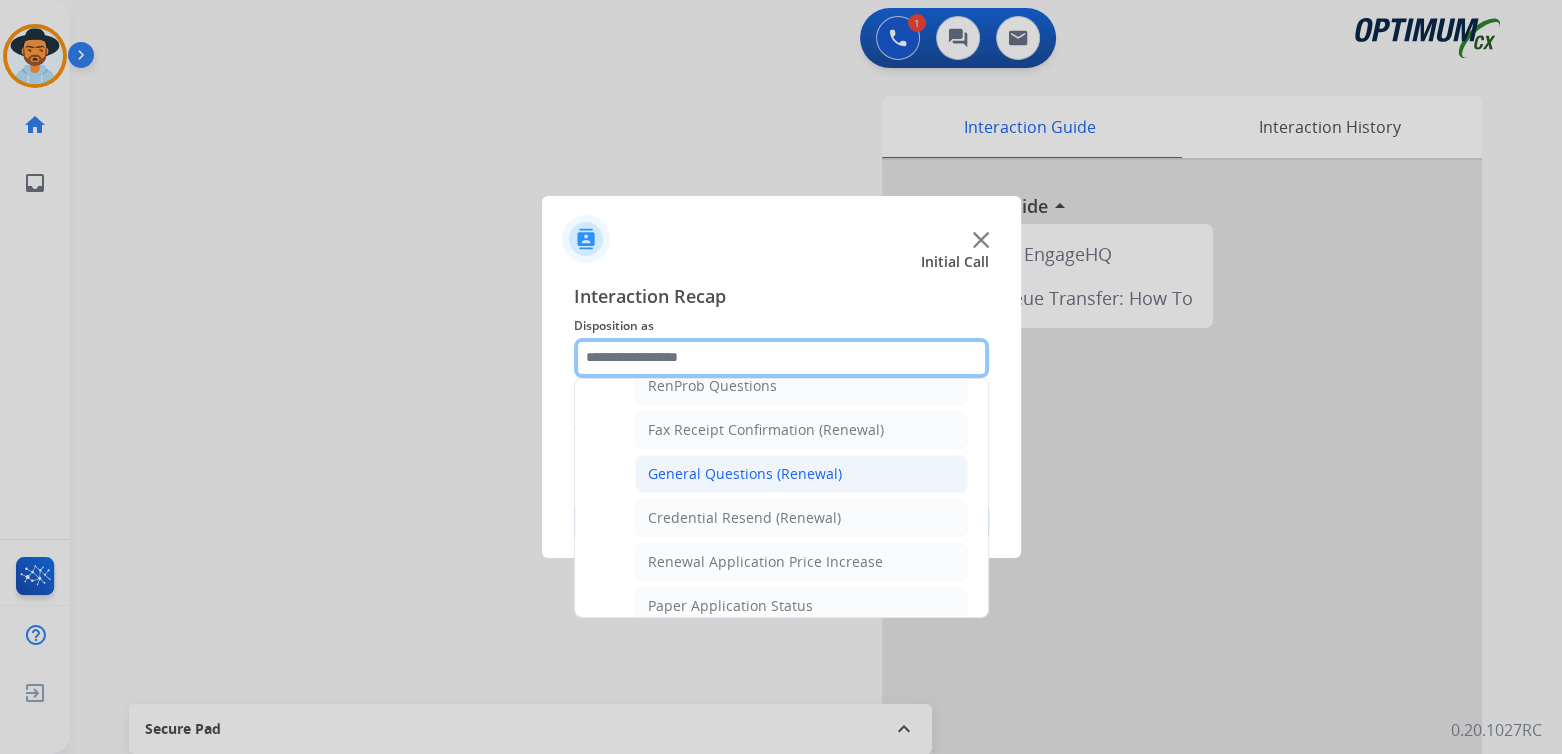scroll, scrollTop: 531, scrollLeft: 0, axis: vertical 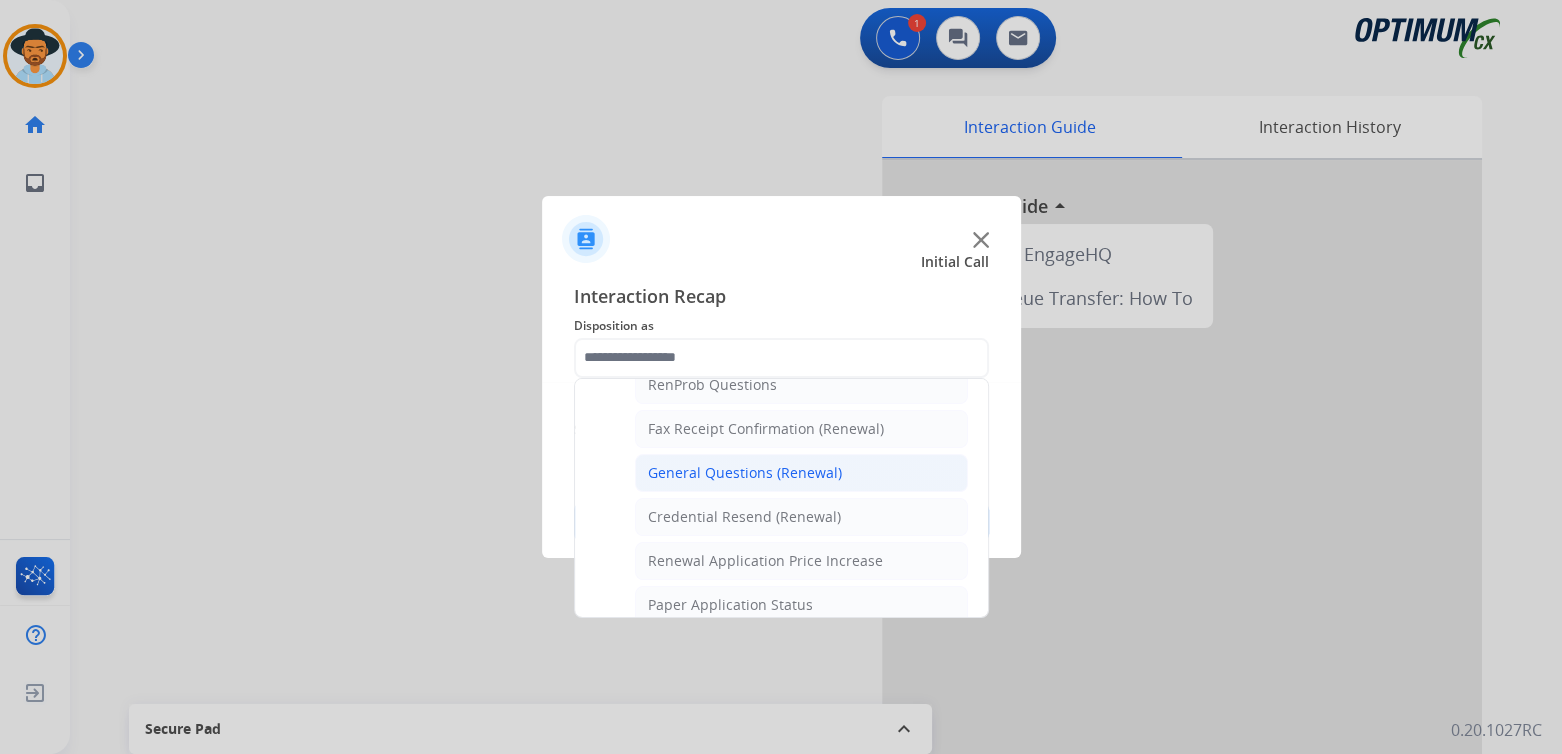 click on "General Questions (Renewal)" 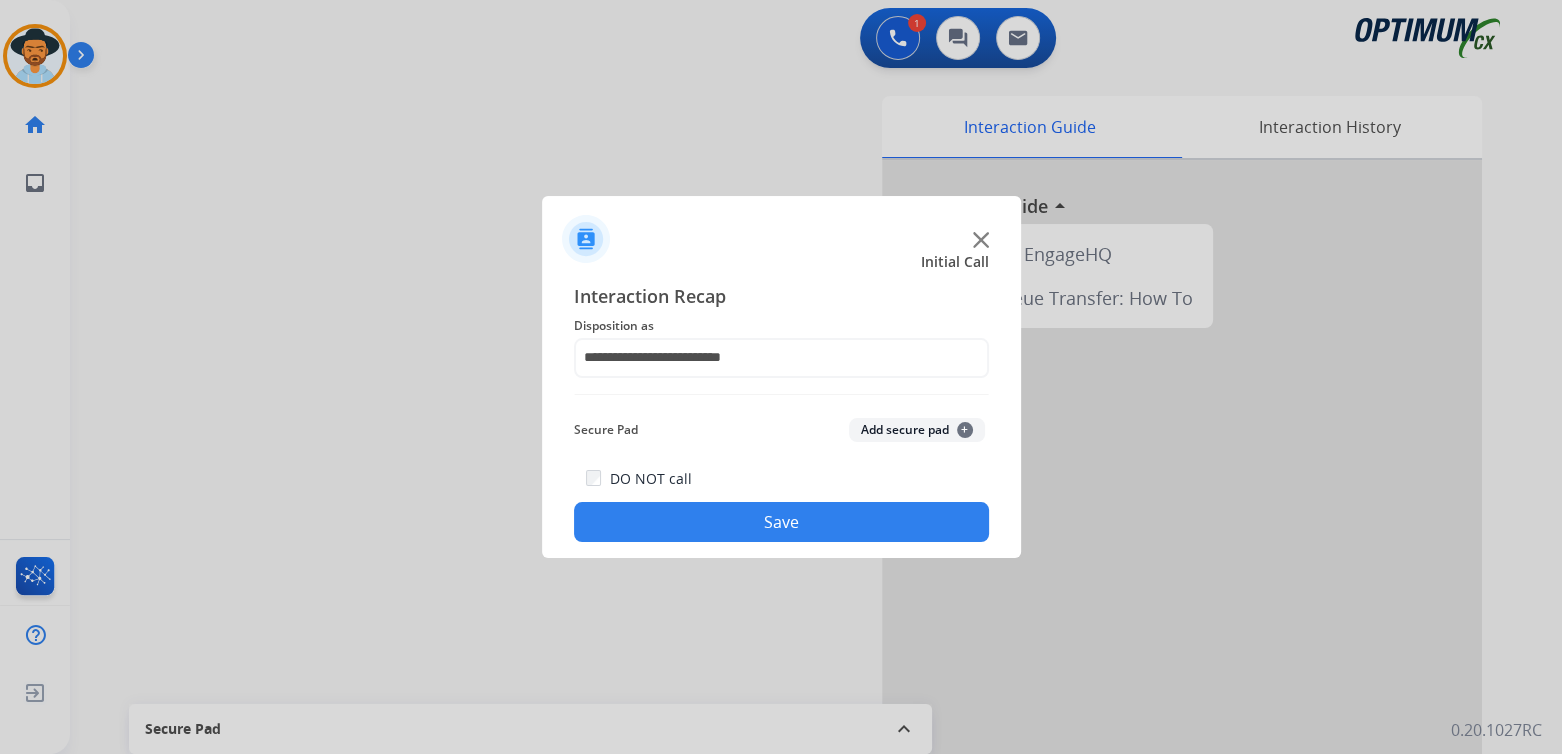 click on "Save" 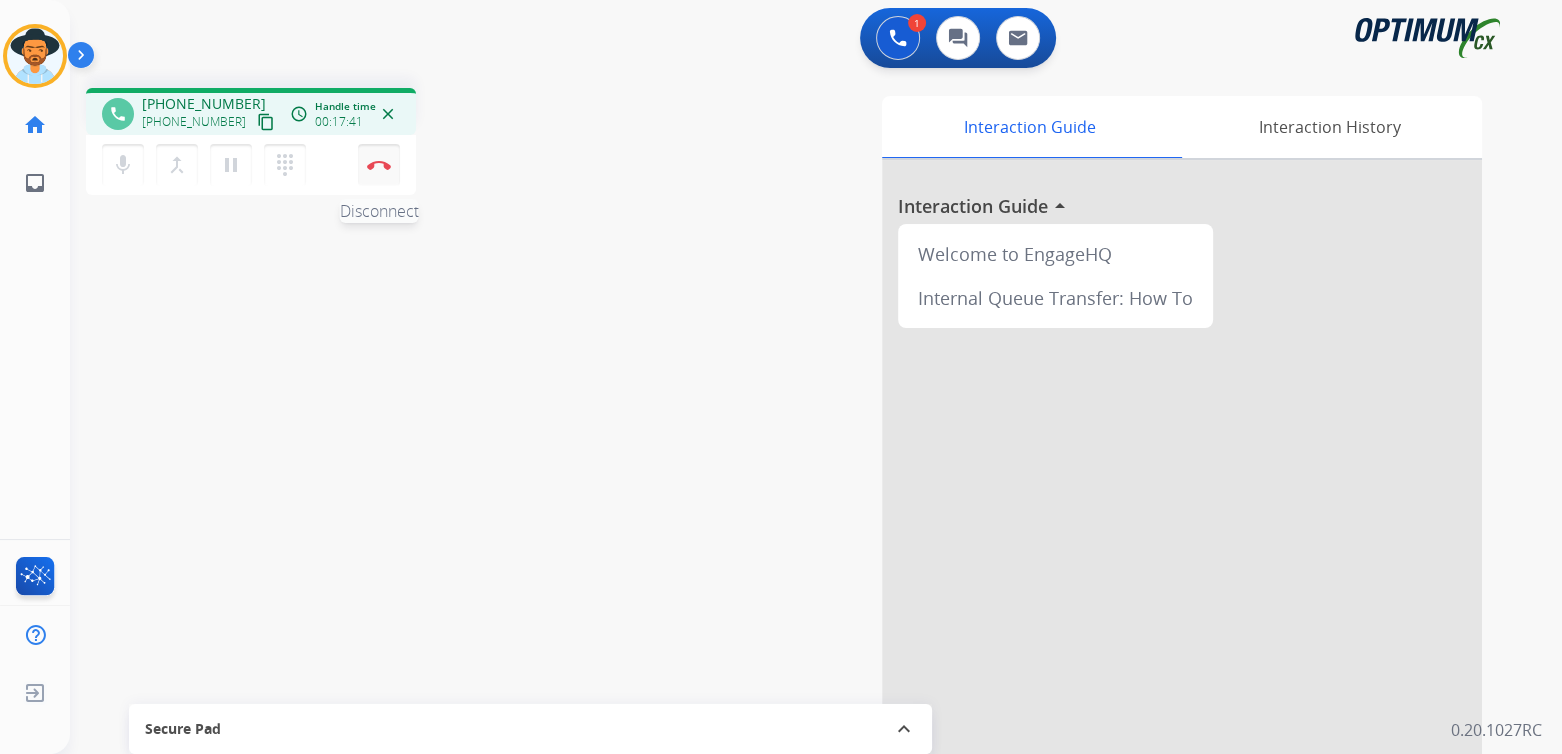 drag, startPoint x: 378, startPoint y: 166, endPoint x: 396, endPoint y: 168, distance: 18.110771 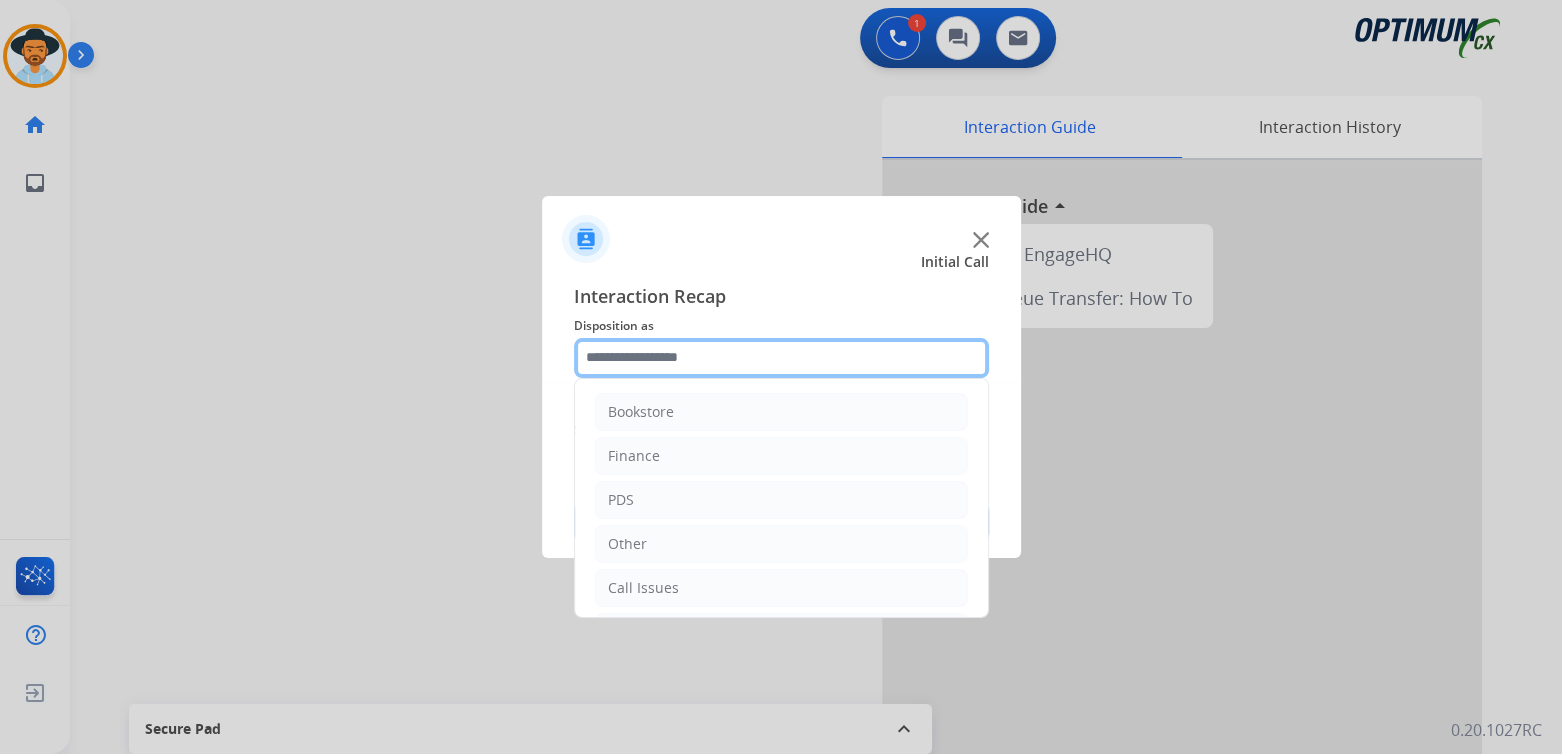 click 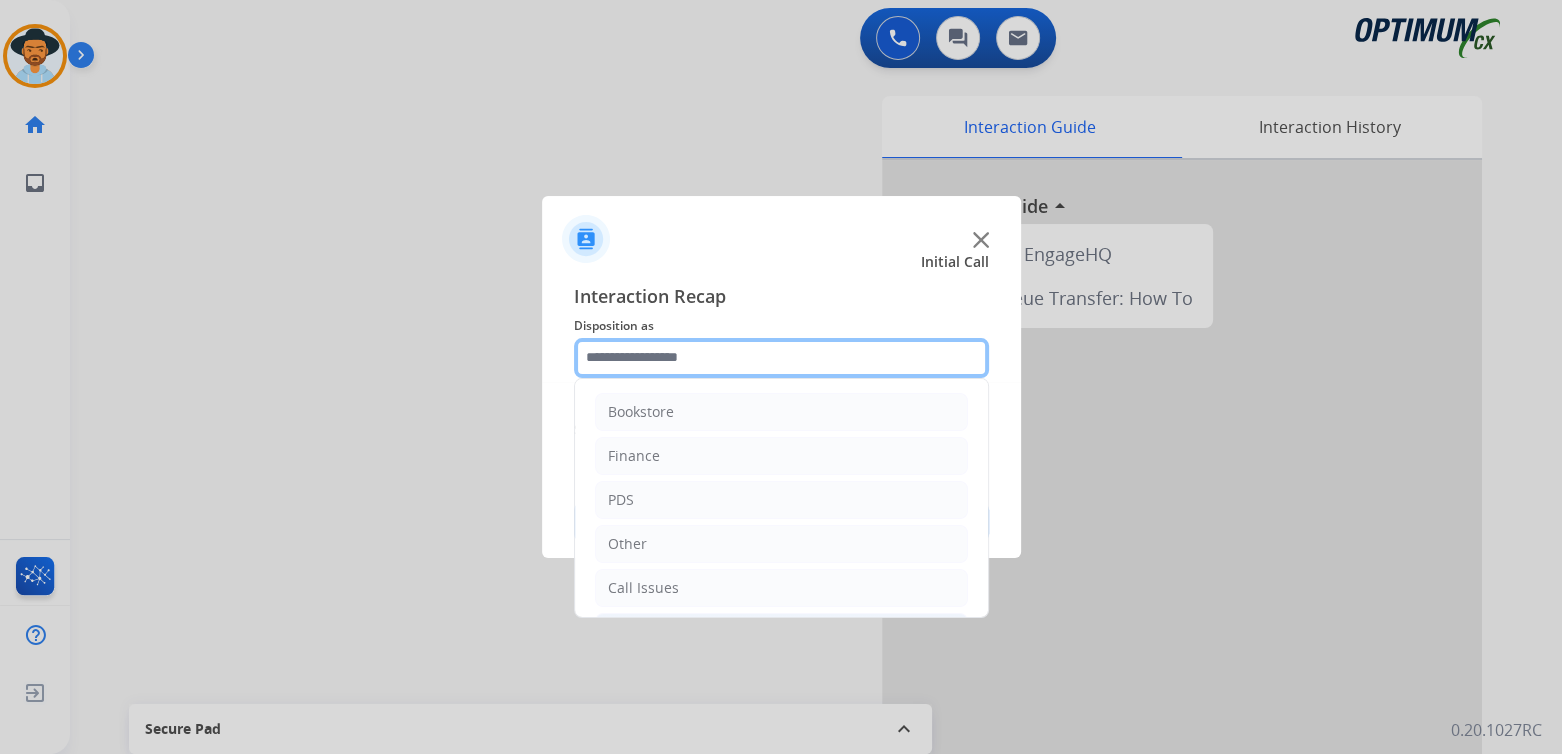scroll, scrollTop: 132, scrollLeft: 0, axis: vertical 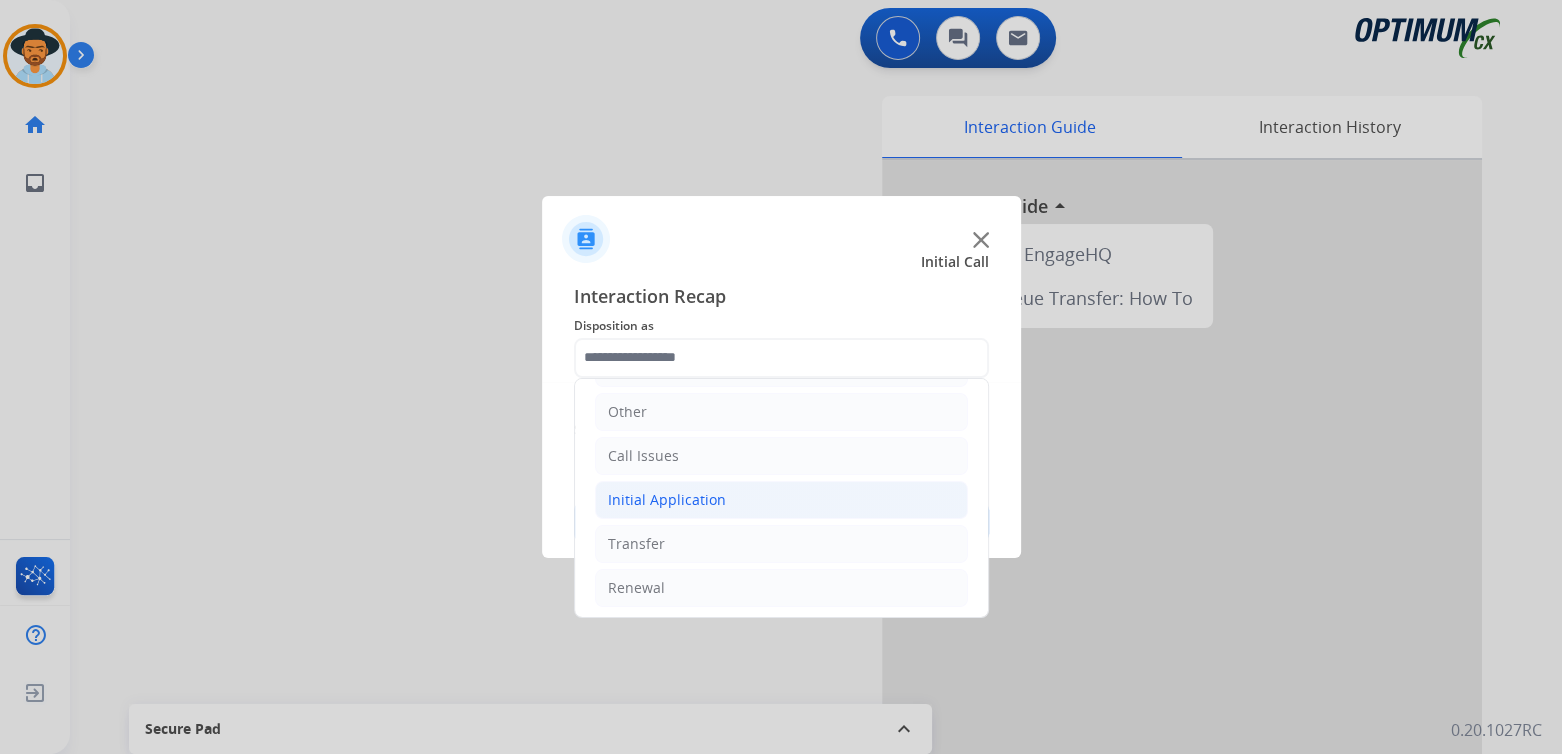 click on "Initial Application" 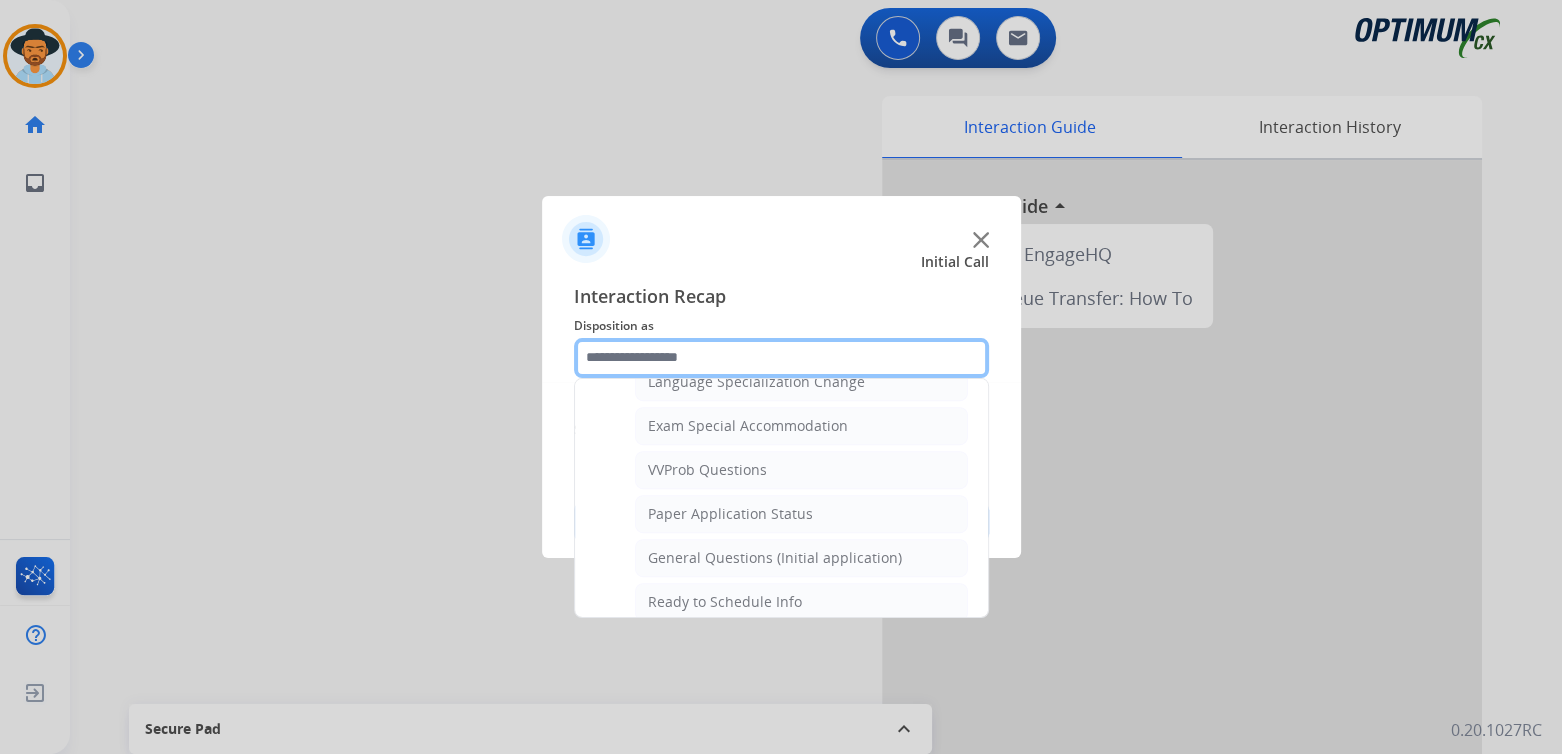 scroll, scrollTop: 1017, scrollLeft: 0, axis: vertical 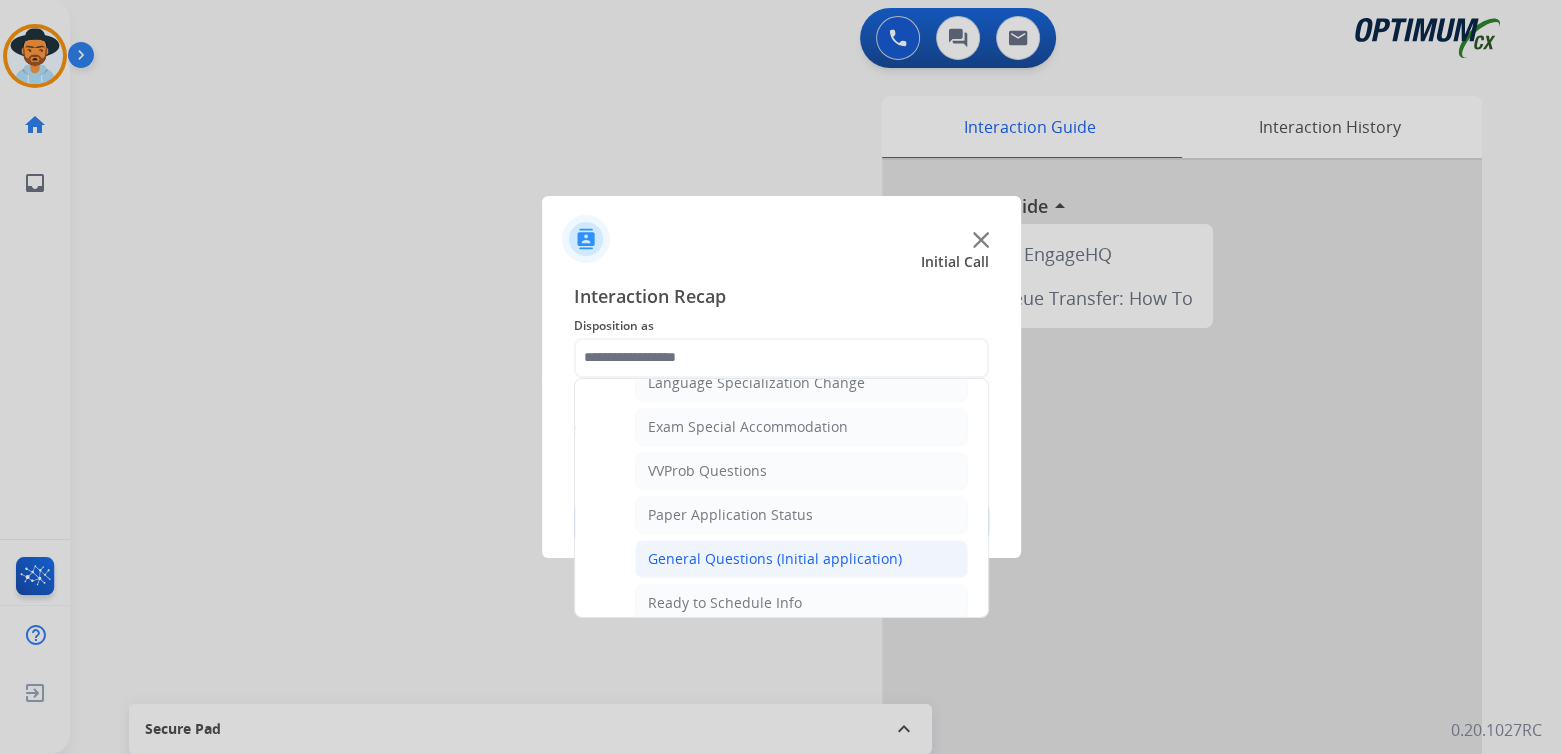click on "General Questions (Initial application)" 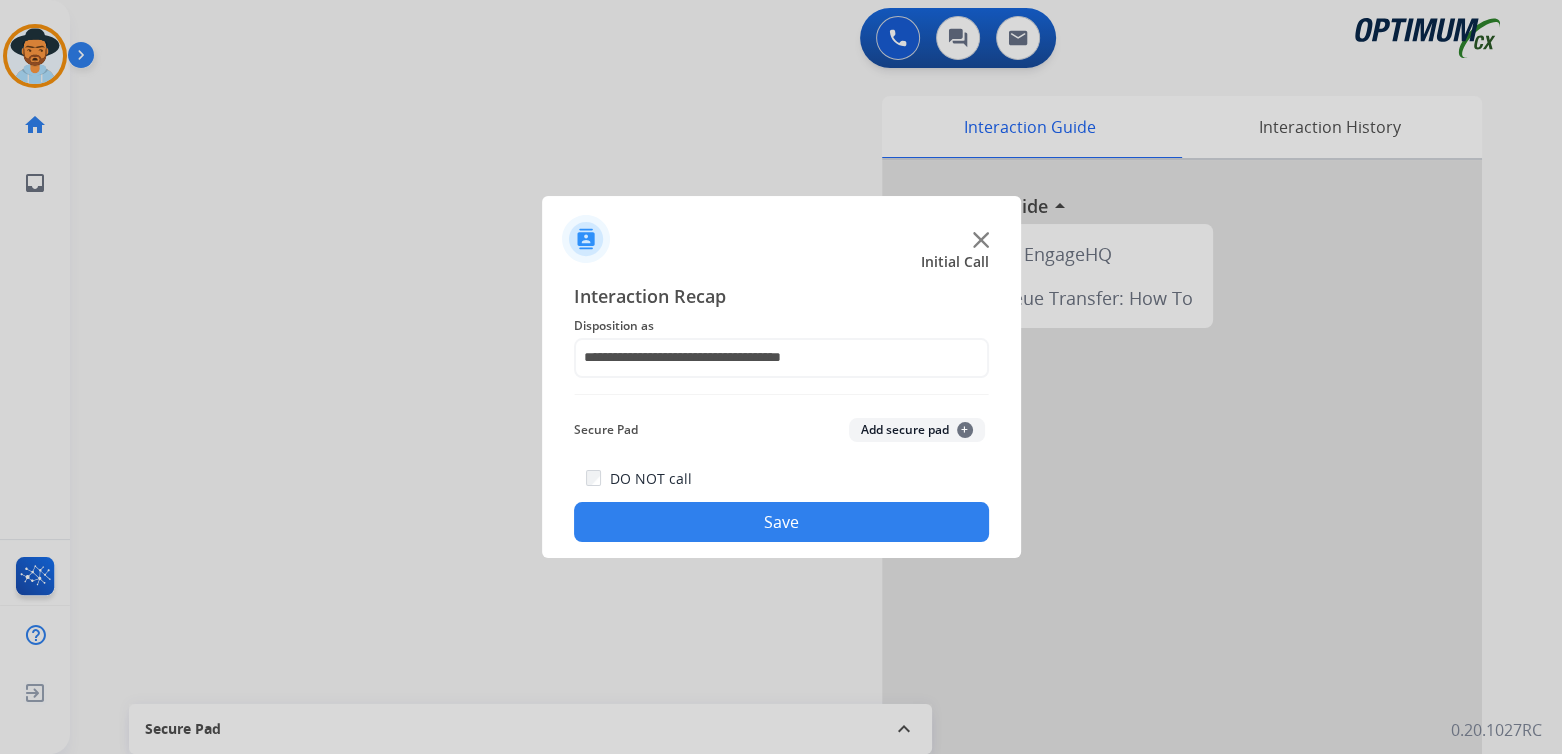 drag, startPoint x: 791, startPoint y: 528, endPoint x: 936, endPoint y: 515, distance: 145.58159 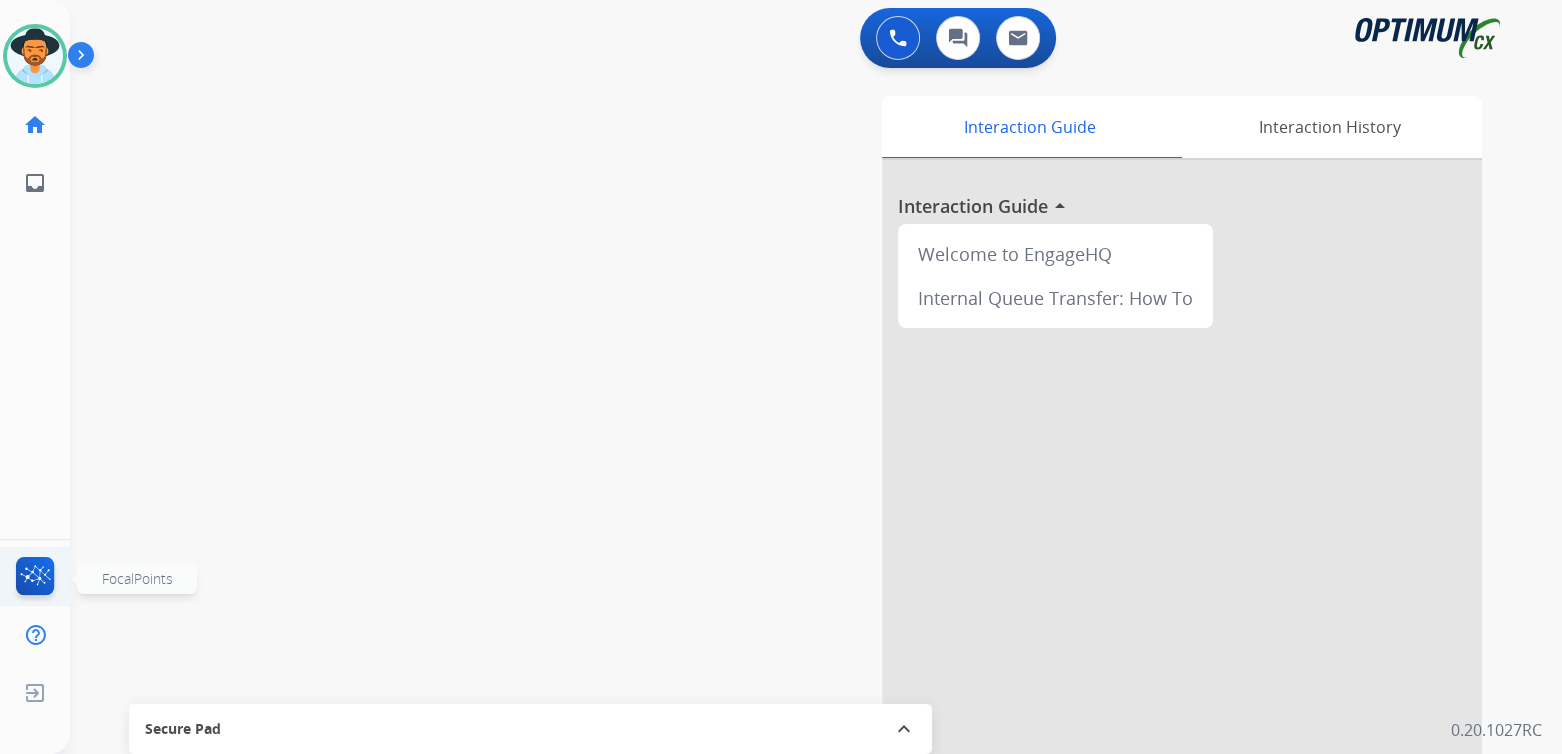 click 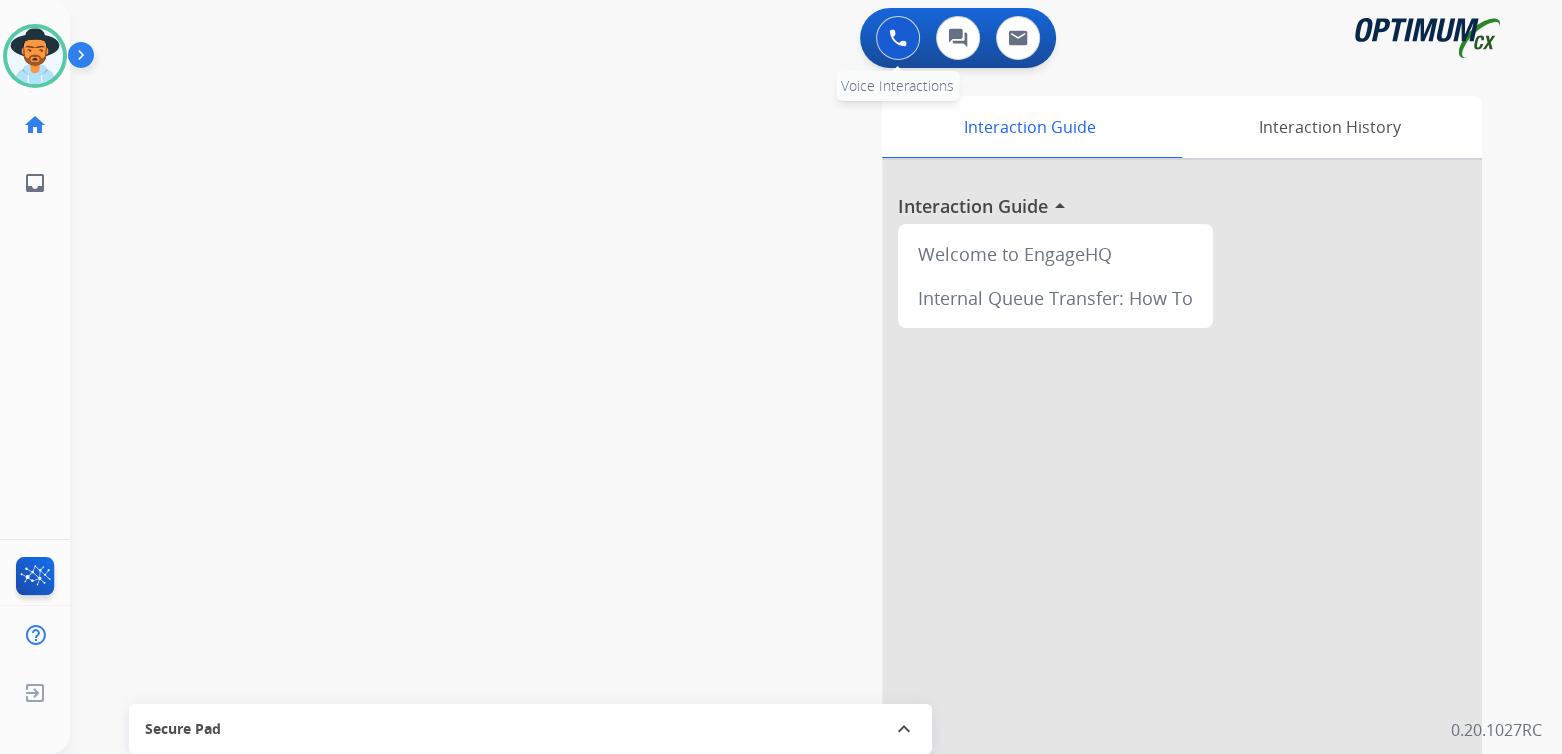 click at bounding box center (898, 38) 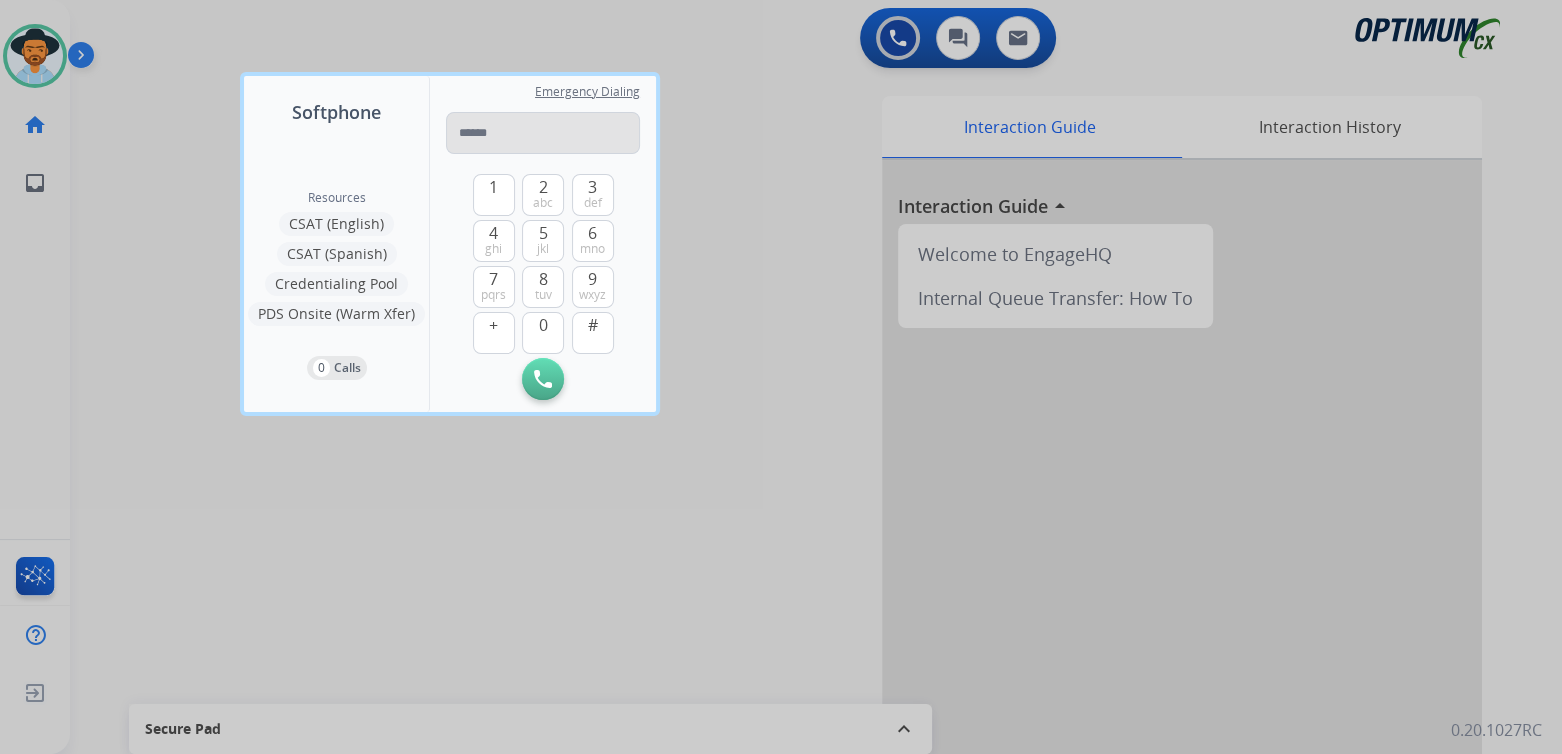 click at bounding box center (543, 133) 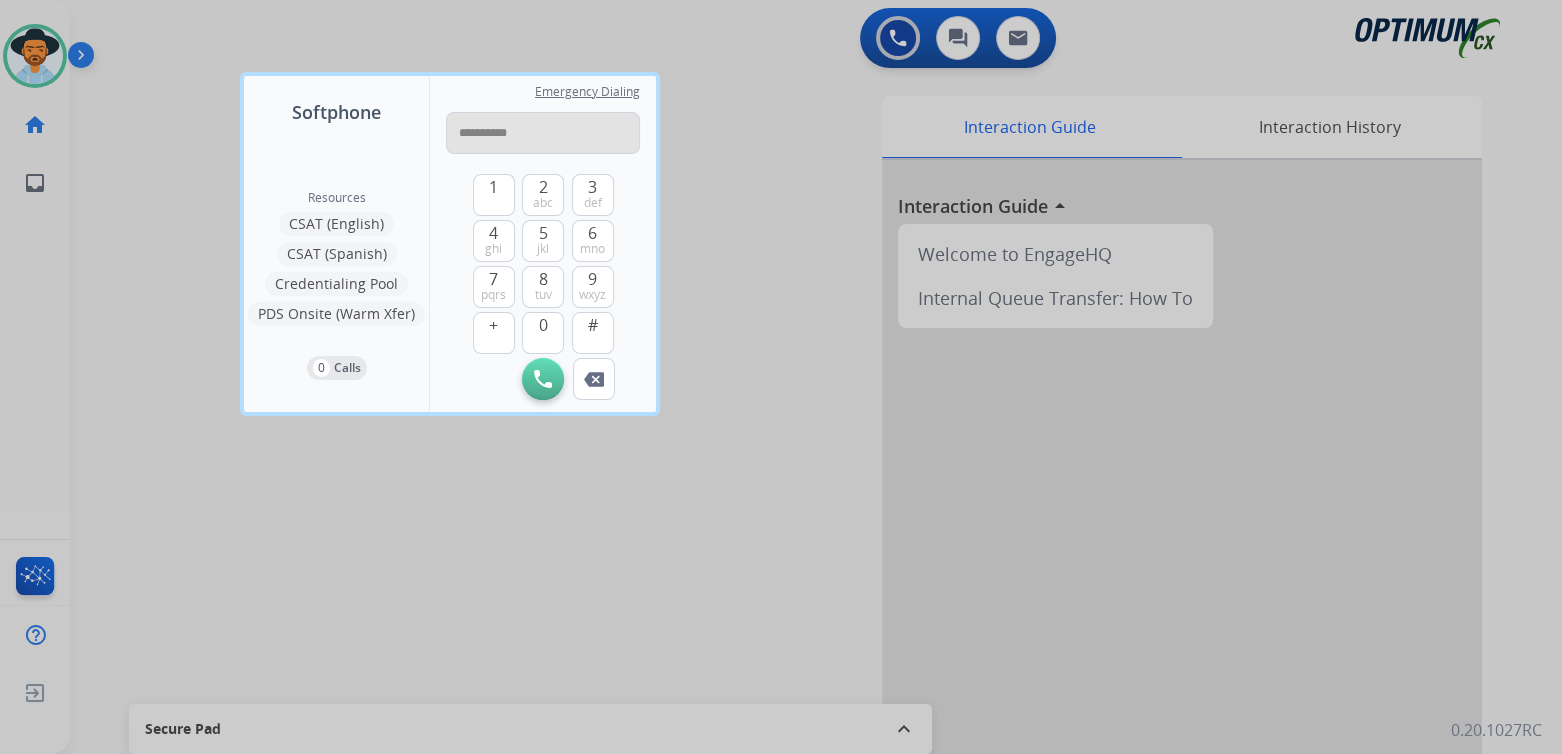type on "**********" 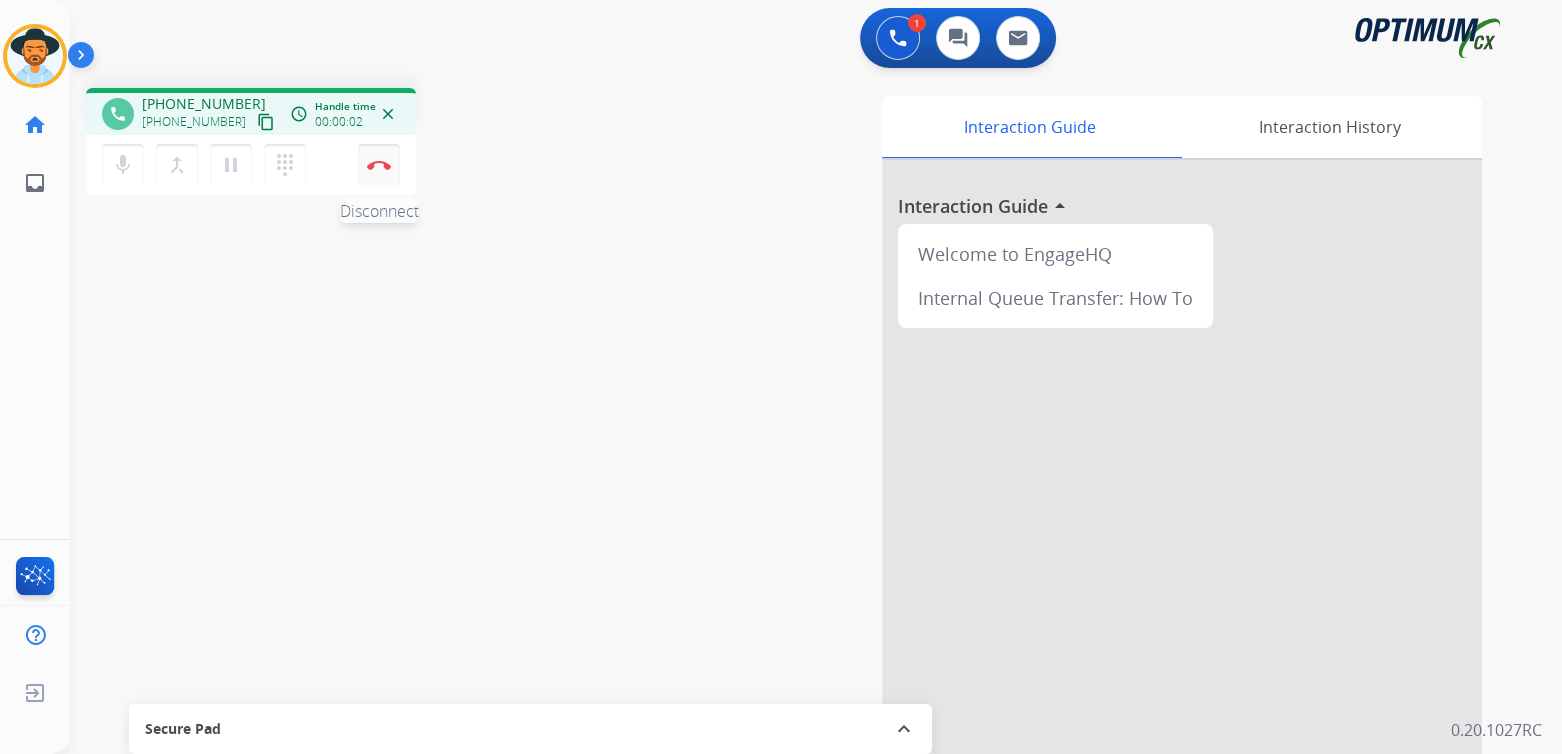 click on "Disconnect" at bounding box center [379, 165] 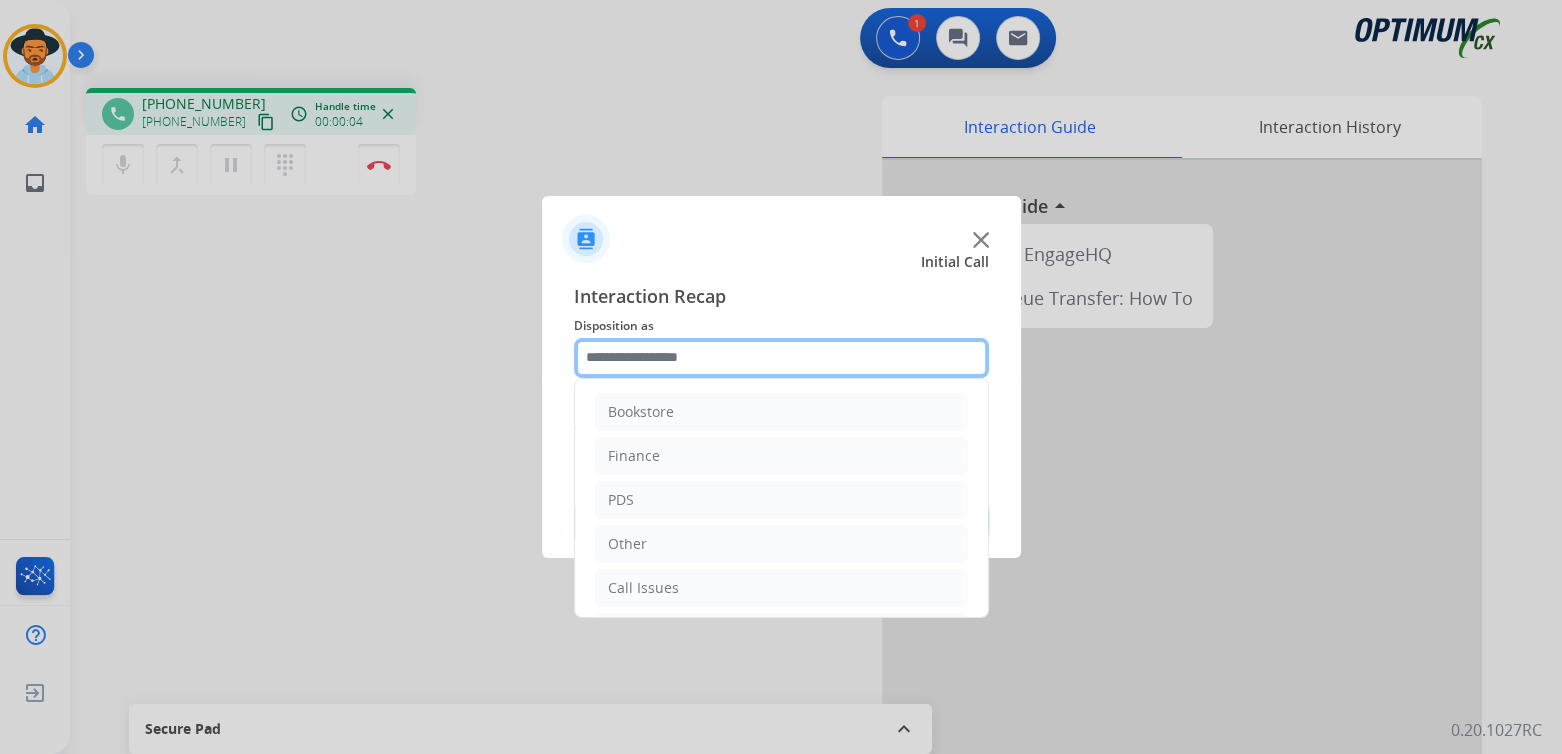 click 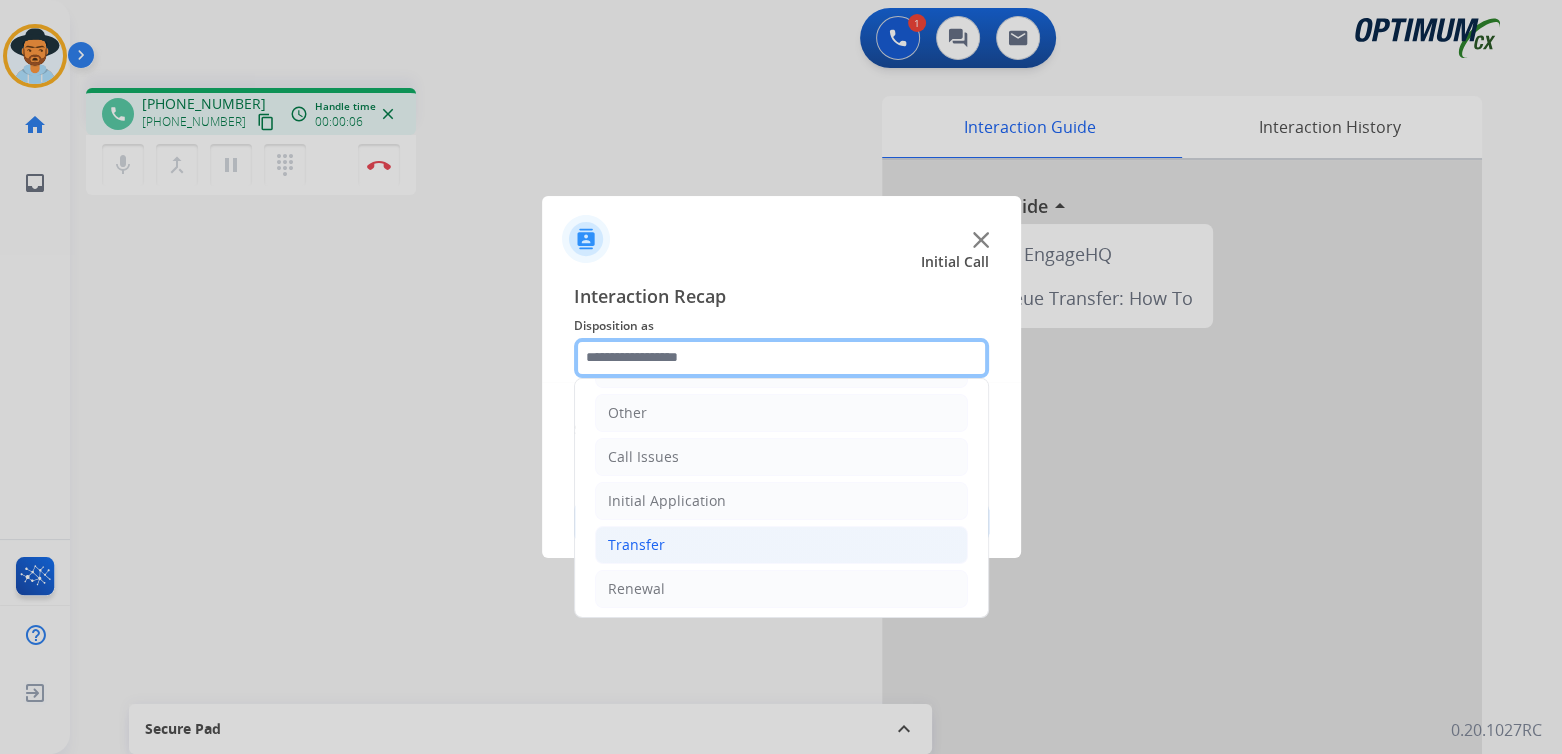 scroll, scrollTop: 132, scrollLeft: 0, axis: vertical 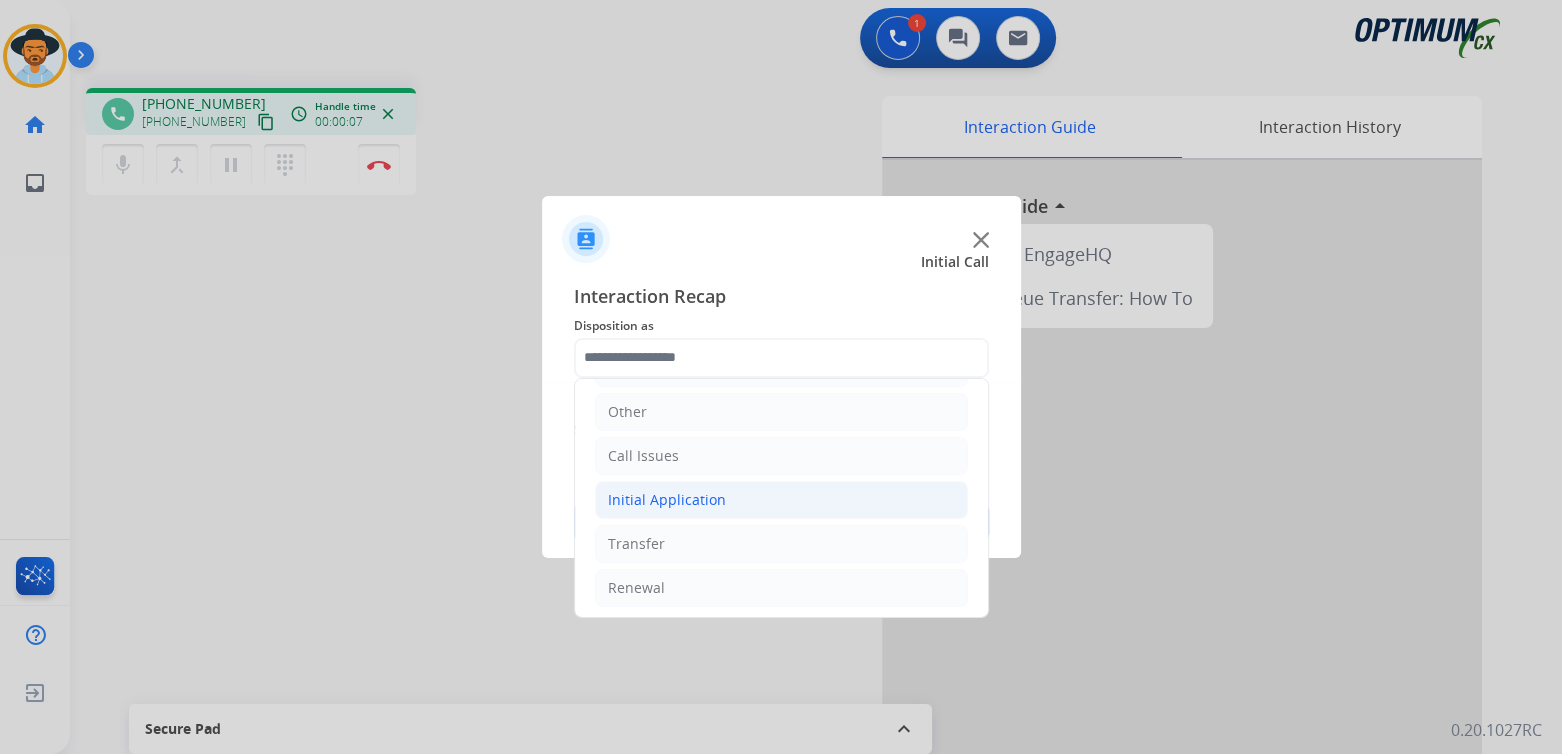 click on "Initial Application" 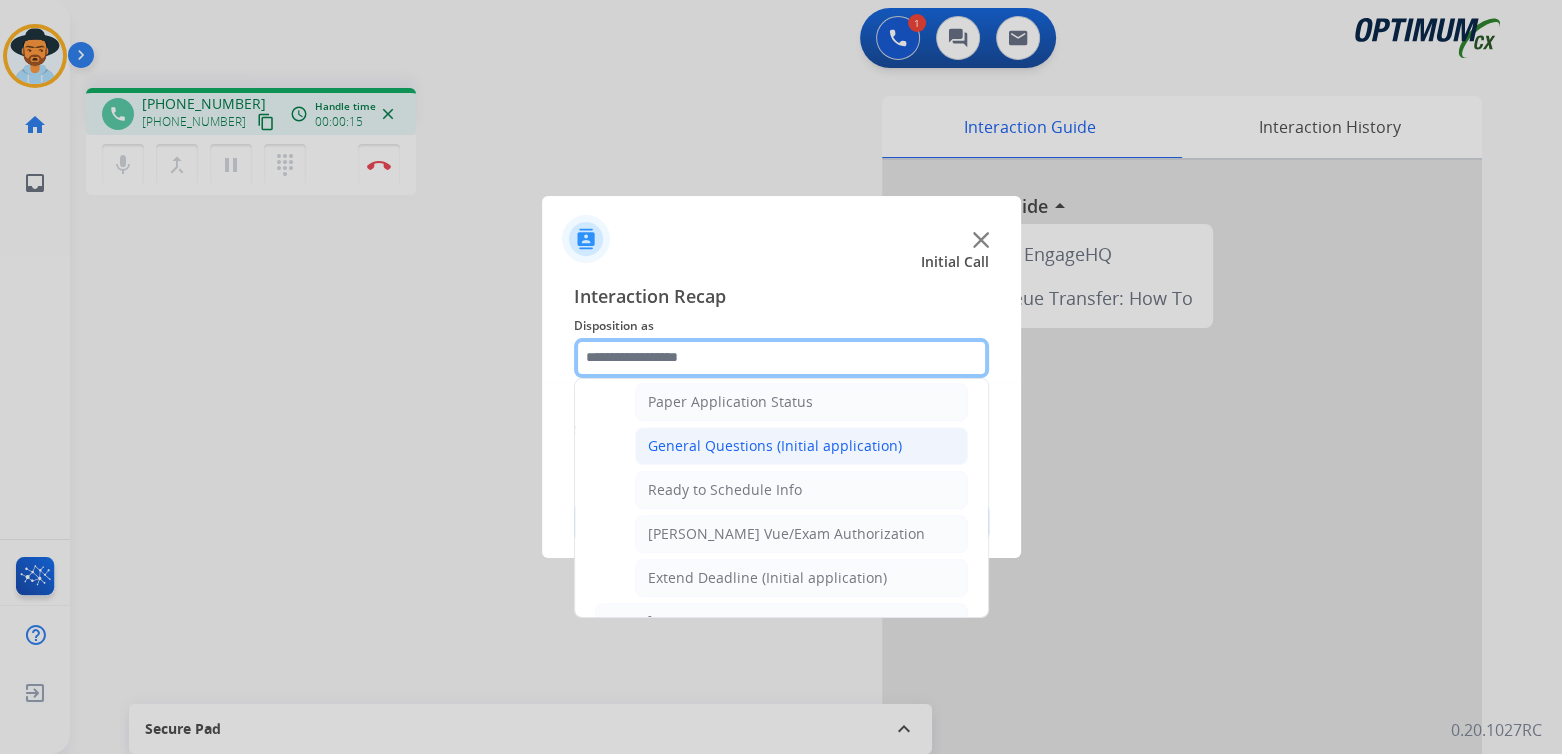 scroll, scrollTop: 1131, scrollLeft: 0, axis: vertical 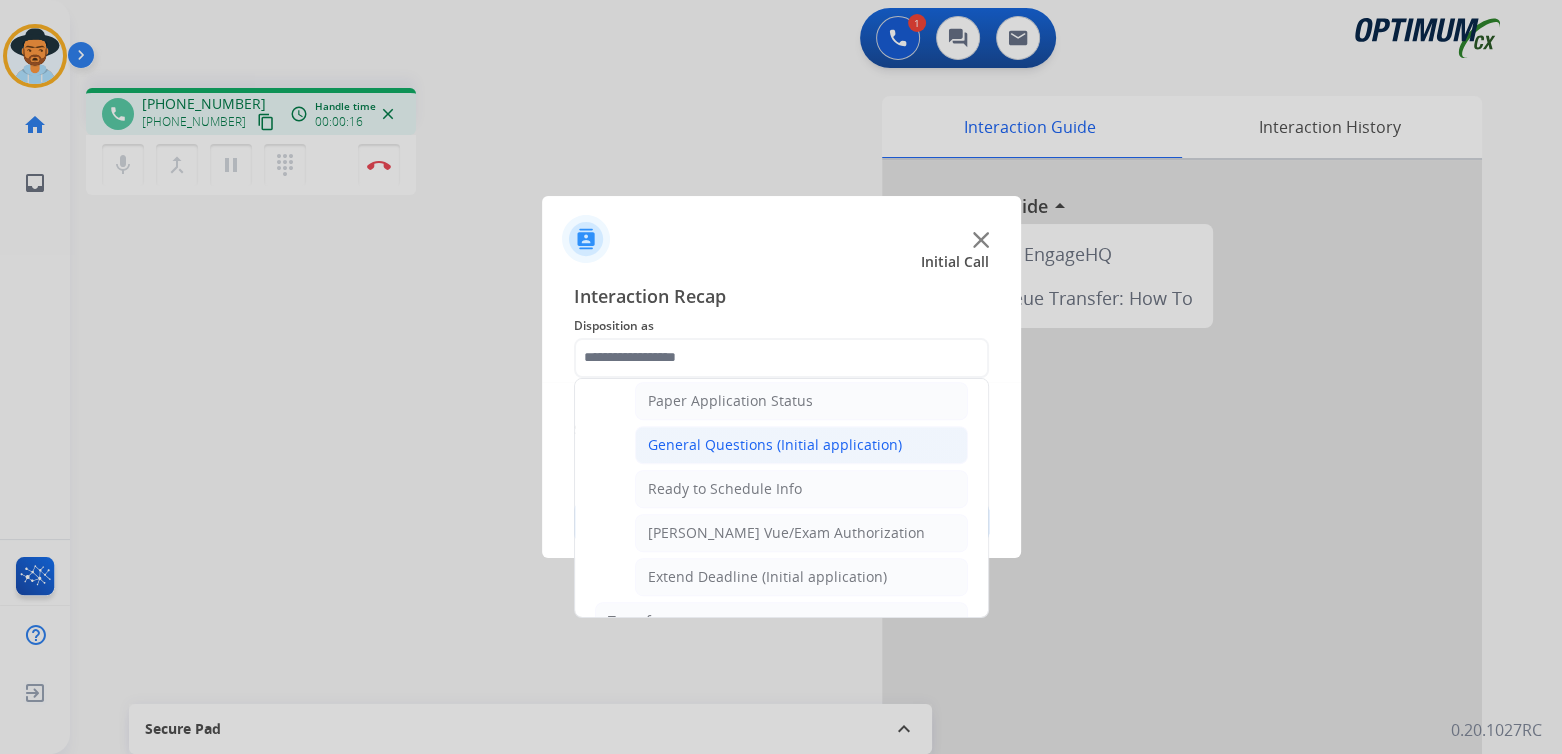 click on "General Questions (Initial application)" 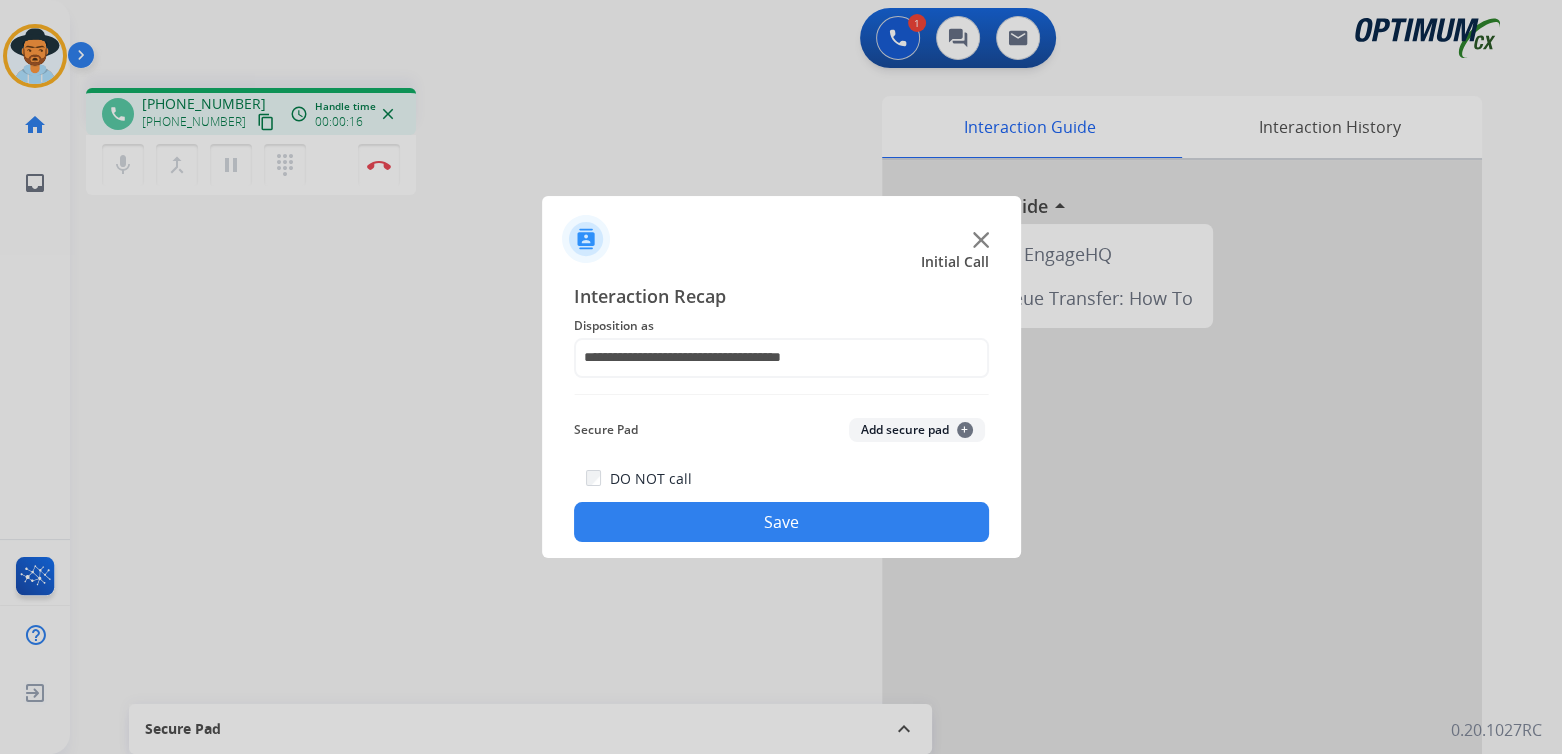 click on "Save" 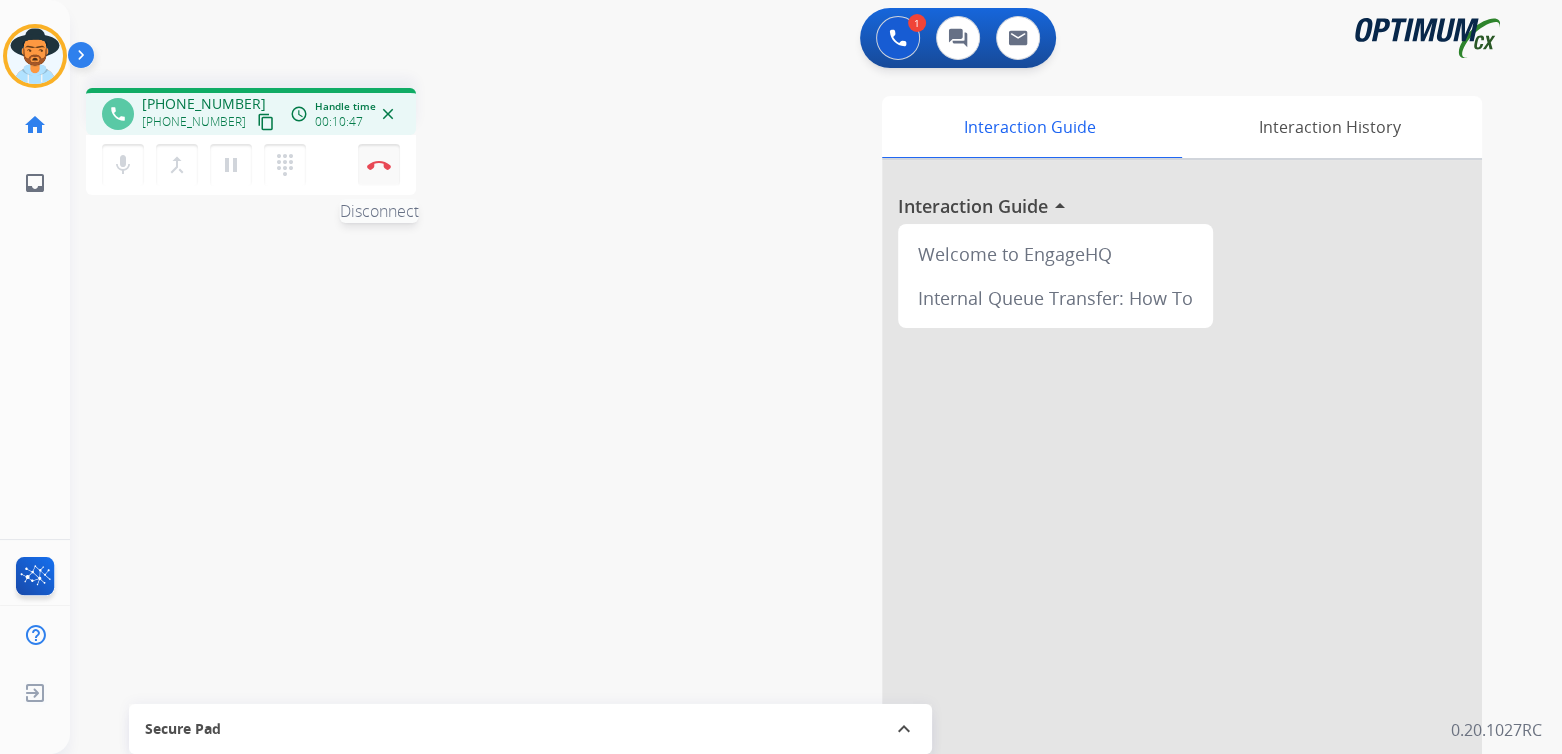 click on "Disconnect" at bounding box center [379, 165] 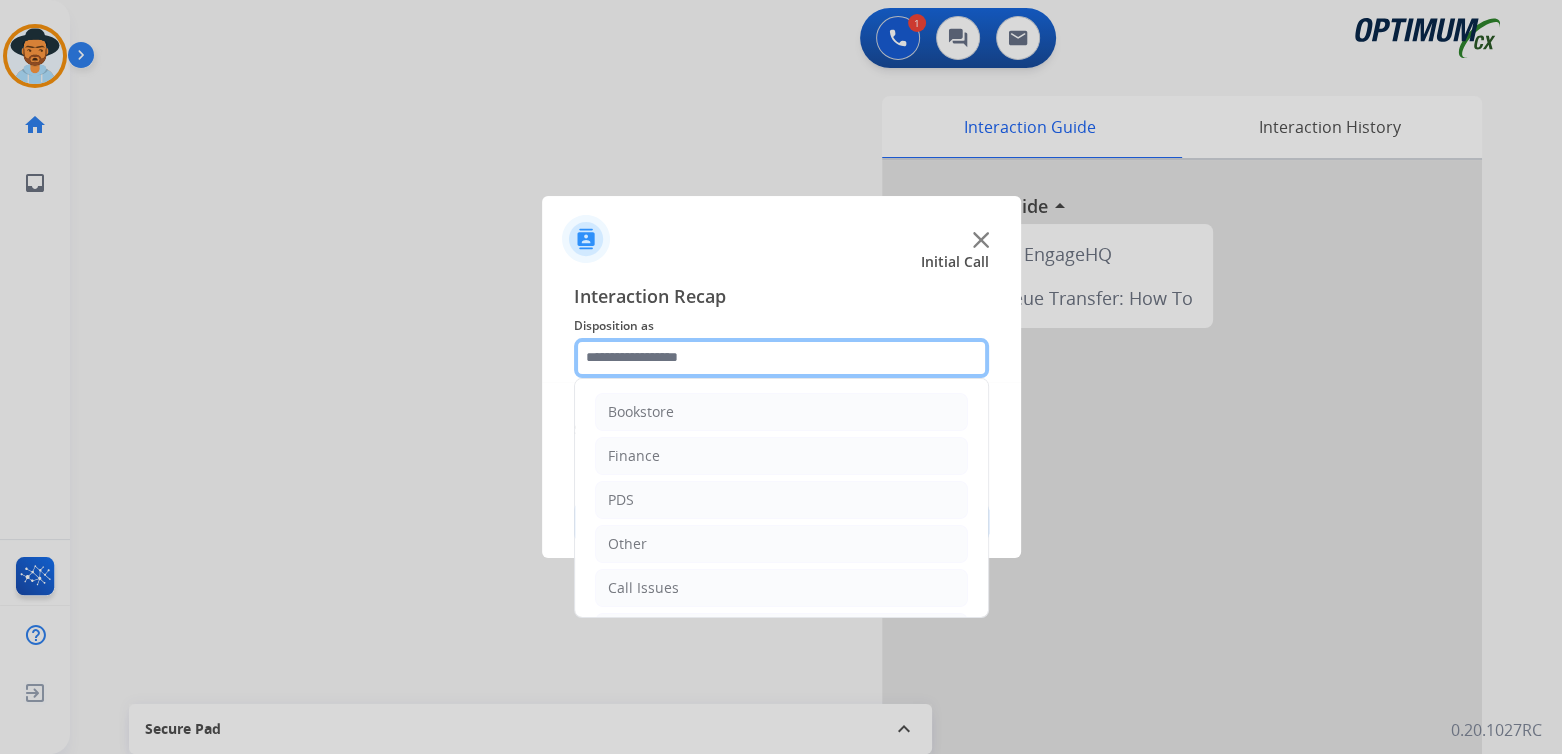 click 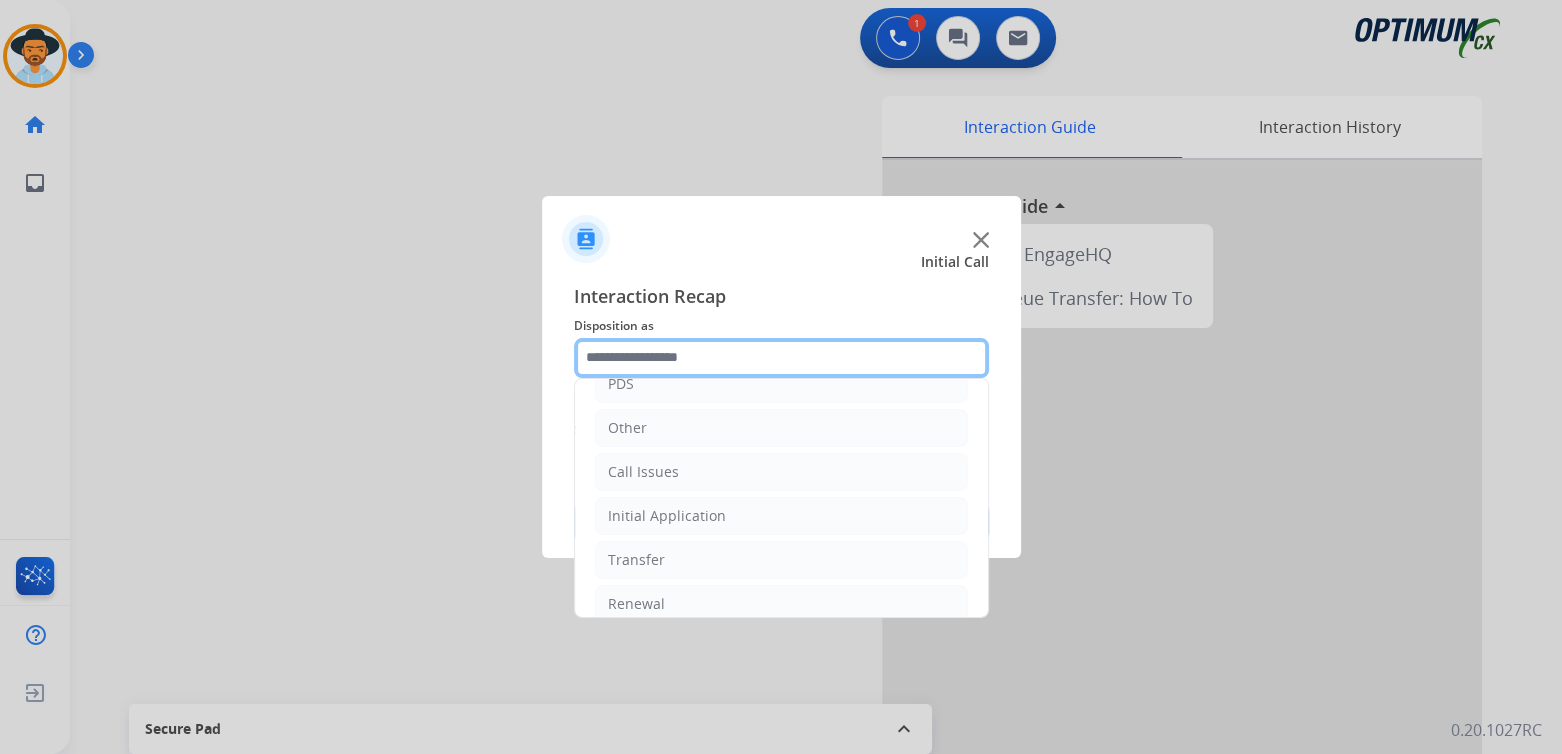 scroll, scrollTop: 132, scrollLeft: 0, axis: vertical 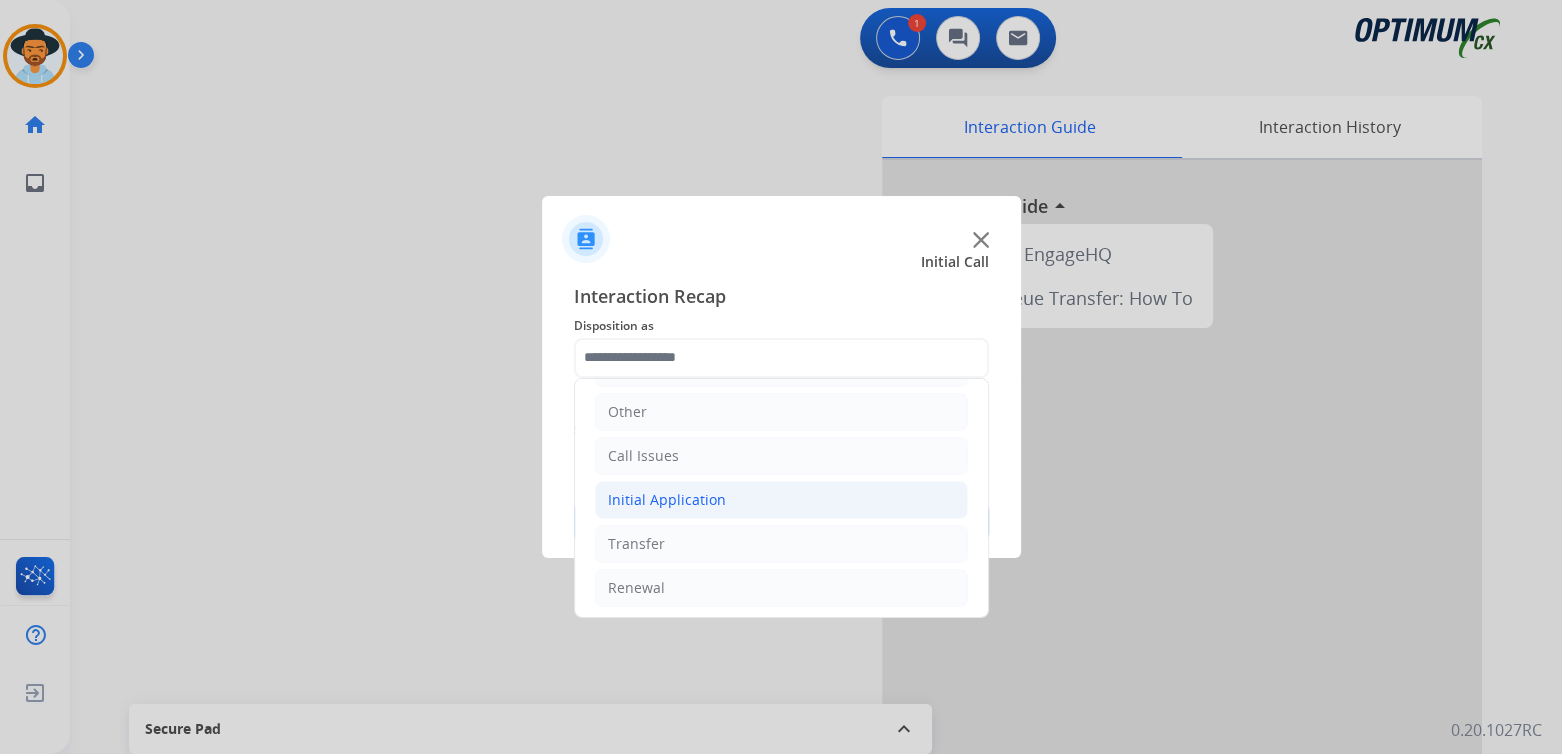click on "Initial Application" 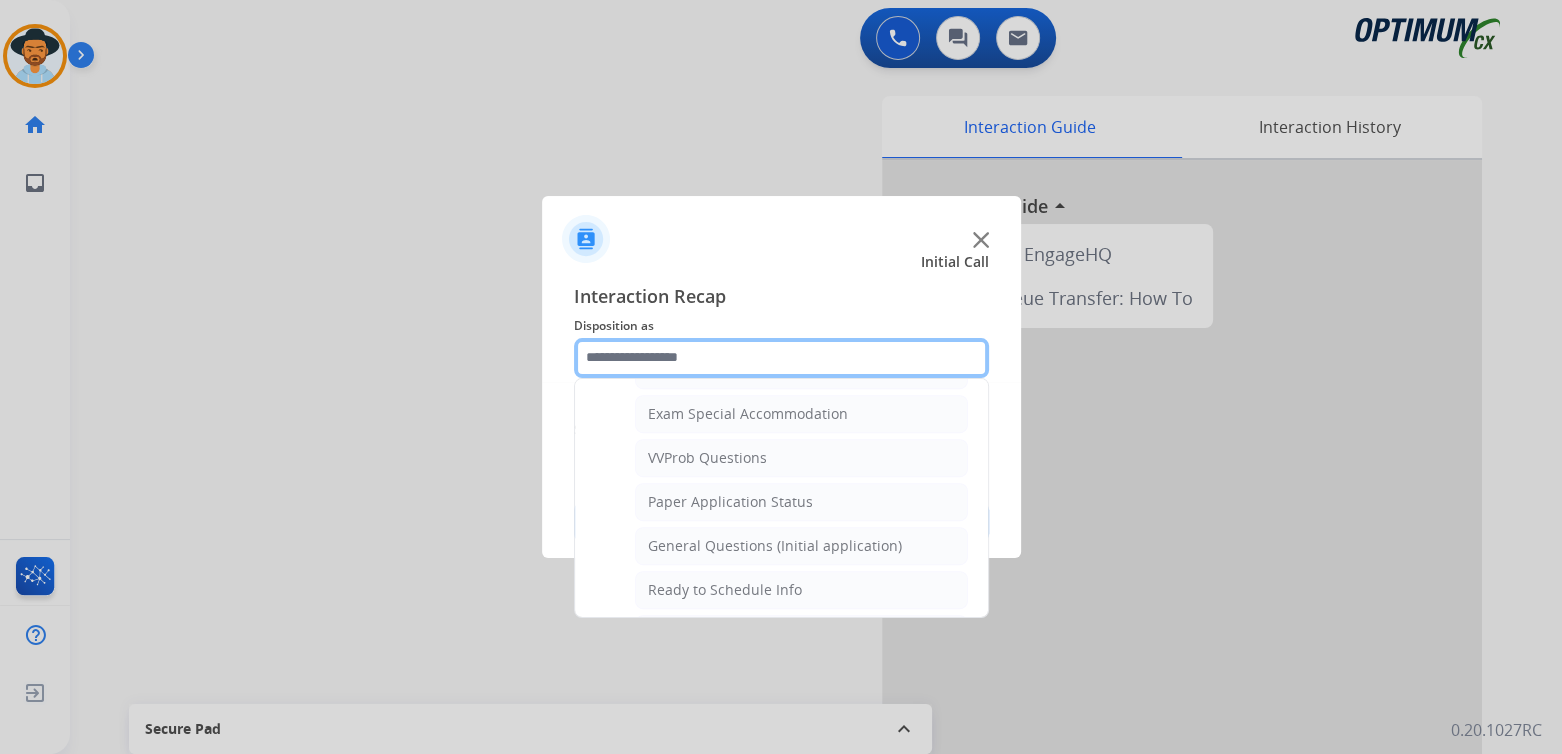 scroll, scrollTop: 1030, scrollLeft: 0, axis: vertical 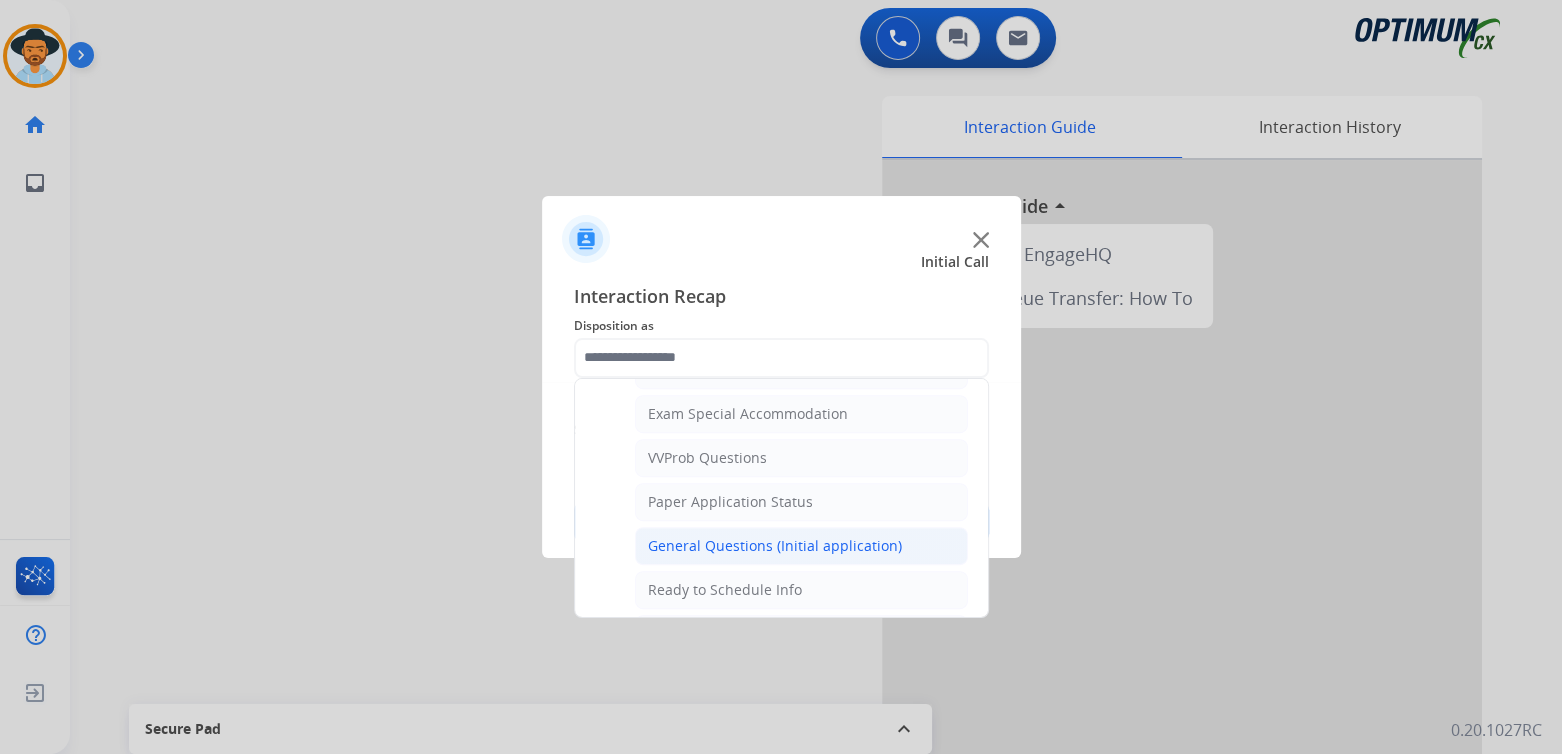 click on "General Questions (Initial application)" 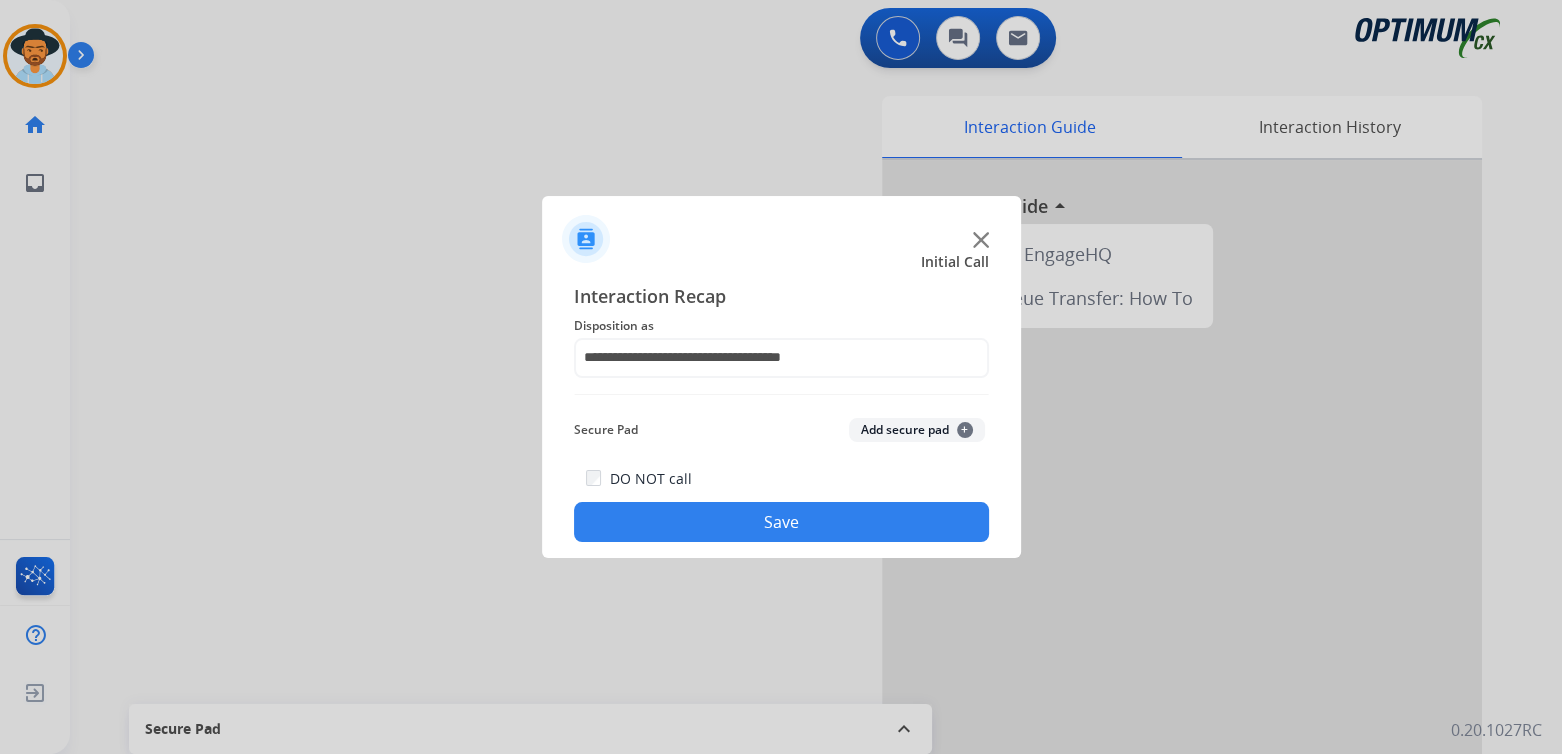 click on "Save" 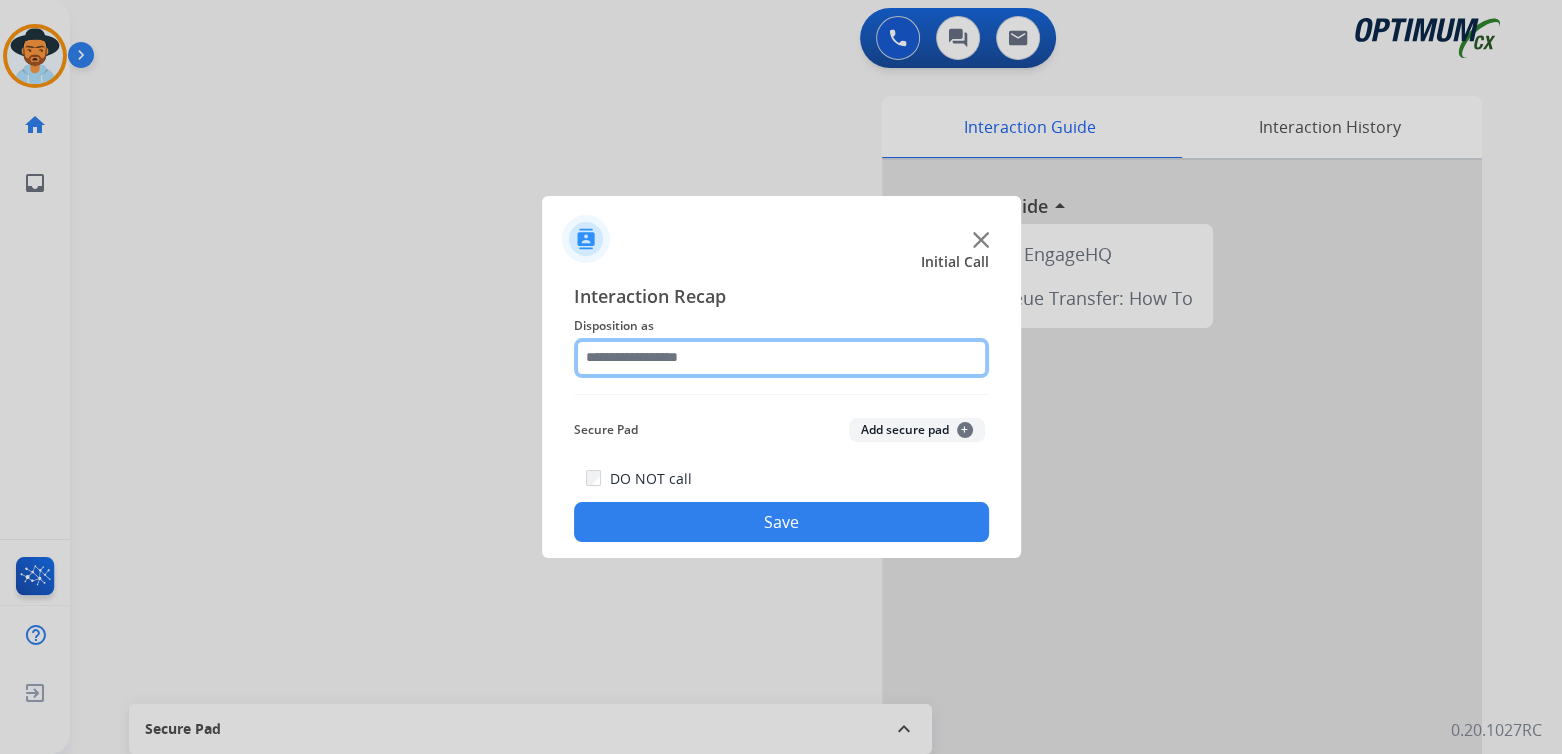 click 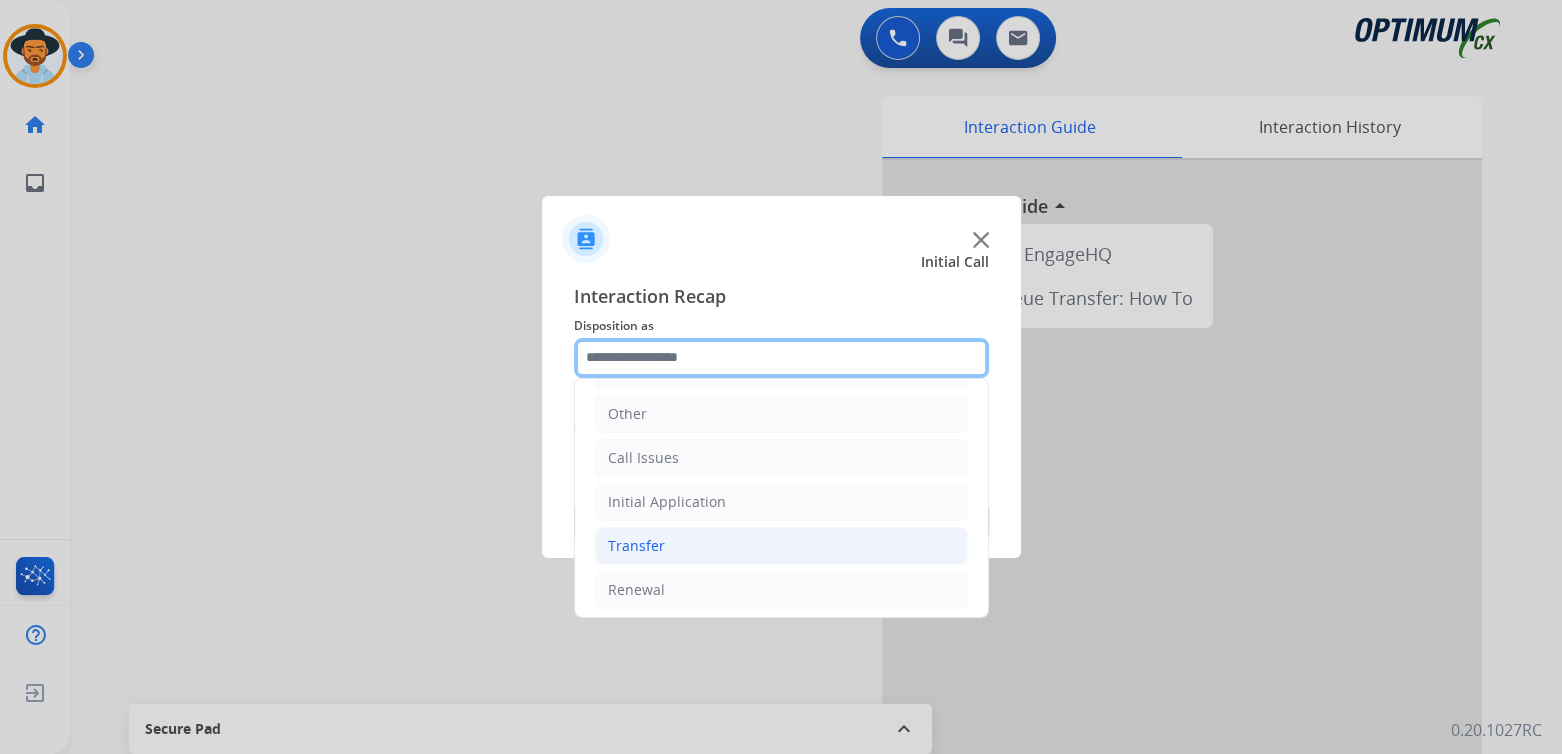 scroll, scrollTop: 132, scrollLeft: 0, axis: vertical 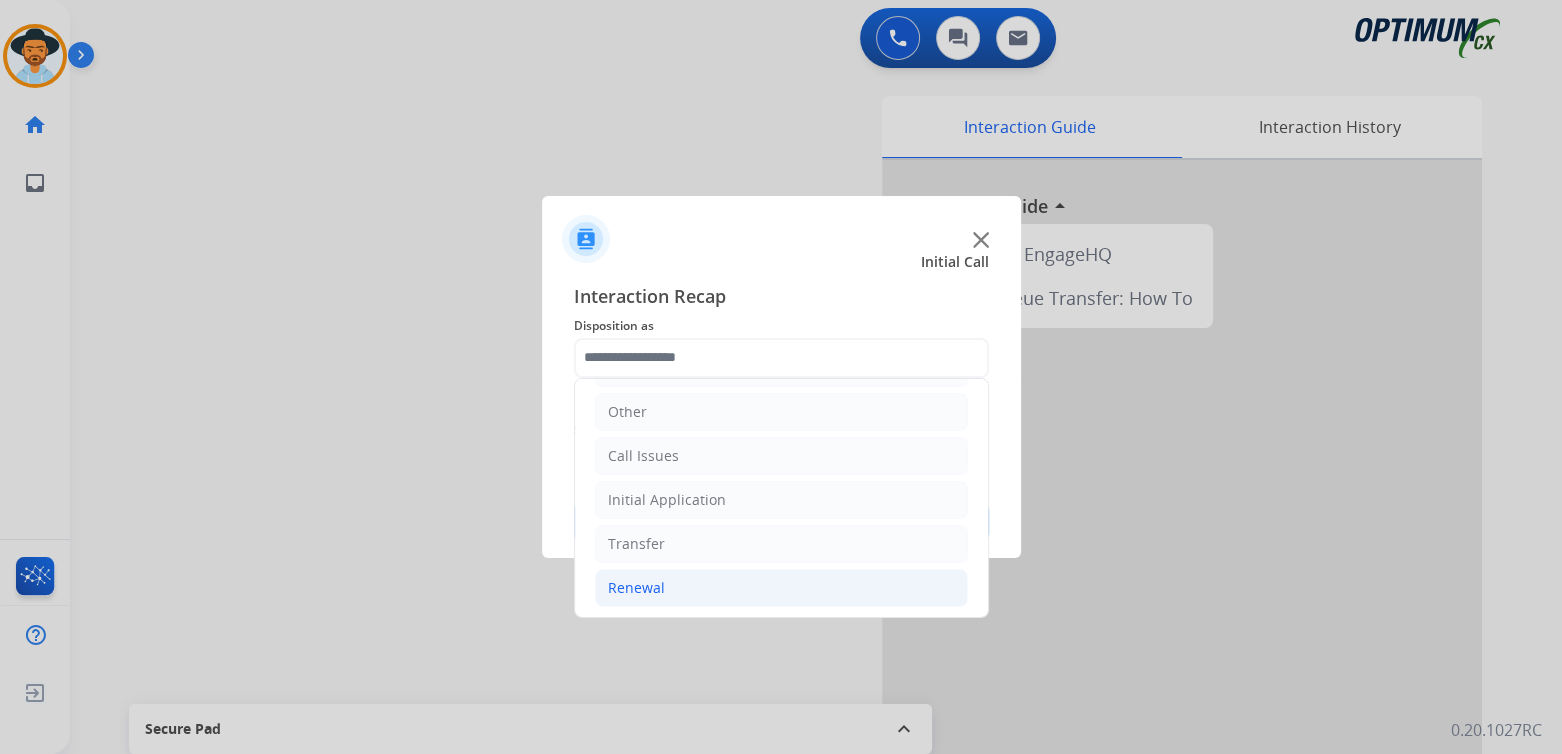 click on "Renewal" 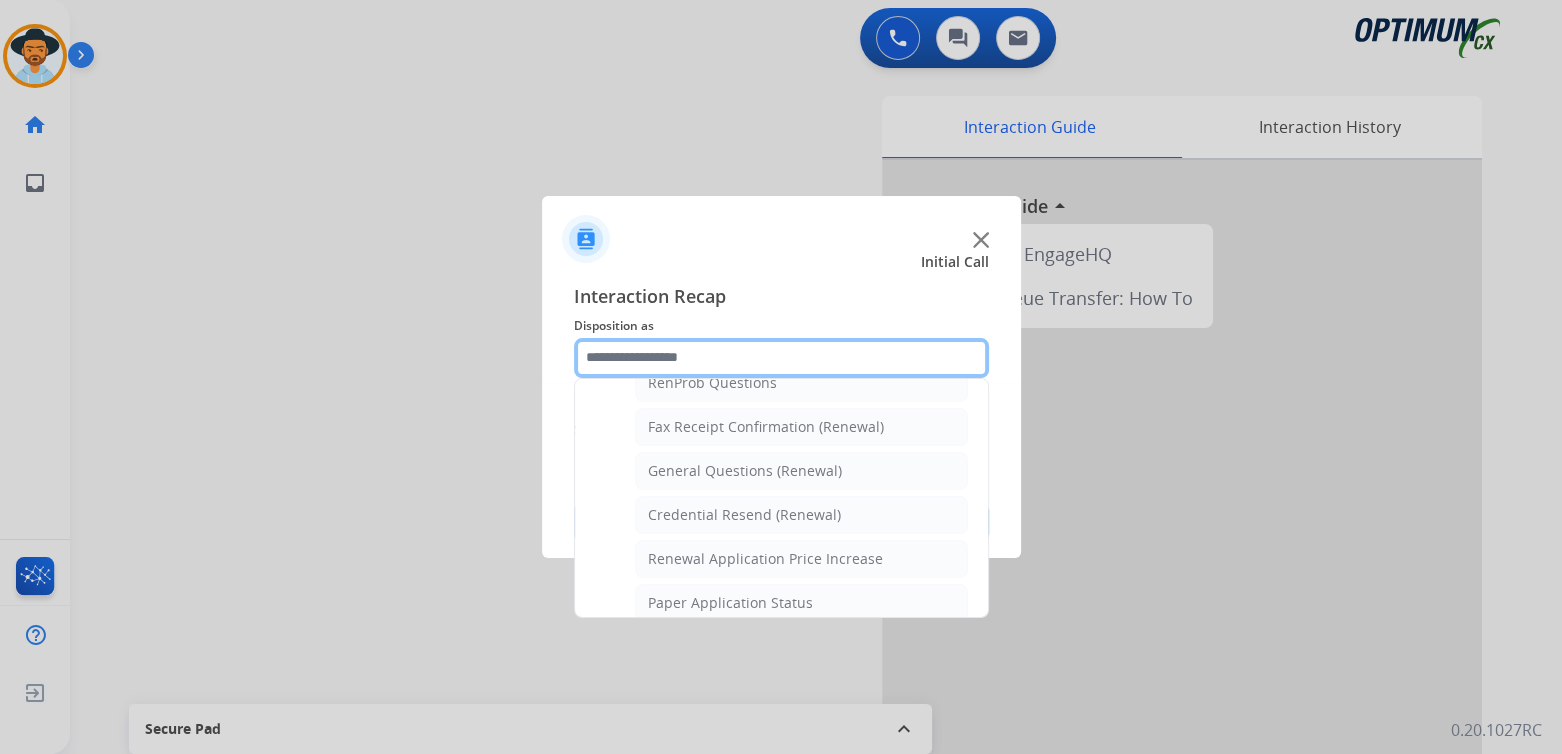 scroll, scrollTop: 535, scrollLeft: 0, axis: vertical 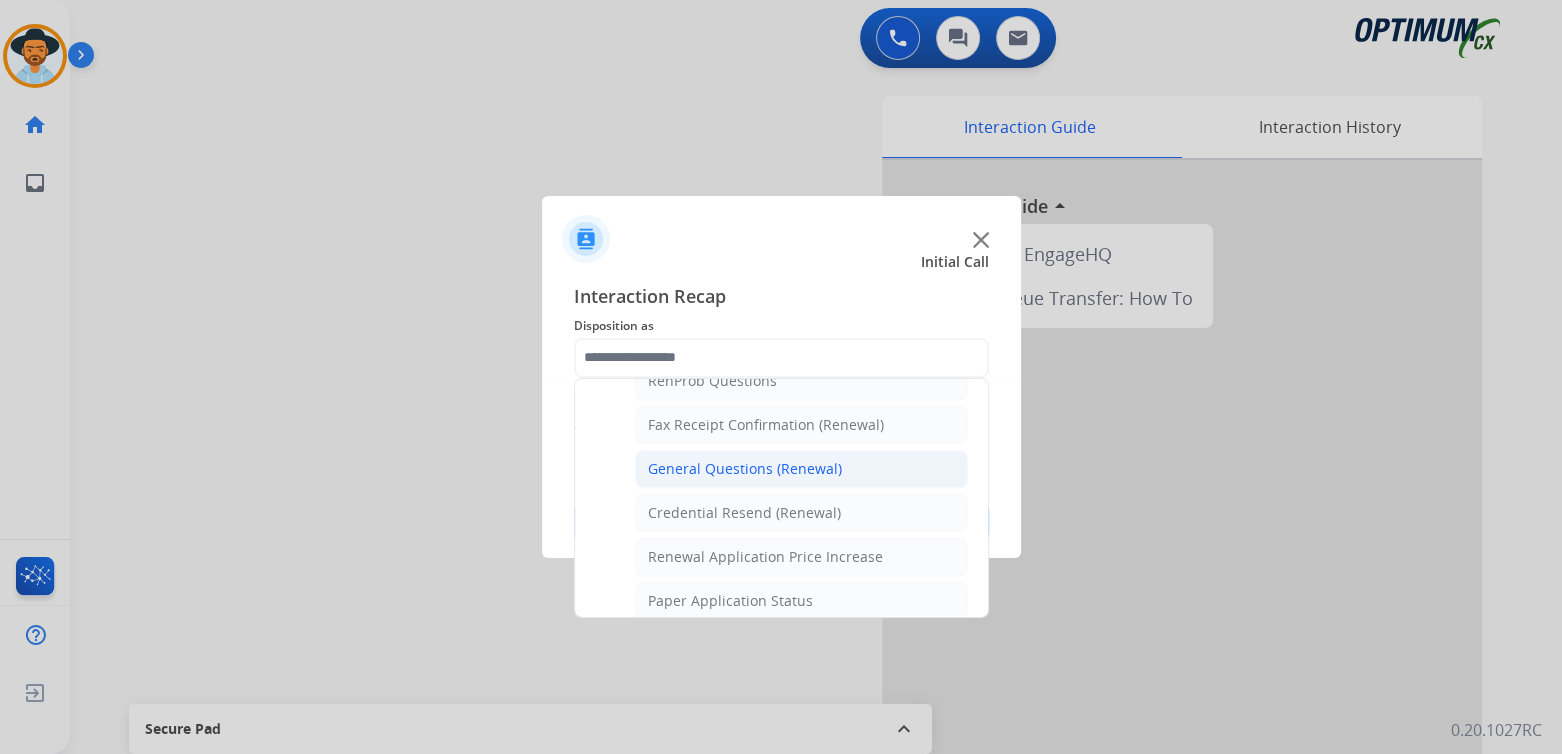 click on "General Questions (Renewal)" 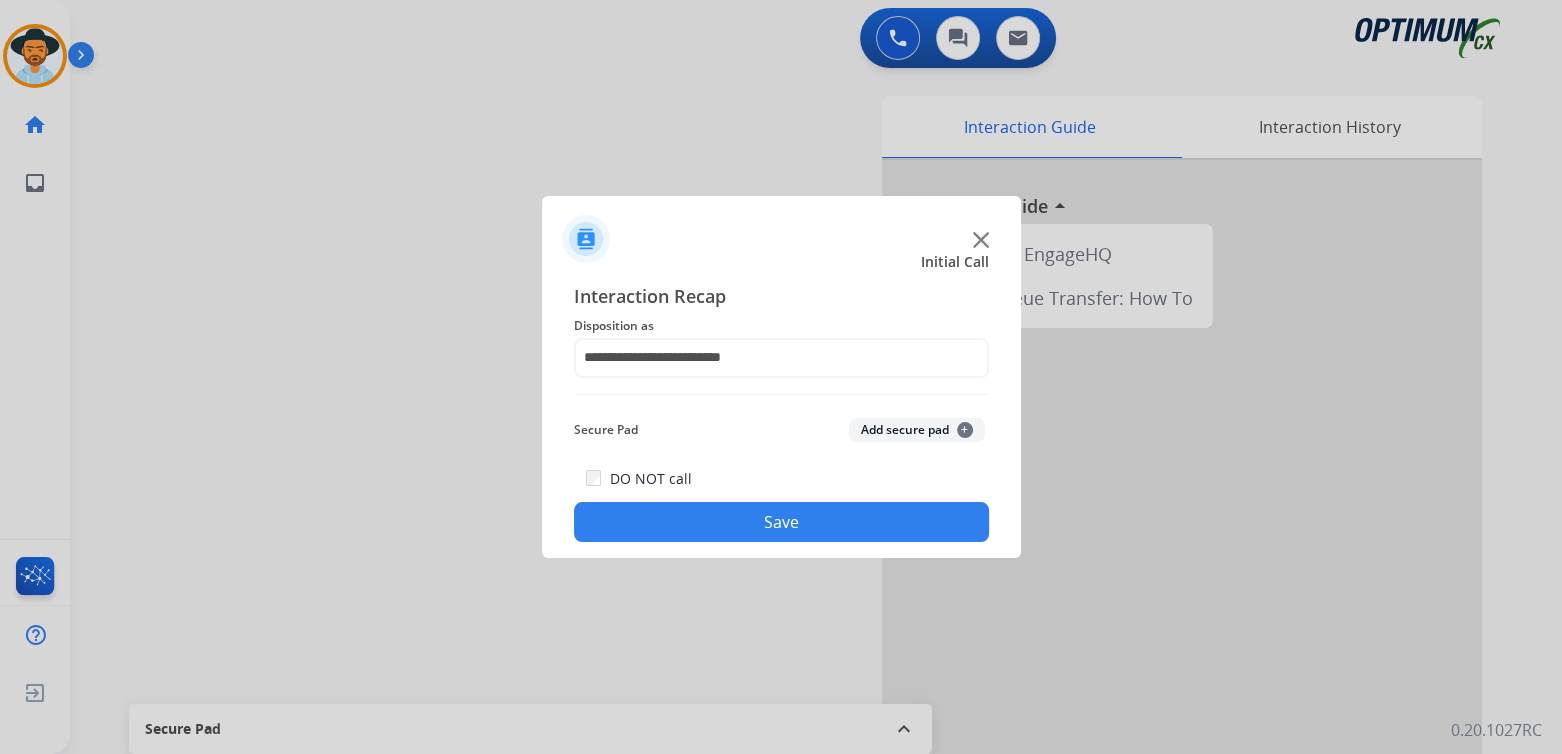 click on "Save" 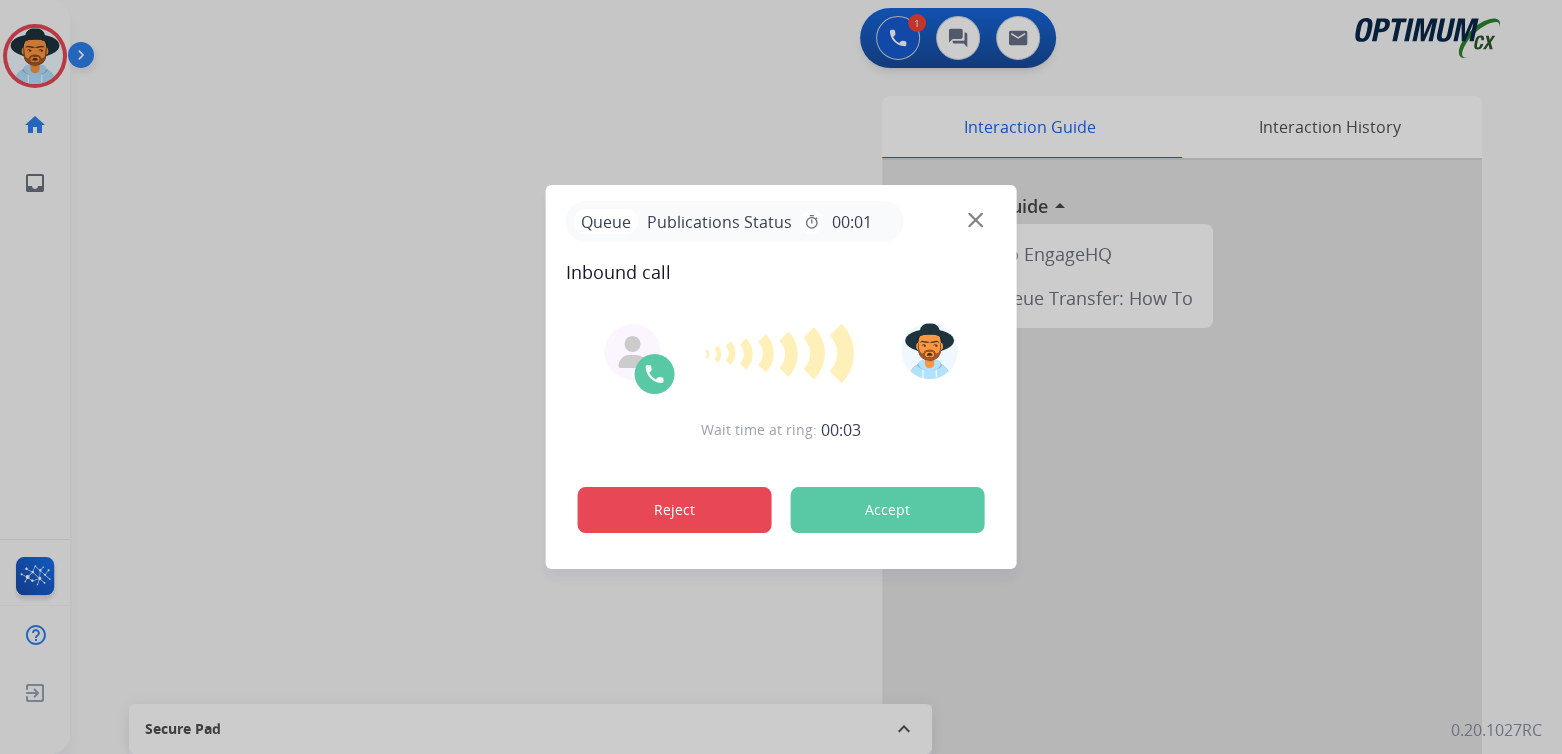 click on "Reject" at bounding box center (675, 510) 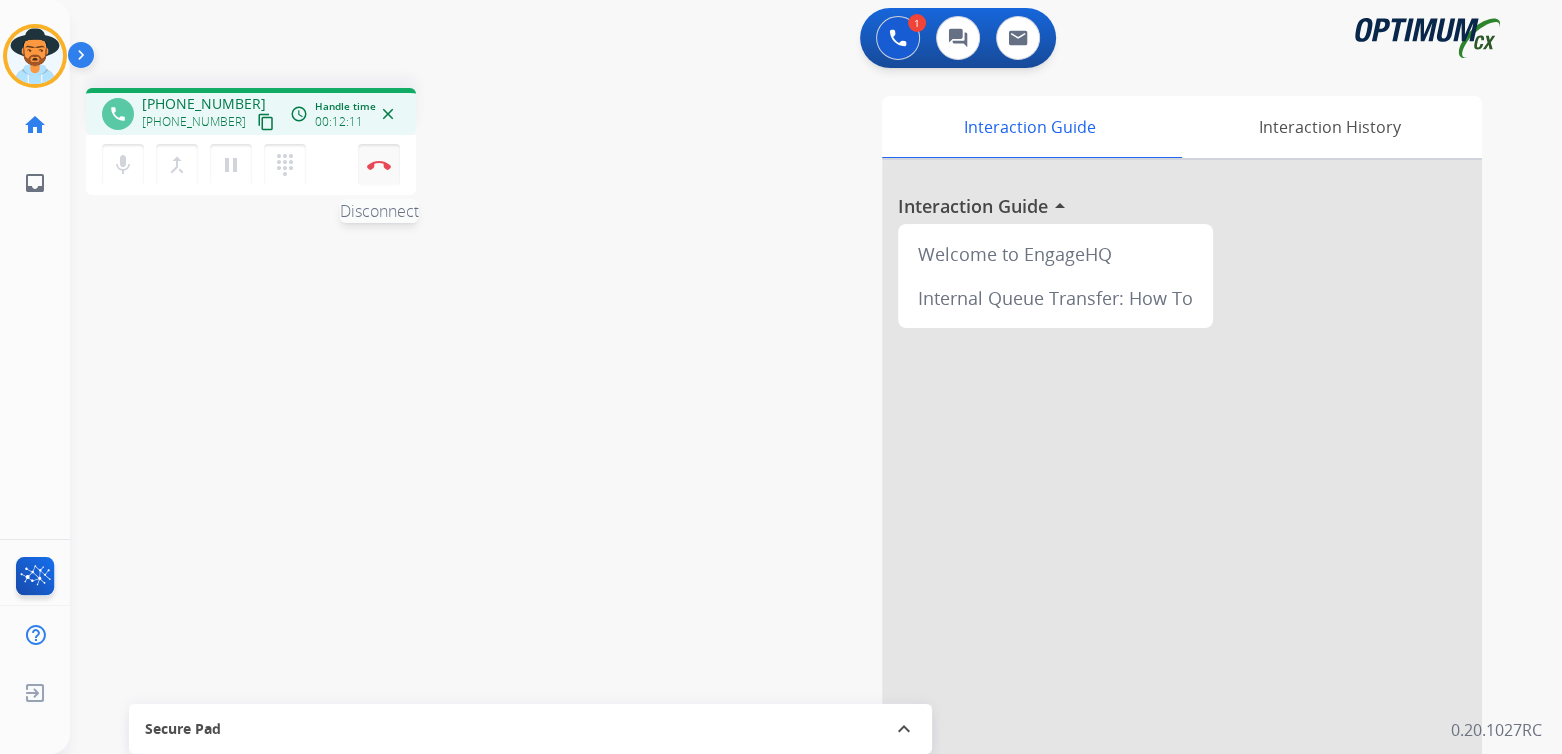 drag, startPoint x: 381, startPoint y: 165, endPoint x: 399, endPoint y: 171, distance: 18.973665 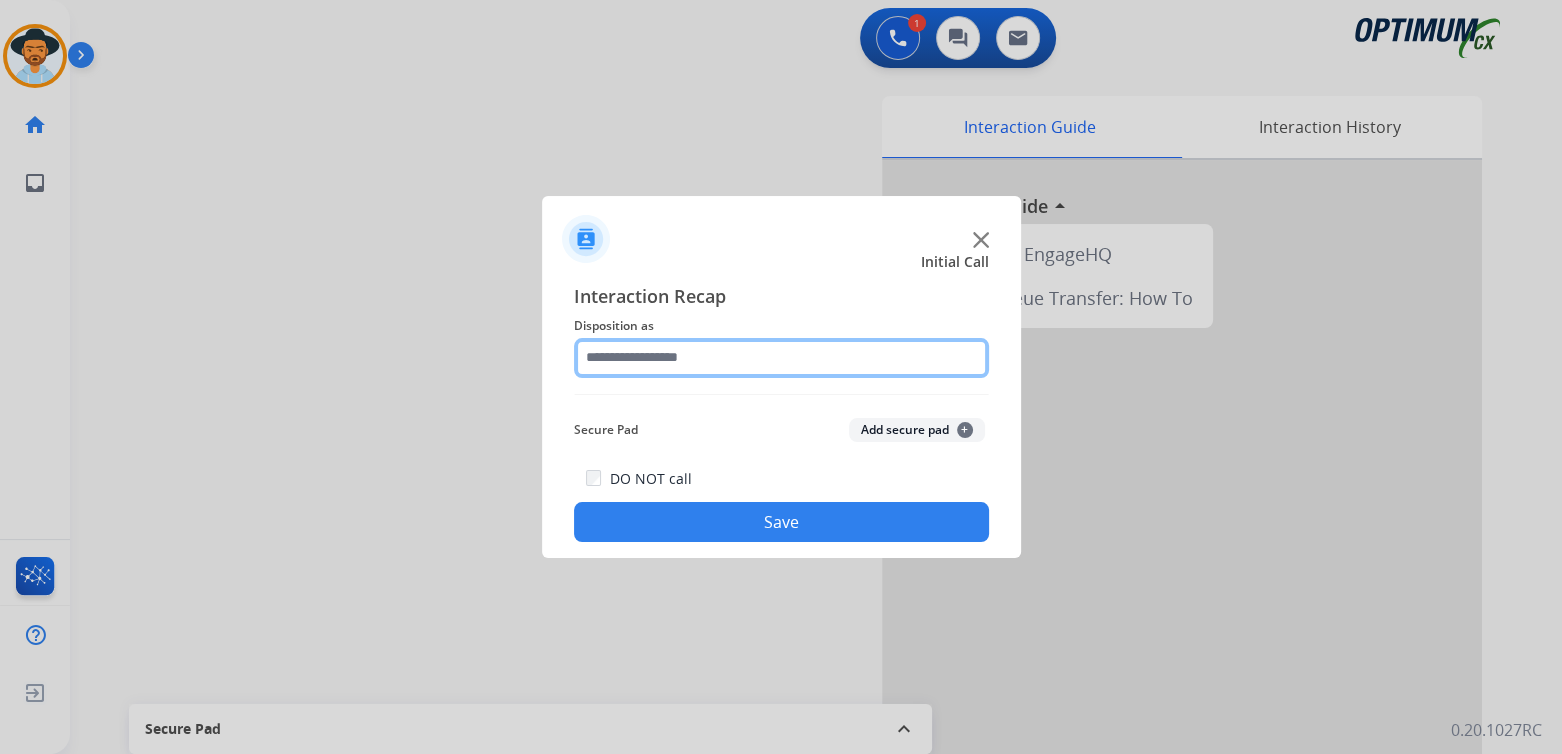 click 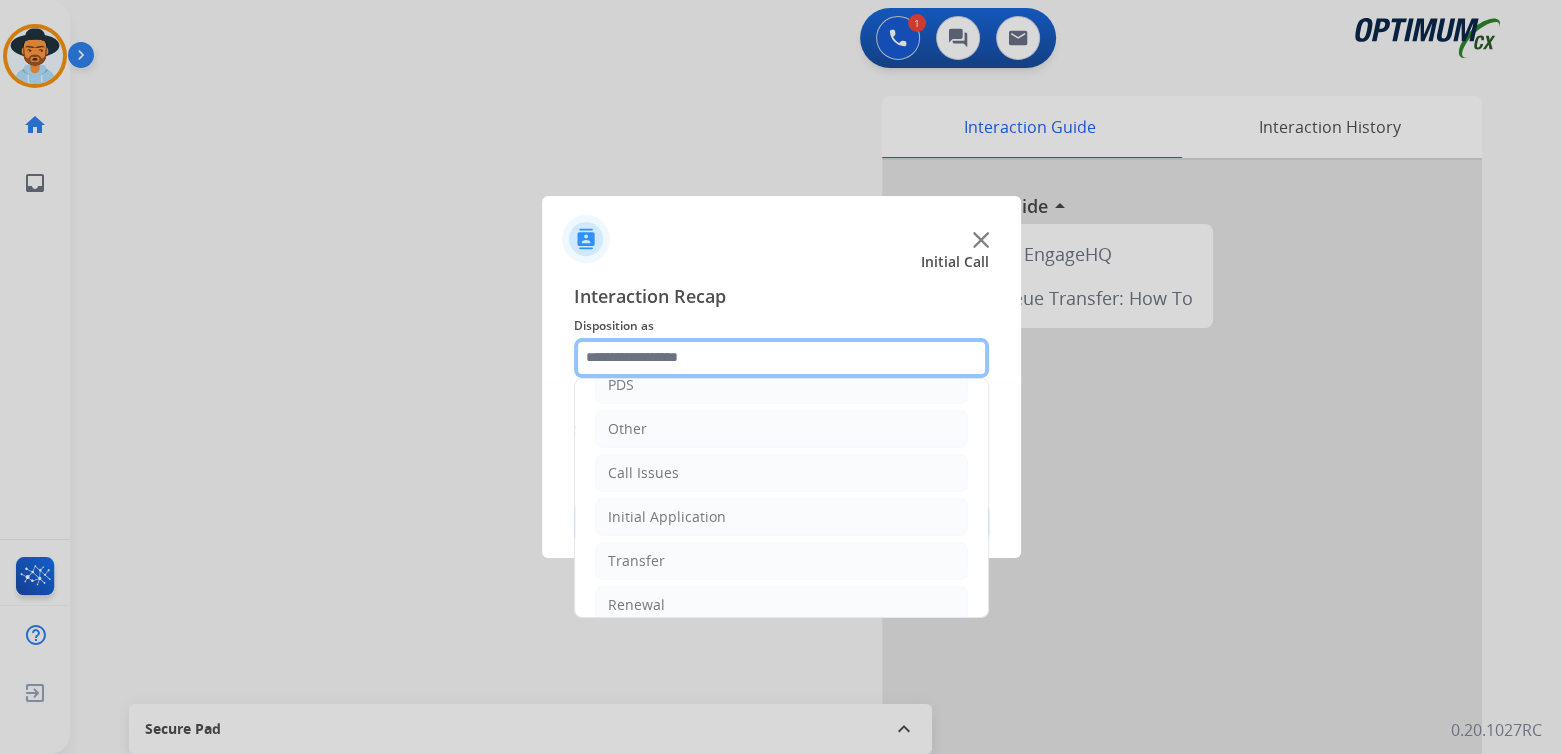 scroll, scrollTop: 132, scrollLeft: 0, axis: vertical 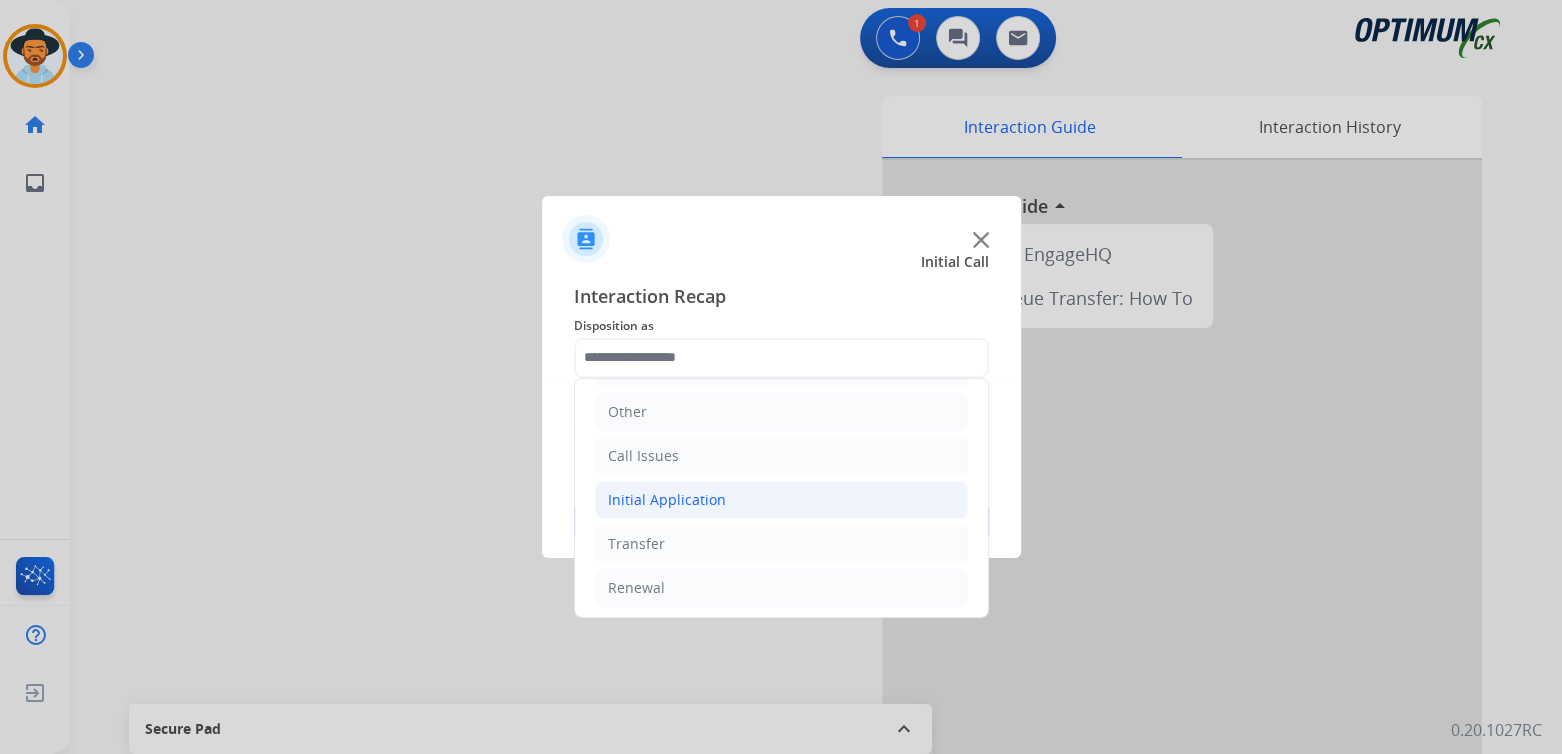 click on "Initial Application" 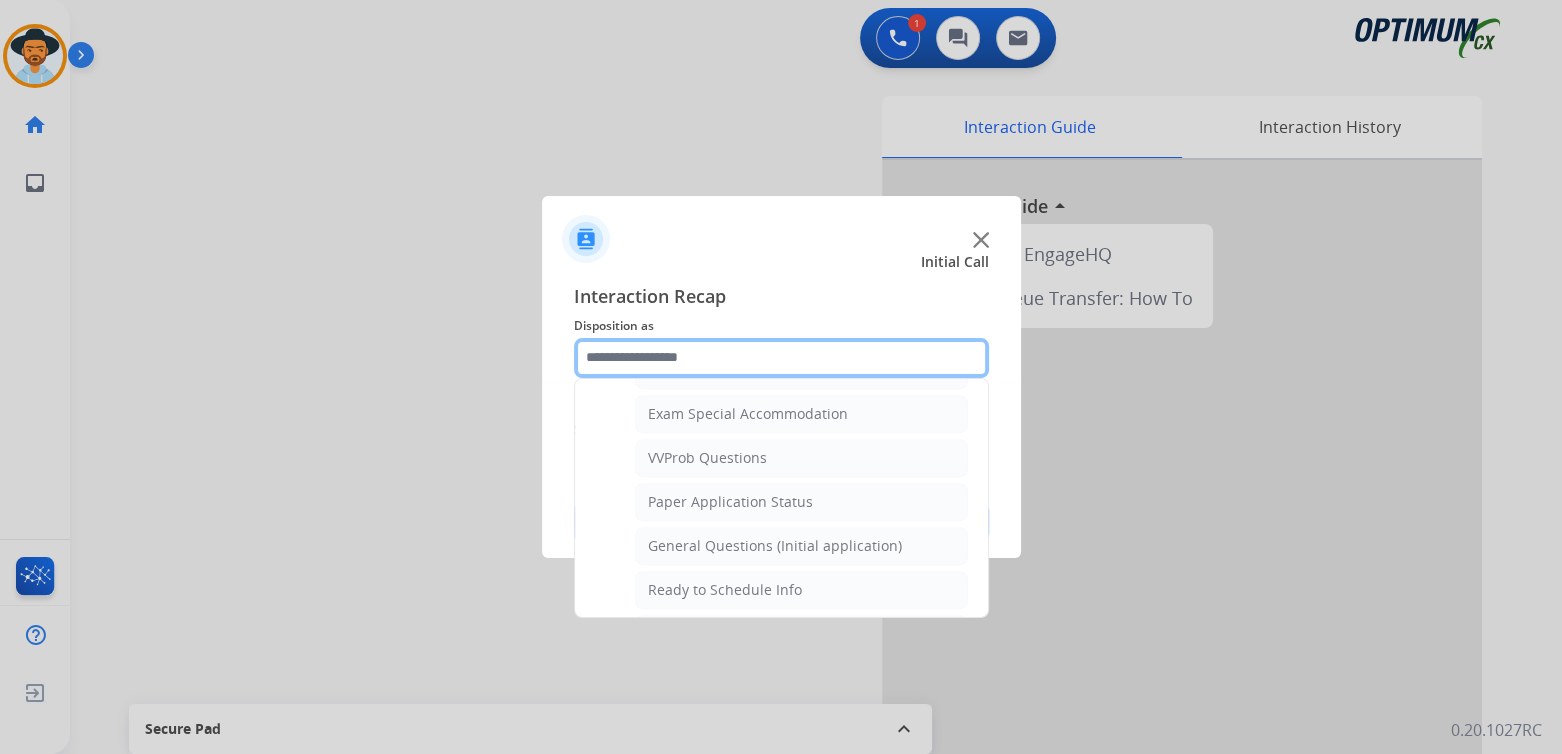 scroll, scrollTop: 1031, scrollLeft: 0, axis: vertical 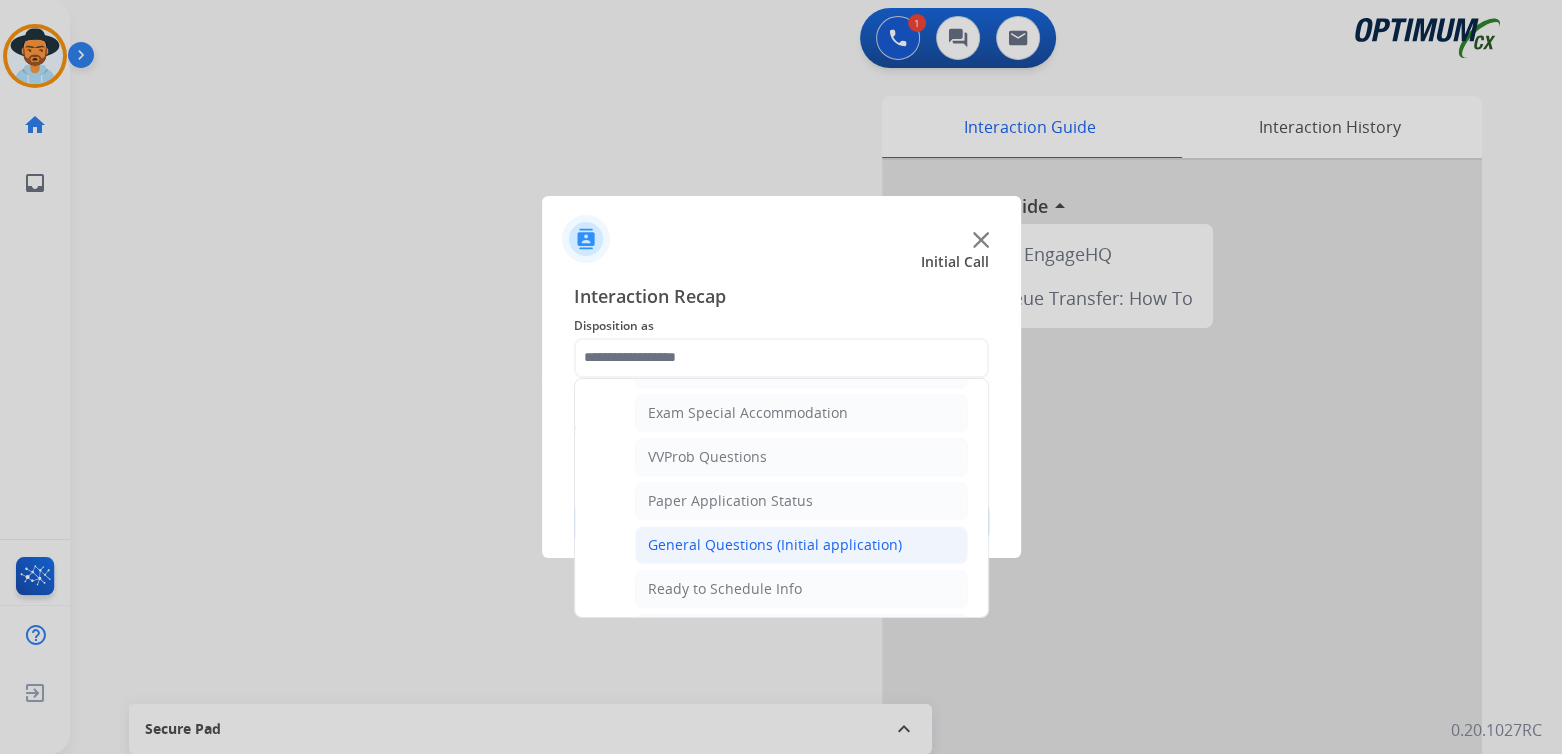 click on "General Questions (Initial application)" 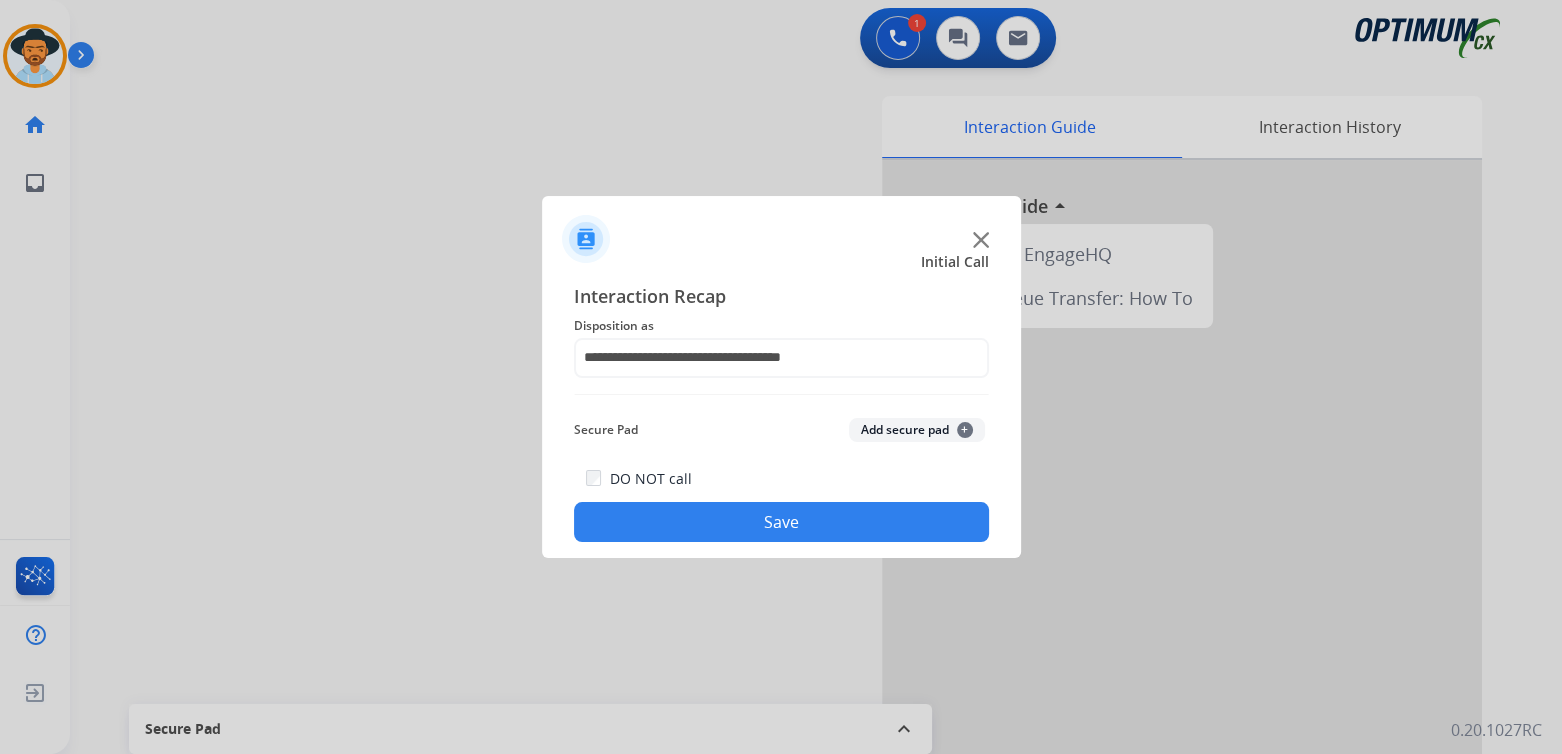 click on "Save" 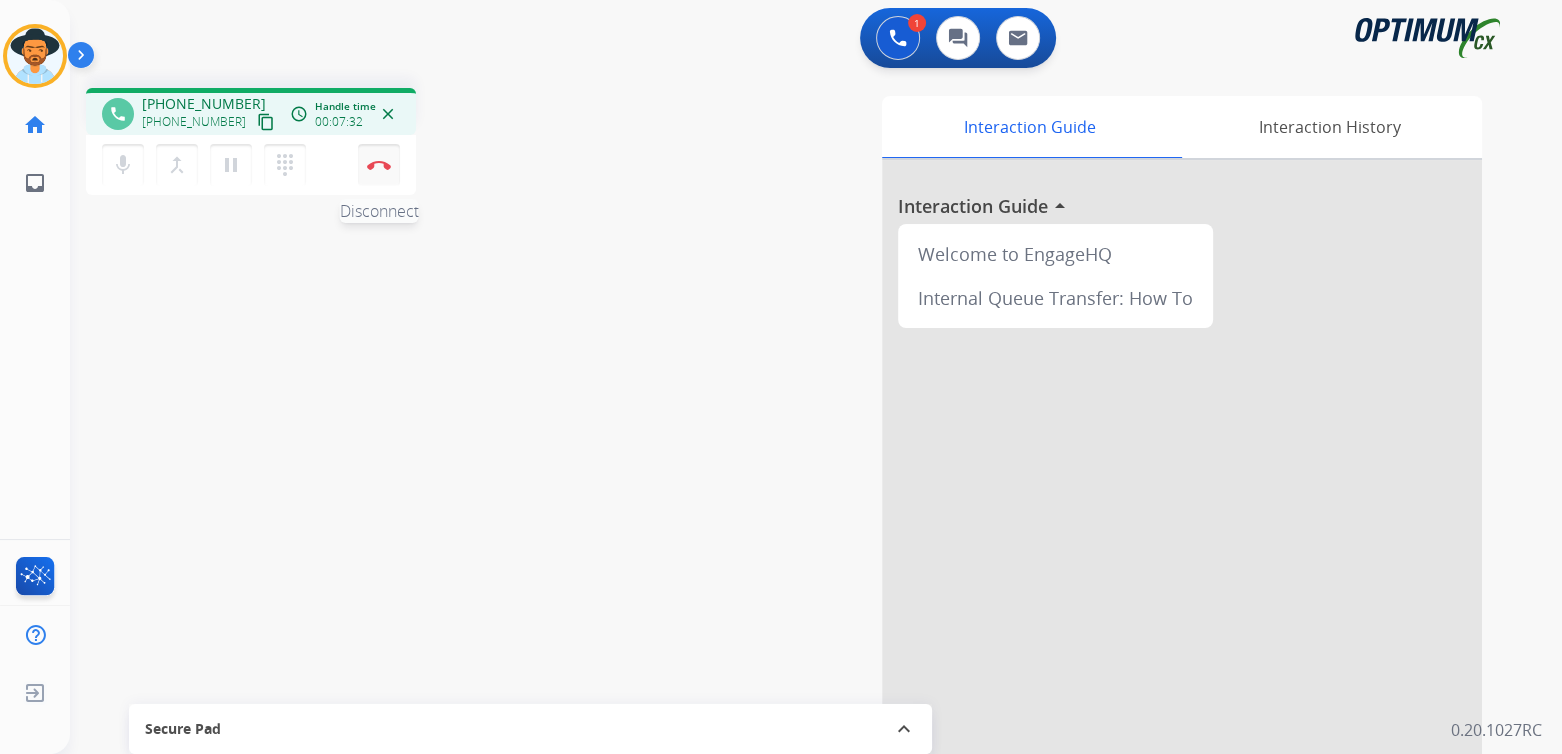 click at bounding box center (379, 165) 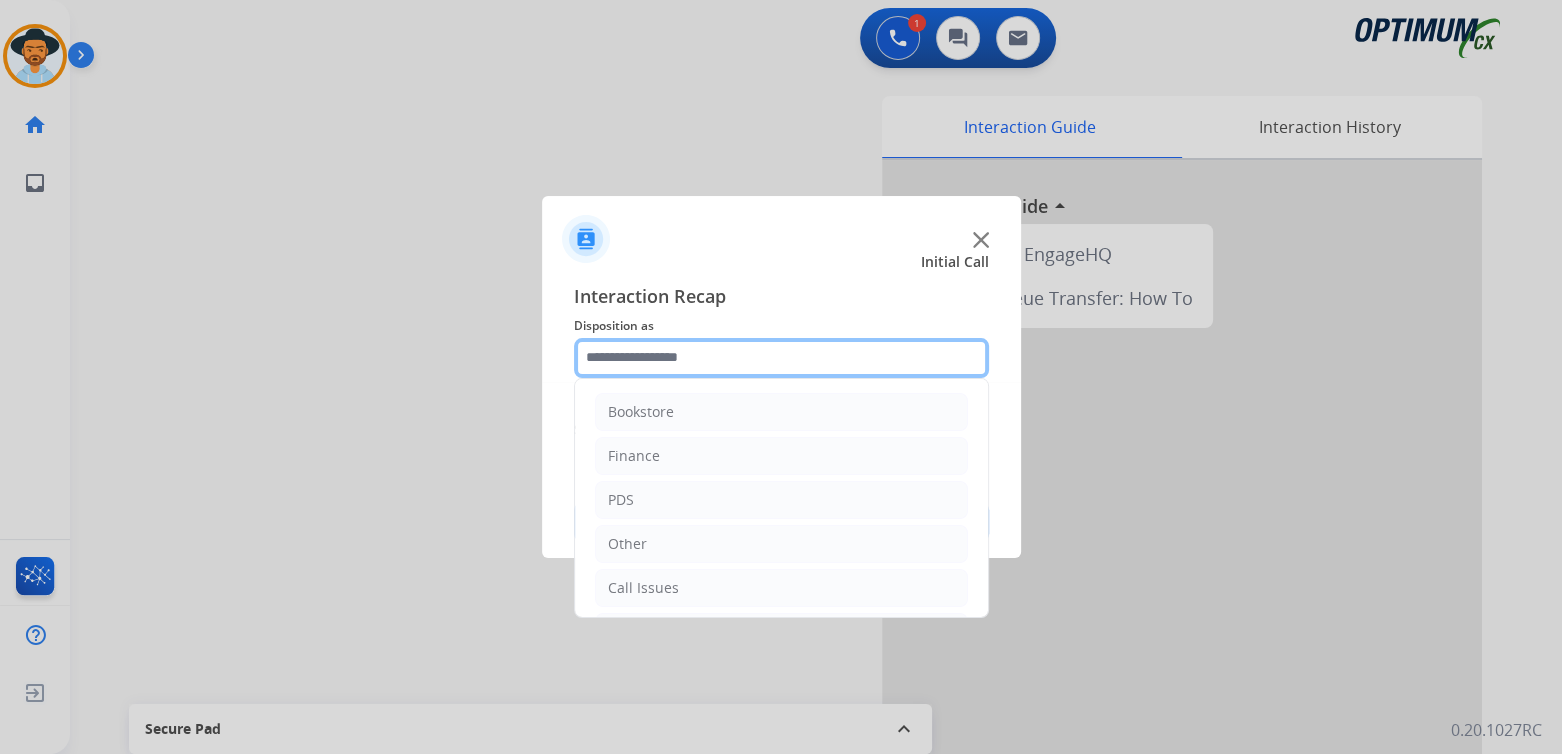 click 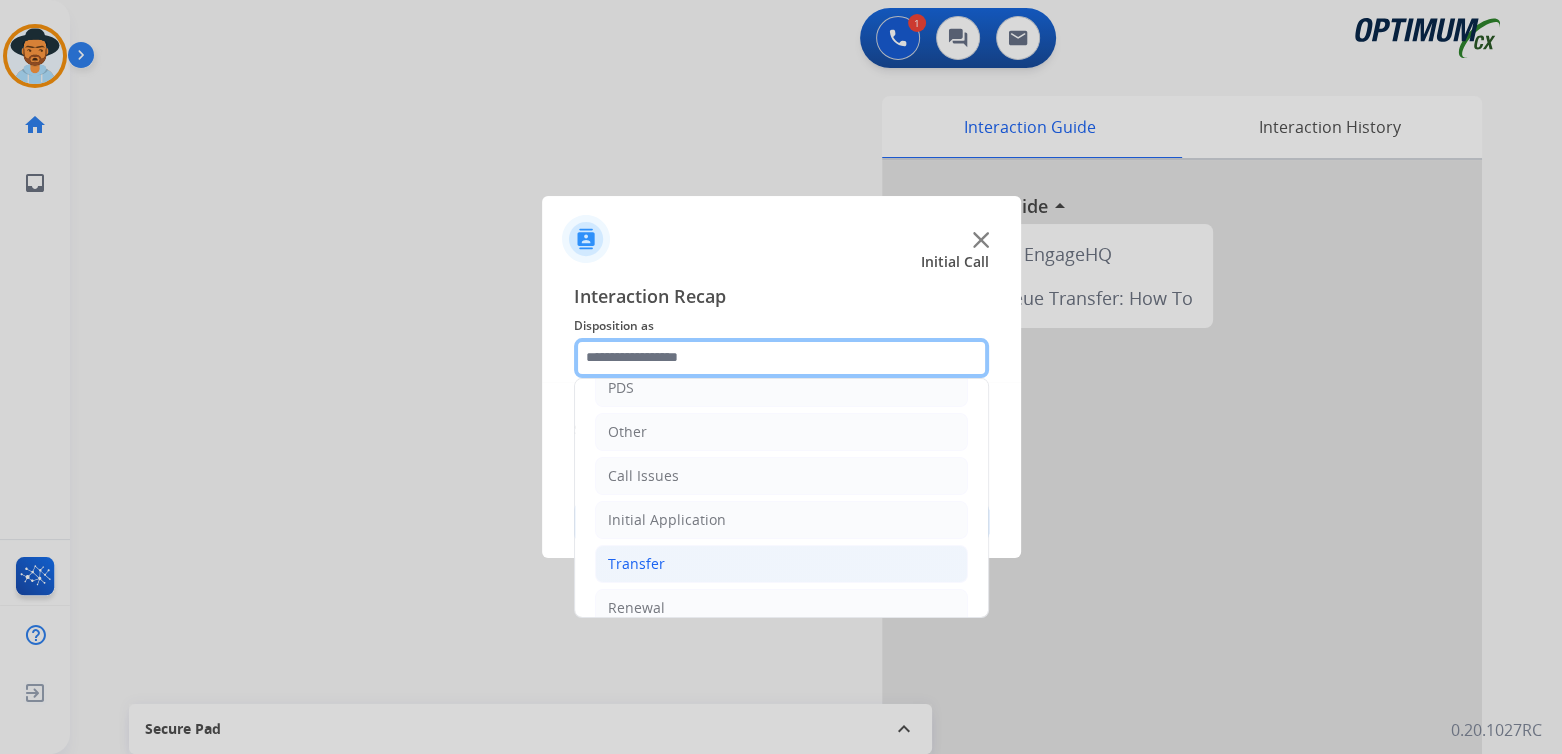 scroll, scrollTop: 132, scrollLeft: 0, axis: vertical 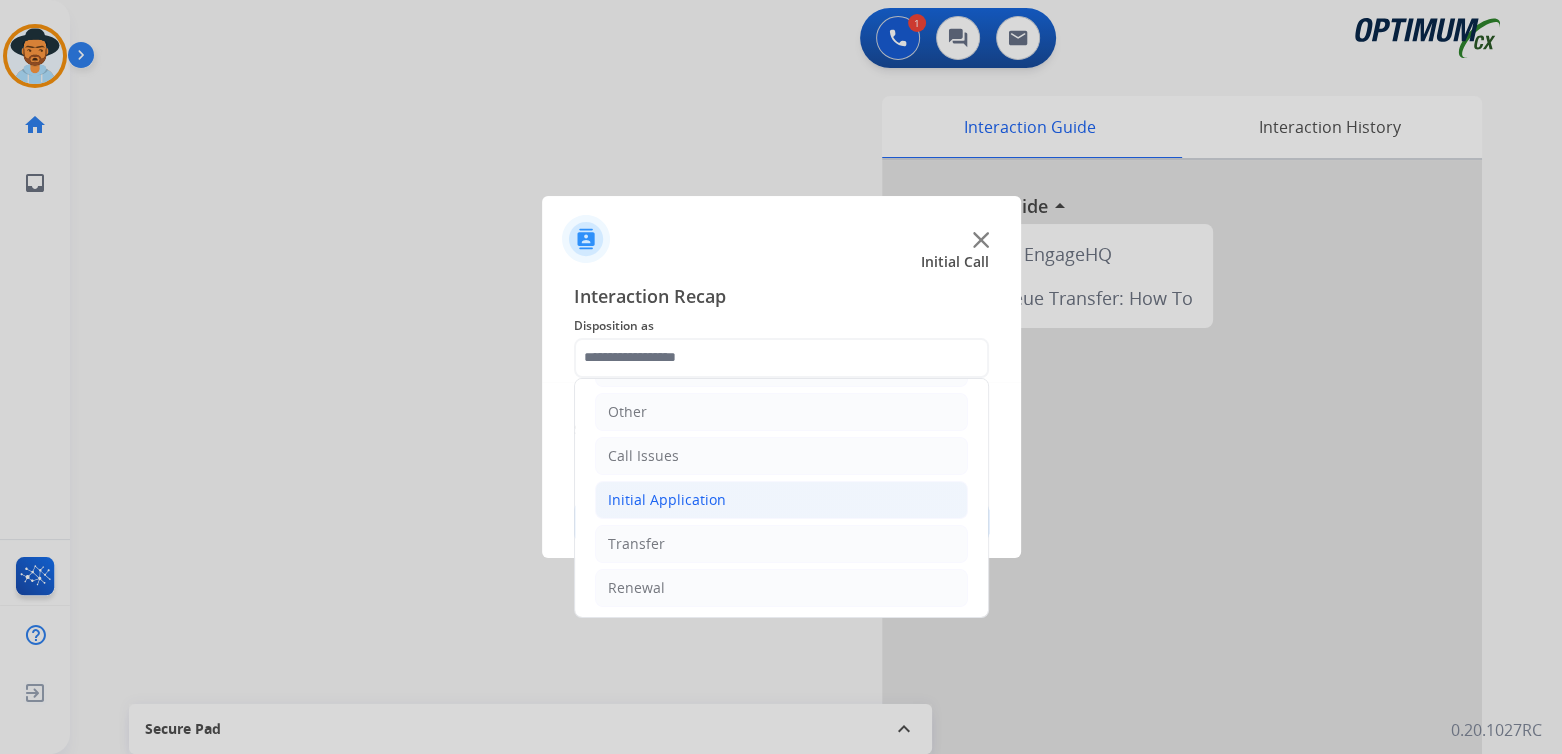 click on "Initial Application" 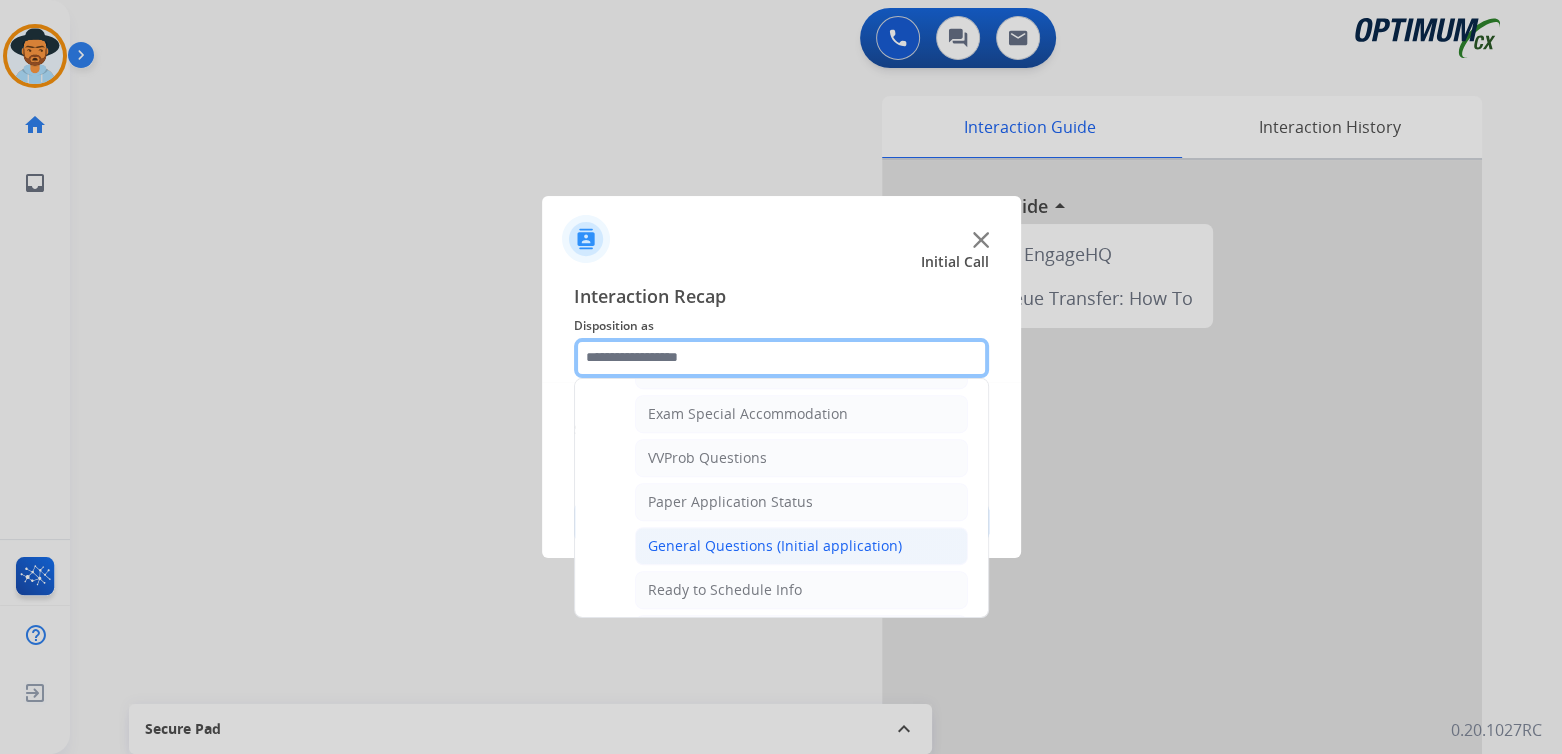scroll, scrollTop: 1030, scrollLeft: 0, axis: vertical 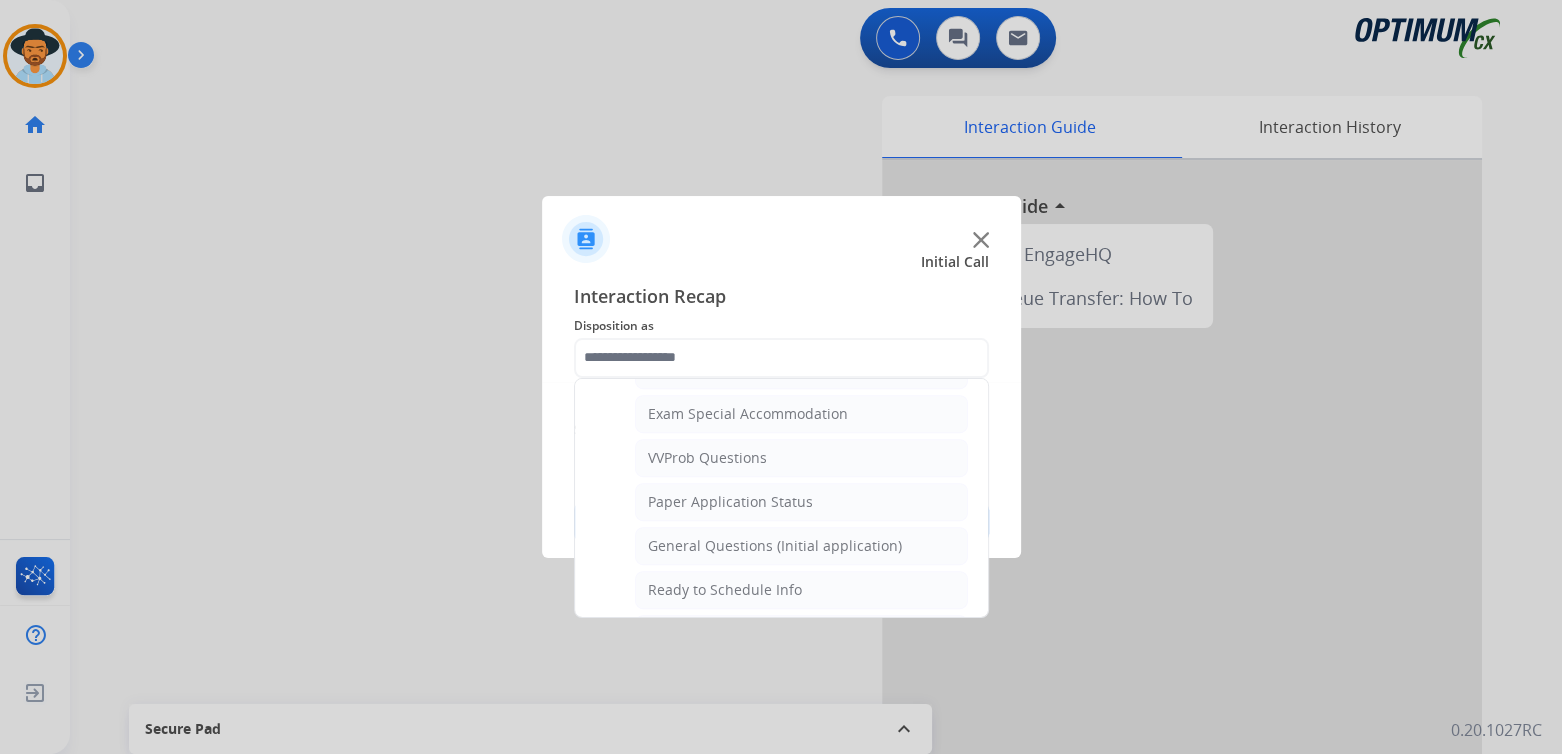 click on "General Questions (Initial application)" 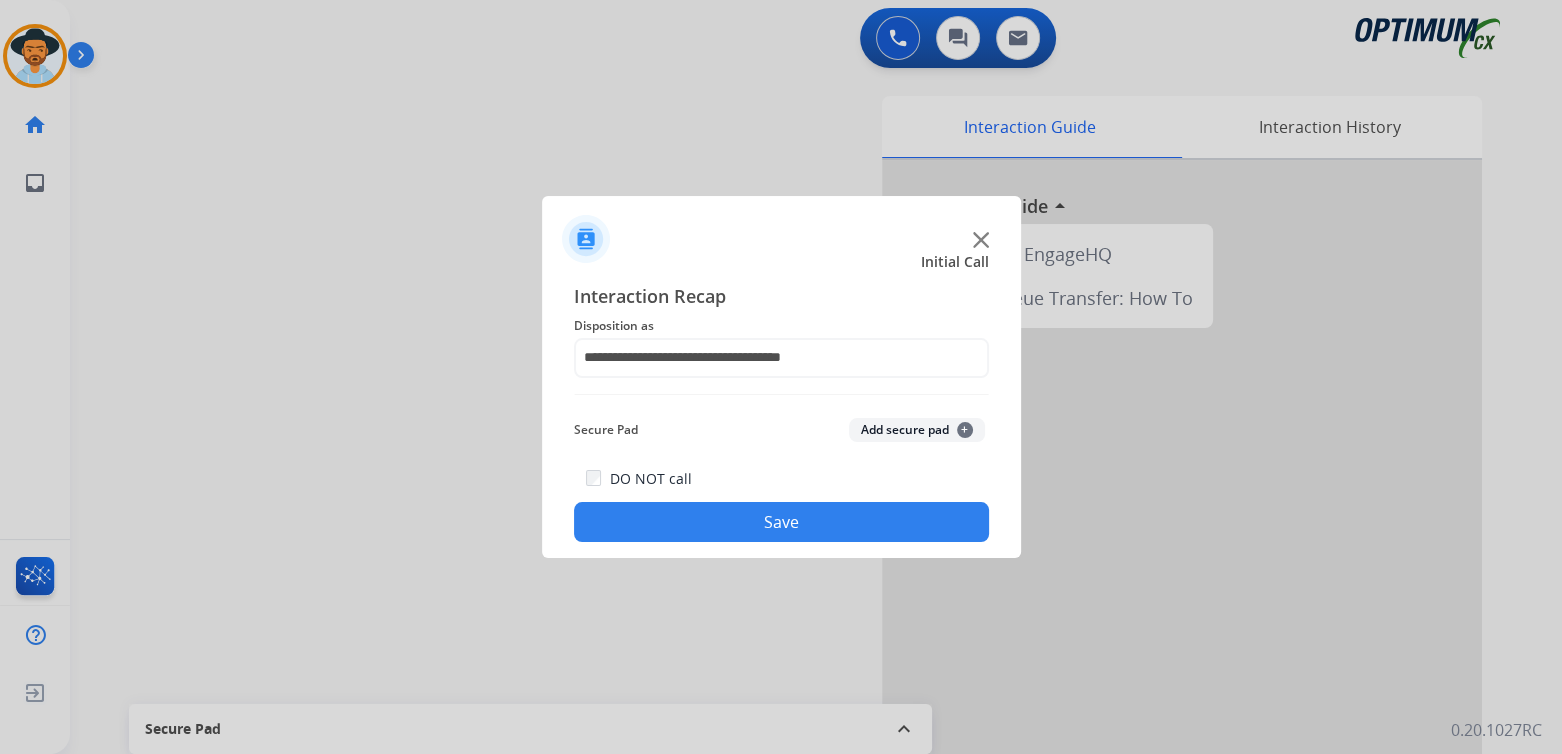 click on "Save" 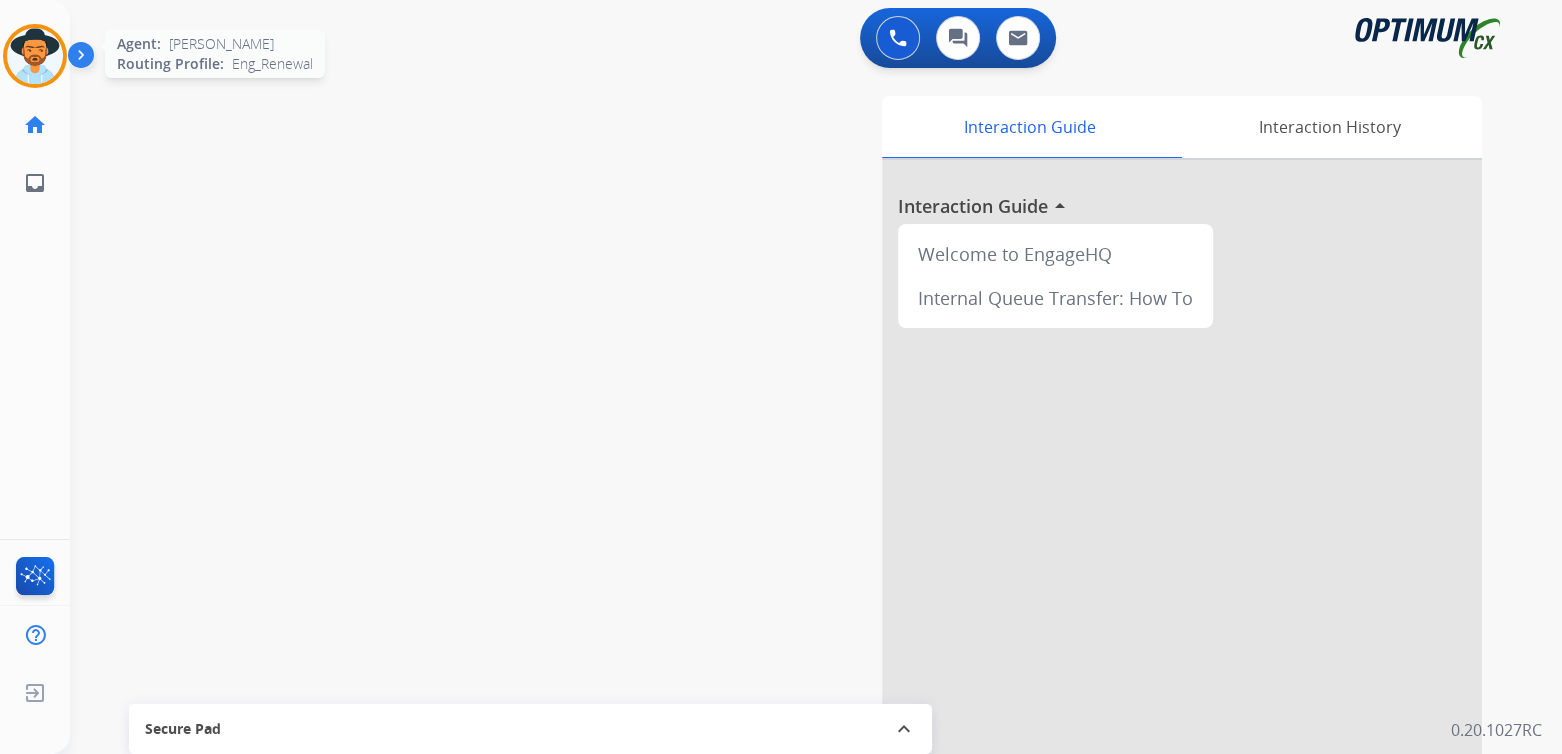 click at bounding box center (35, 56) 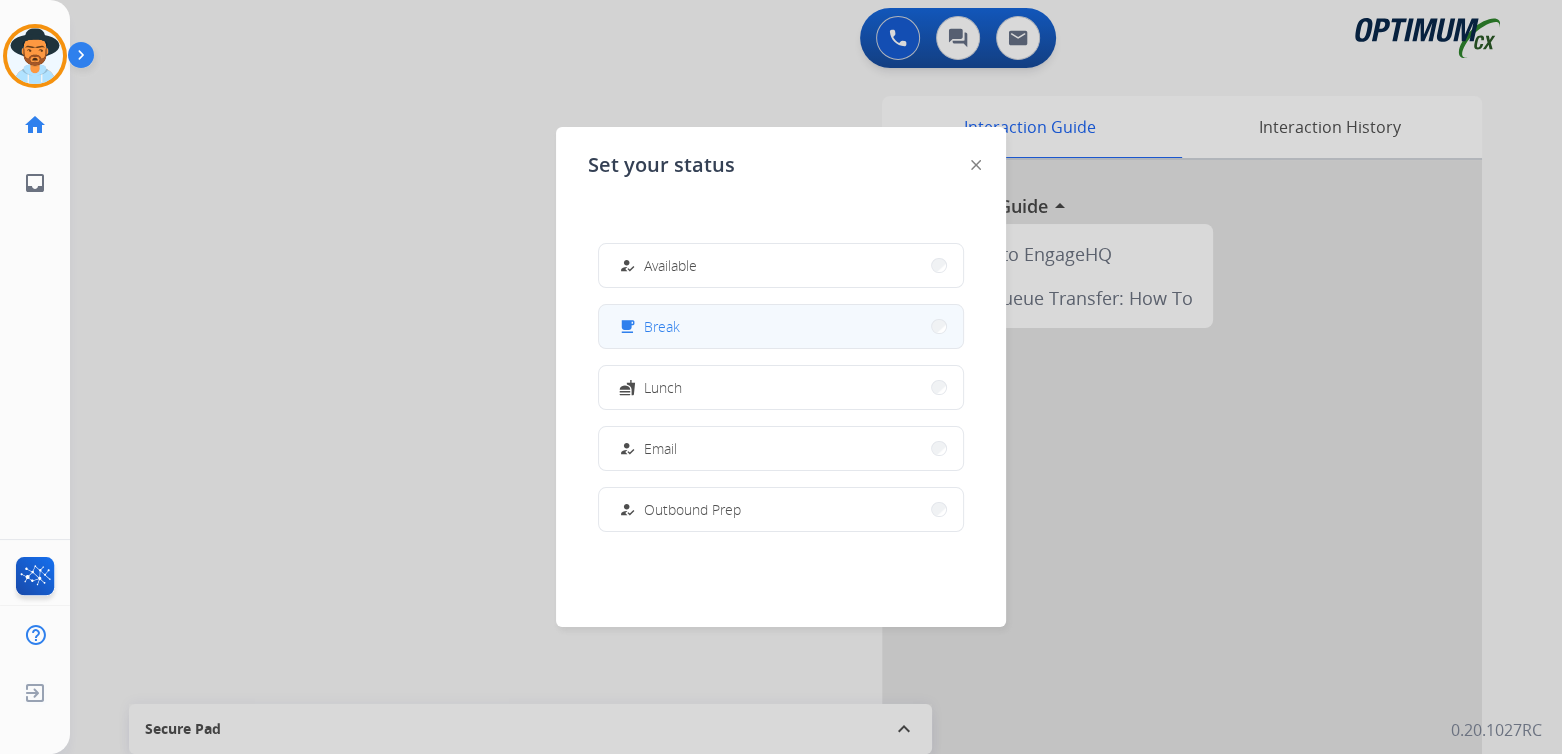 click on "free_breakfast Break" at bounding box center [781, 326] 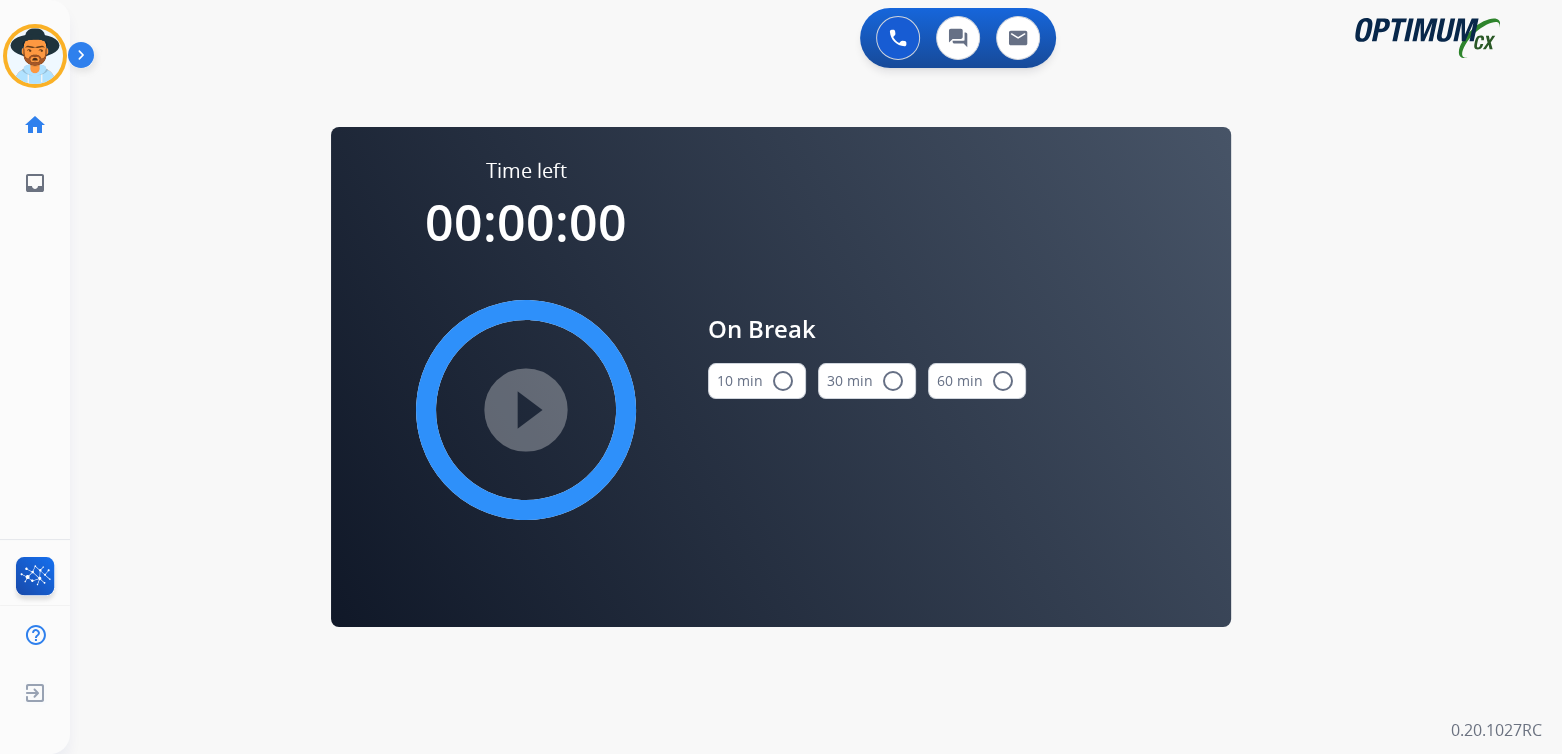 drag, startPoint x: 773, startPoint y: 382, endPoint x: 727, endPoint y: 393, distance: 47.296936 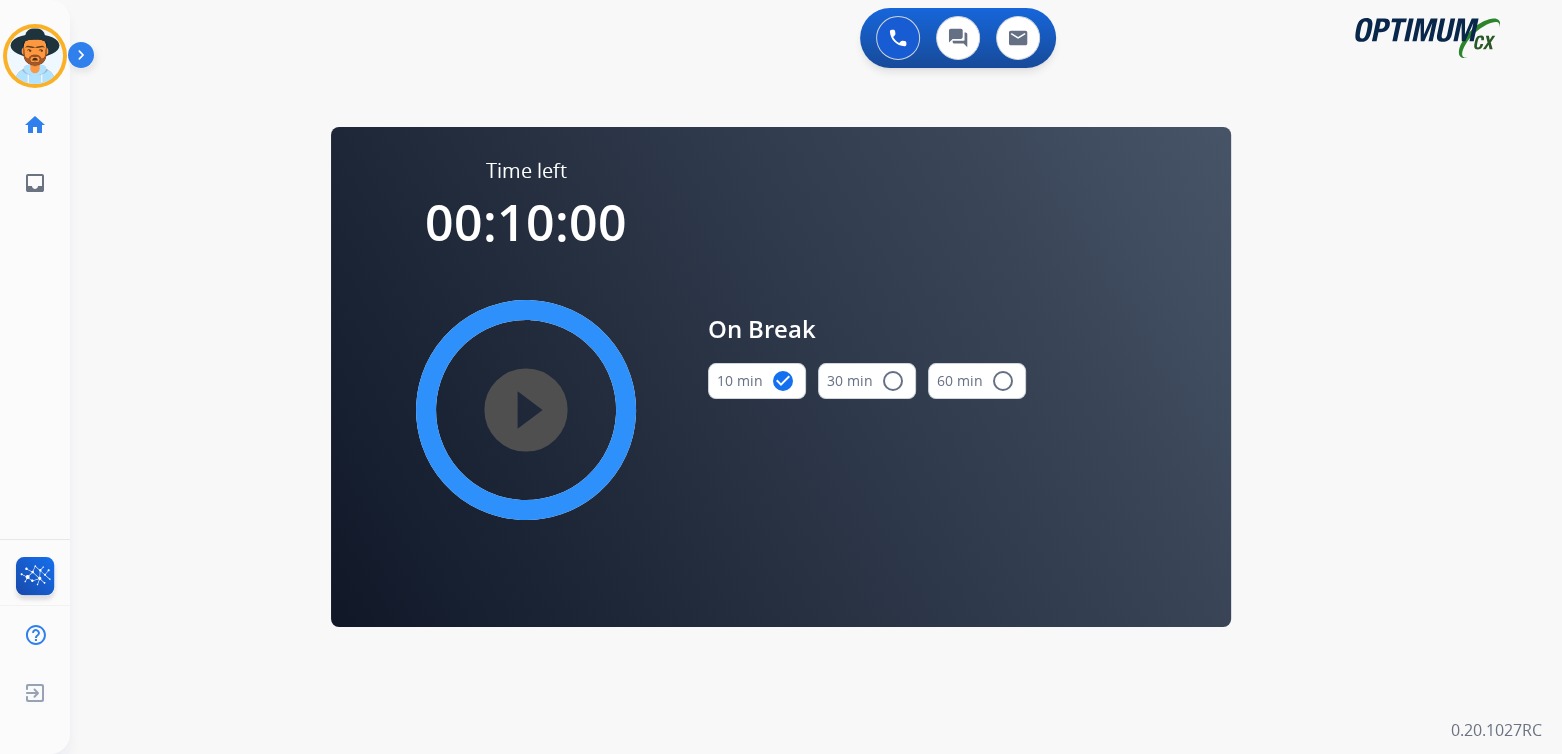 click on "play_circle_filled" at bounding box center [526, 410] 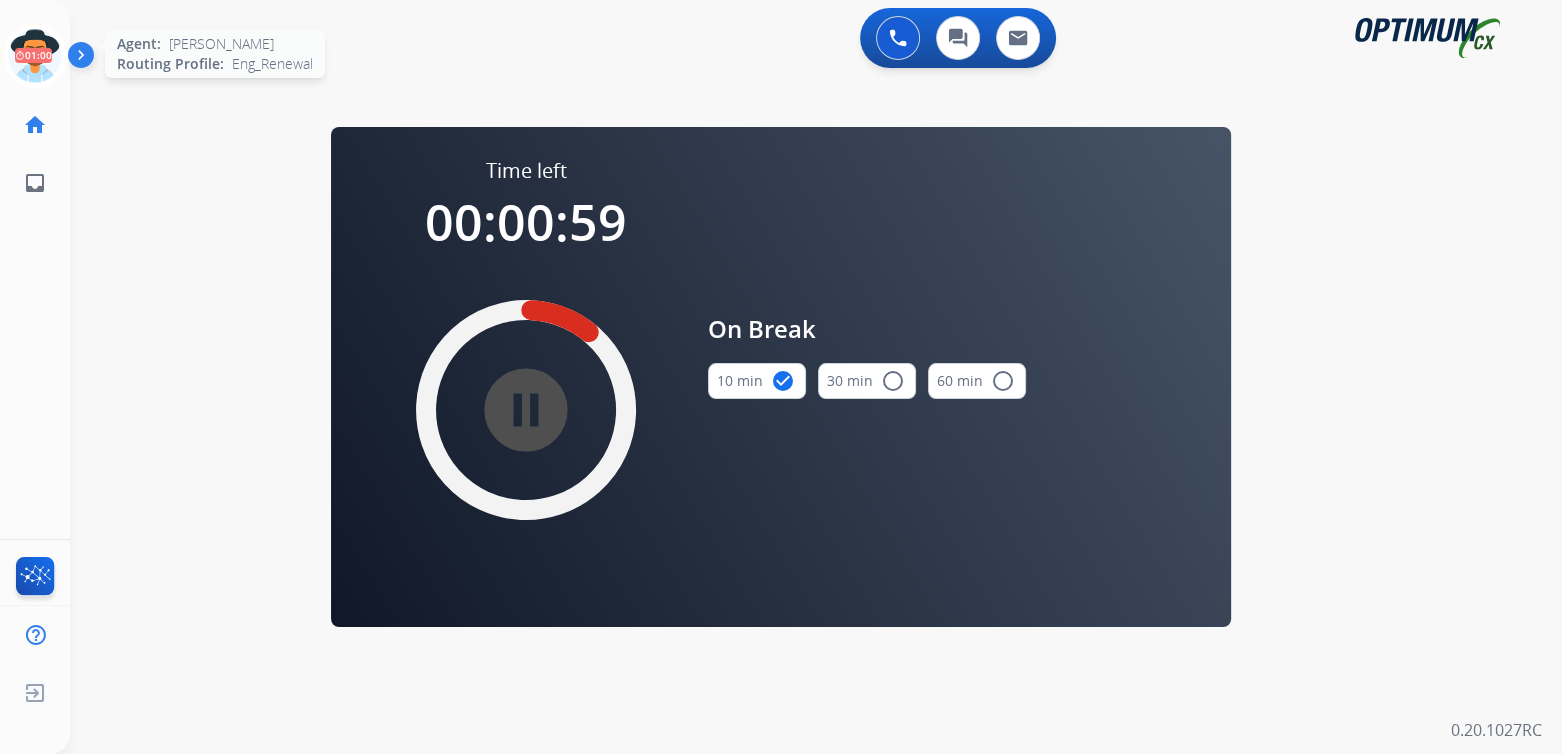 click 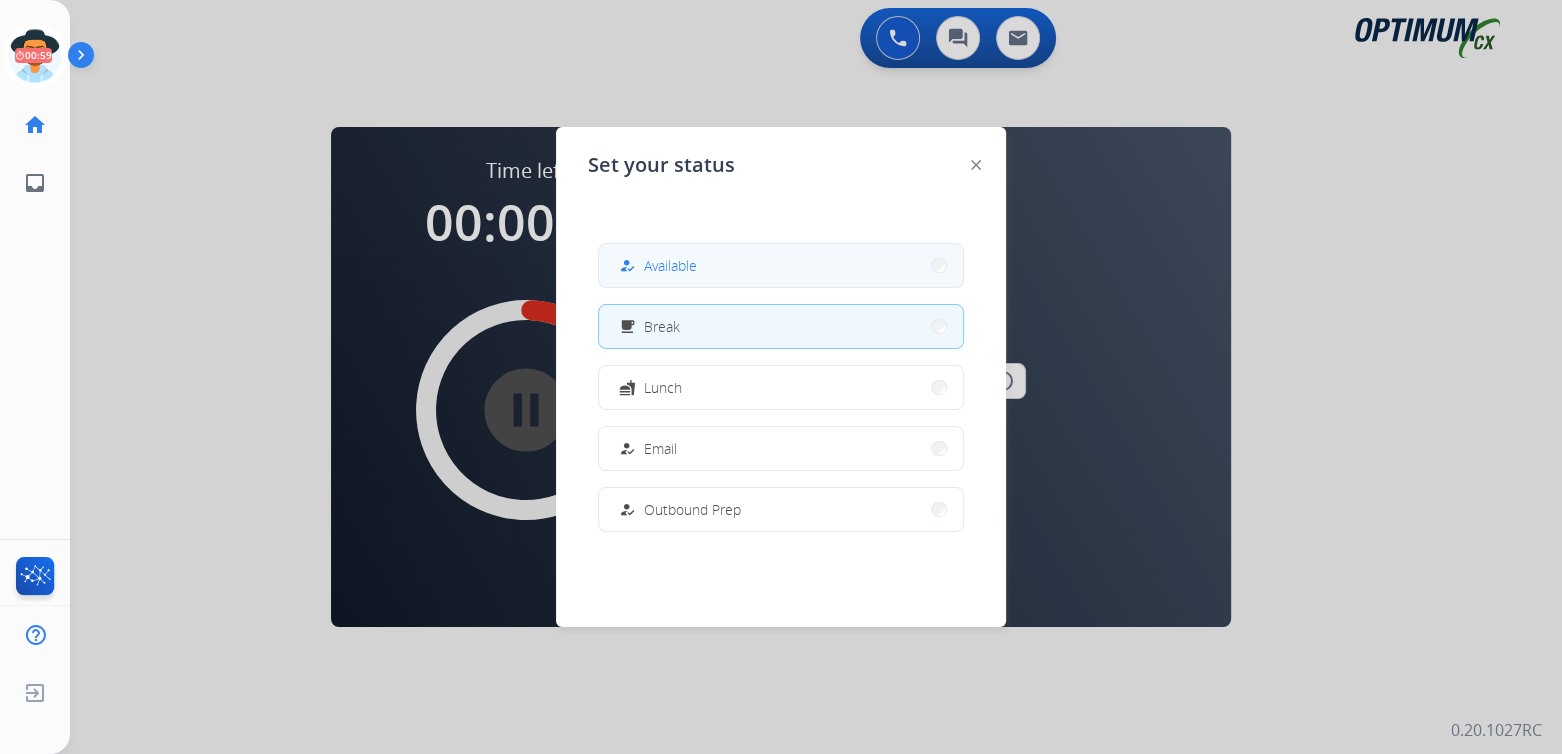 click on "Available" at bounding box center (670, 265) 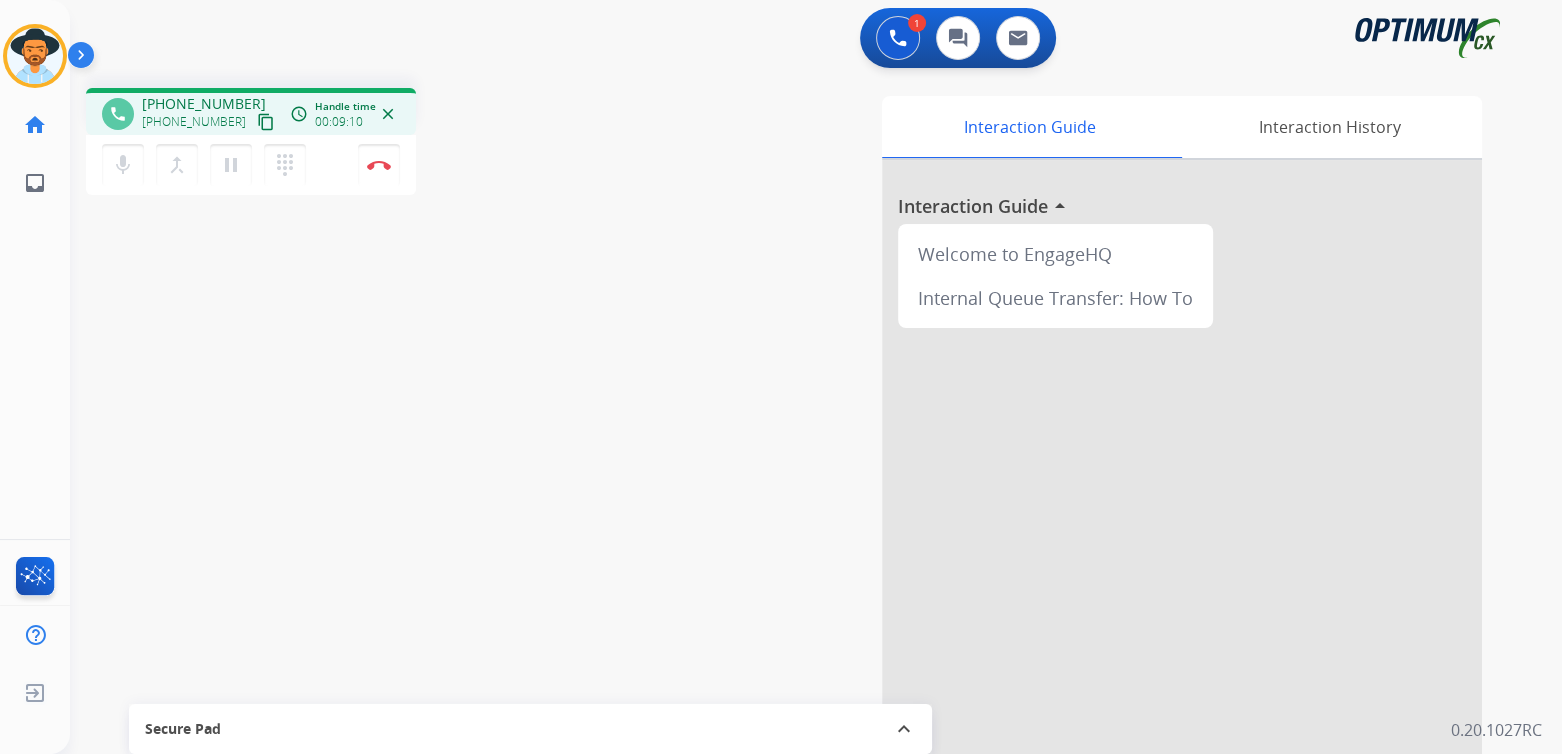 drag, startPoint x: 385, startPoint y: 165, endPoint x: 538, endPoint y: 176, distance: 153.39491 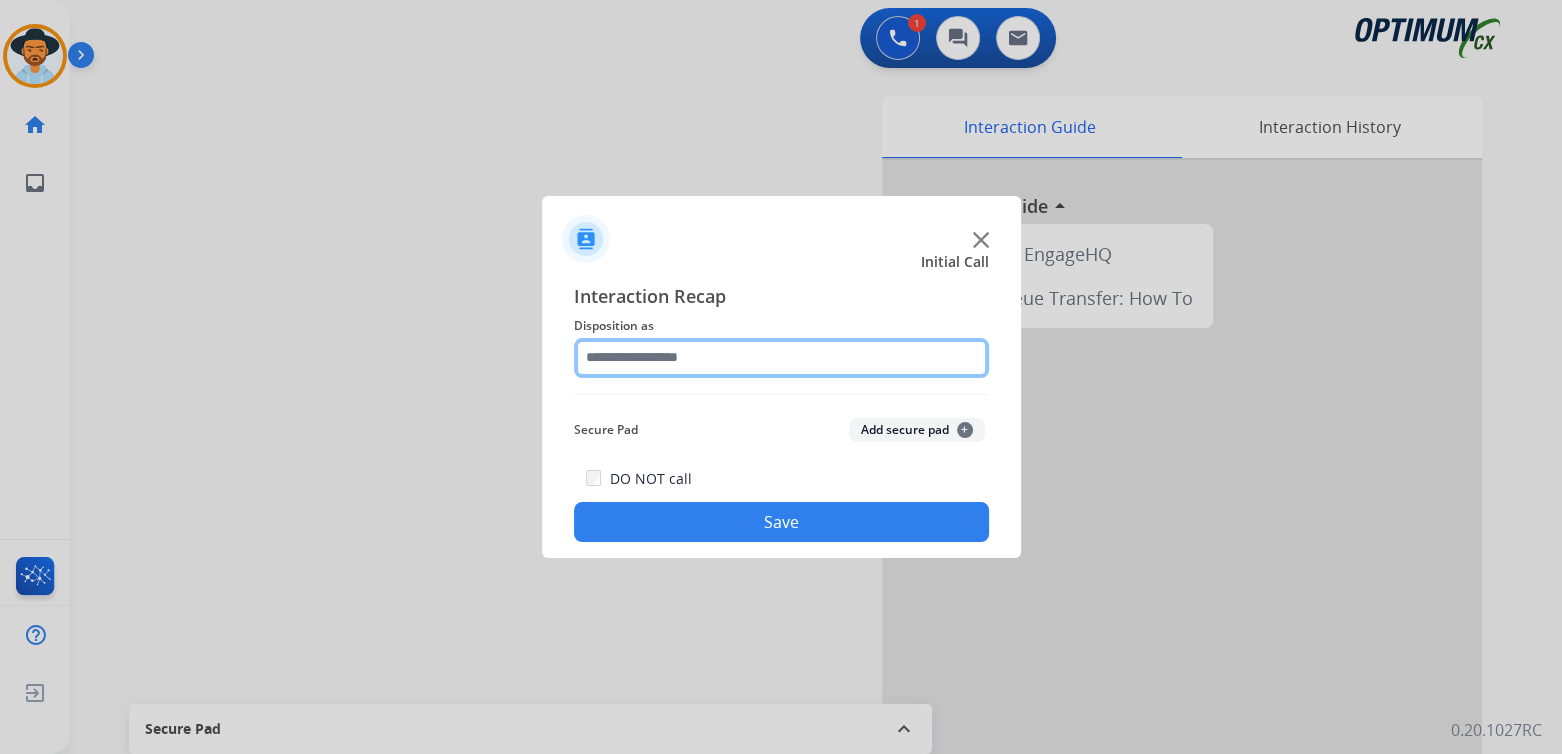 click 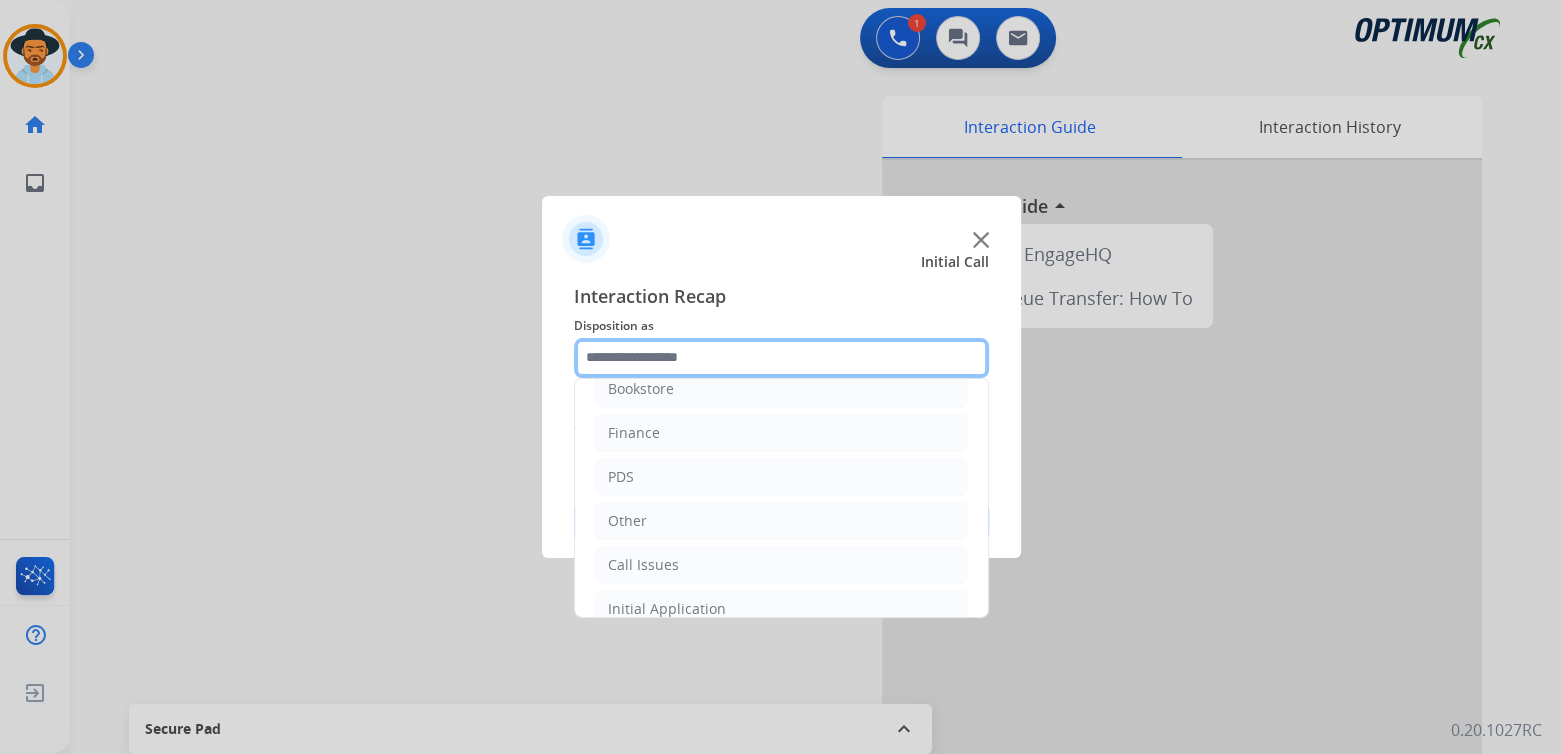 scroll, scrollTop: 132, scrollLeft: 0, axis: vertical 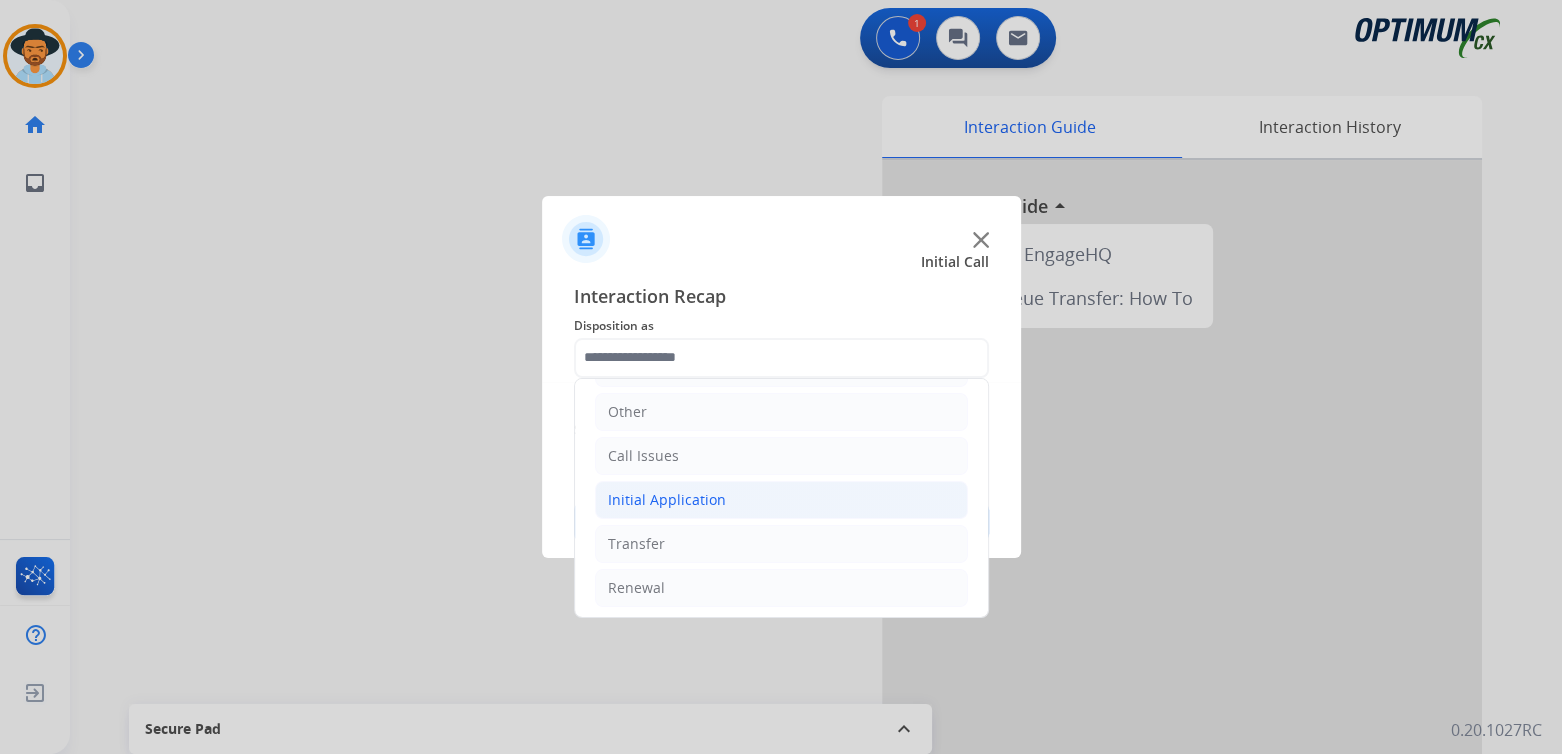 click on "Initial Application" 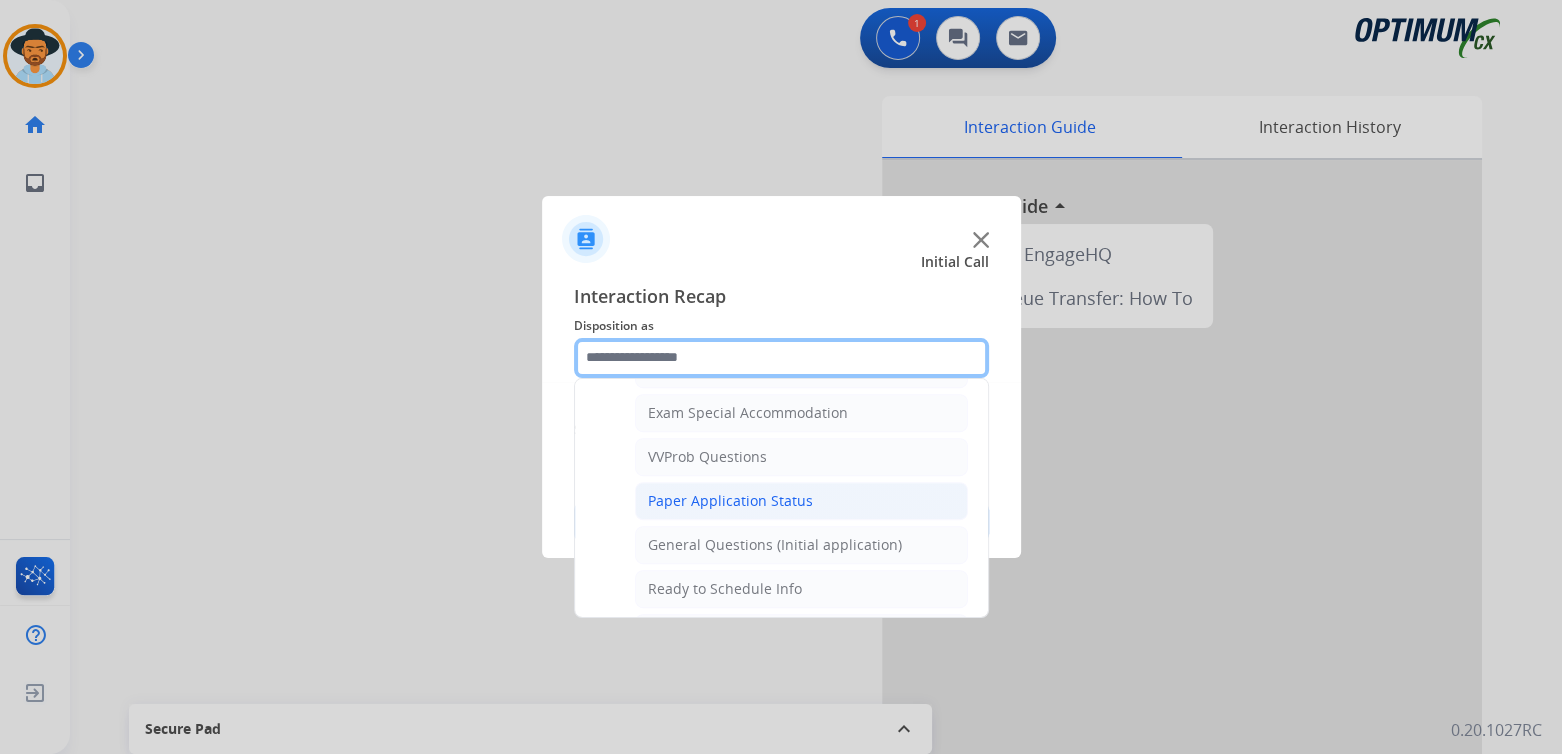 scroll, scrollTop: 1032, scrollLeft: 0, axis: vertical 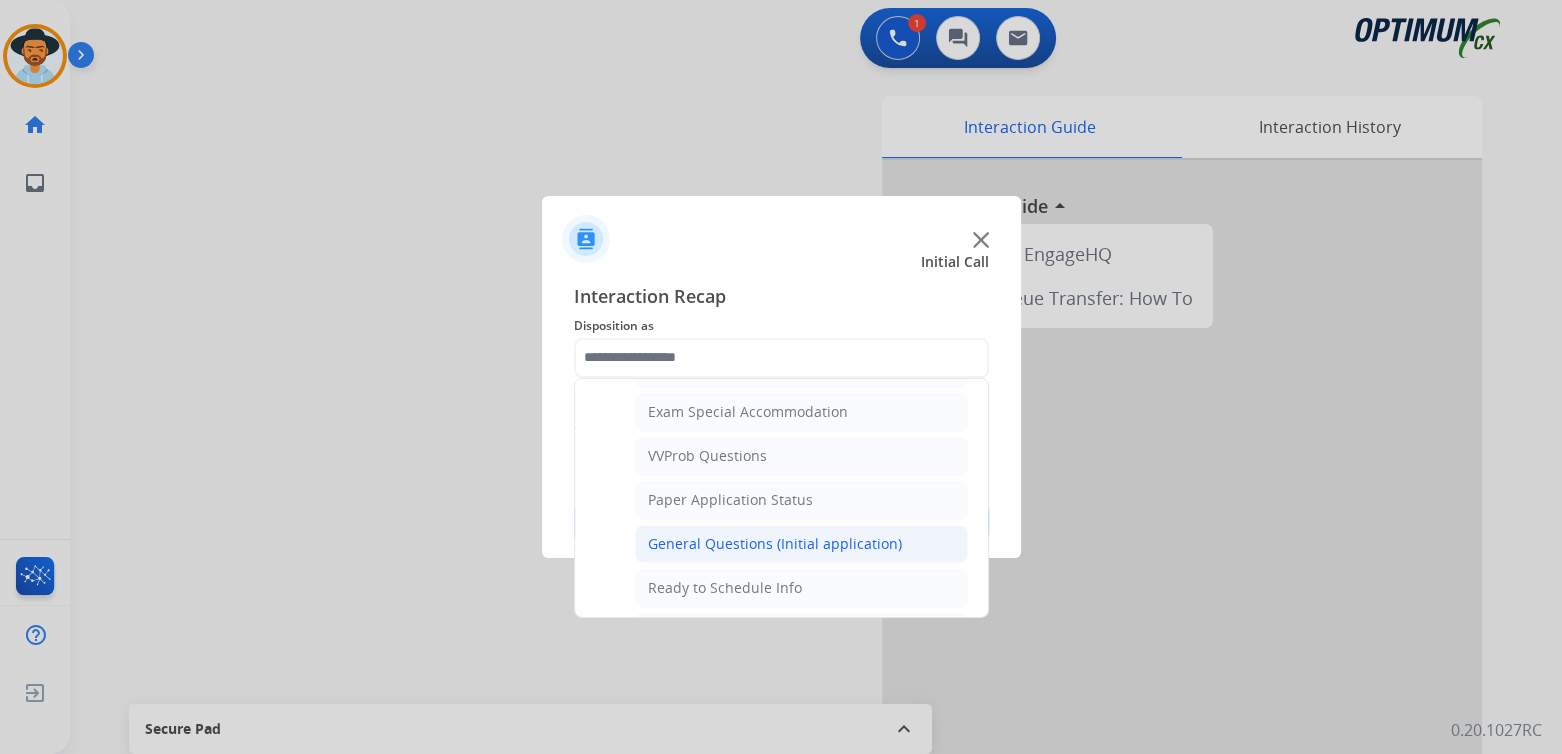 click on "General Questions (Initial application)" 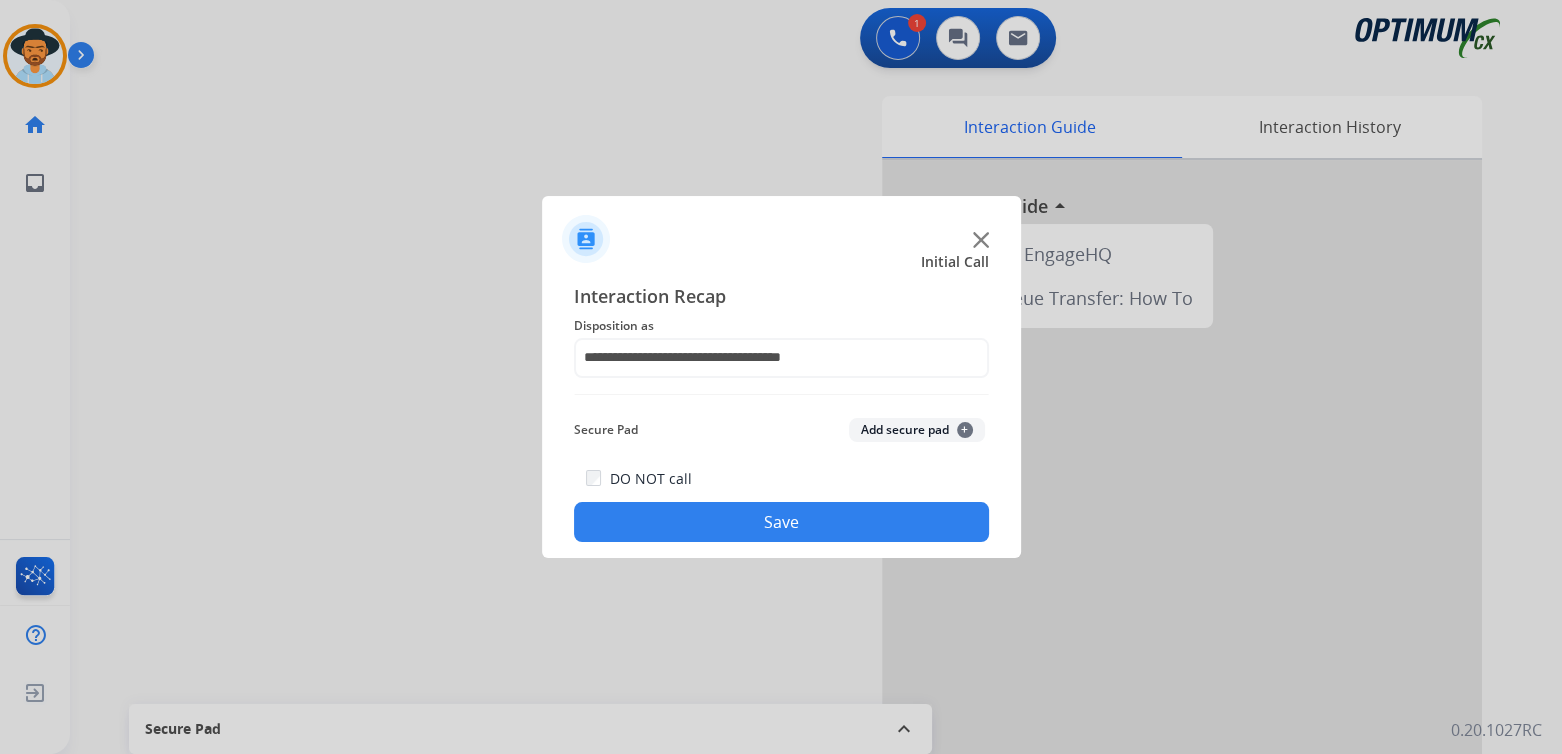 click on "Save" 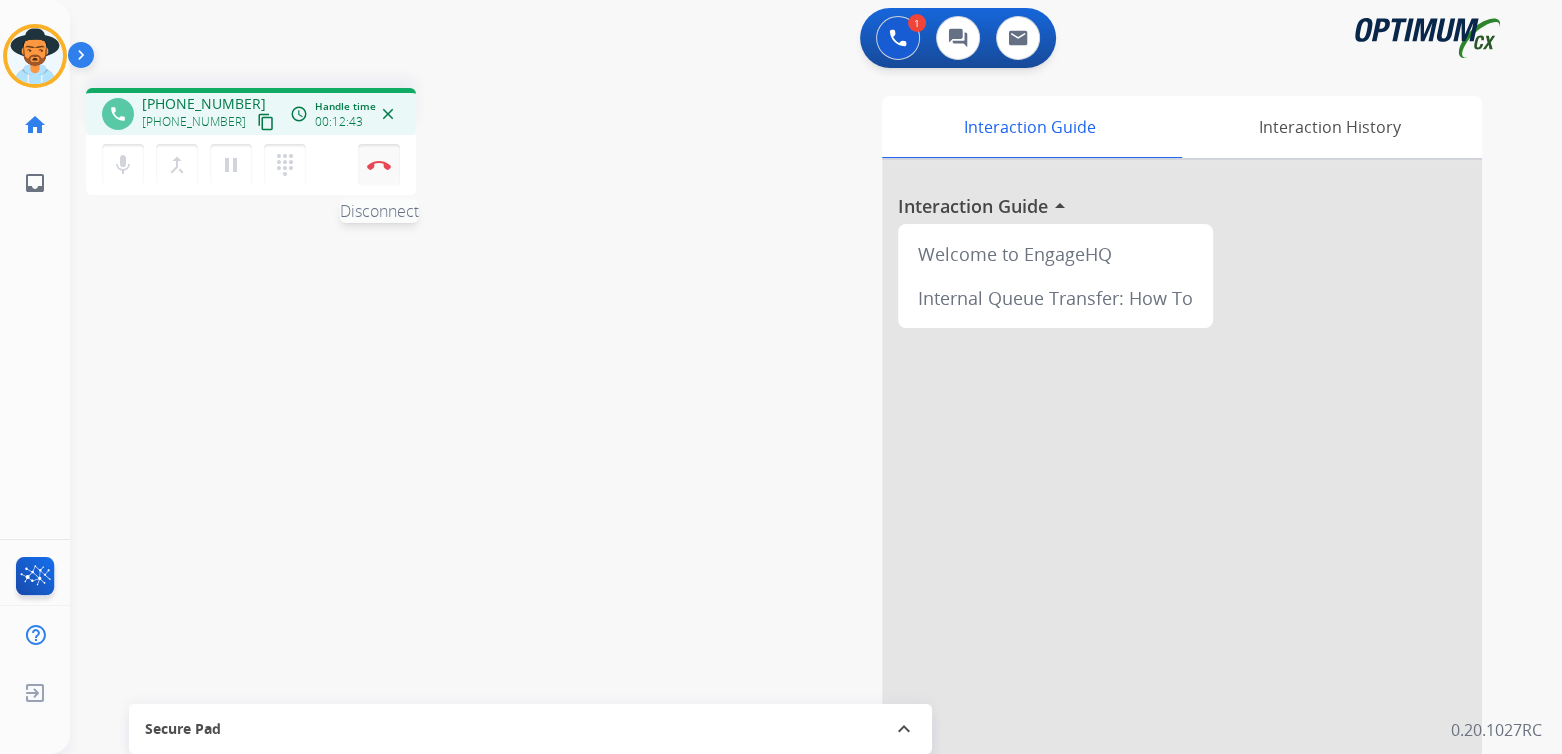 drag, startPoint x: 378, startPoint y: 164, endPoint x: 604, endPoint y: 198, distance: 228.54321 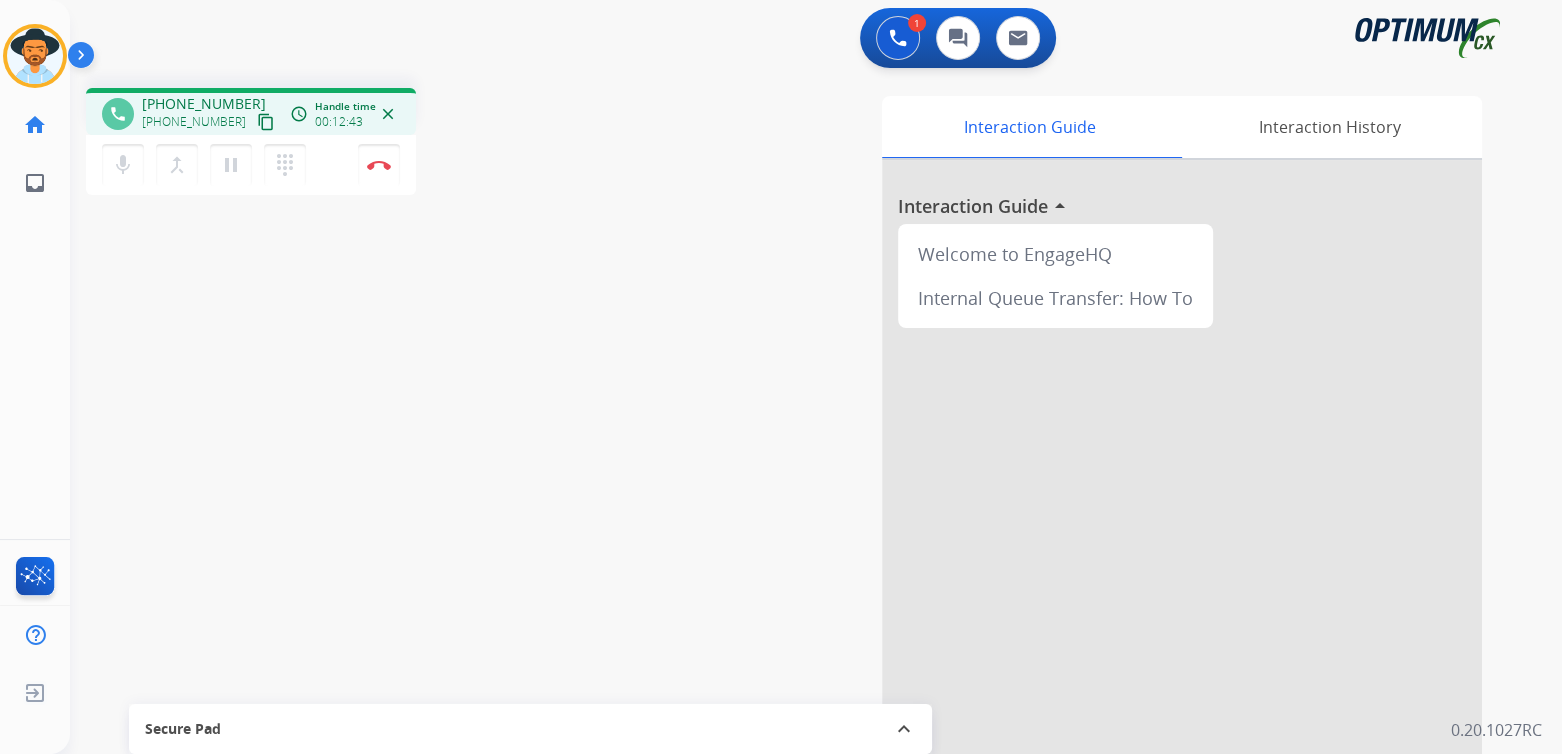 click at bounding box center [379, 165] 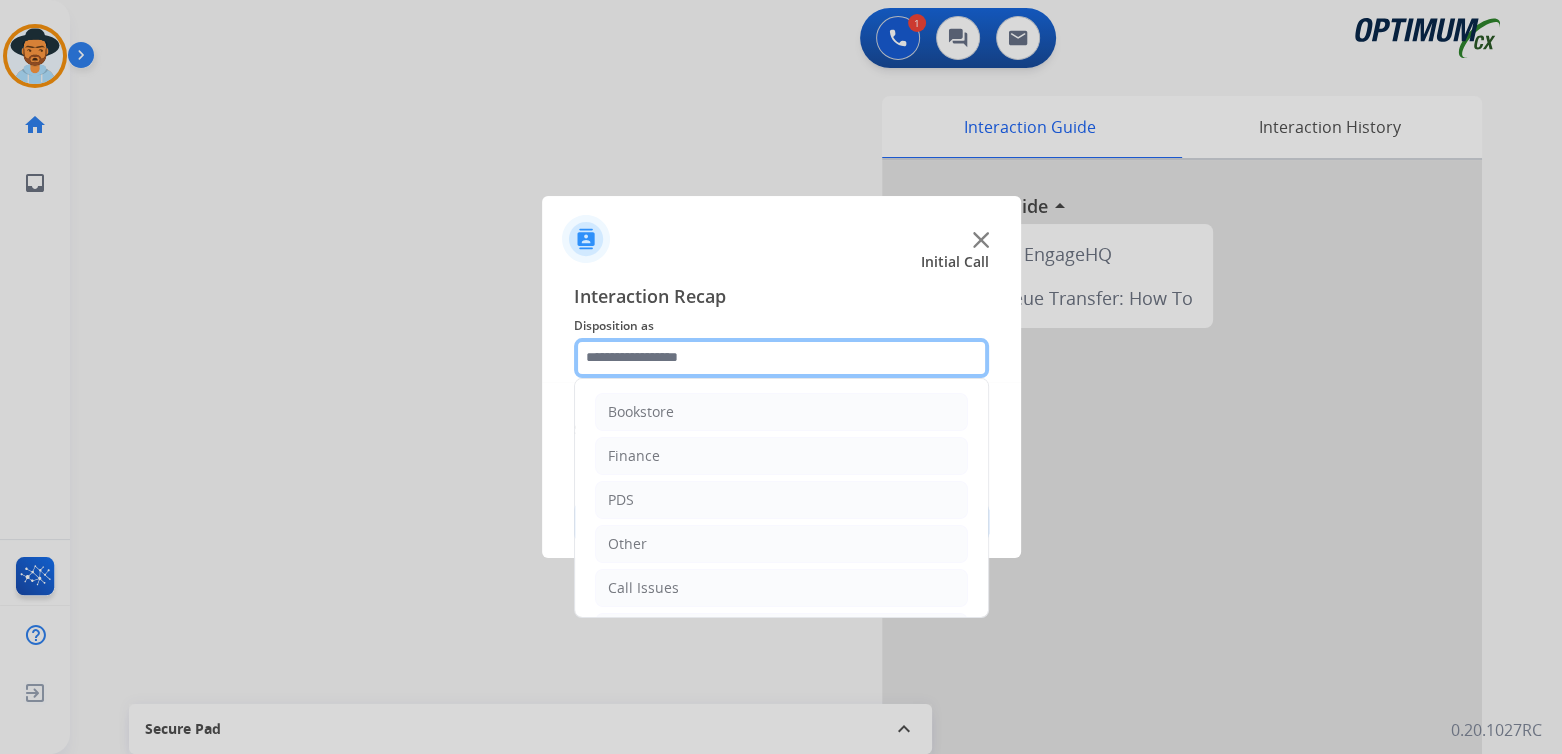 click 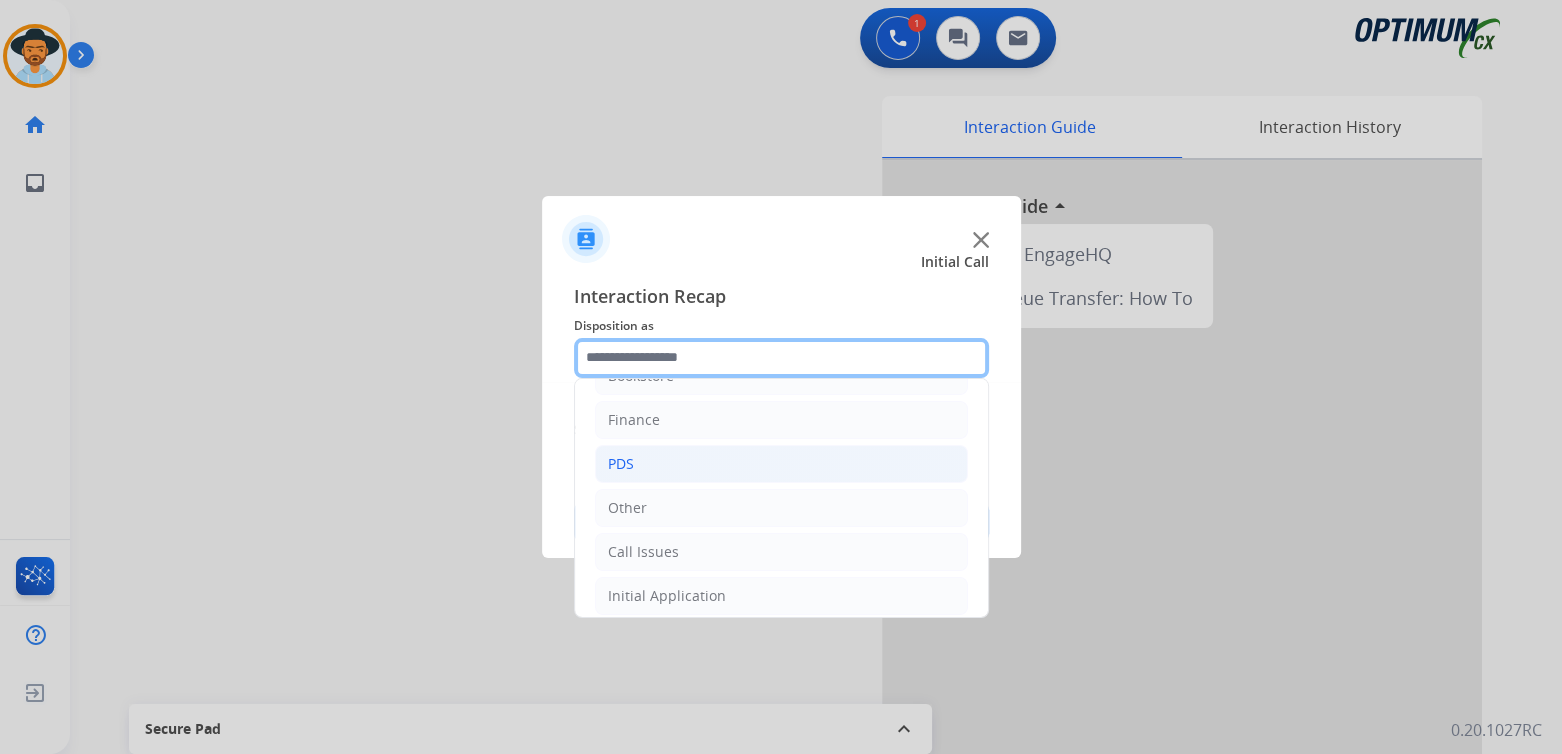 scroll, scrollTop: 132, scrollLeft: 0, axis: vertical 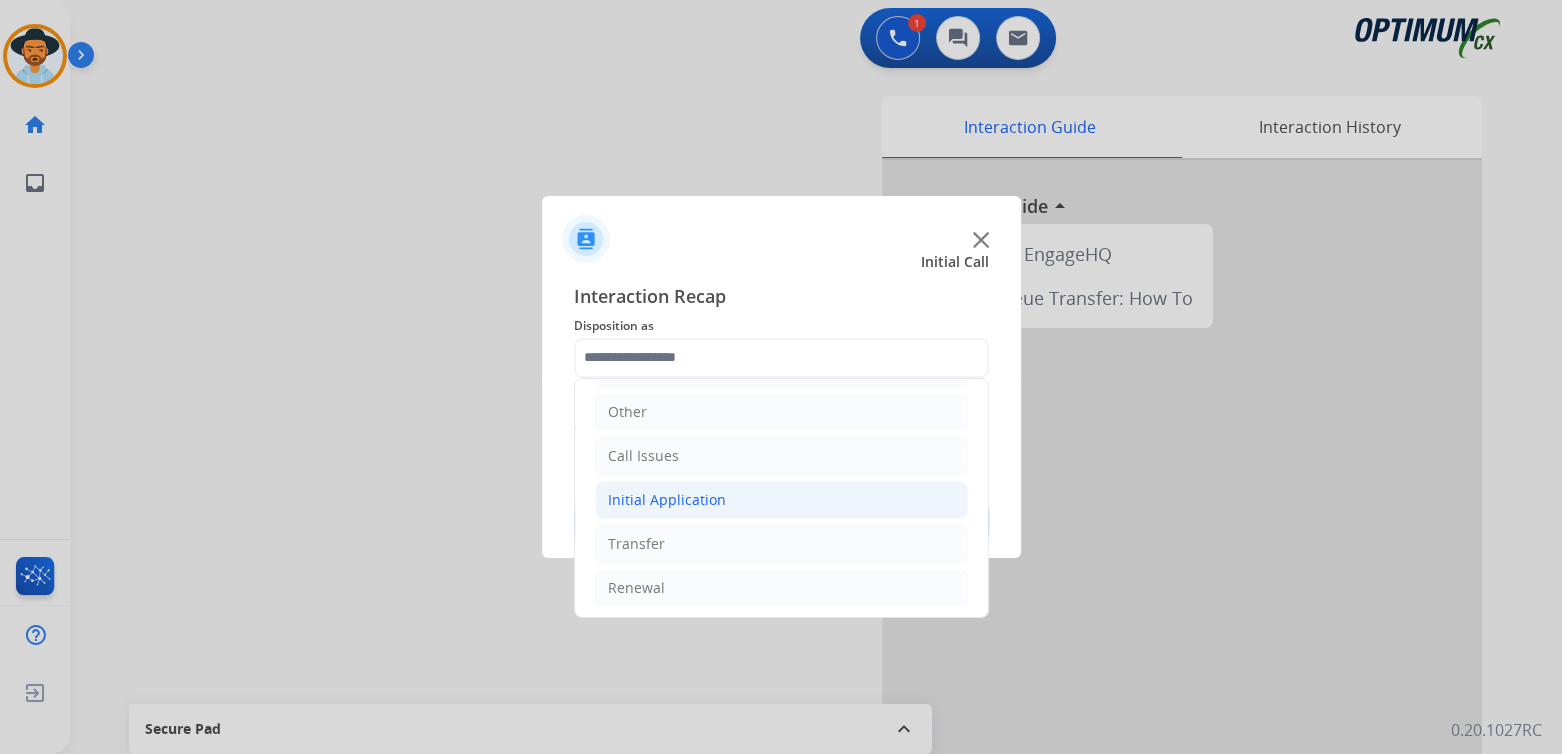 click on "Initial Application" 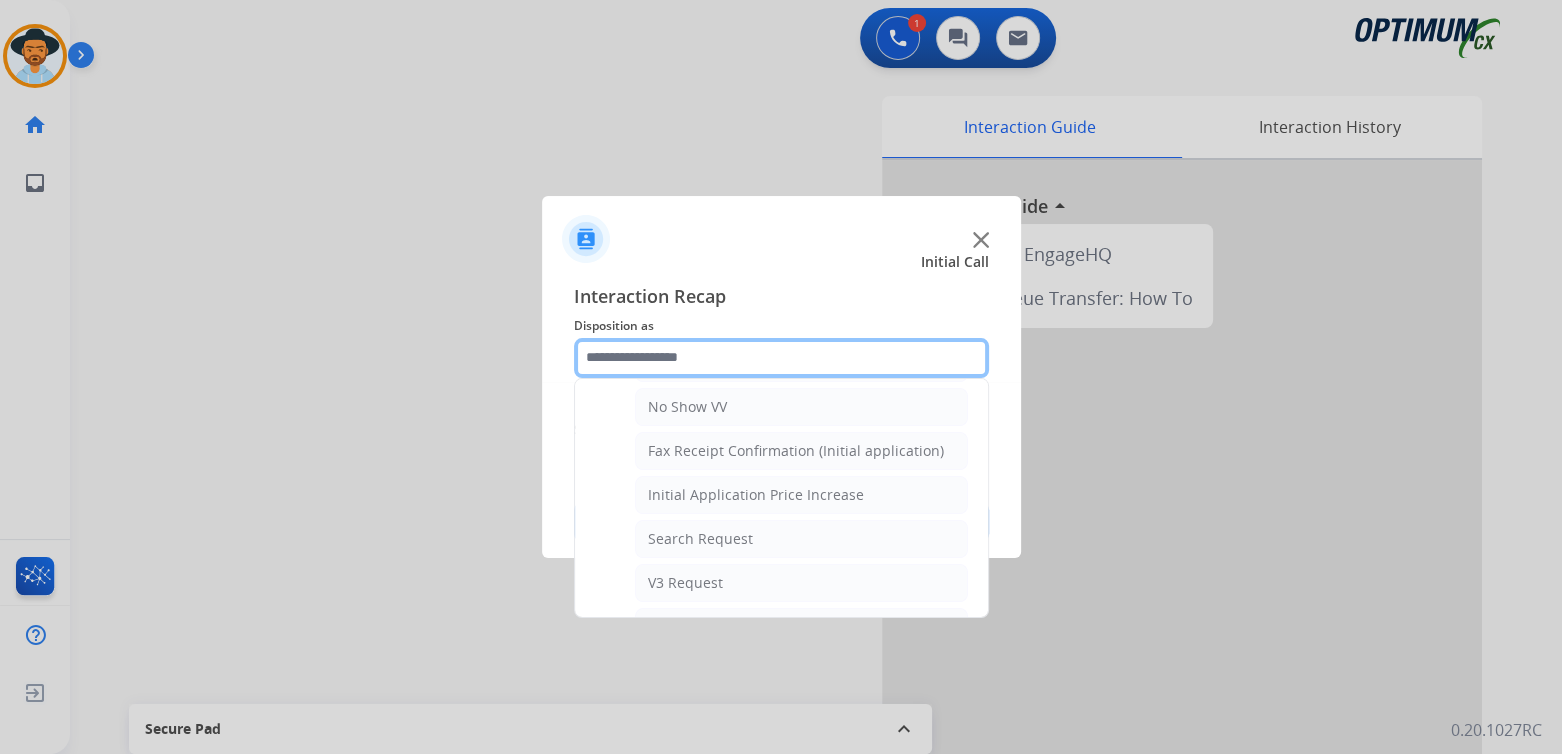 scroll, scrollTop: 599, scrollLeft: 0, axis: vertical 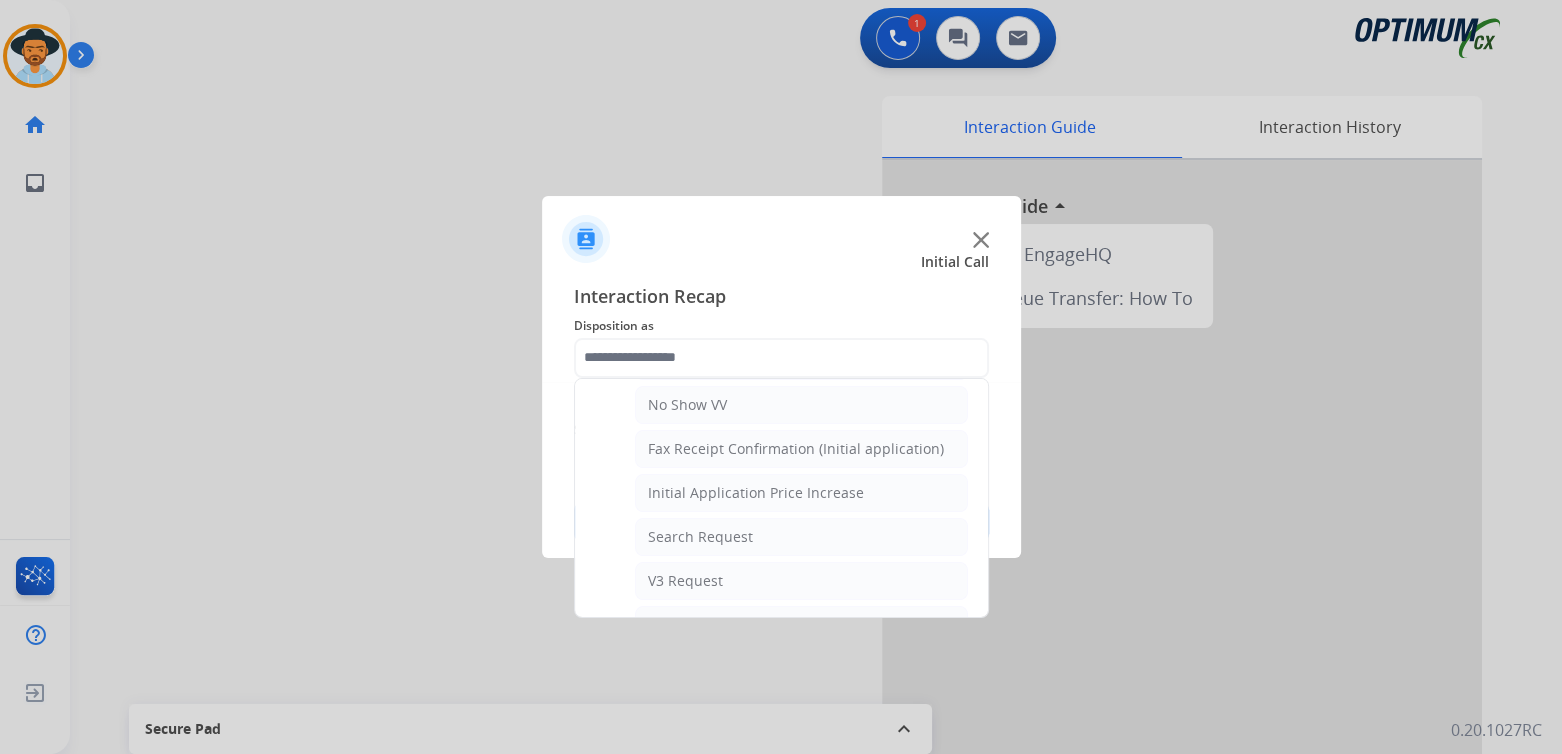 drag, startPoint x: 447, startPoint y: 608, endPoint x: 456, endPoint y: 580, distance: 29.410883 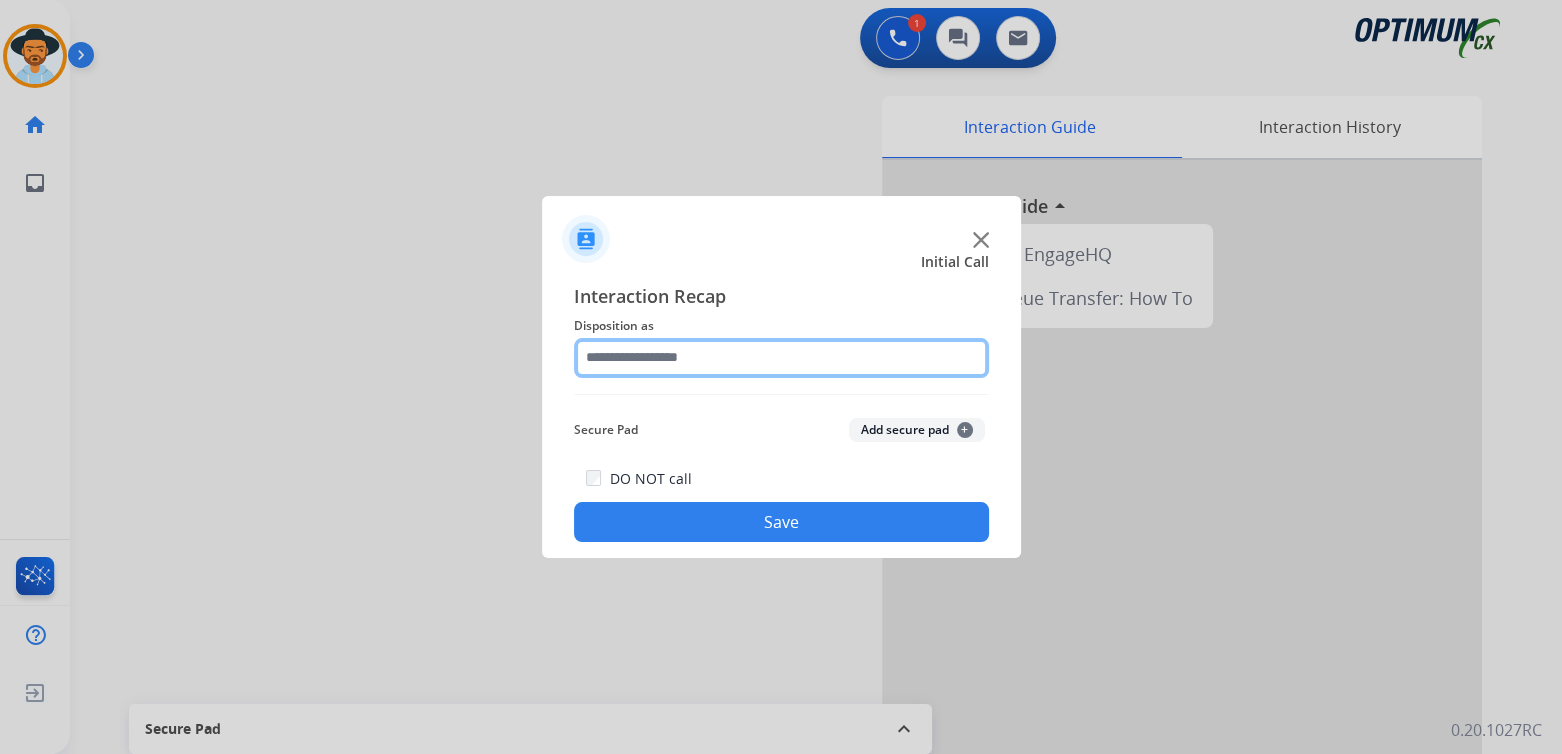 click 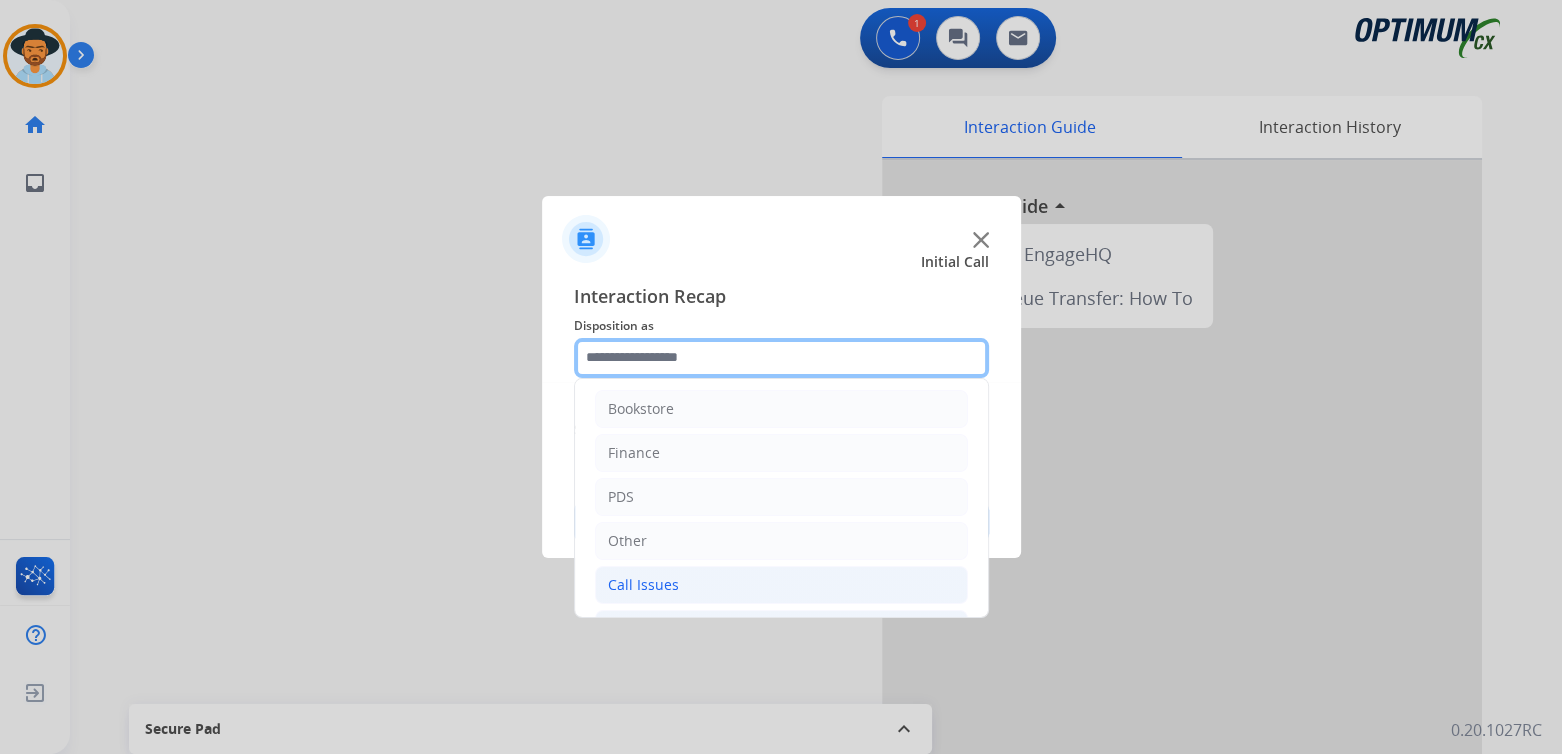 scroll, scrollTop: 0, scrollLeft: 0, axis: both 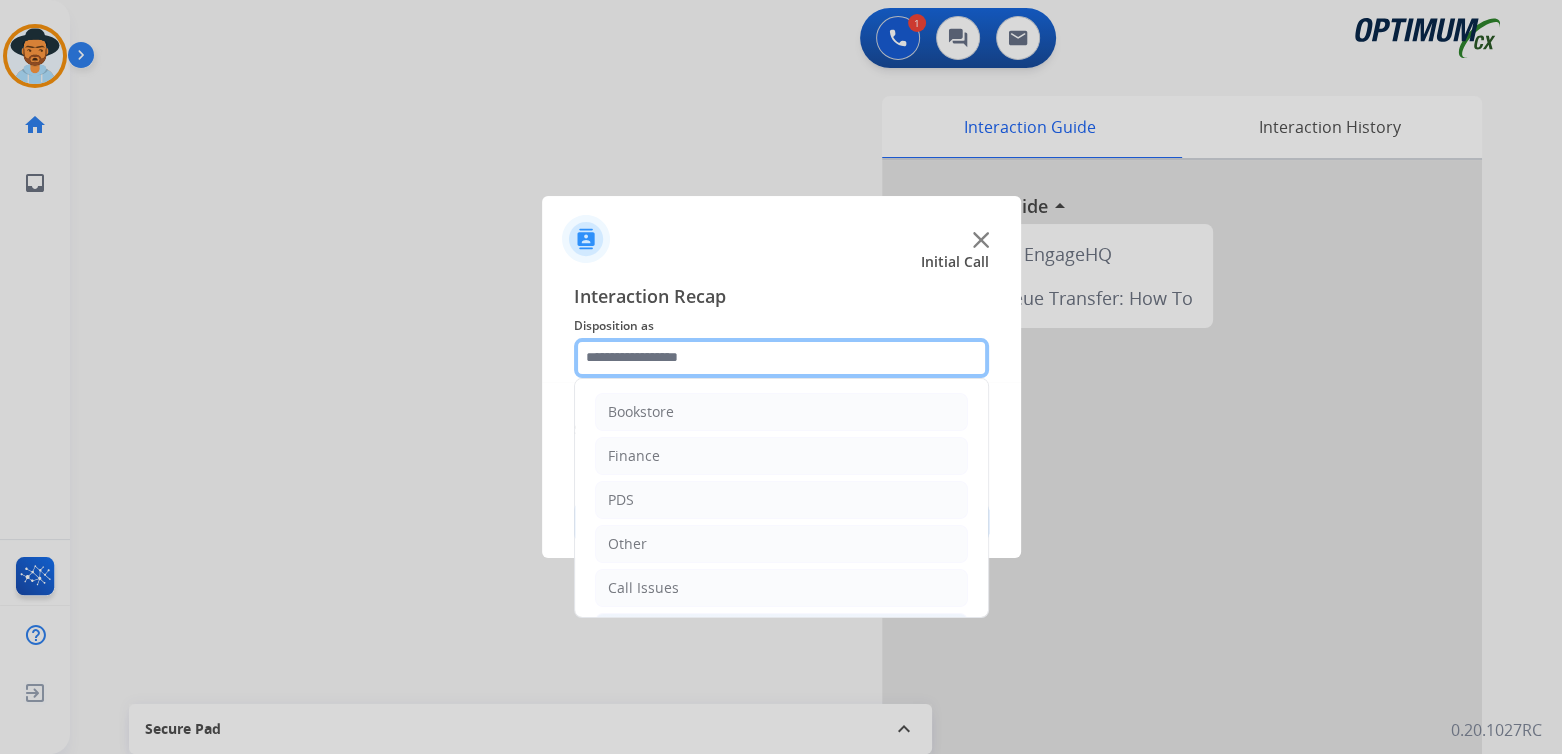 click 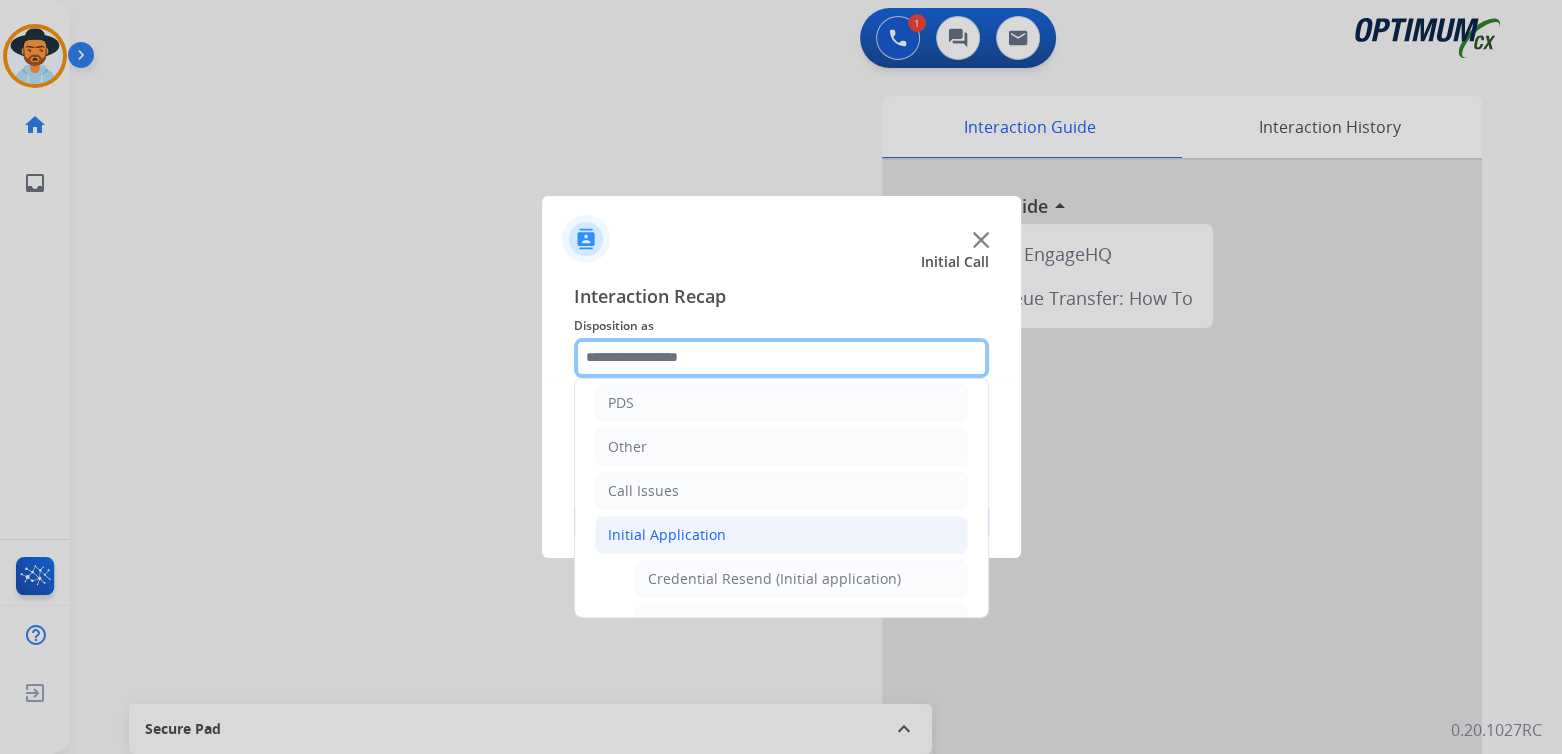 scroll, scrollTop: 98, scrollLeft: 0, axis: vertical 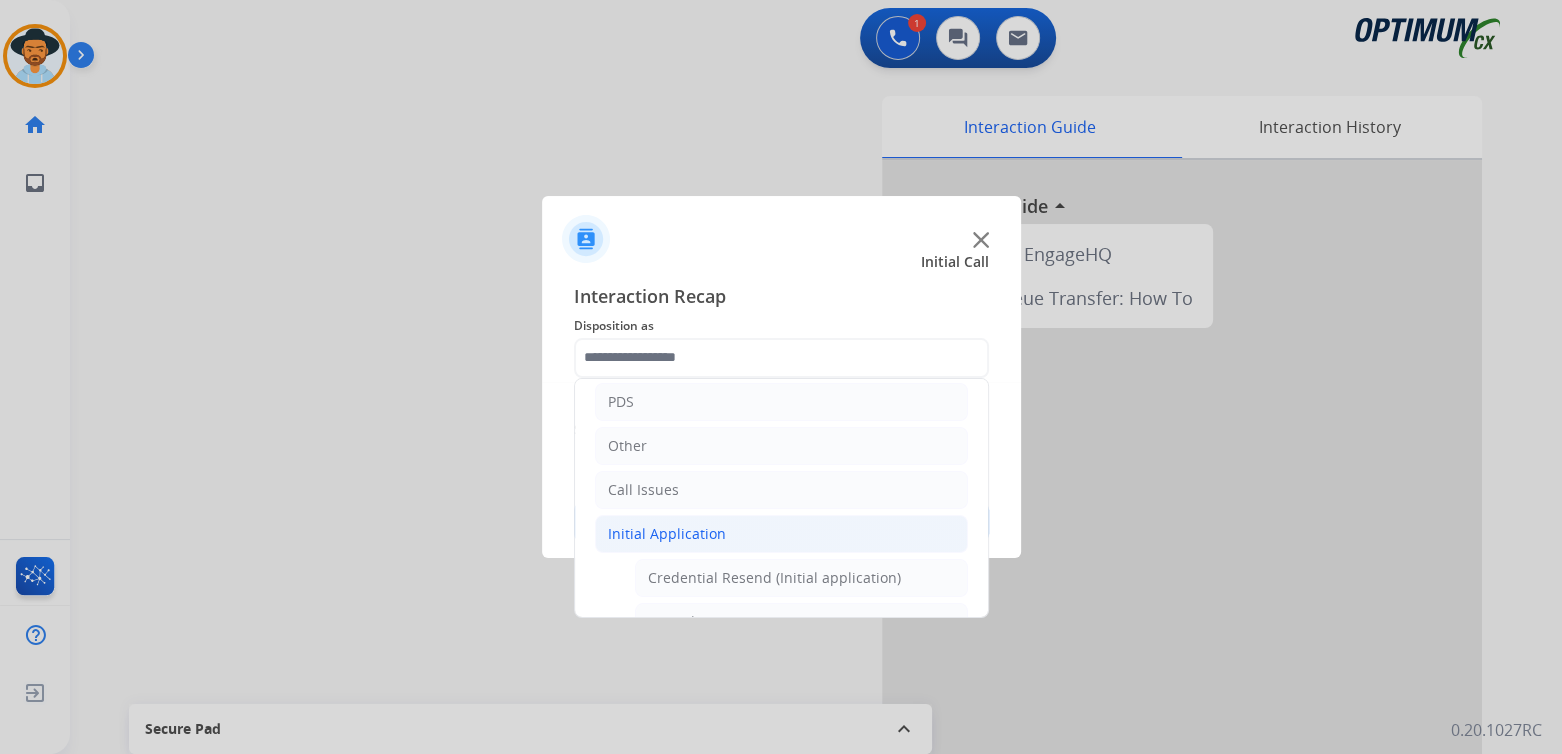 click on "Initial Application" 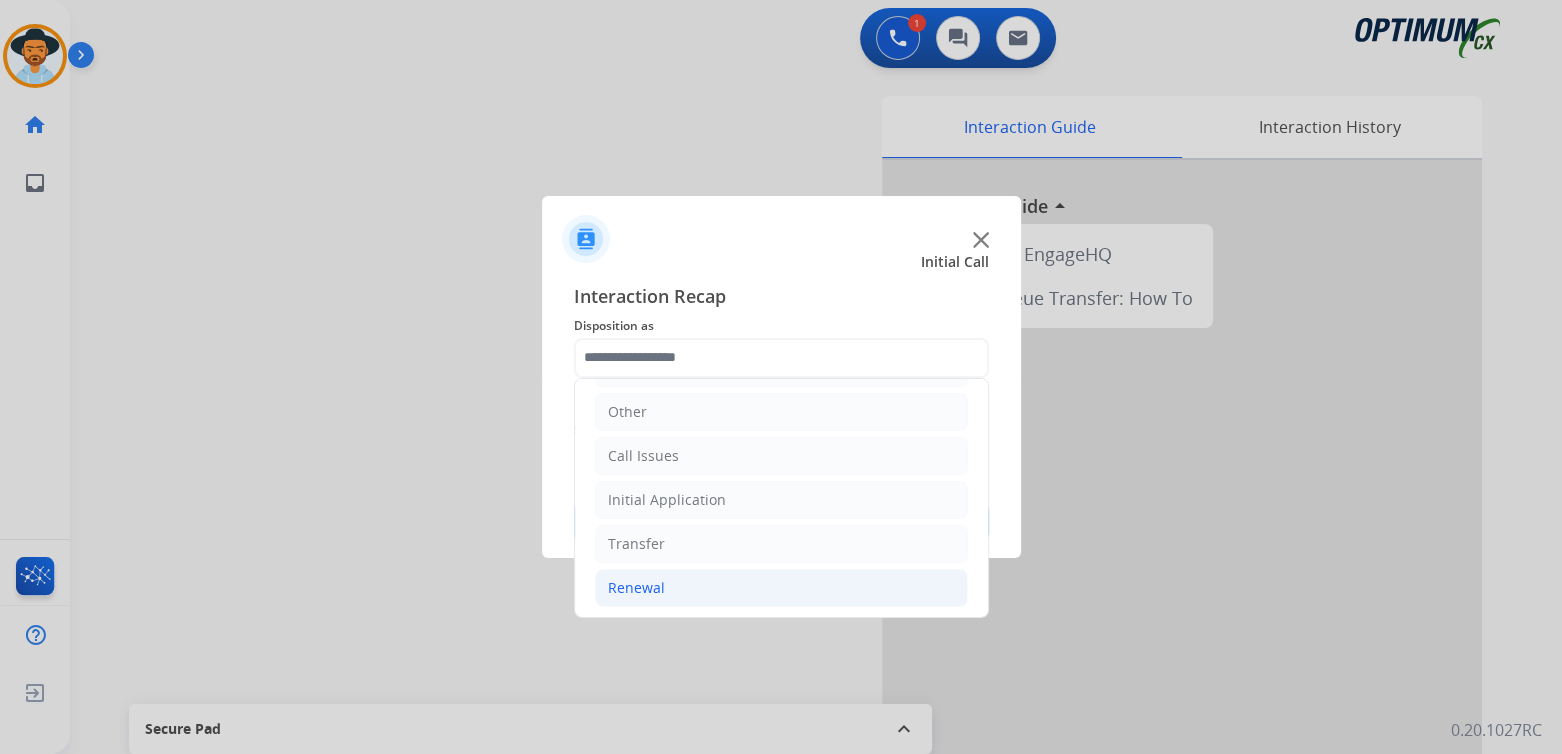 click on "Renewal" 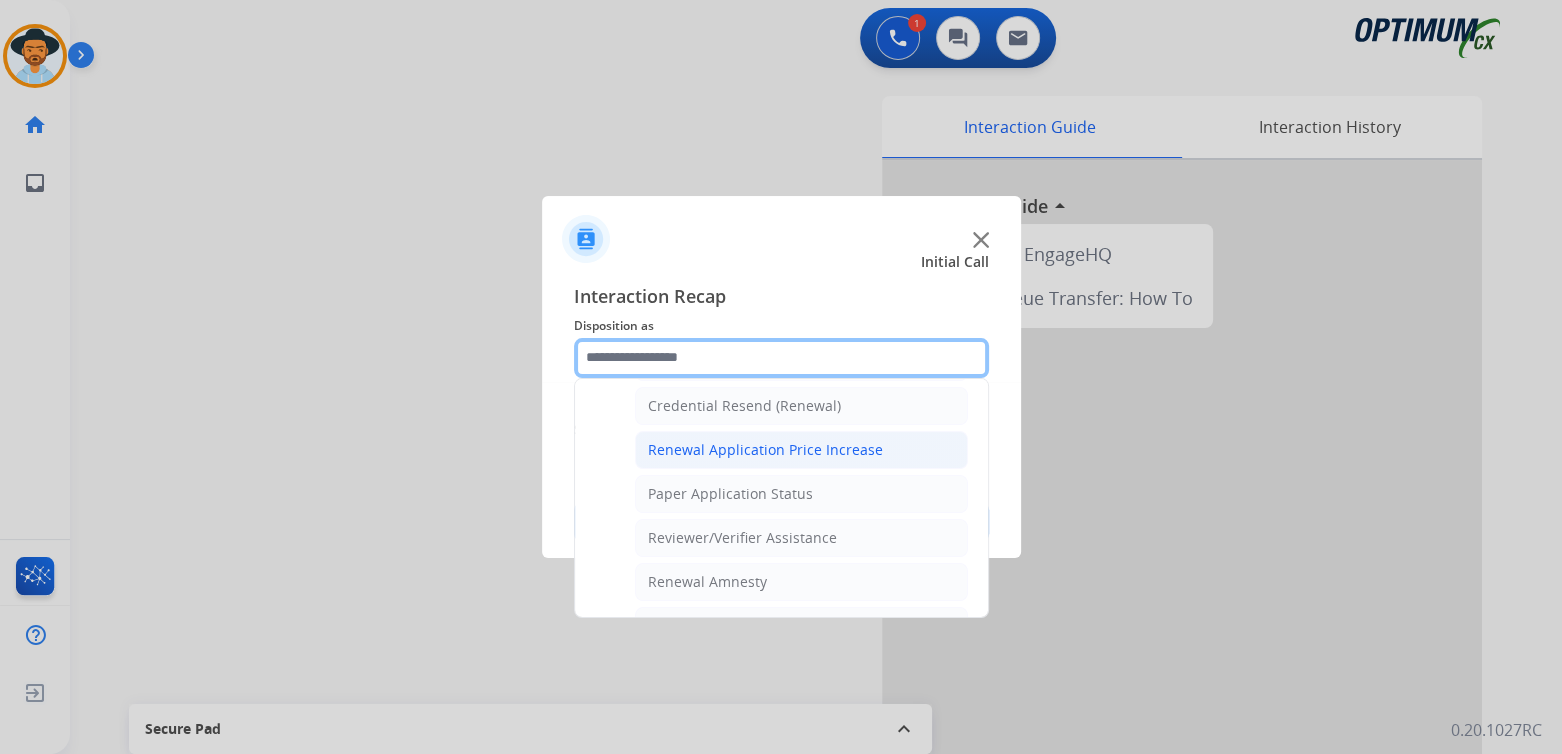 scroll, scrollTop: 643, scrollLeft: 0, axis: vertical 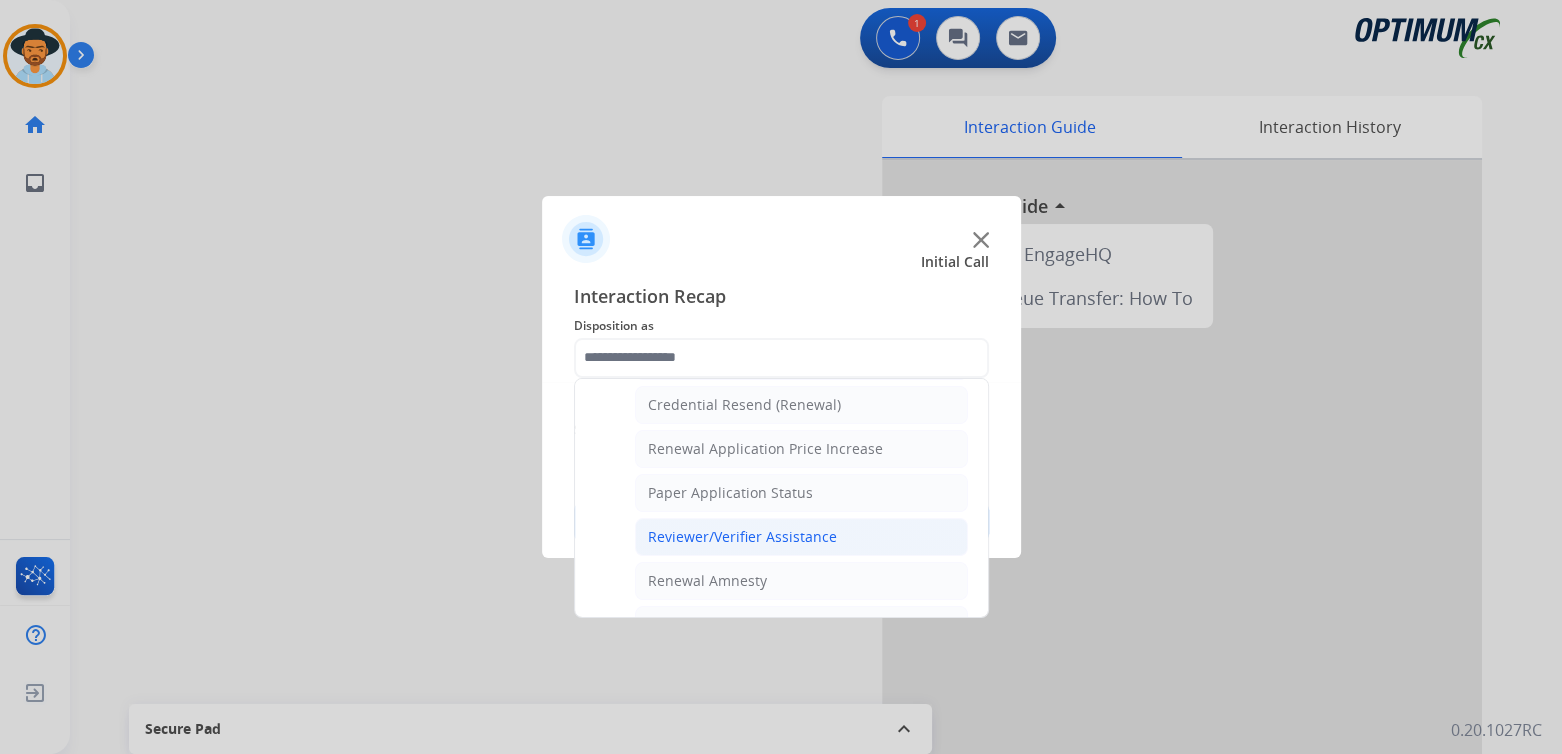 click on "Reviewer/Verifier Assistance" 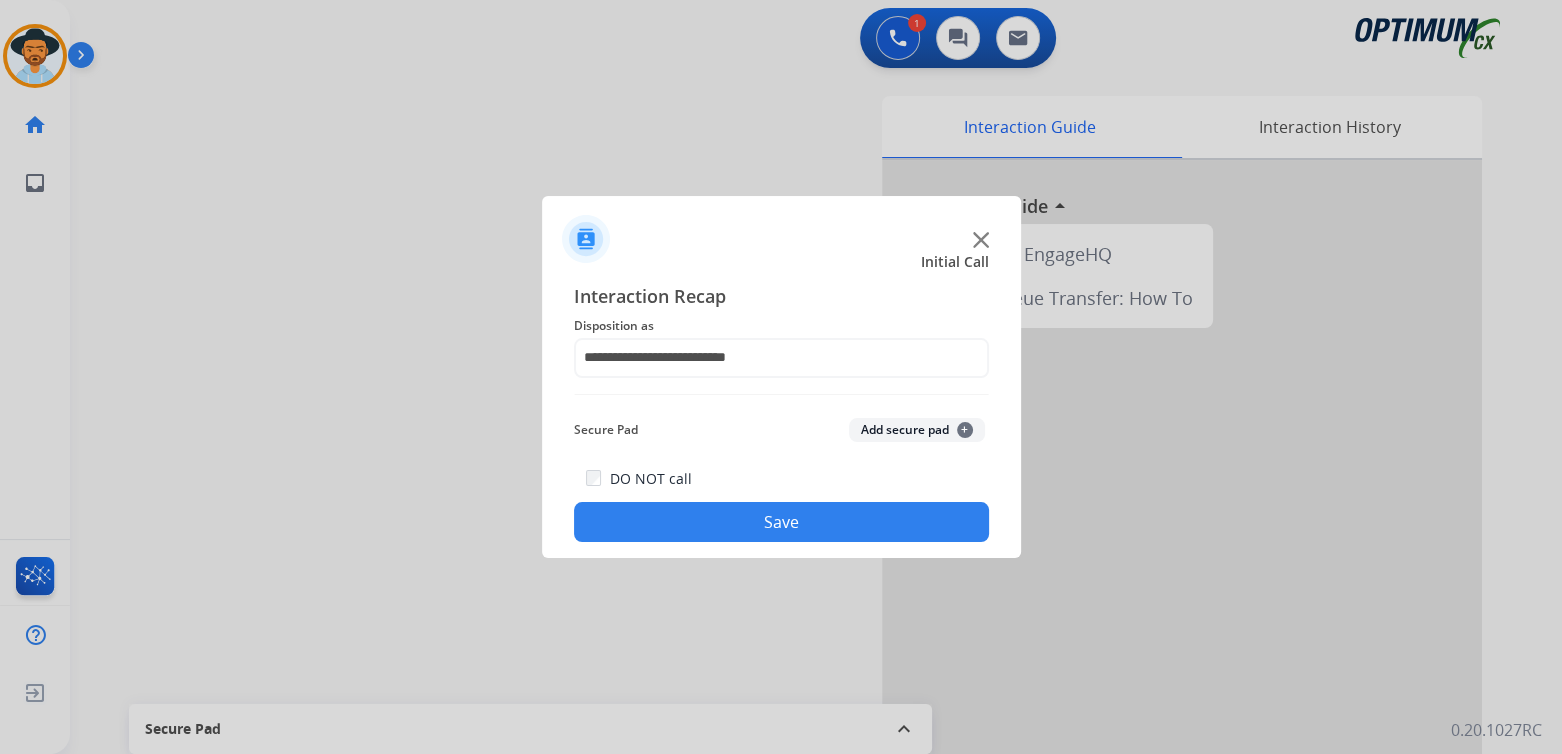 click on "Save" 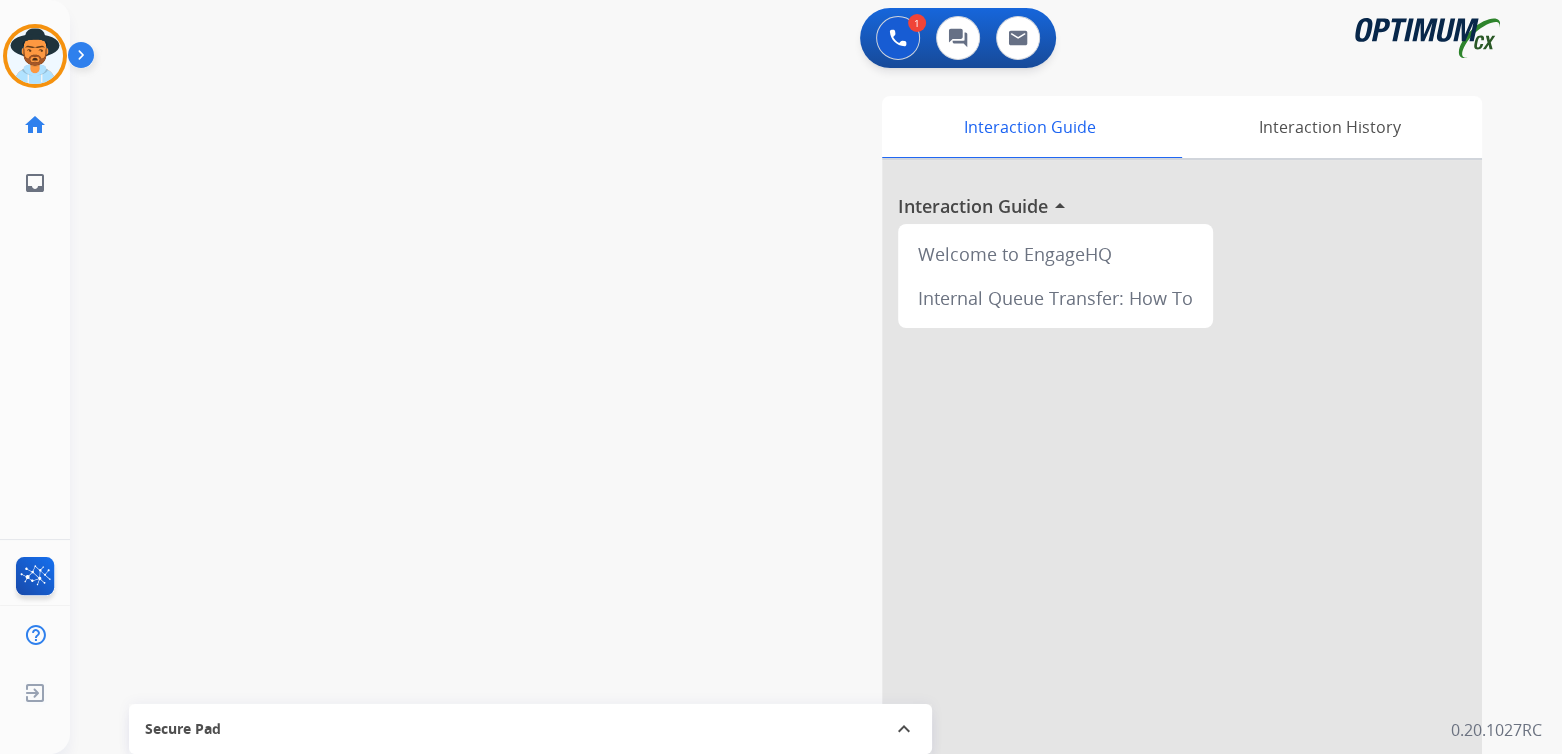 click at bounding box center [1182, 533] 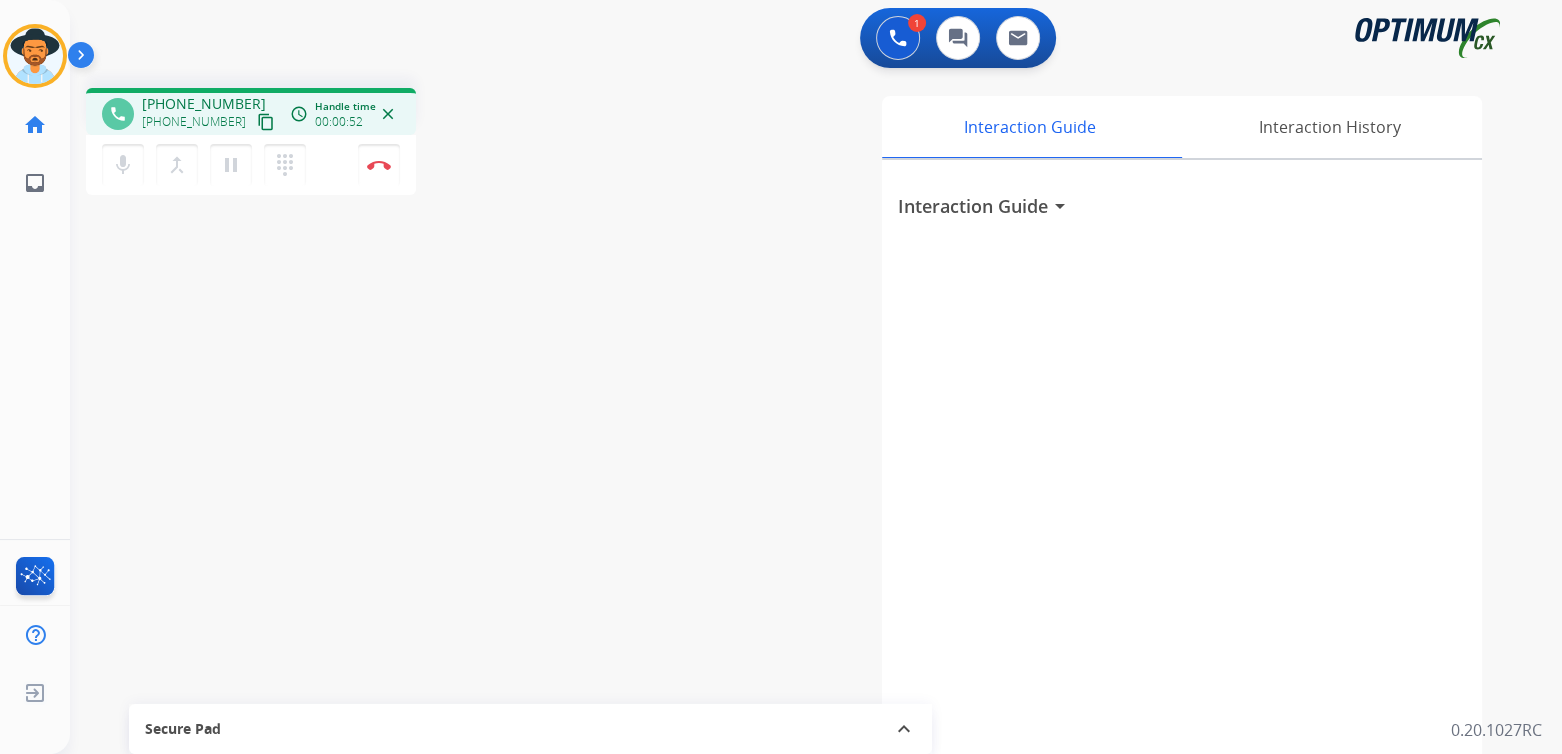 drag, startPoint x: 389, startPoint y: 172, endPoint x: 580, endPoint y: 8, distance: 251.7479 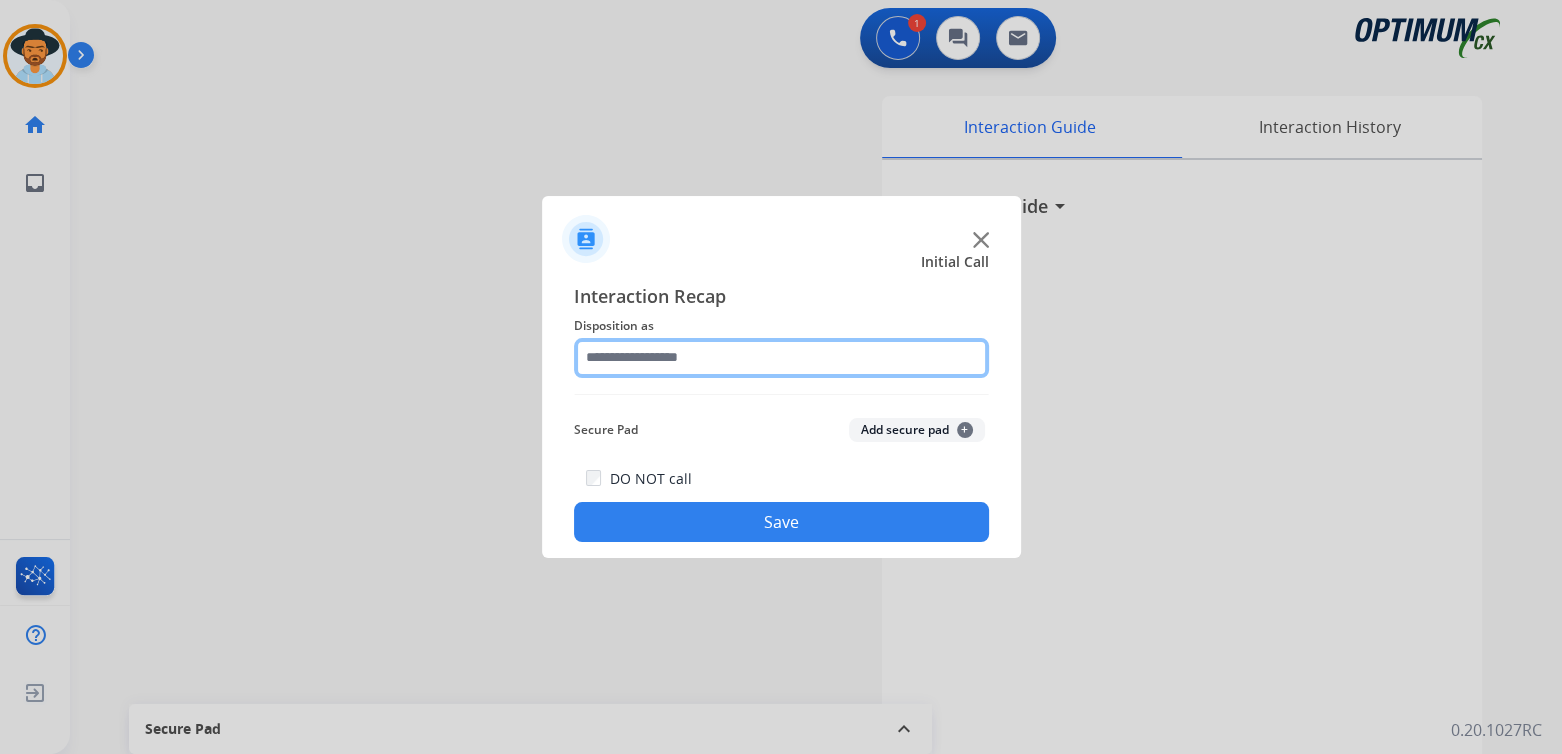 click 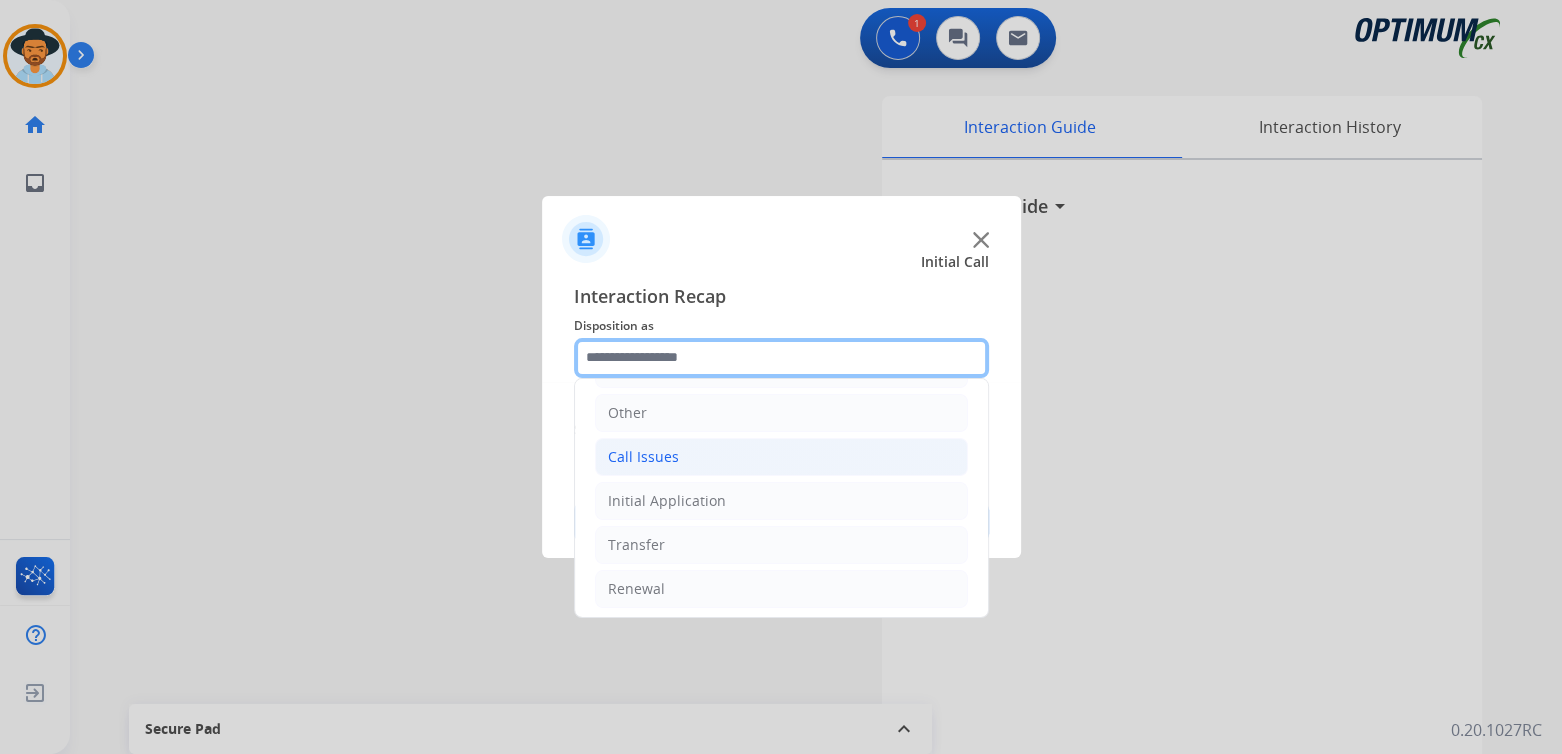 scroll, scrollTop: 132, scrollLeft: 0, axis: vertical 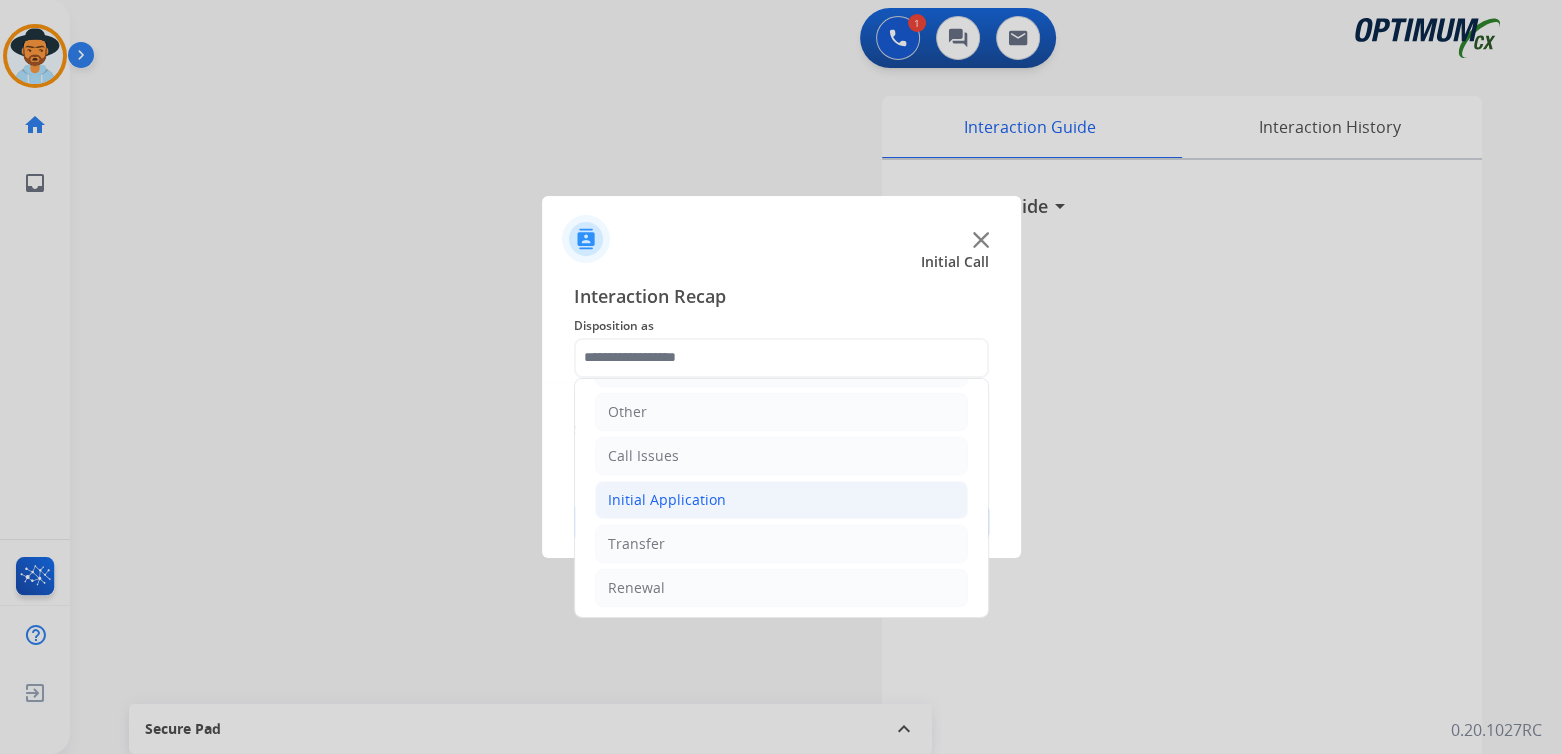 click on "Initial Application" 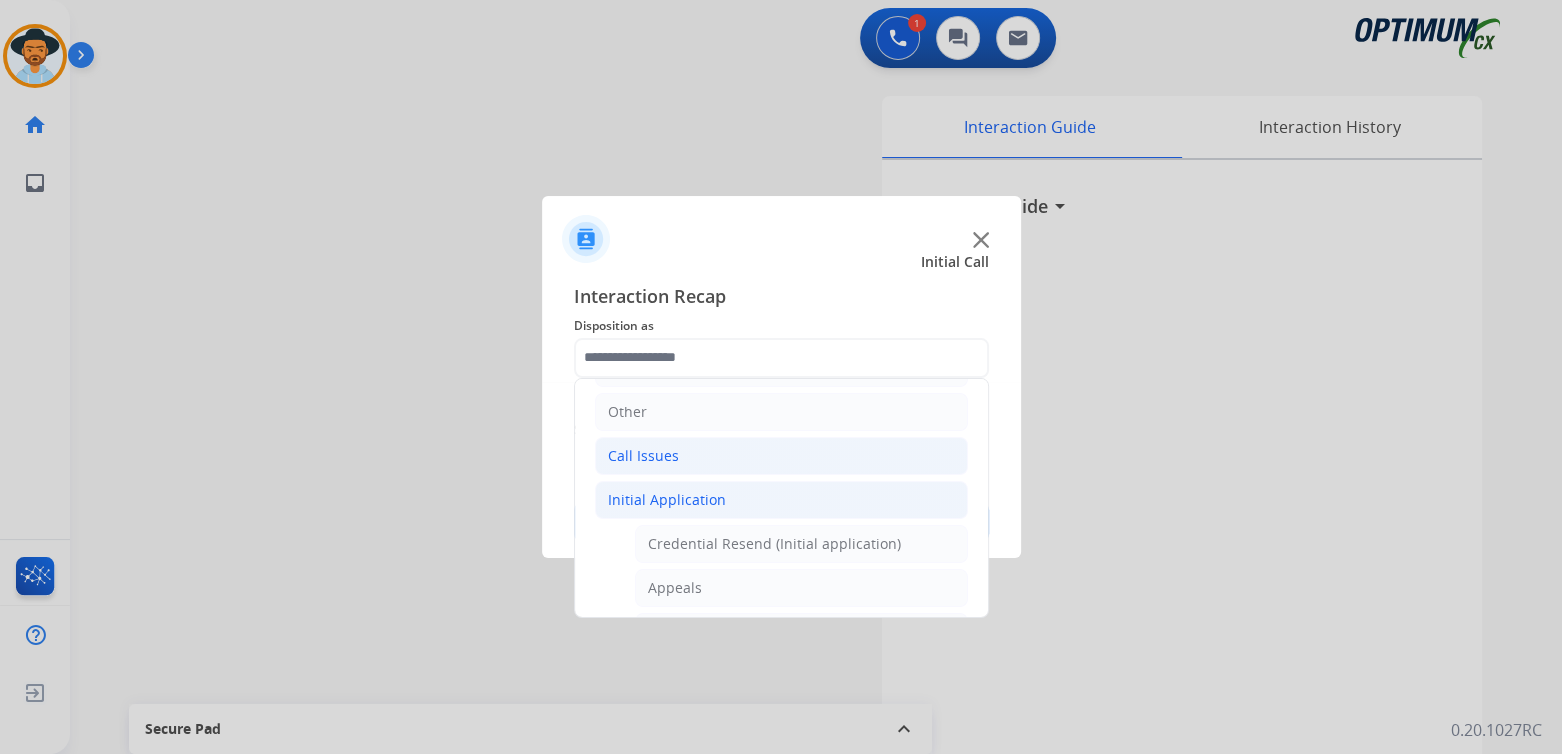 click on "Call Issues" 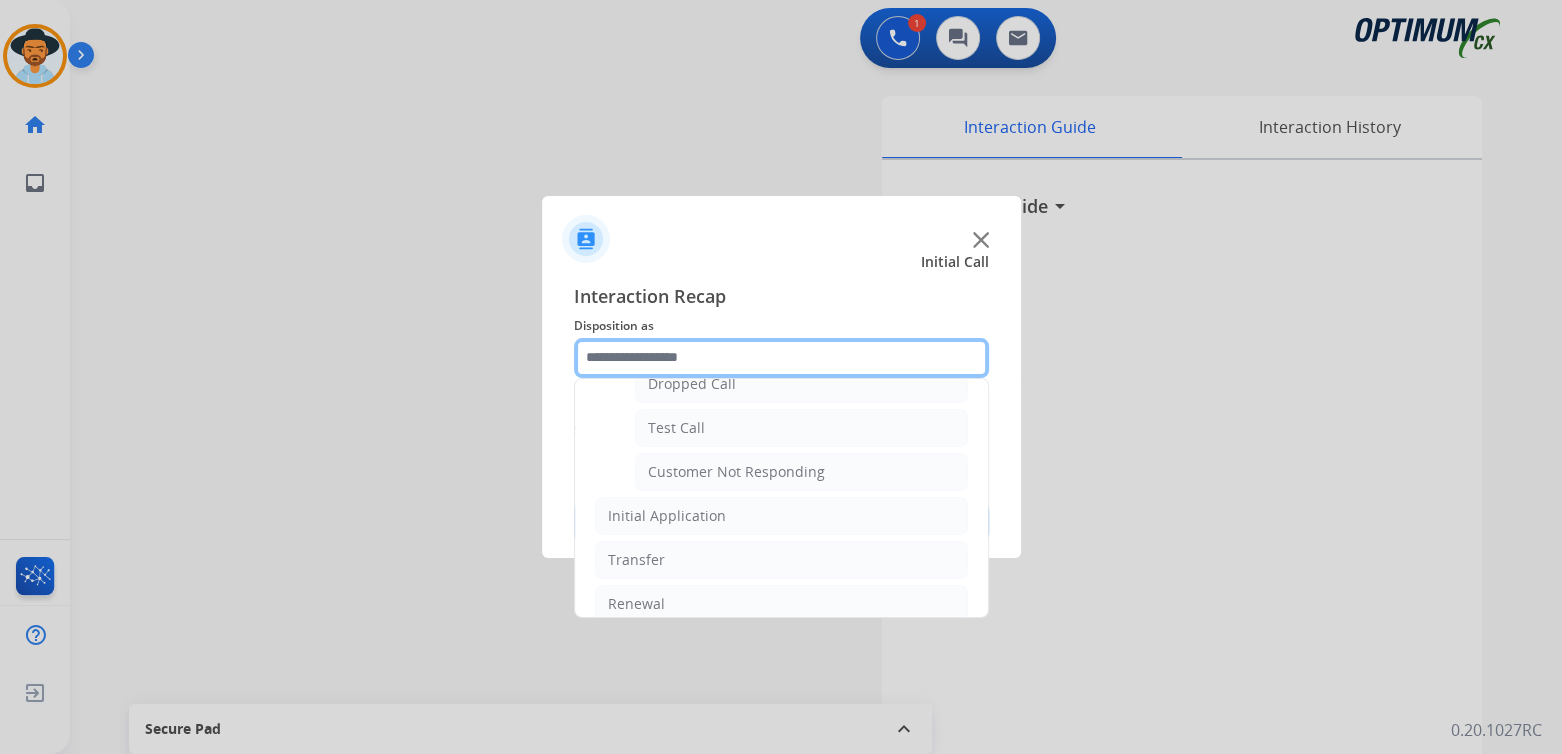scroll, scrollTop: 350, scrollLeft: 0, axis: vertical 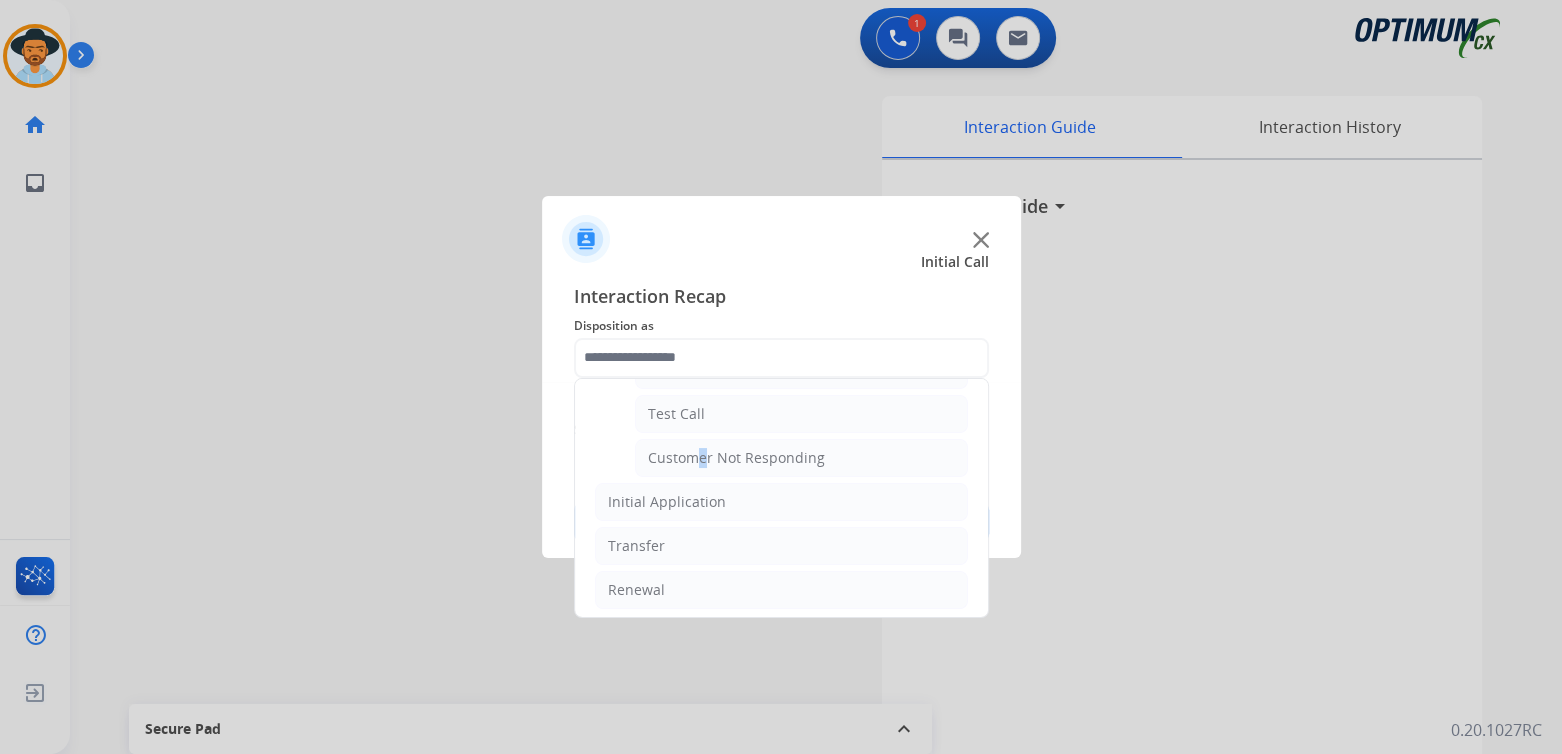 drag, startPoint x: 690, startPoint y: 456, endPoint x: 730, endPoint y: 451, distance: 40.311287 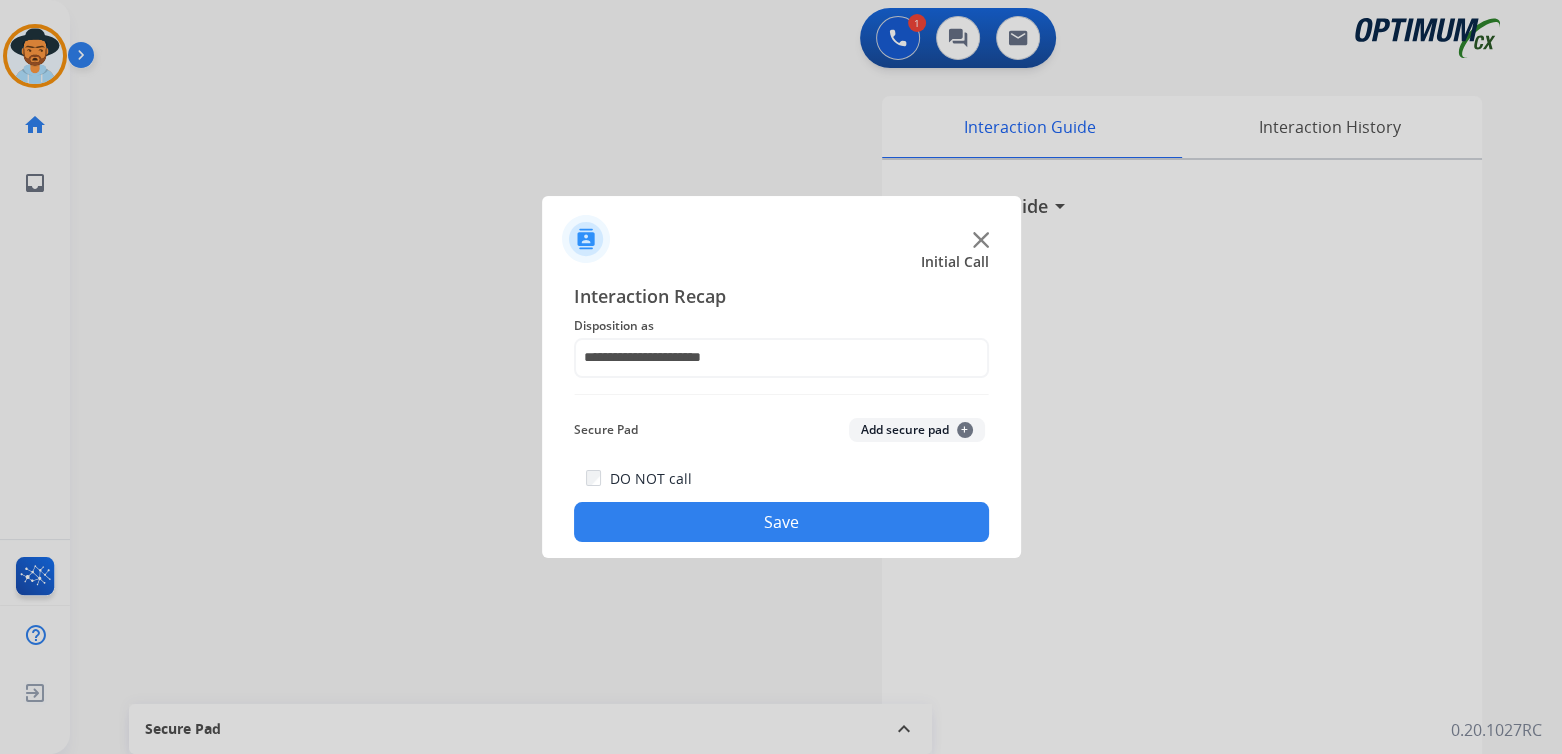 drag, startPoint x: 795, startPoint y: 513, endPoint x: 805, endPoint y: 518, distance: 11.18034 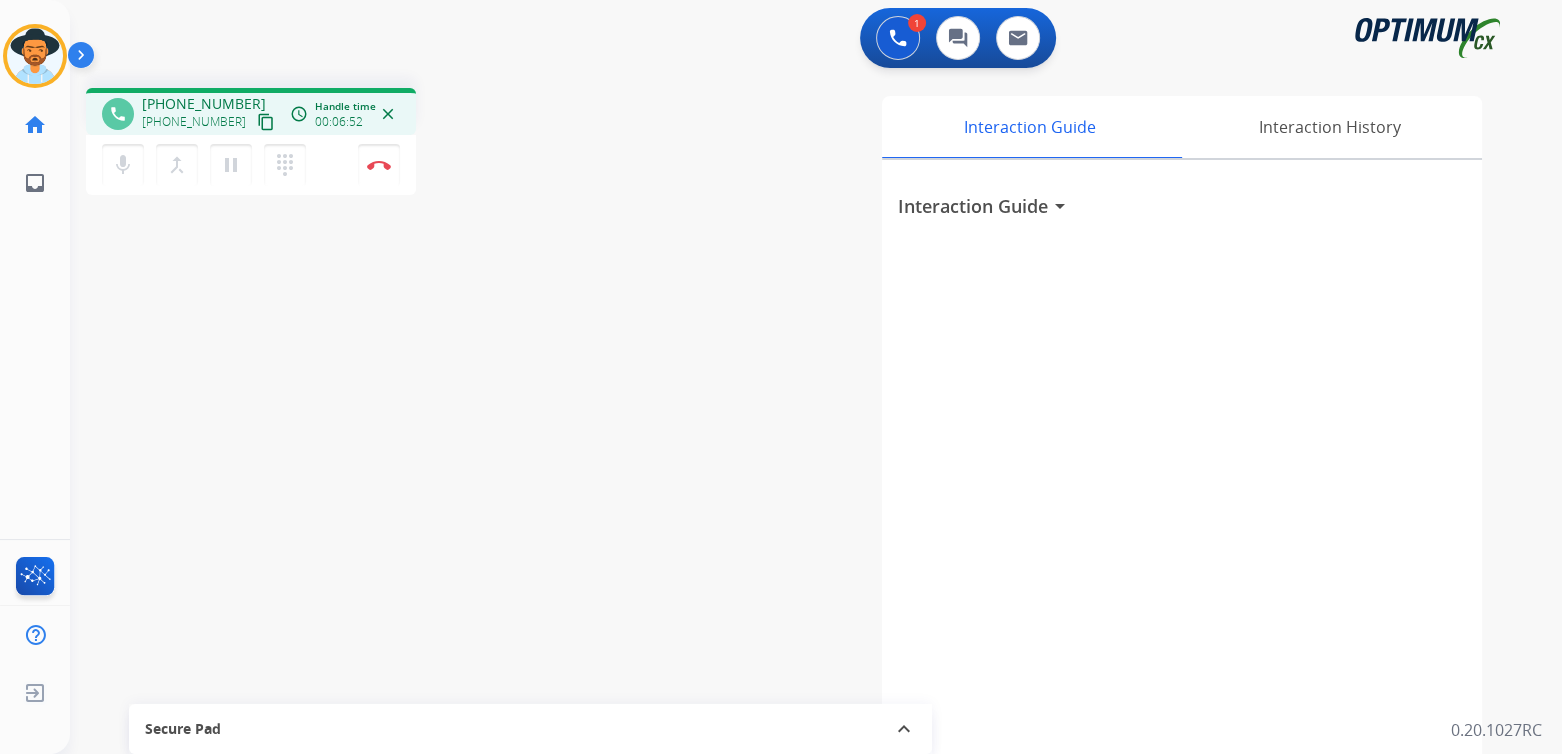 drag, startPoint x: 369, startPoint y: 171, endPoint x: 413, endPoint y: 151, distance: 48.332184 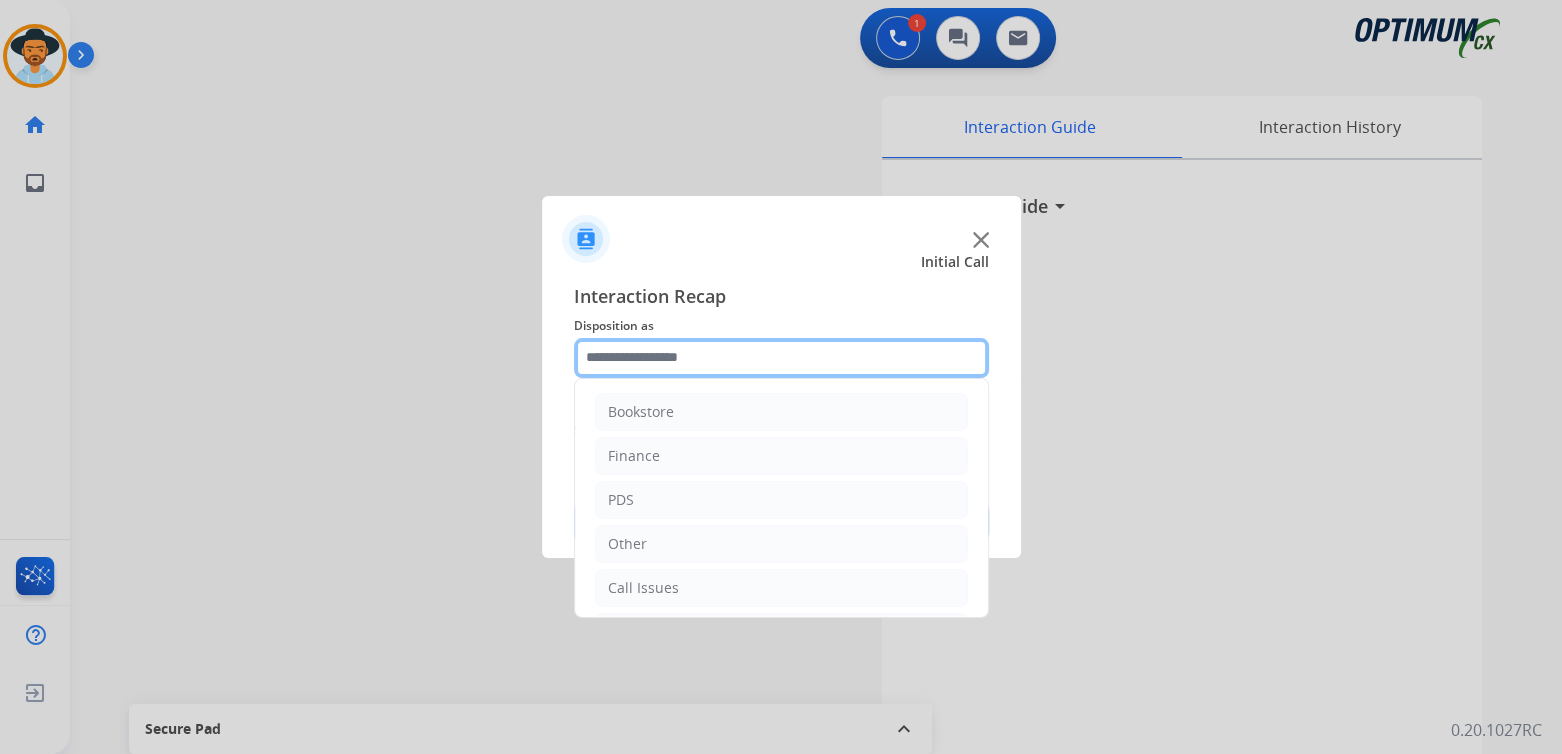 click 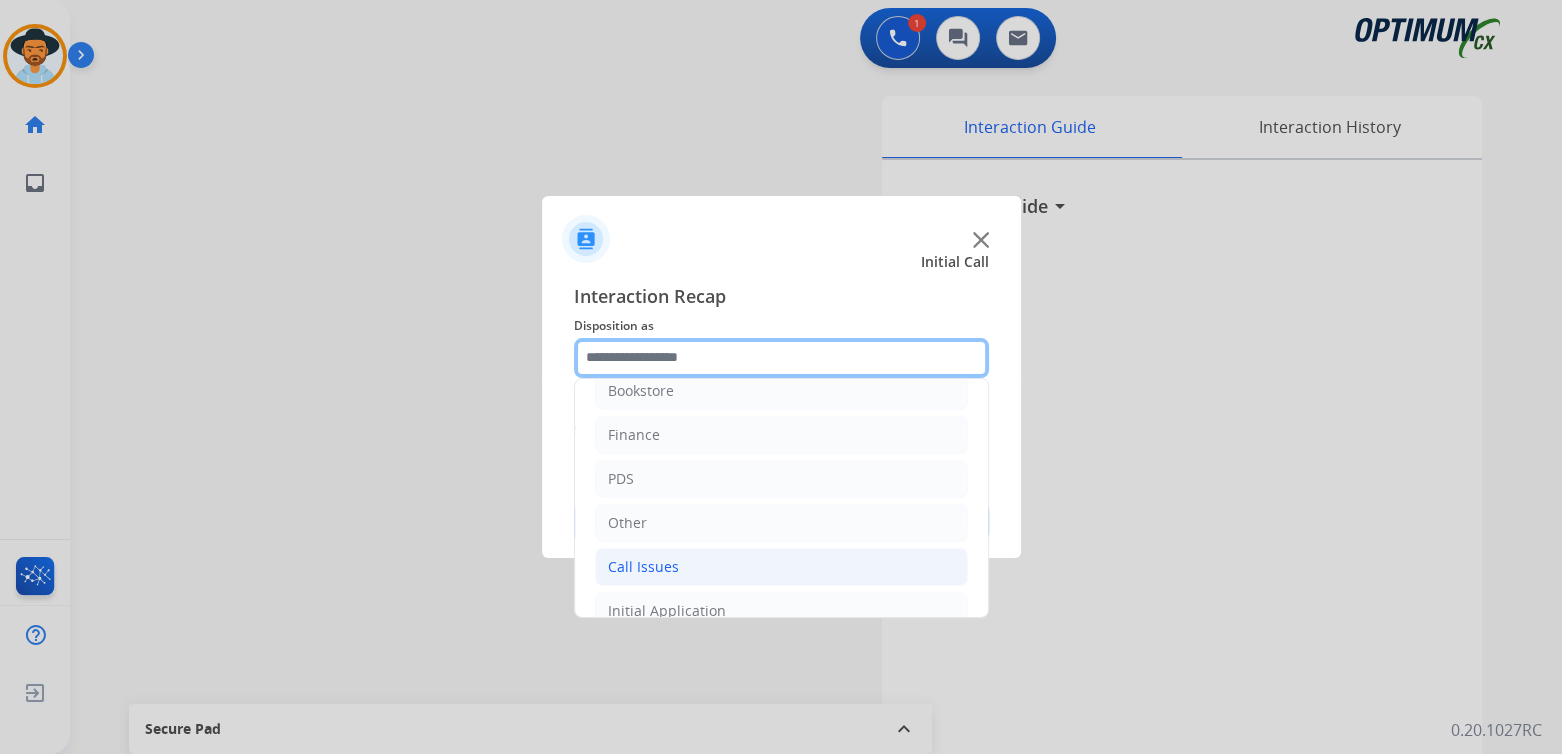 scroll, scrollTop: 132, scrollLeft: 0, axis: vertical 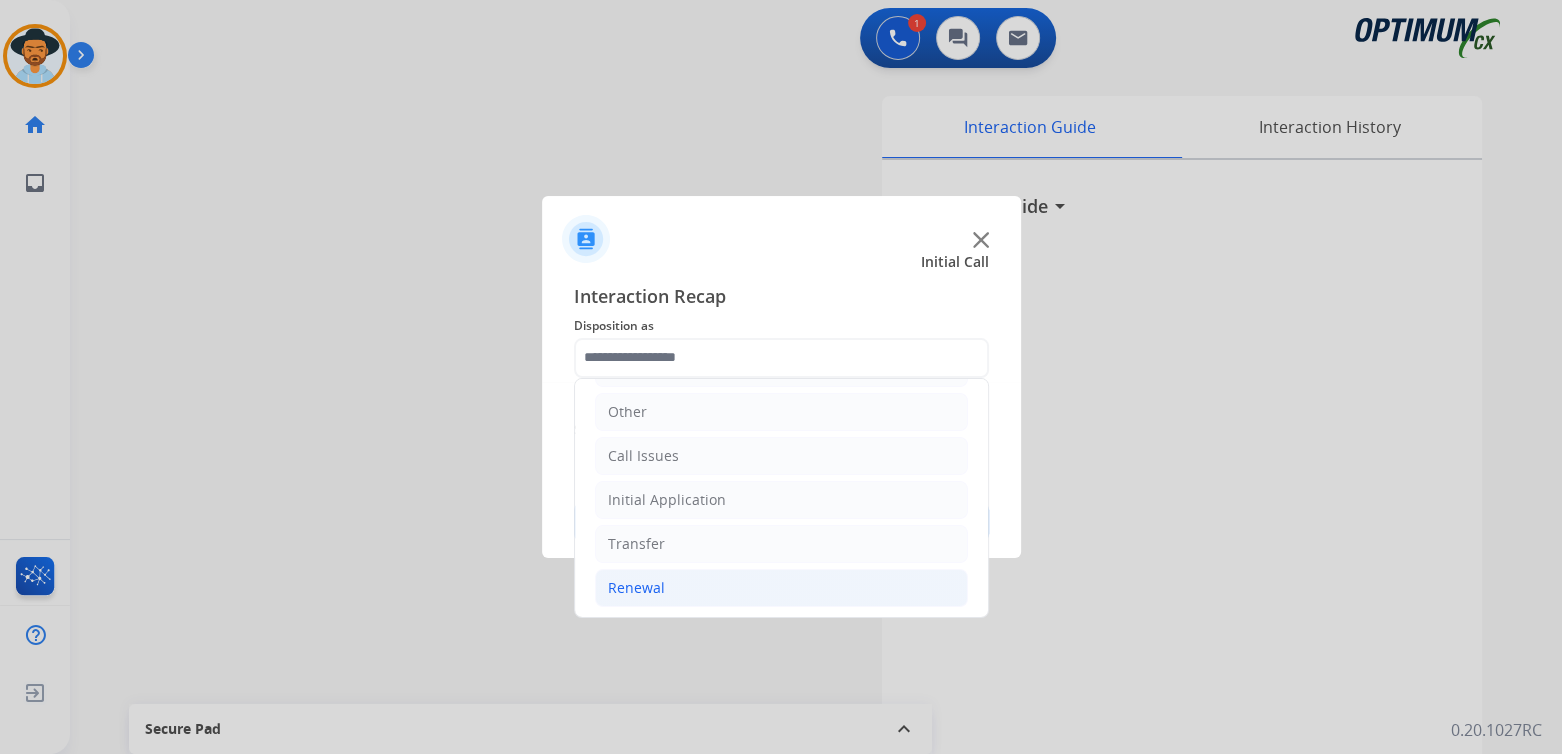 click on "Renewal" 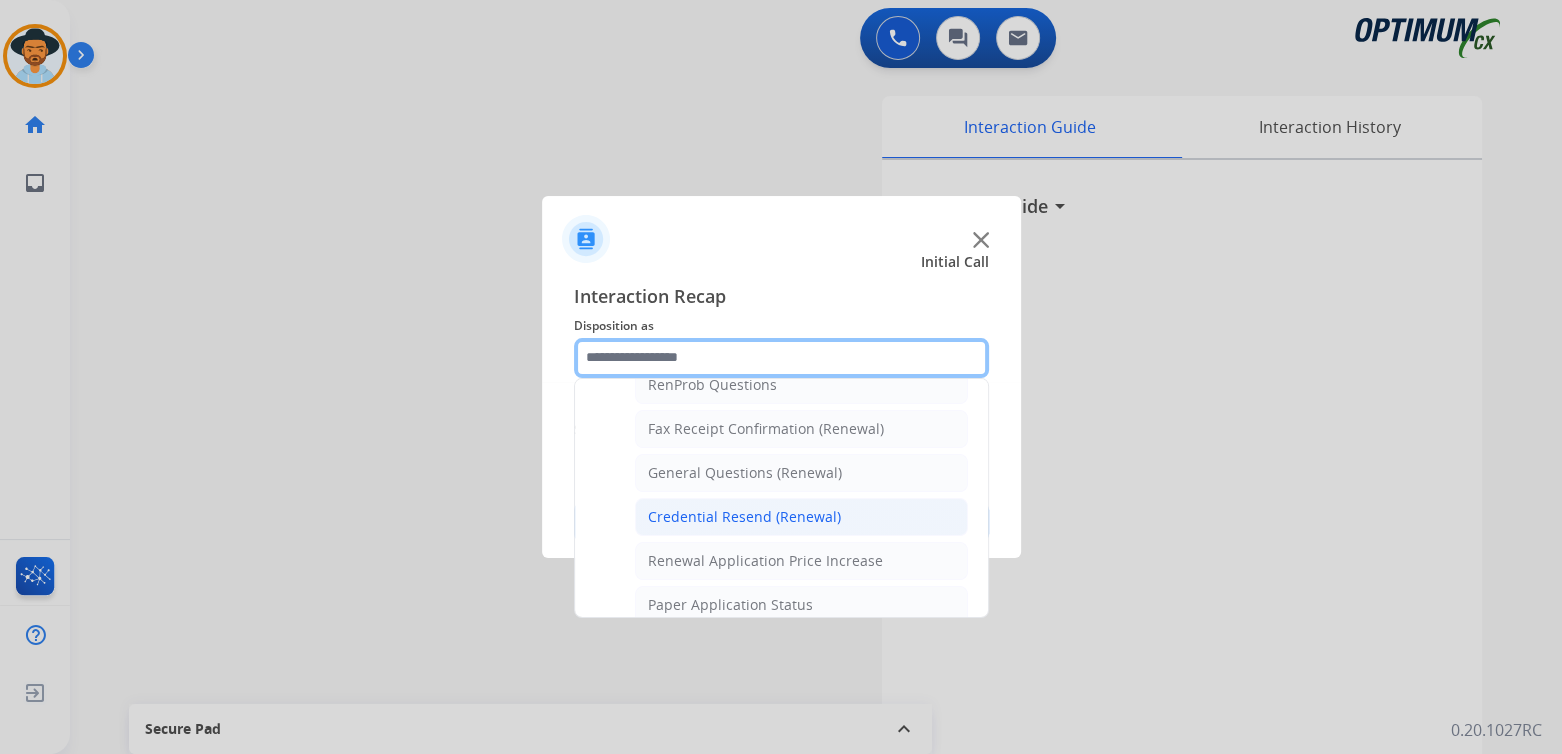 scroll, scrollTop: 532, scrollLeft: 0, axis: vertical 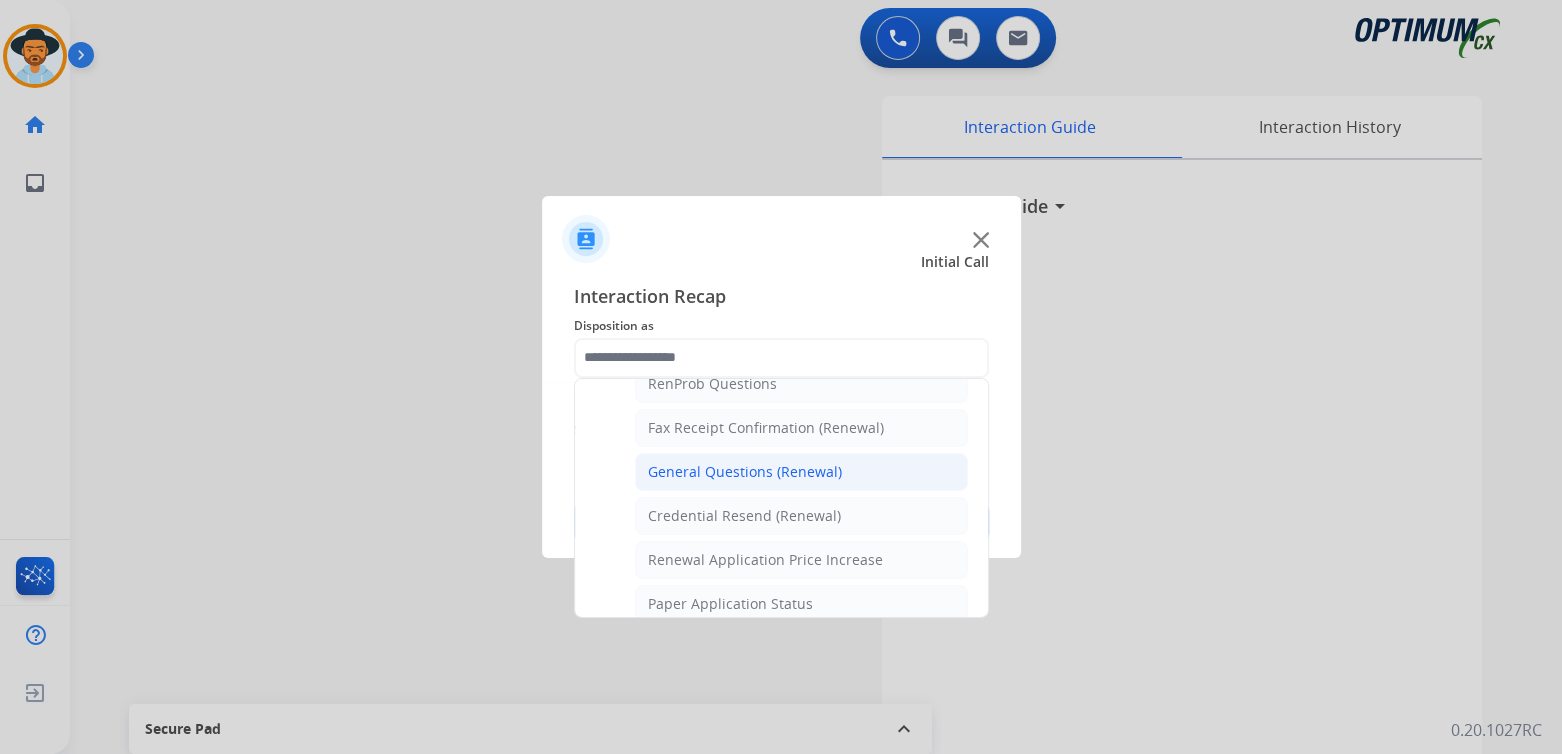 click on "General Questions (Renewal)" 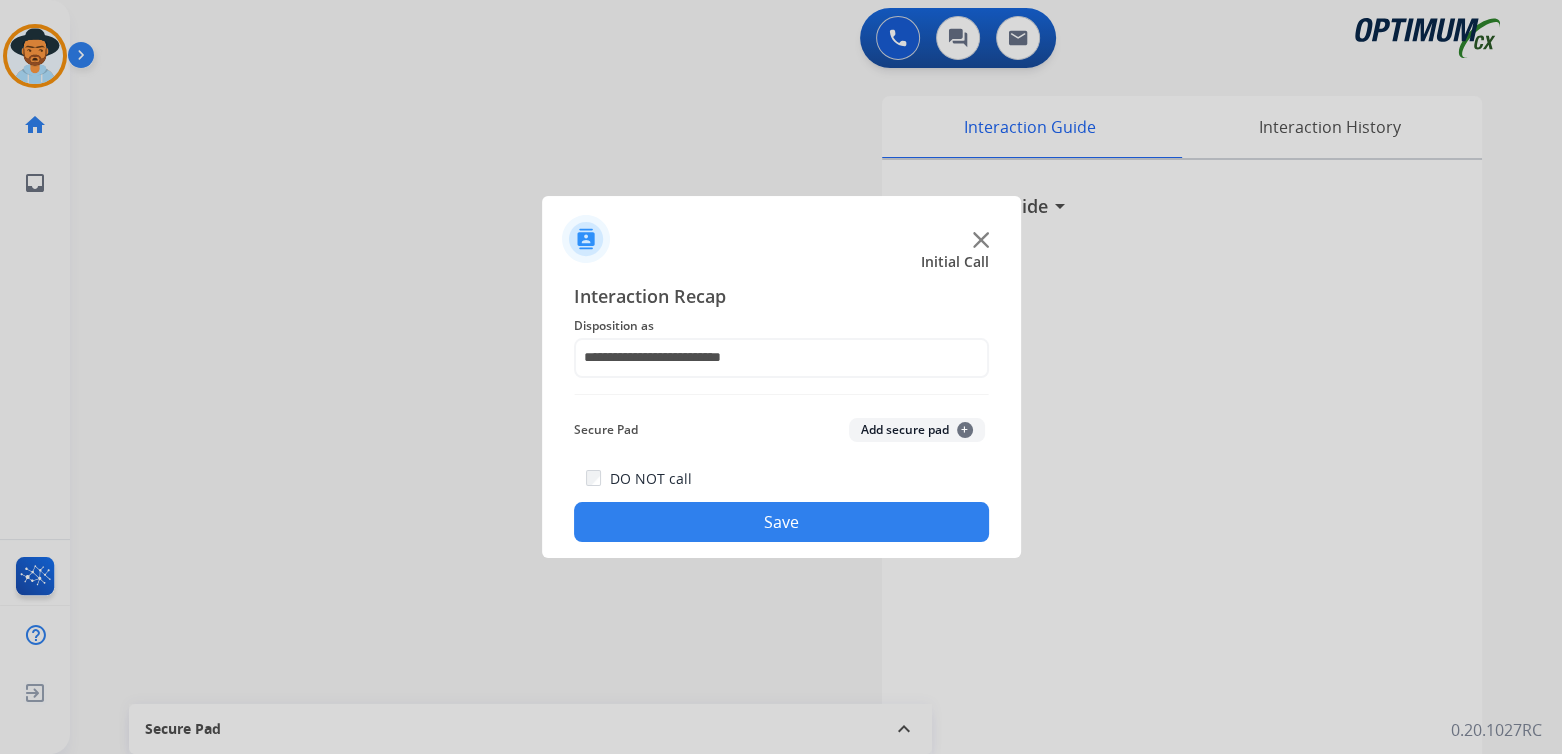 click on "Save" 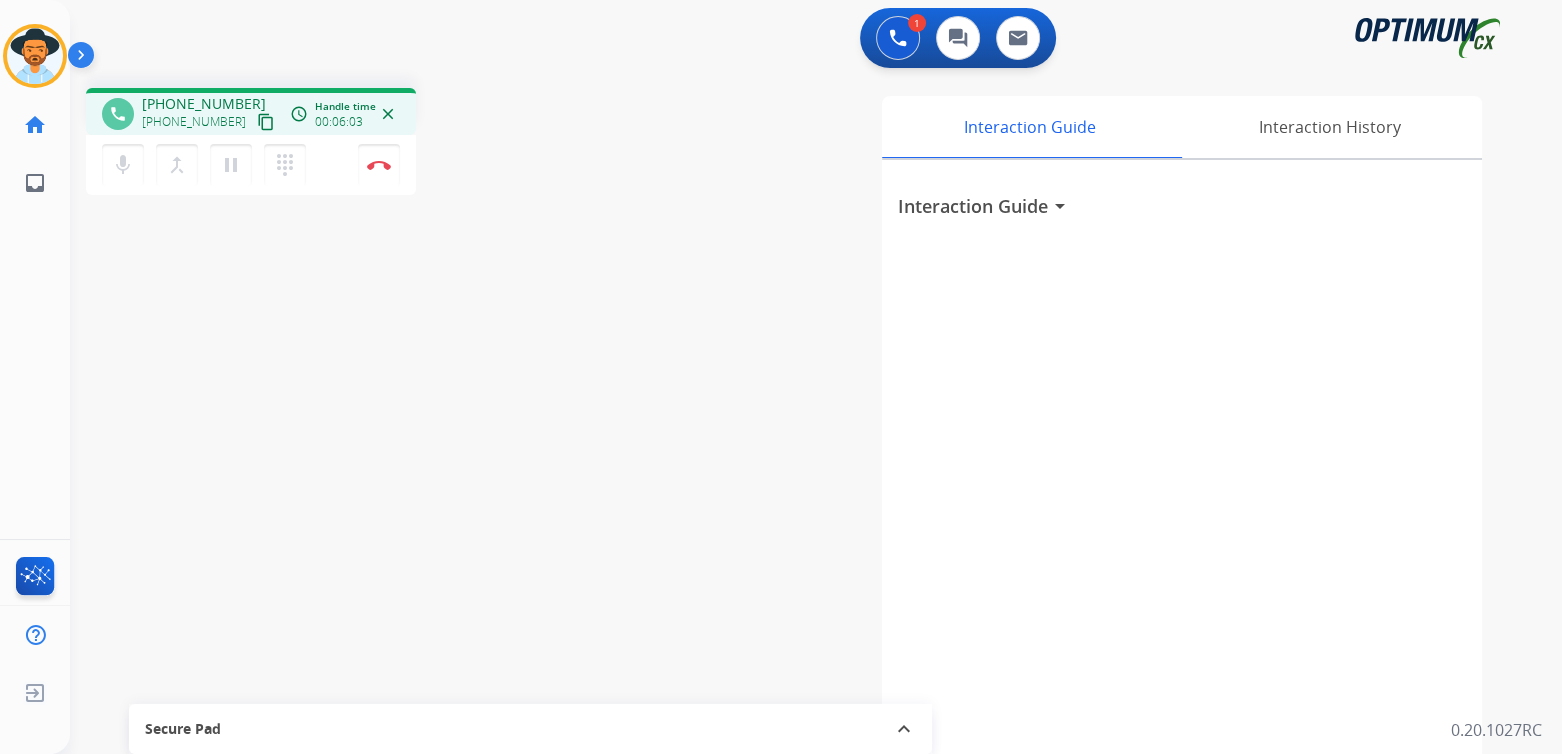 drag, startPoint x: 386, startPoint y: 166, endPoint x: 423, endPoint y: 171, distance: 37.336308 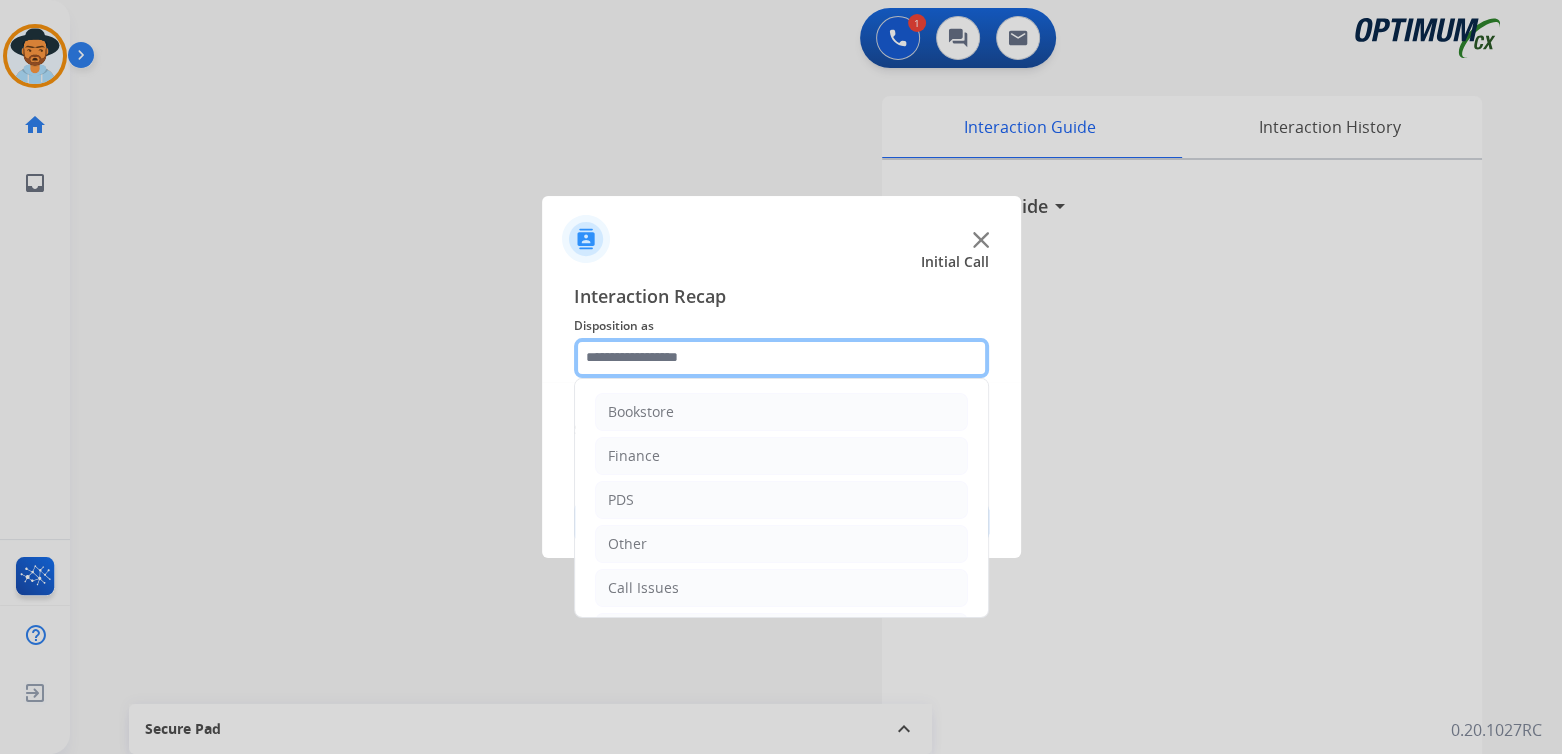 click 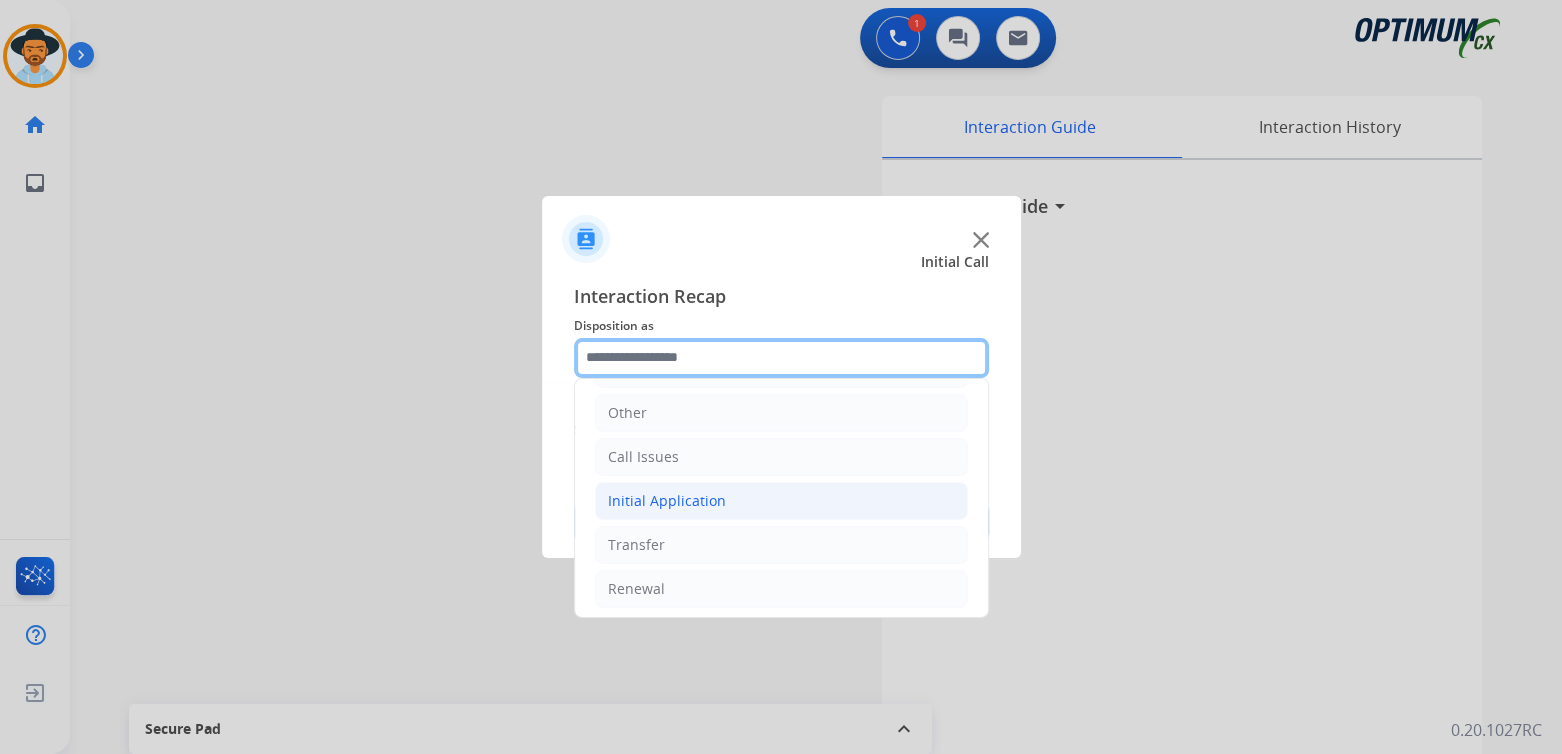 scroll, scrollTop: 132, scrollLeft: 0, axis: vertical 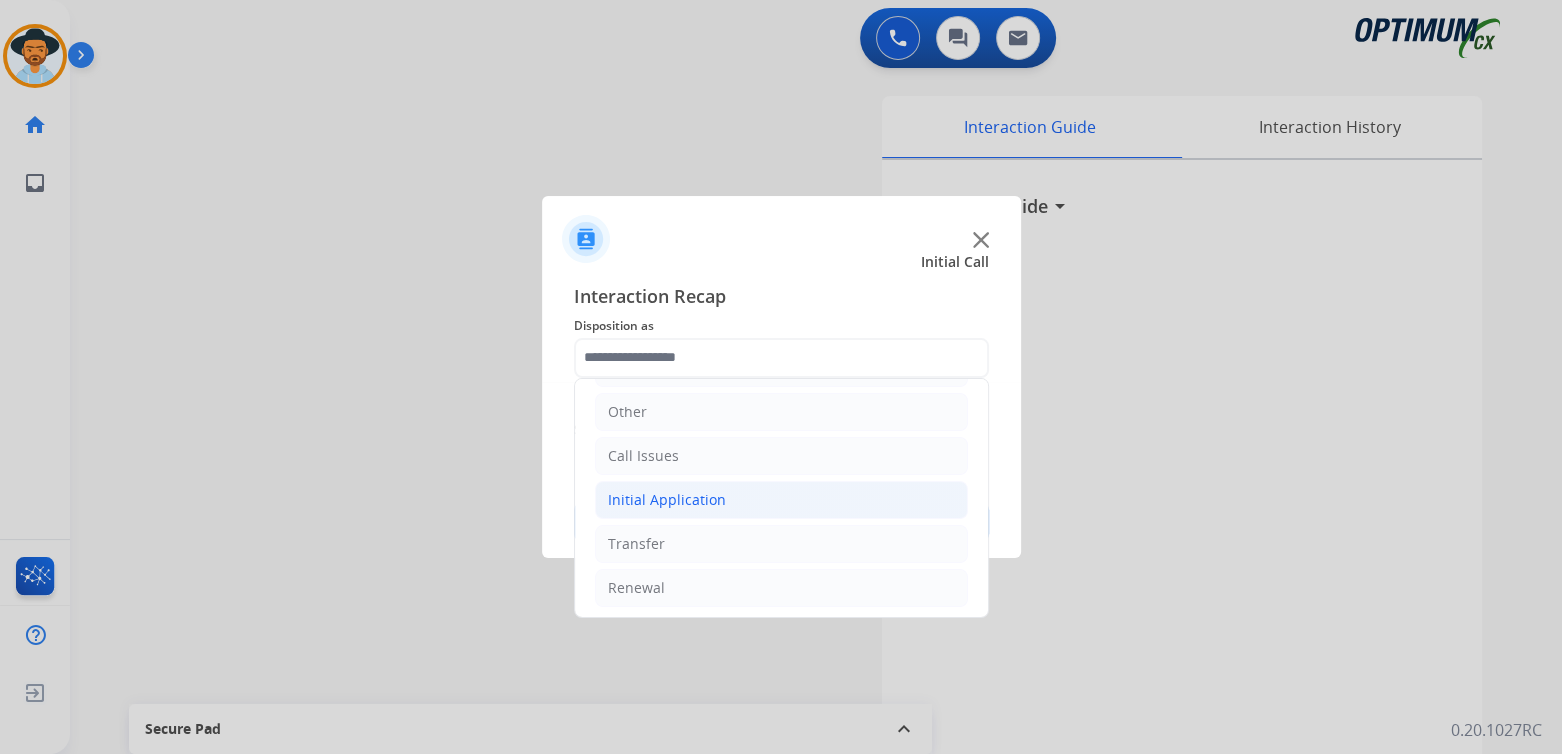 click on "Initial Application" 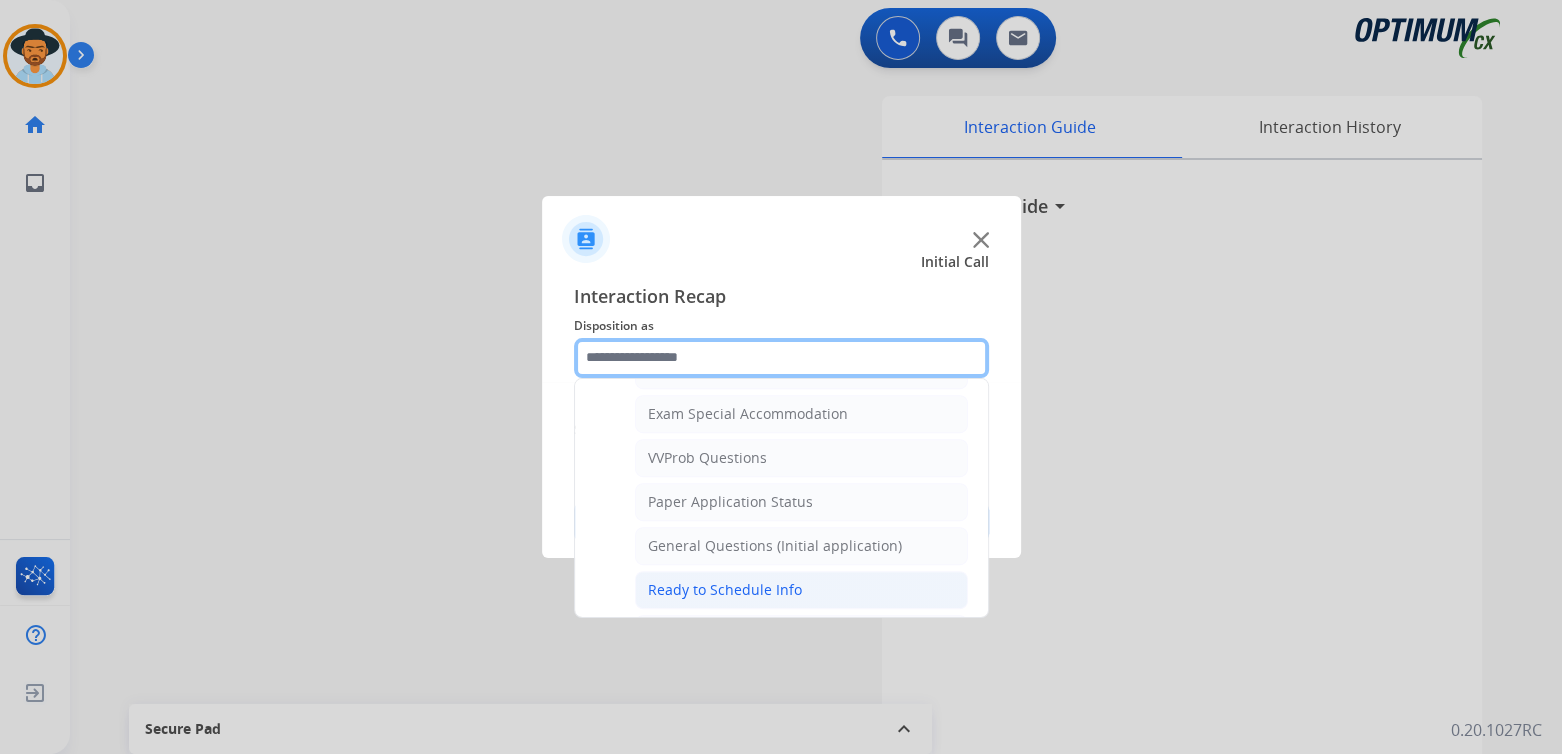 scroll, scrollTop: 1030, scrollLeft: 0, axis: vertical 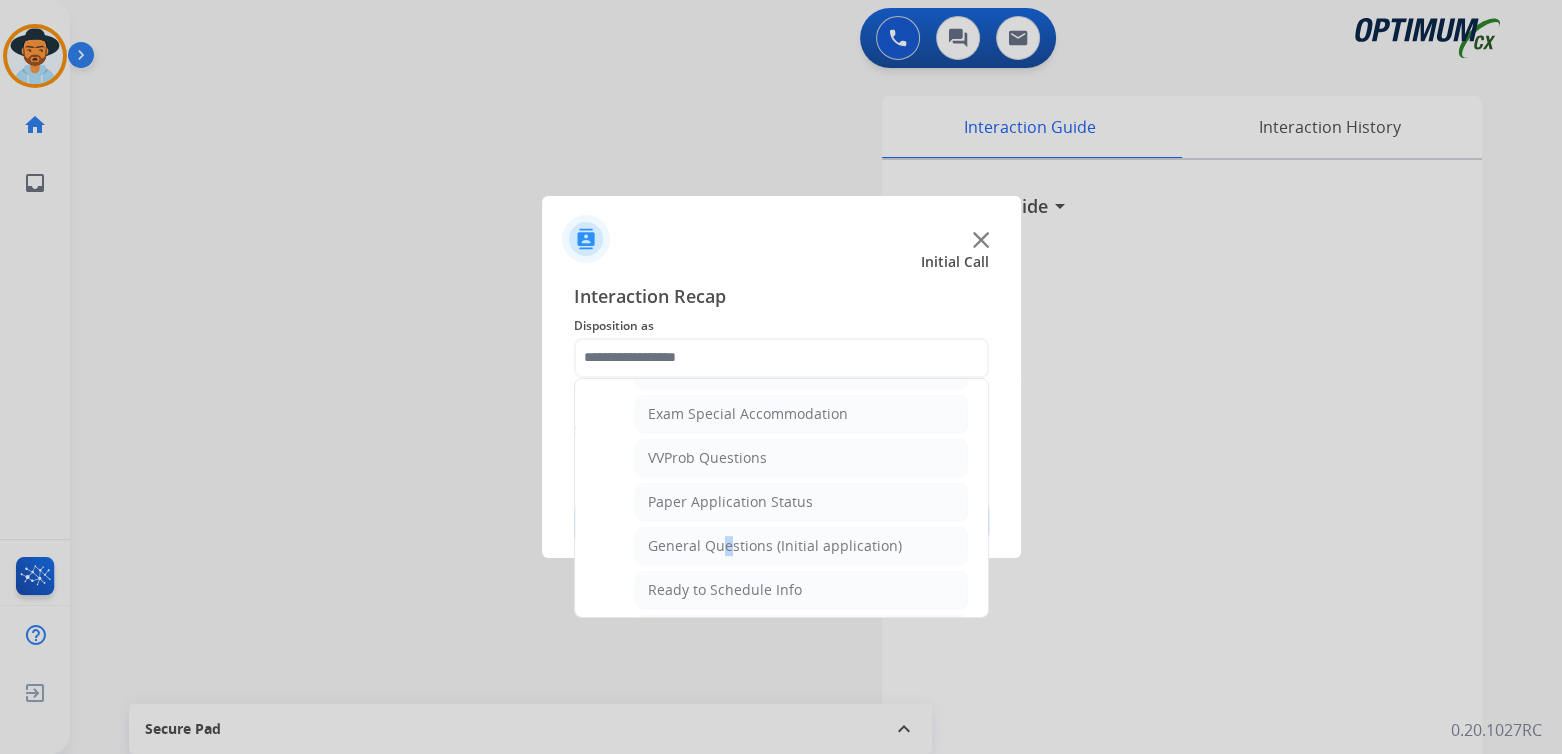 click on "General Questions (Initial application)" 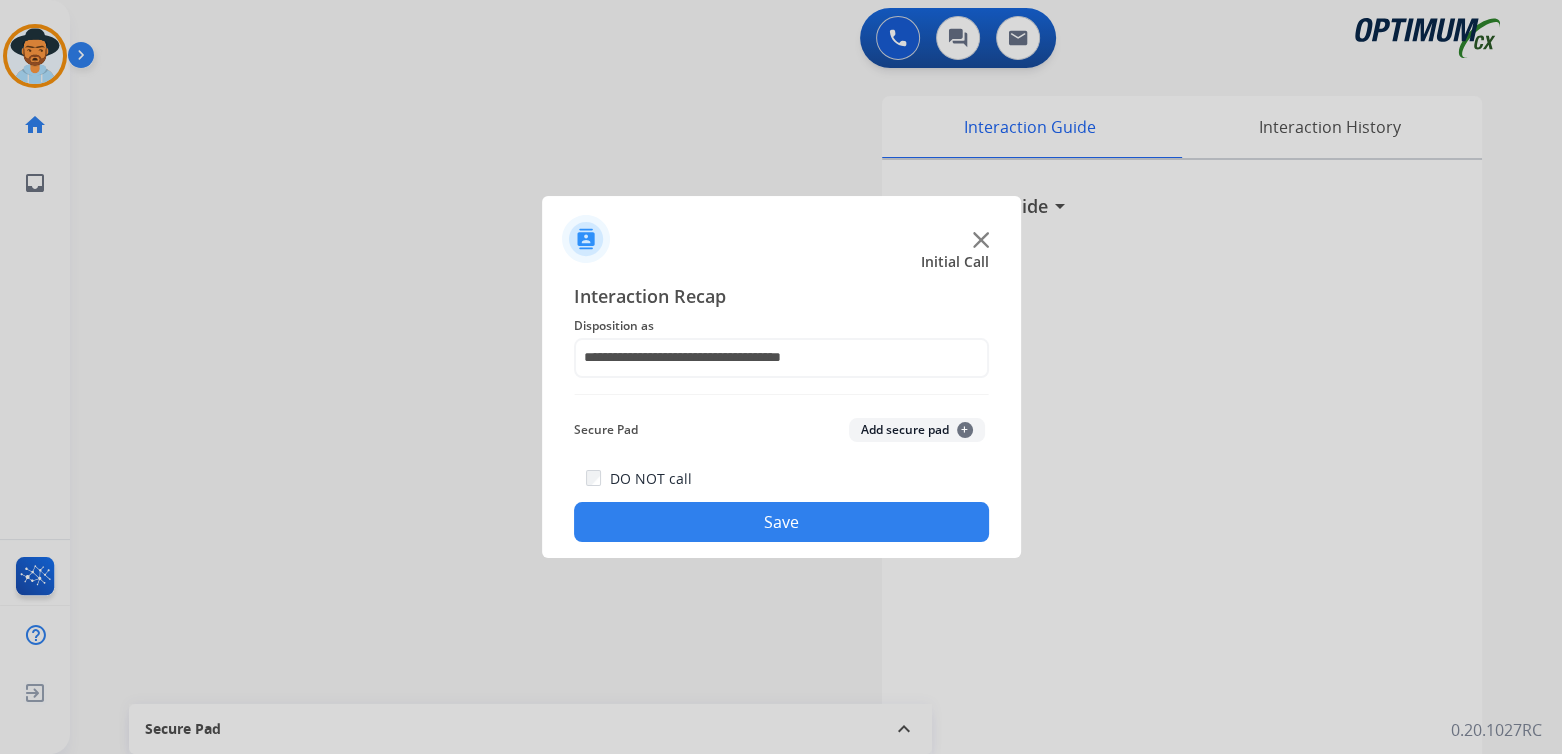 click on "Save" 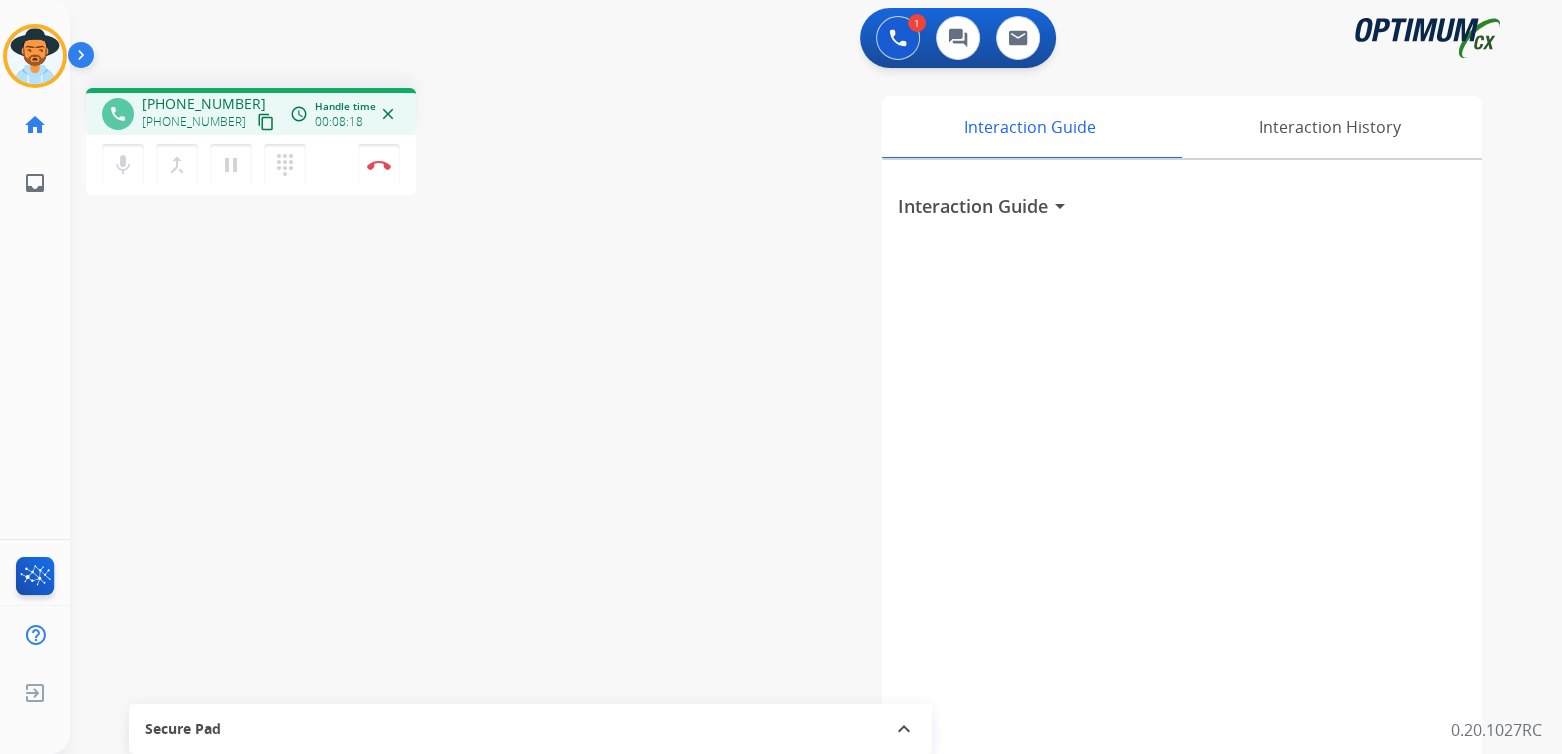 drag, startPoint x: 385, startPoint y: 167, endPoint x: 483, endPoint y: 199, distance: 103.09219 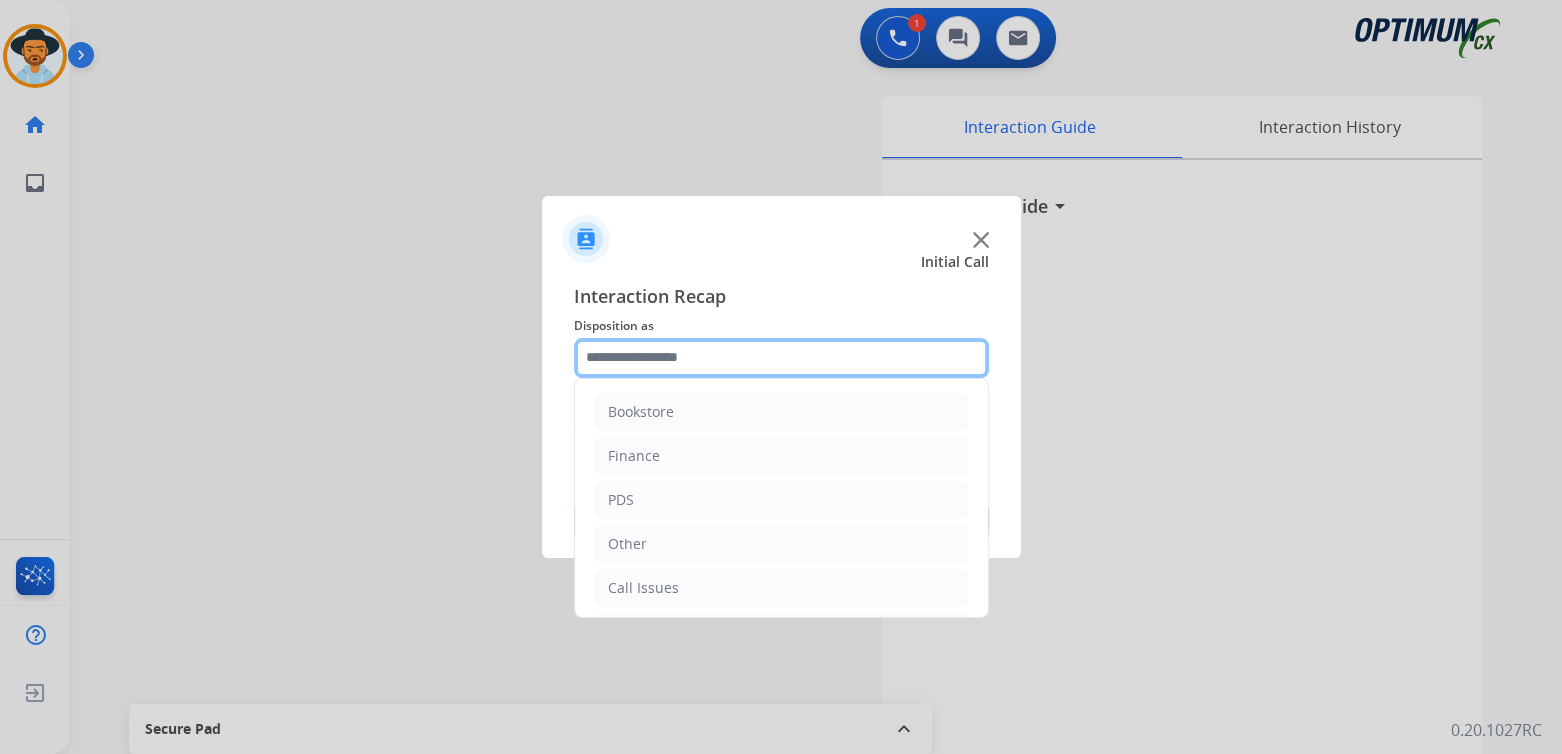 click 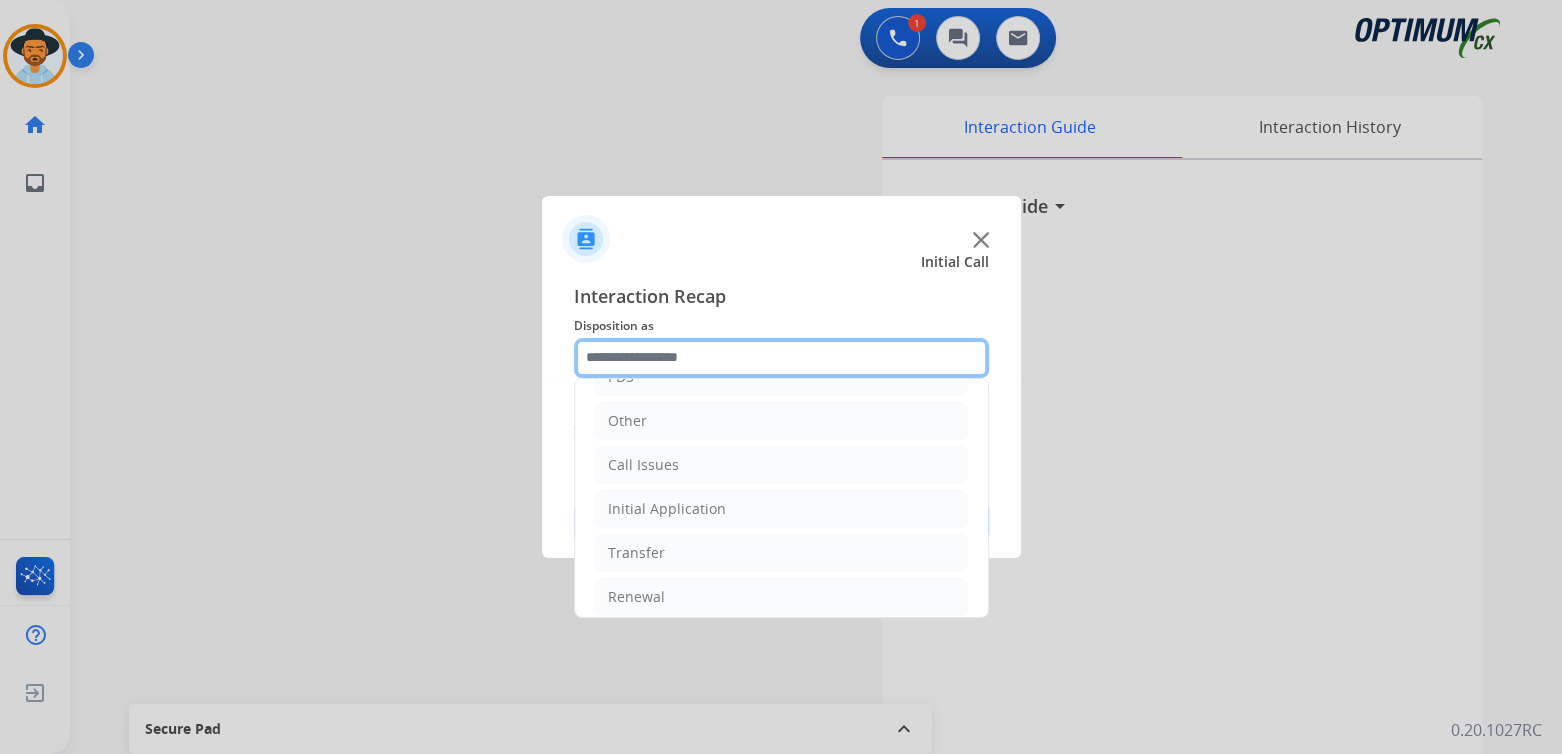 scroll, scrollTop: 132, scrollLeft: 0, axis: vertical 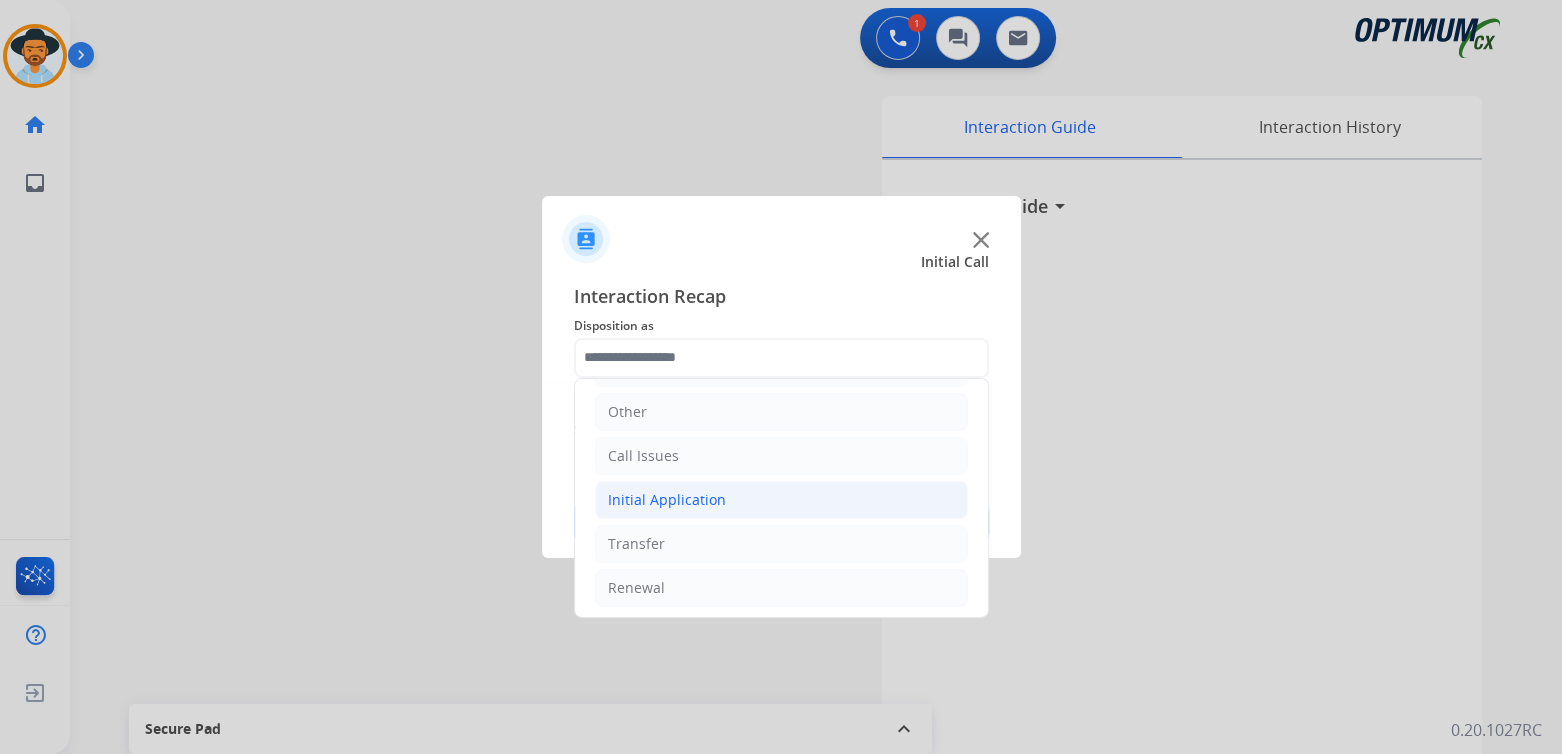 click on "Initial Application" 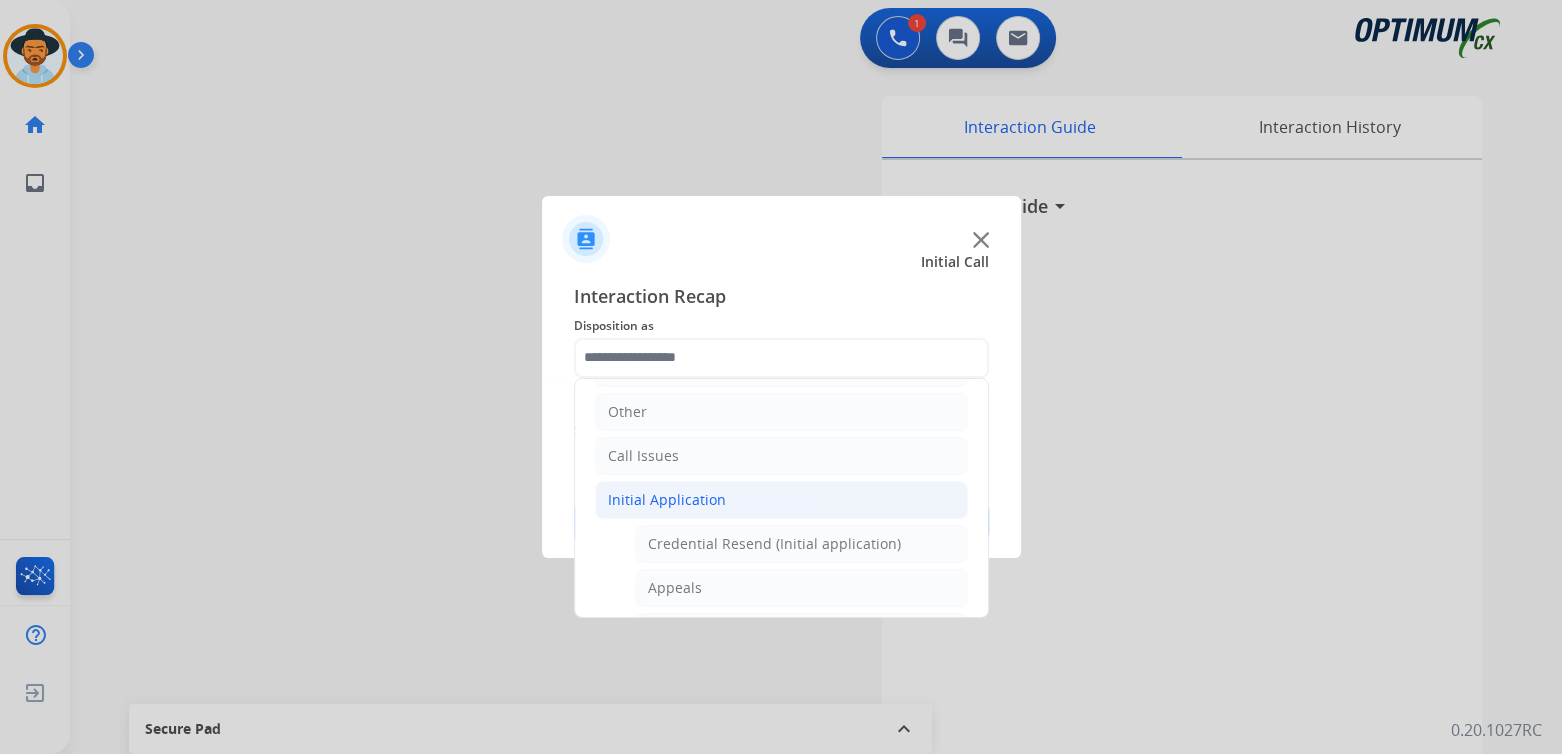 click on "Initial Application" 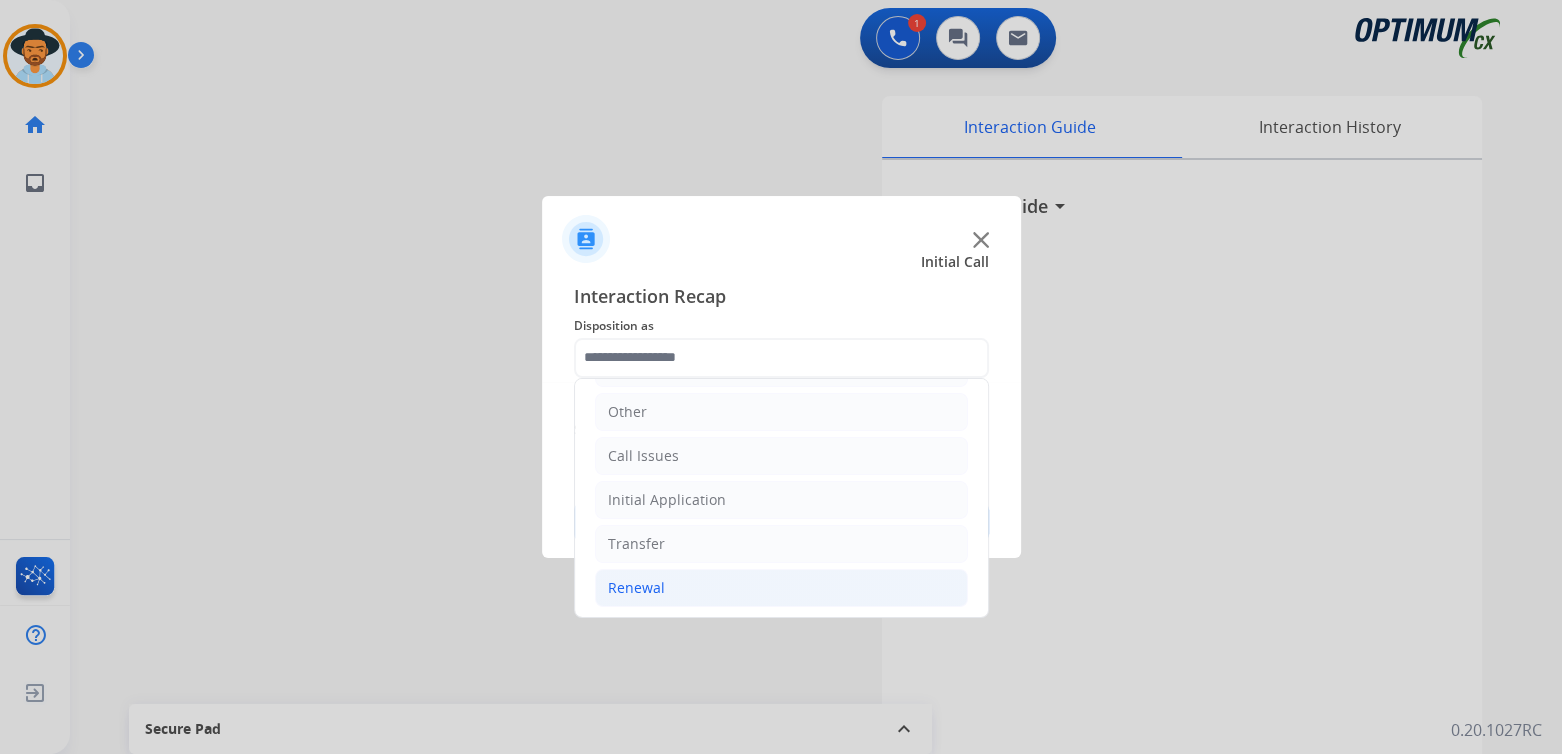 click on "Renewal" 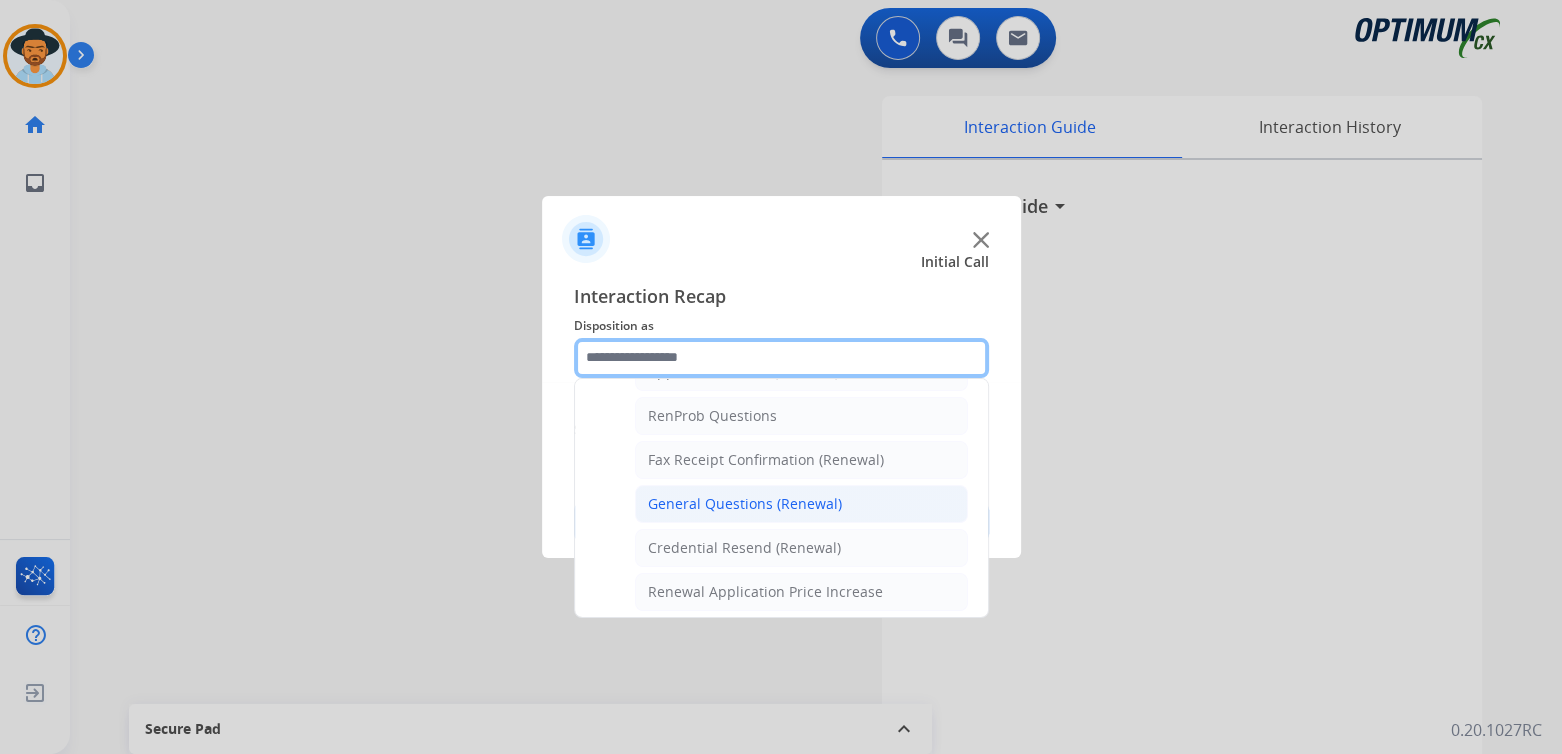 scroll, scrollTop: 504, scrollLeft: 0, axis: vertical 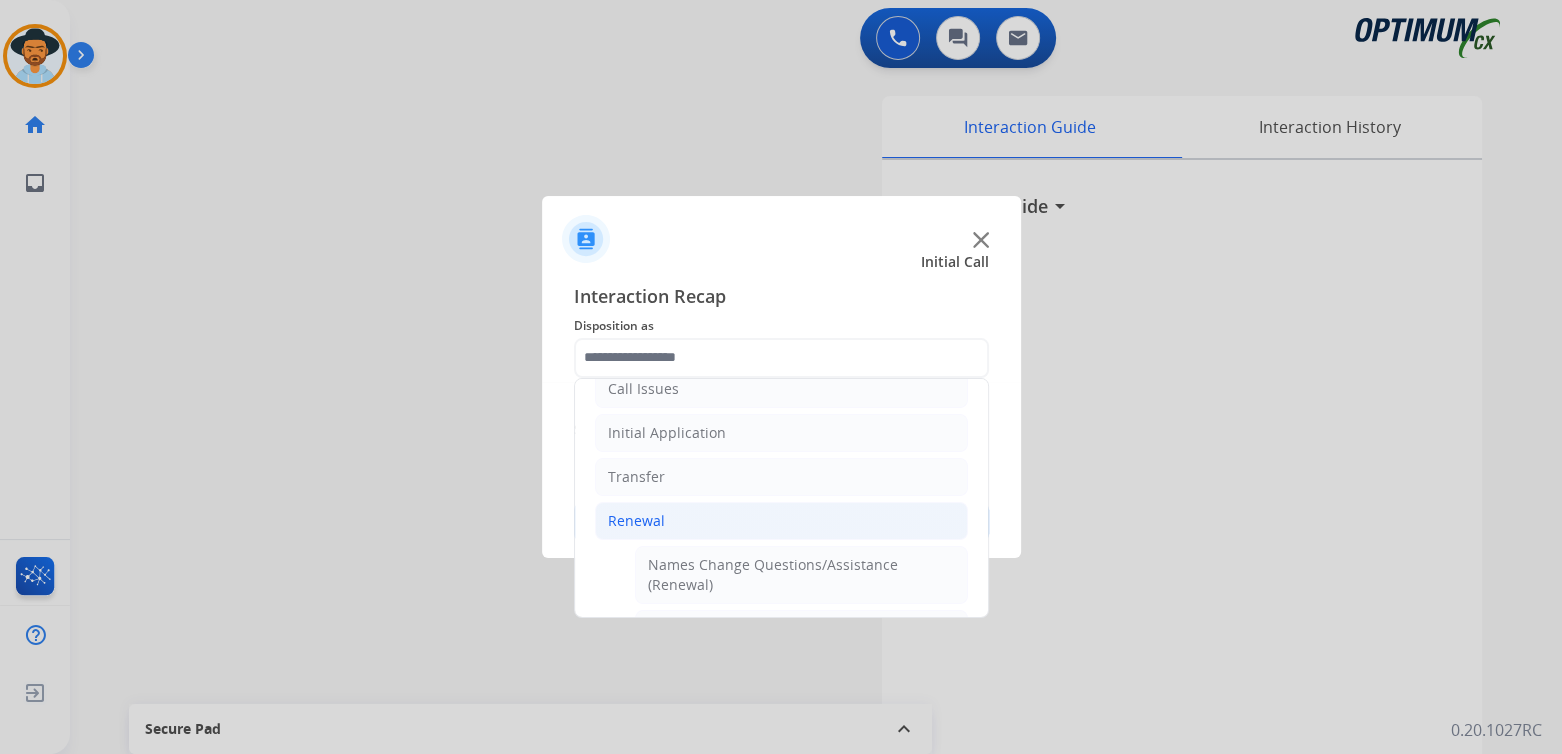 click on "General Questions (Renewal)" 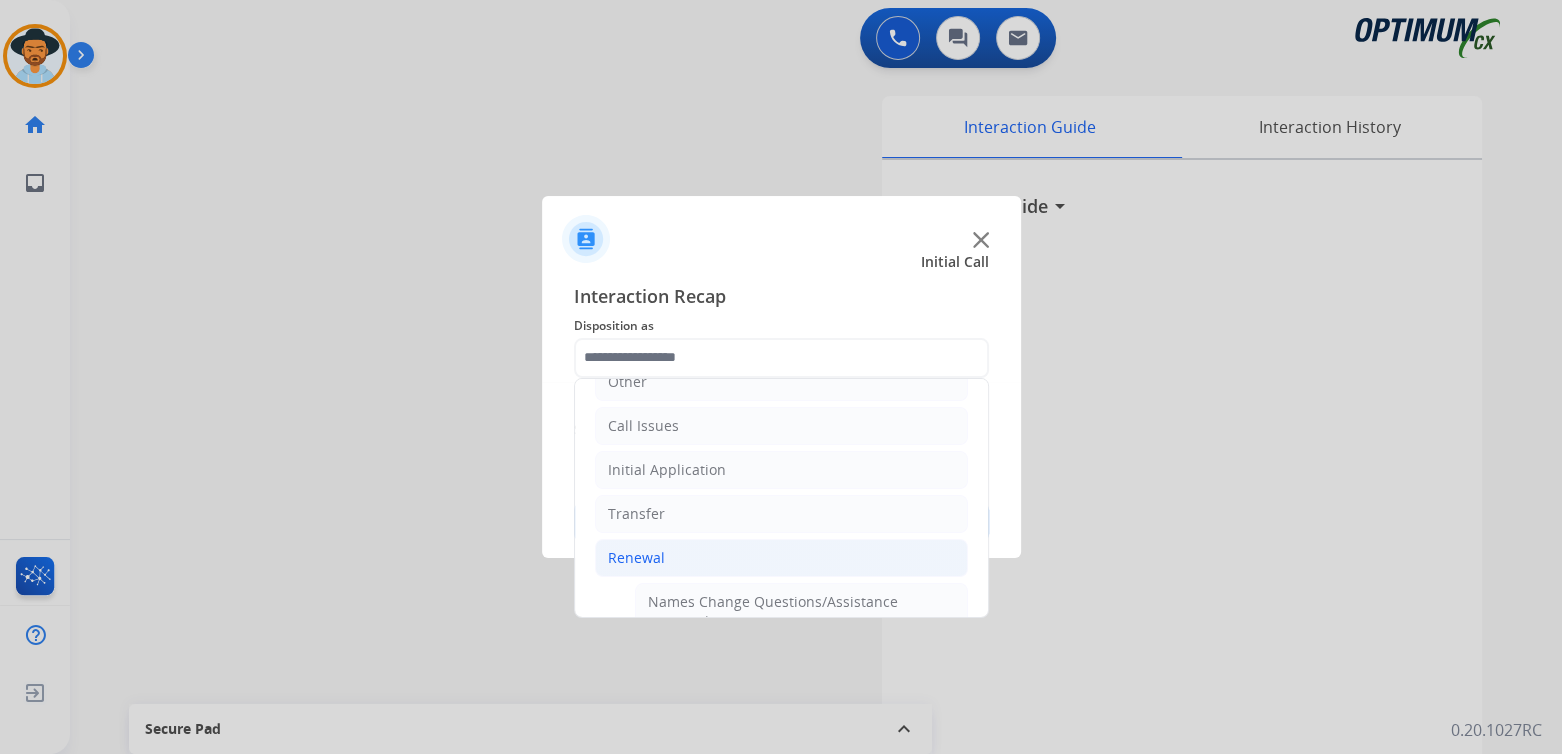 type on "**********" 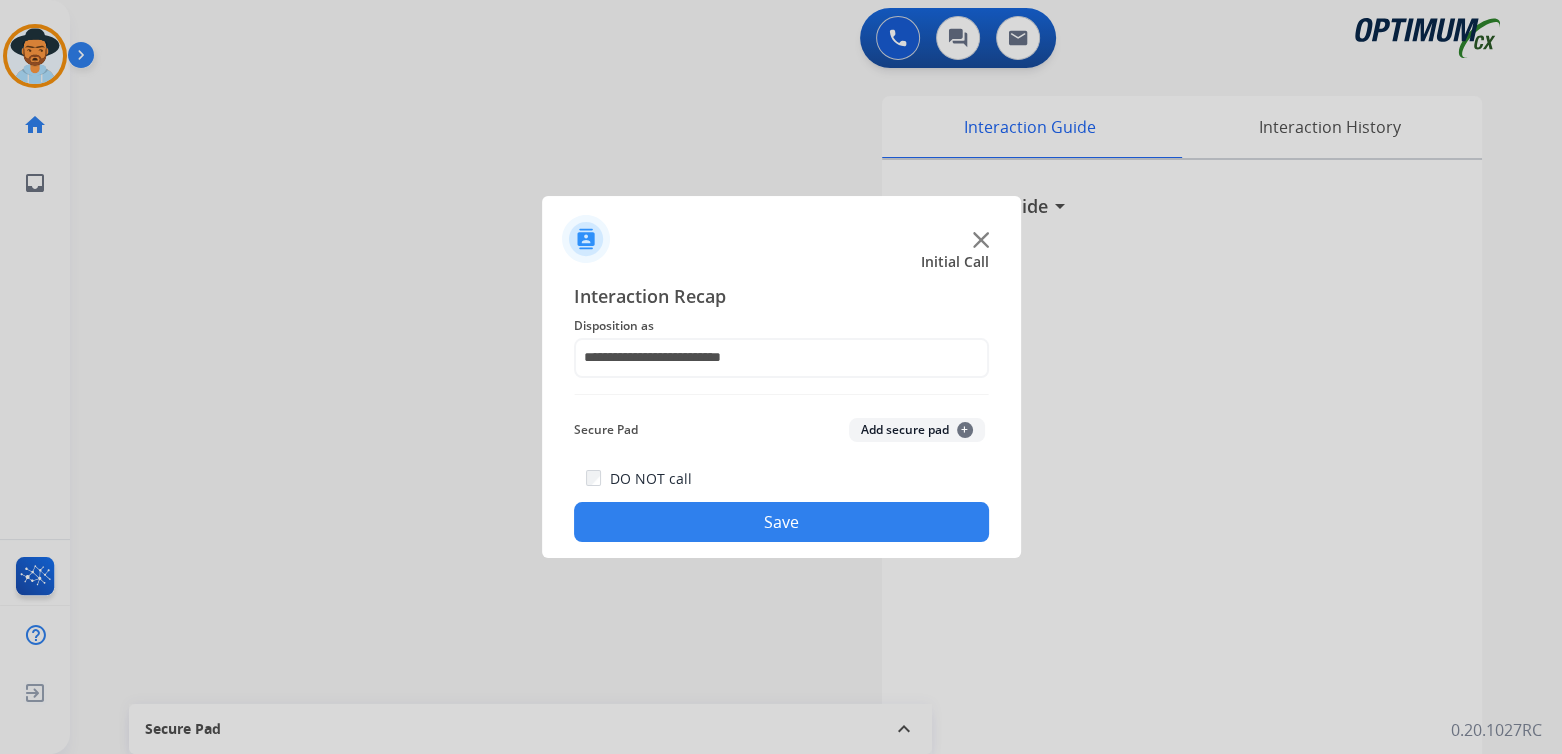 click on "Save" 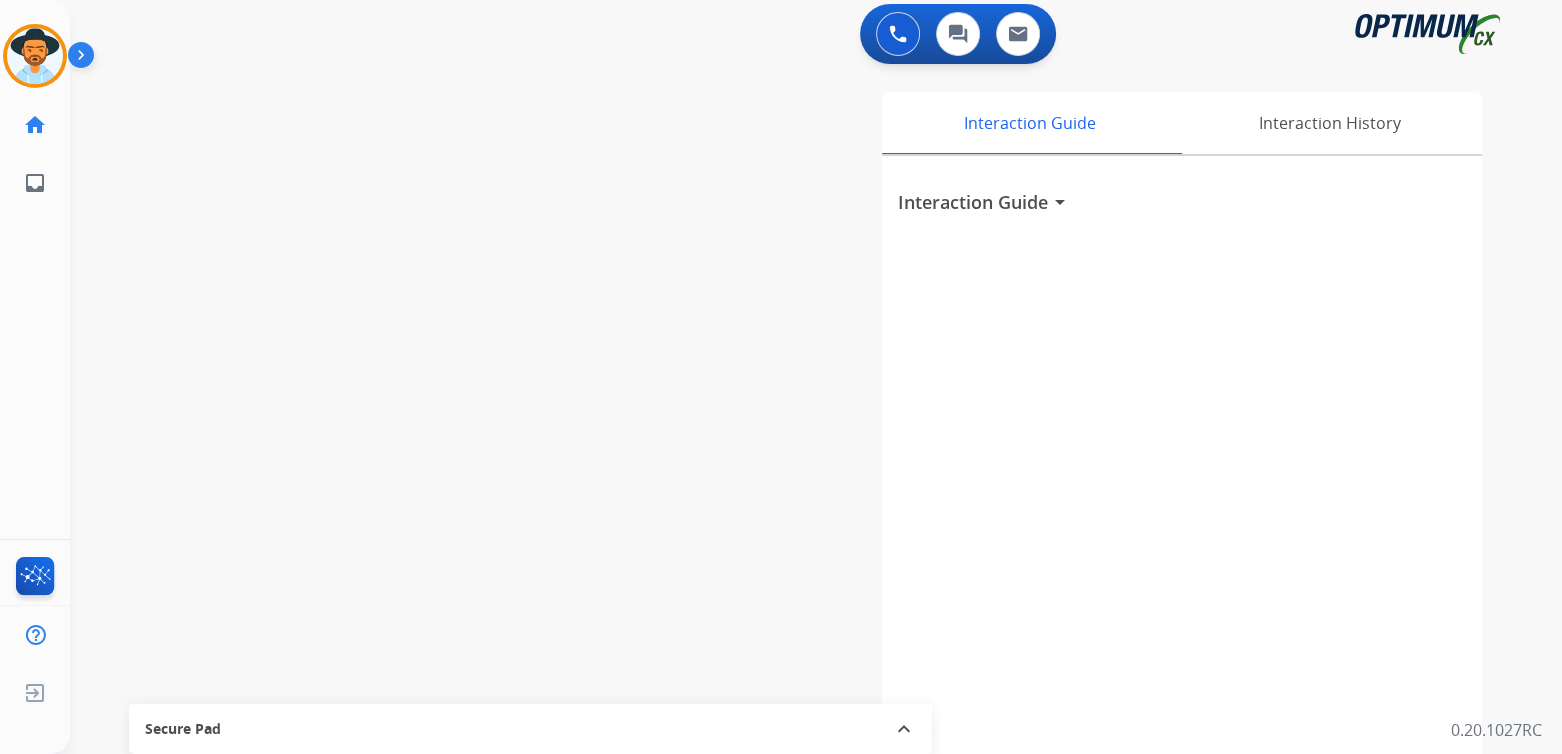 scroll, scrollTop: 5, scrollLeft: 0, axis: vertical 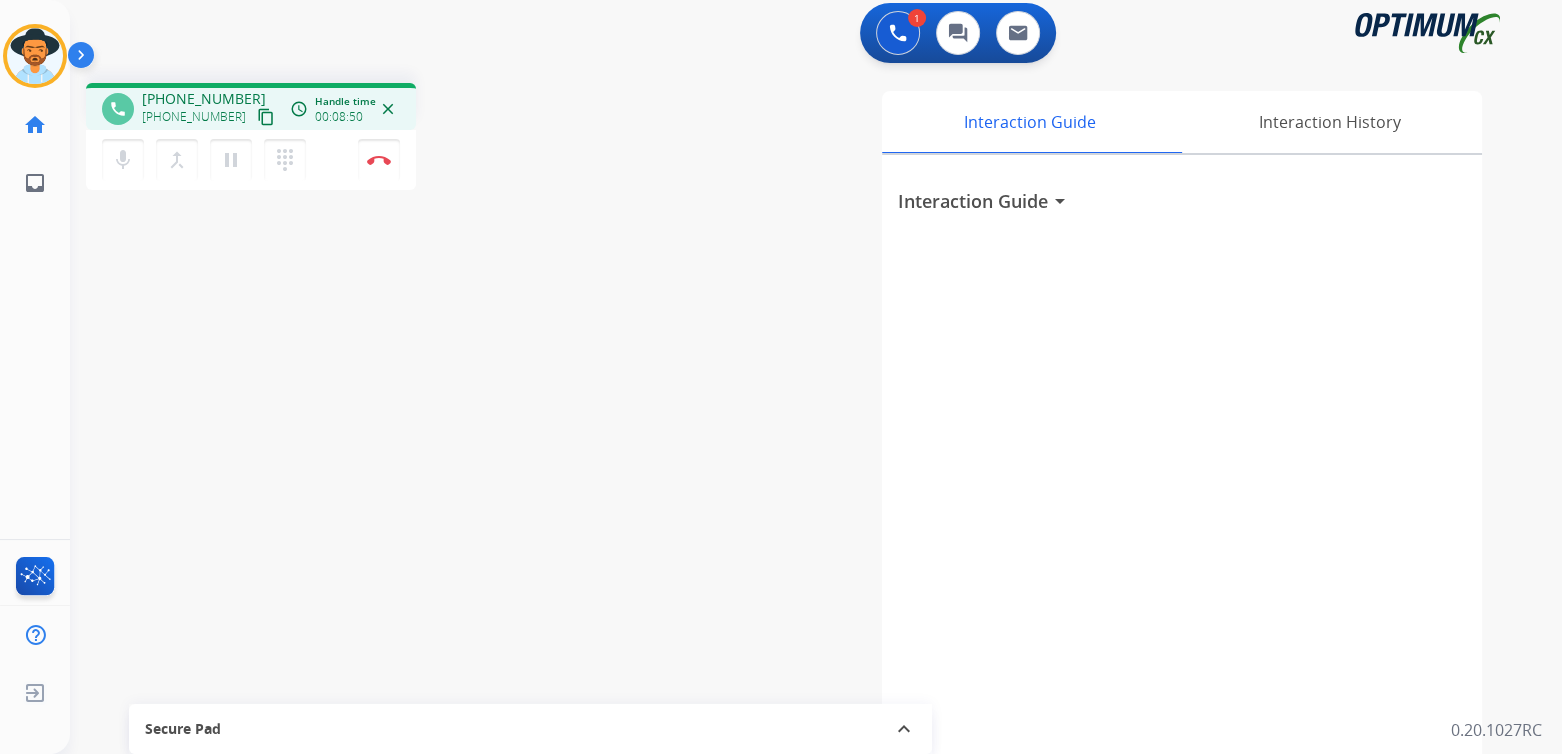 drag, startPoint x: 378, startPoint y: 160, endPoint x: 468, endPoint y: 186, distance: 93.680305 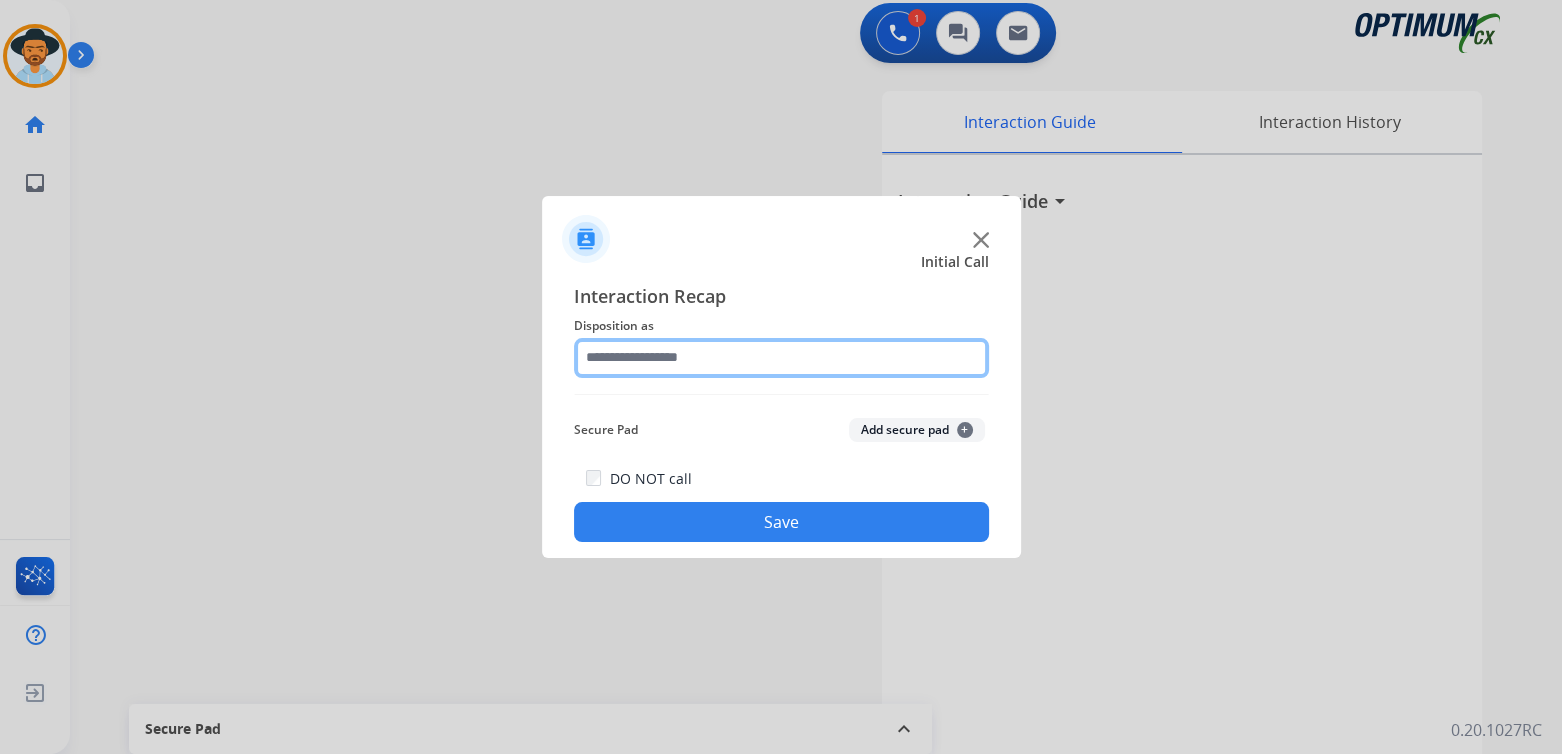 click 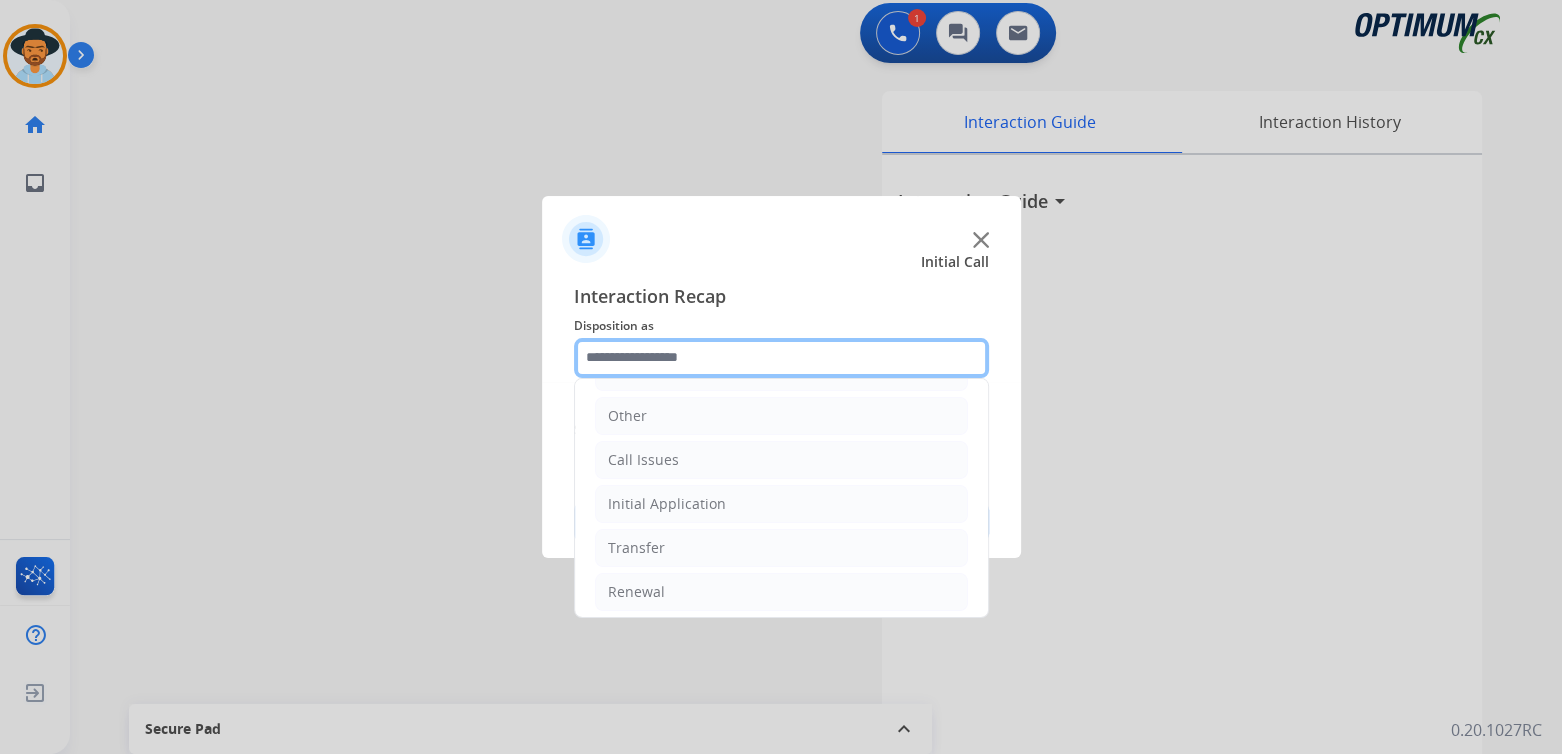 scroll, scrollTop: 132, scrollLeft: 0, axis: vertical 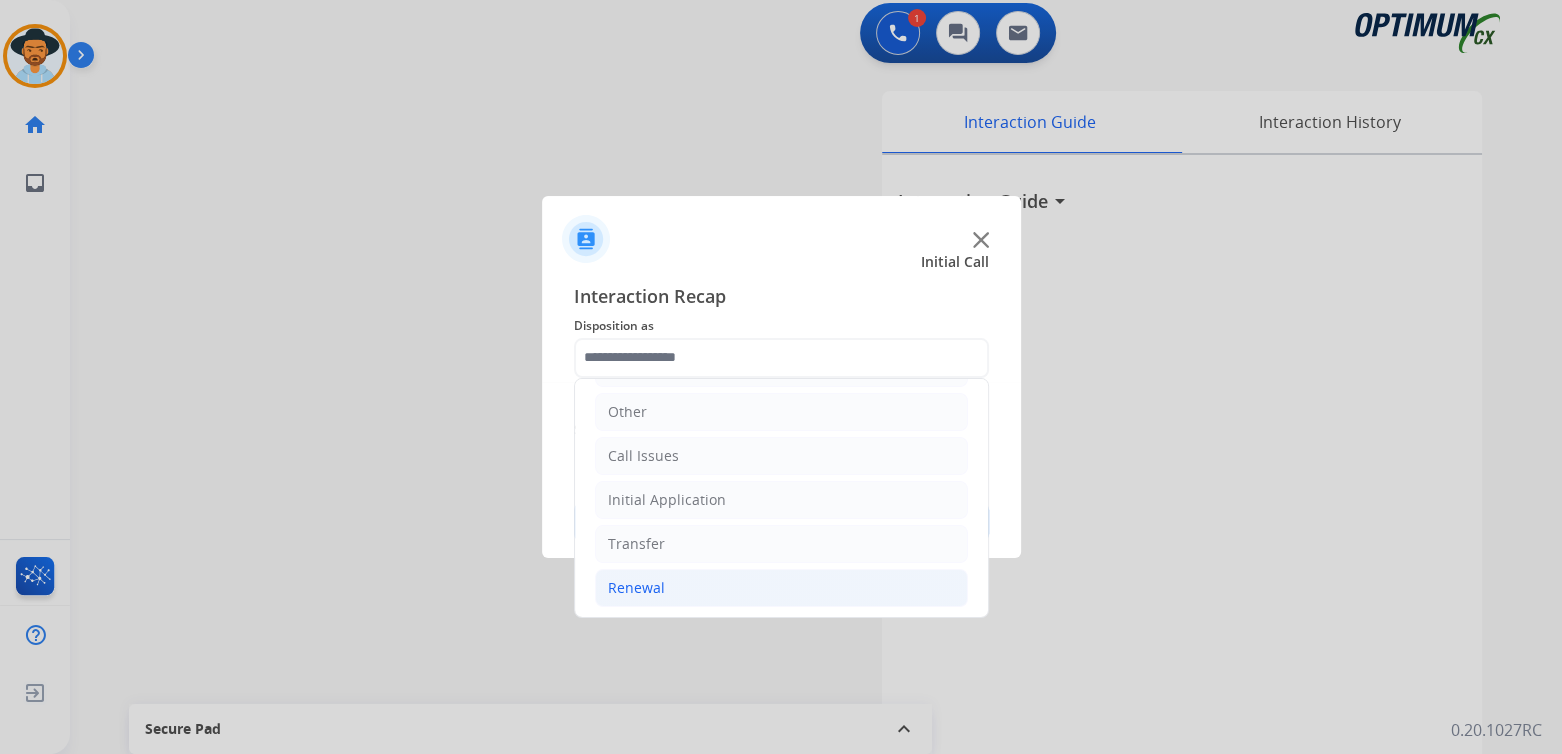 click on "Renewal" 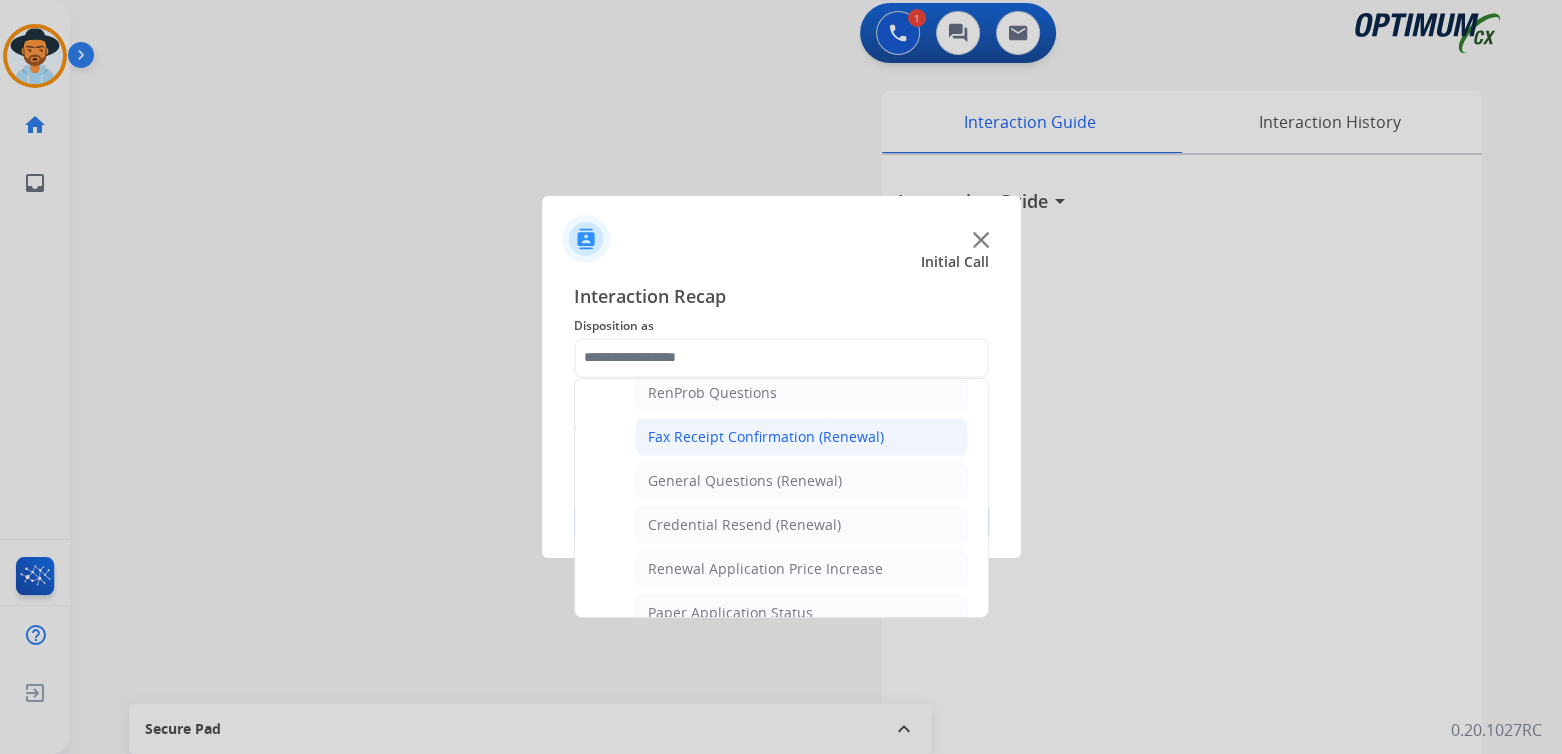 click on "Names Change Questions/Assistance (Renewal)   Extend Deadline (Renewal)   Application Status (Renewal)   RenProb Questions   Fax Receipt Confirmation (Renewal)   General Questions (Renewal)   Credential Resend (Renewal)   Renewal Application Price Increase   Paper Application Status   Reviewer/Verifier Assistance   Renewal Amnesty   FA/CPR Assistance   Reinstatement Request (3 Month Rule)   Online Walk-Through (Renewal)" 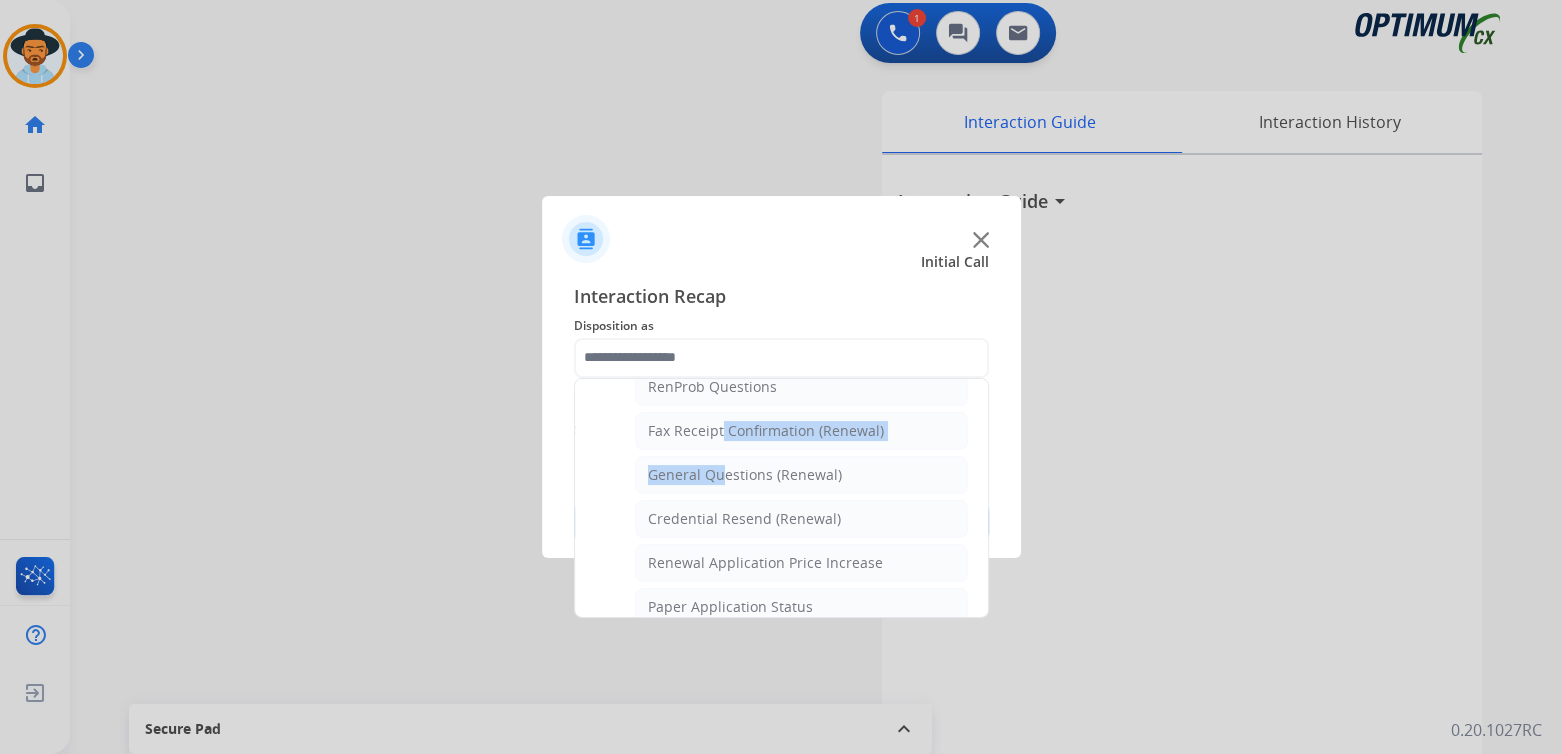 scroll, scrollTop: 530, scrollLeft: 0, axis: vertical 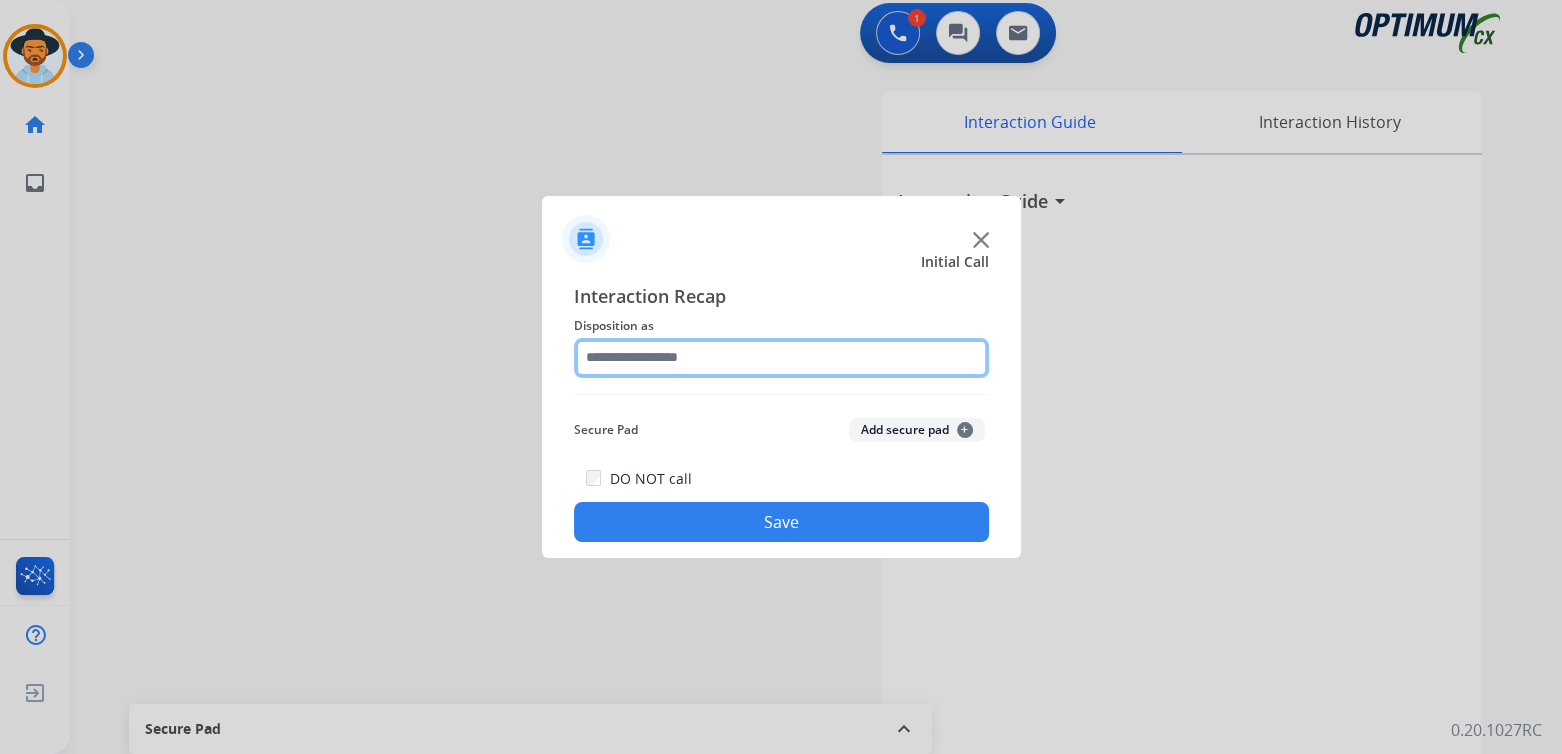 click 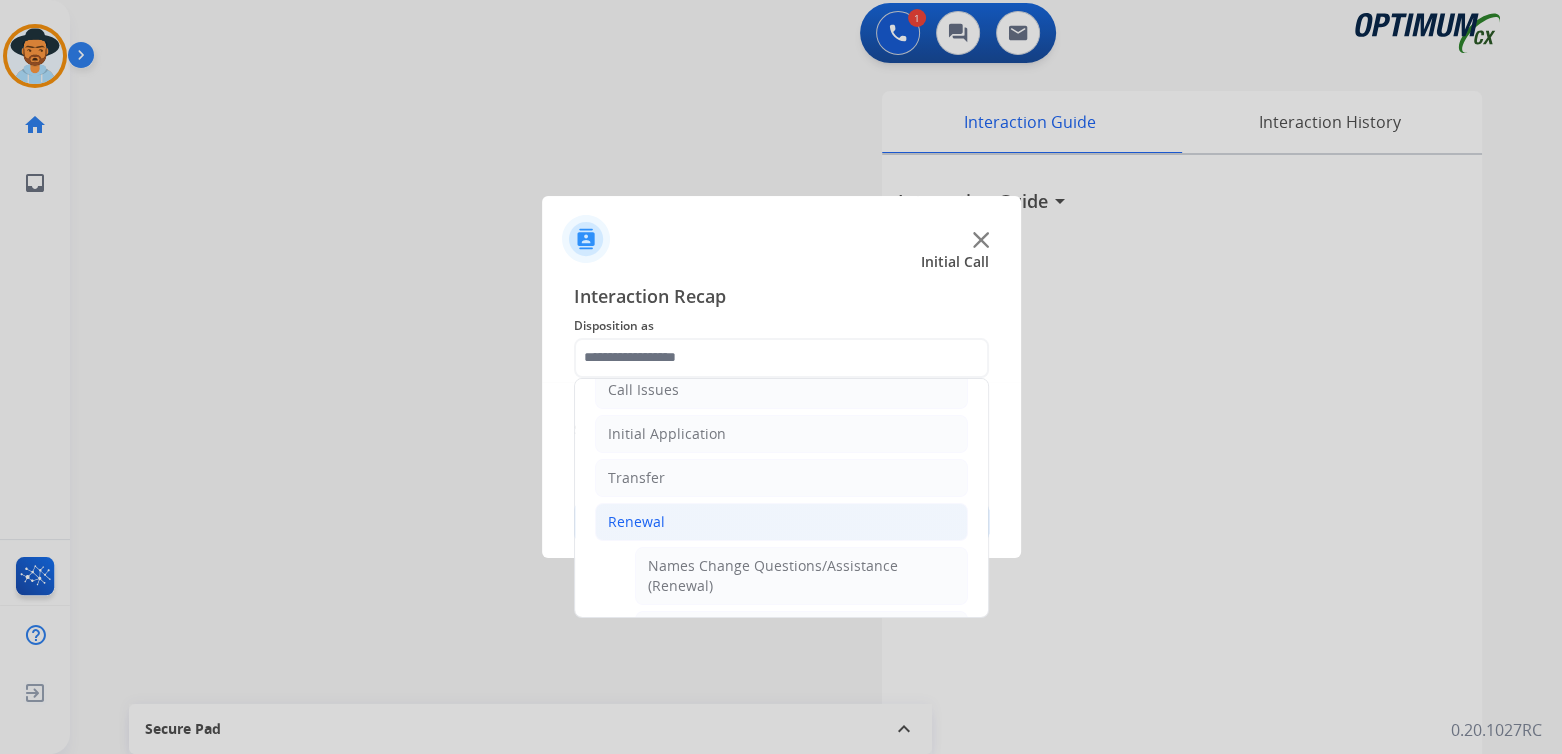 click on "Renewal" 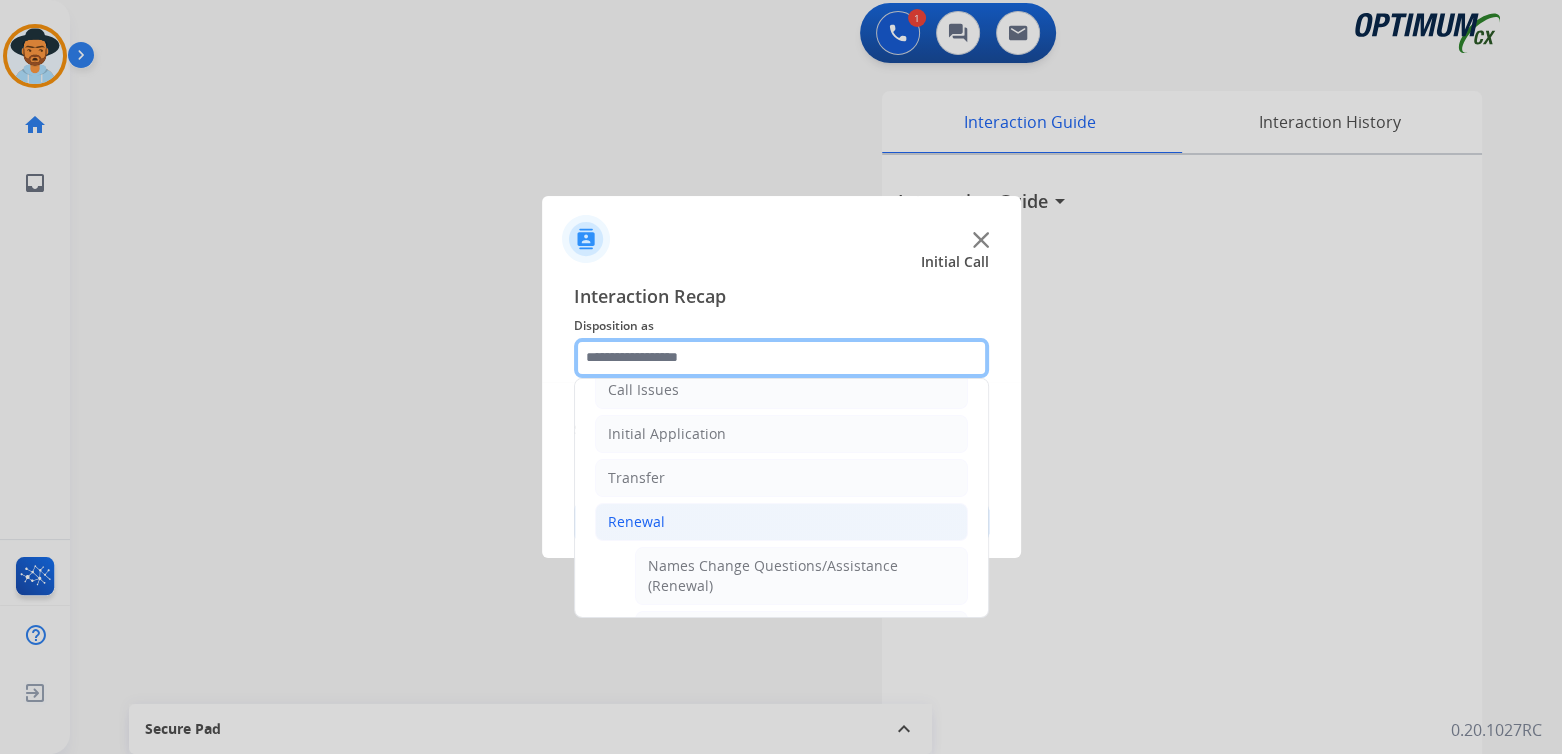 scroll, scrollTop: 132, scrollLeft: 0, axis: vertical 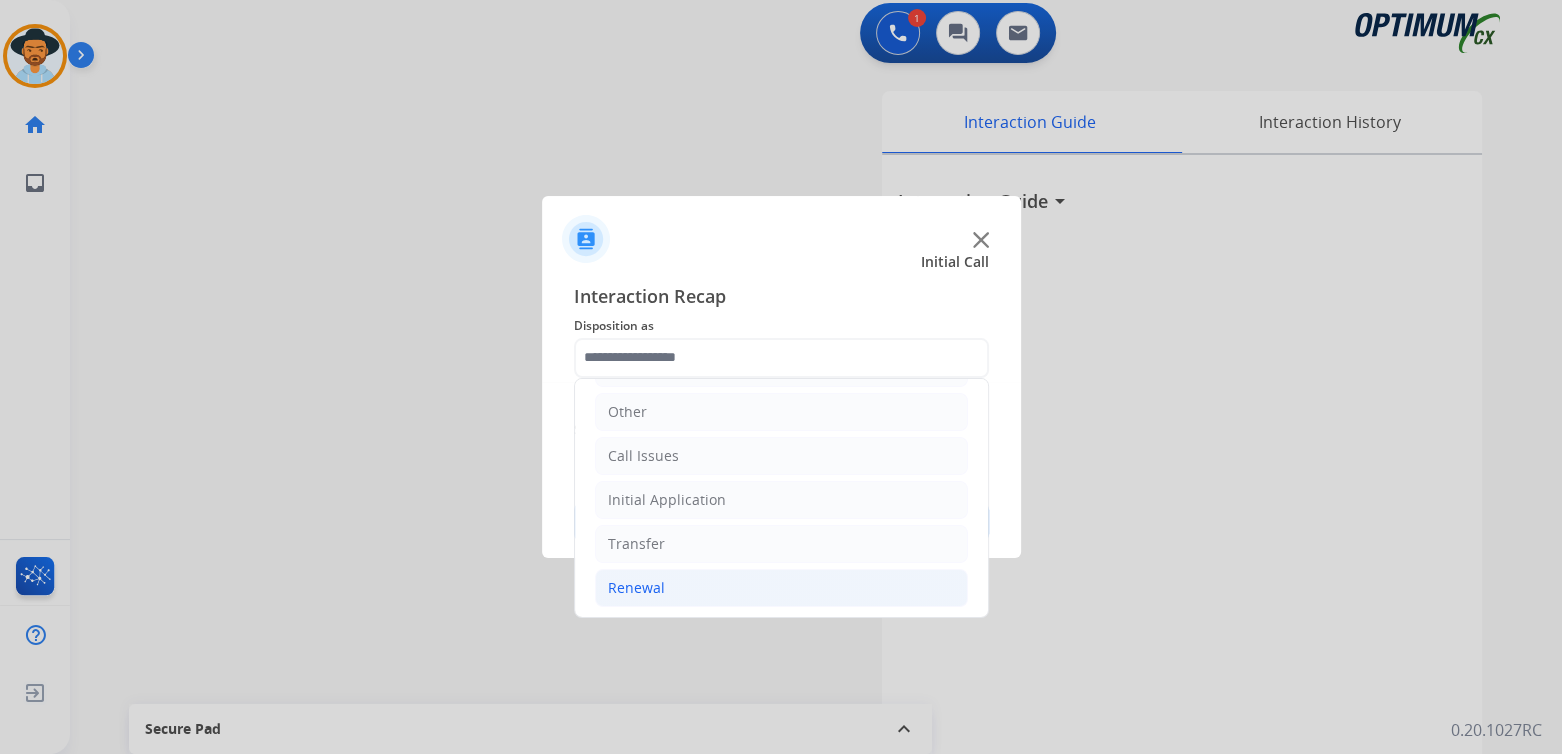 click on "Renewal" 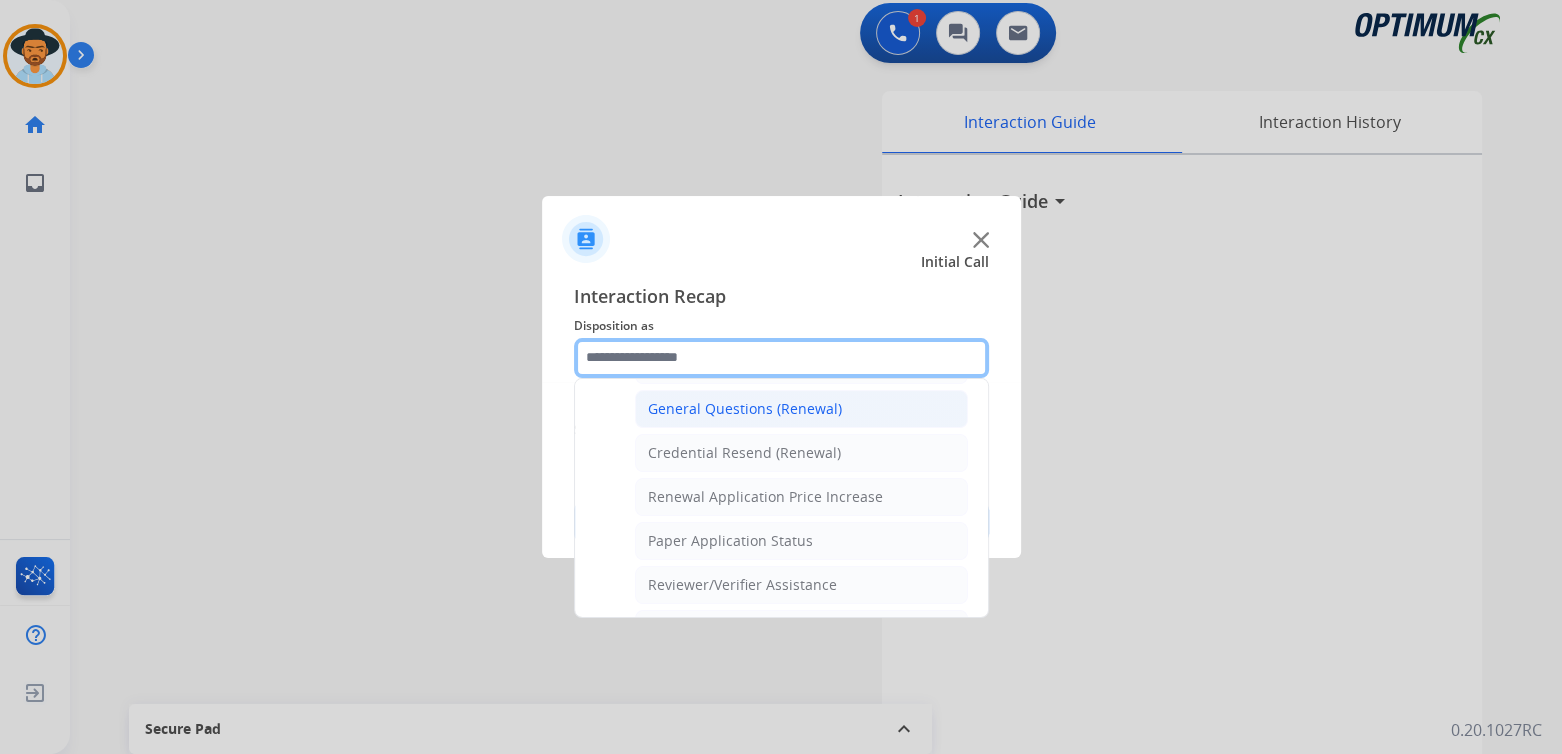 scroll, scrollTop: 598, scrollLeft: 0, axis: vertical 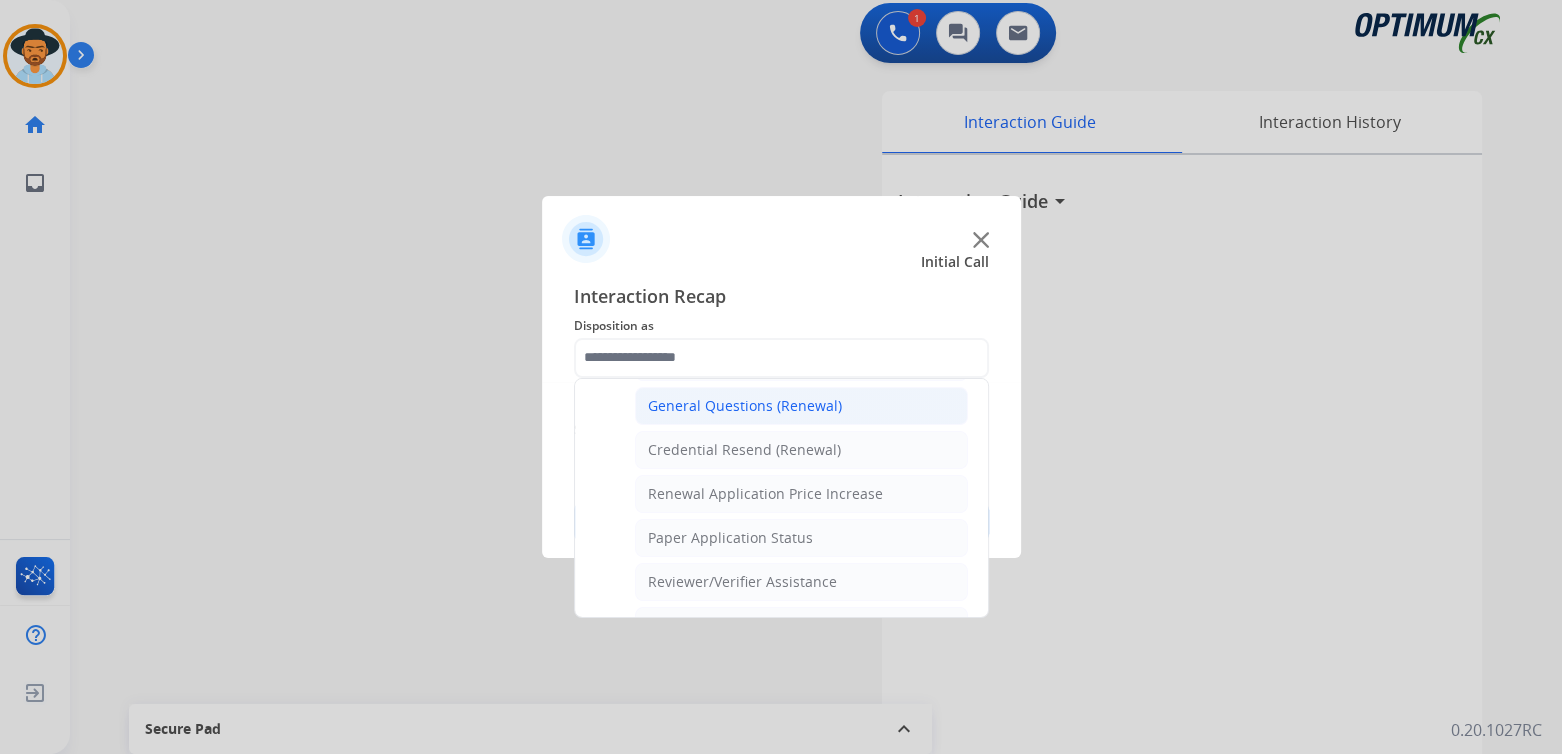 click on "General Questions (Renewal)" 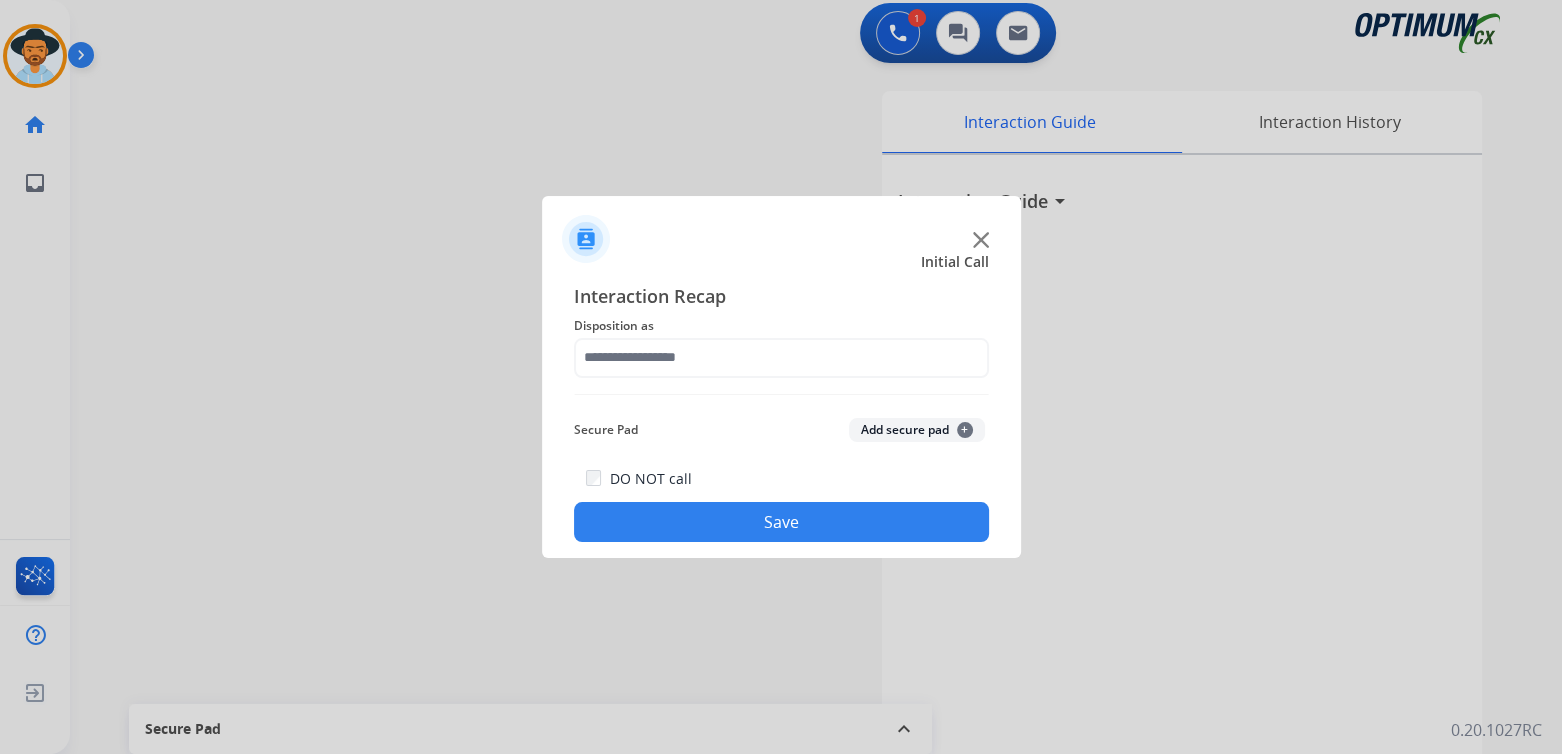 type on "**********" 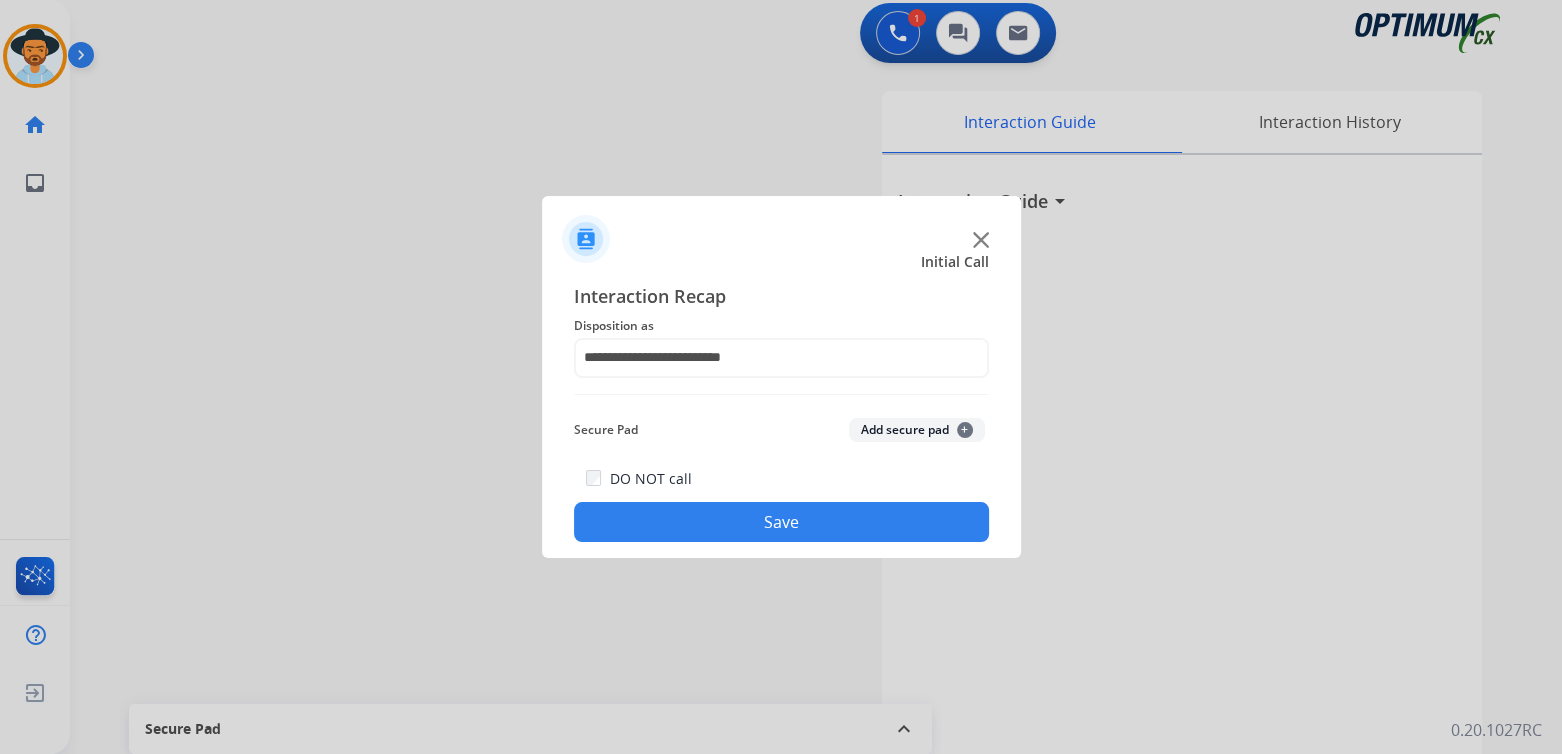 click on "Save" 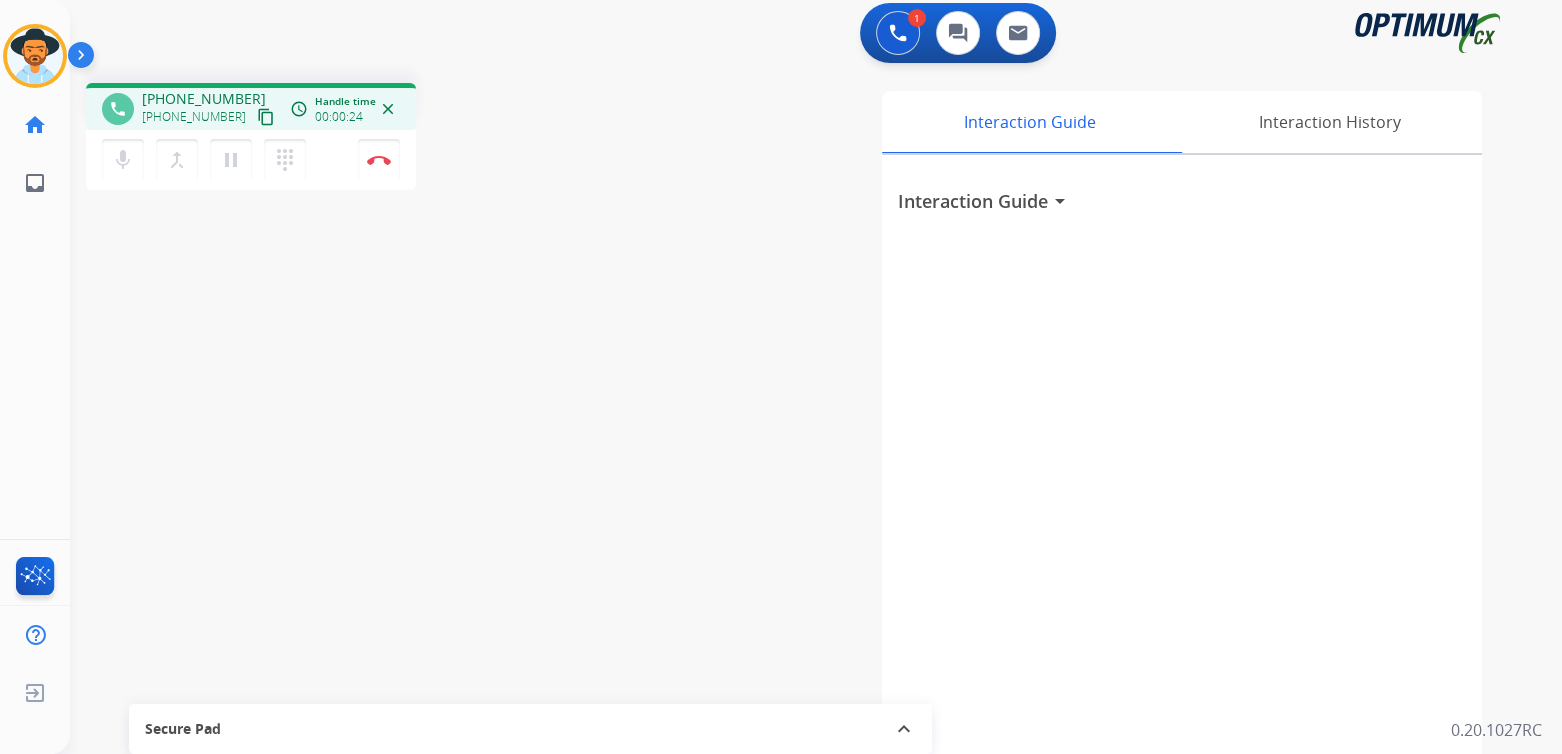 drag, startPoint x: 385, startPoint y: 160, endPoint x: 405, endPoint y: 100, distance: 63.245552 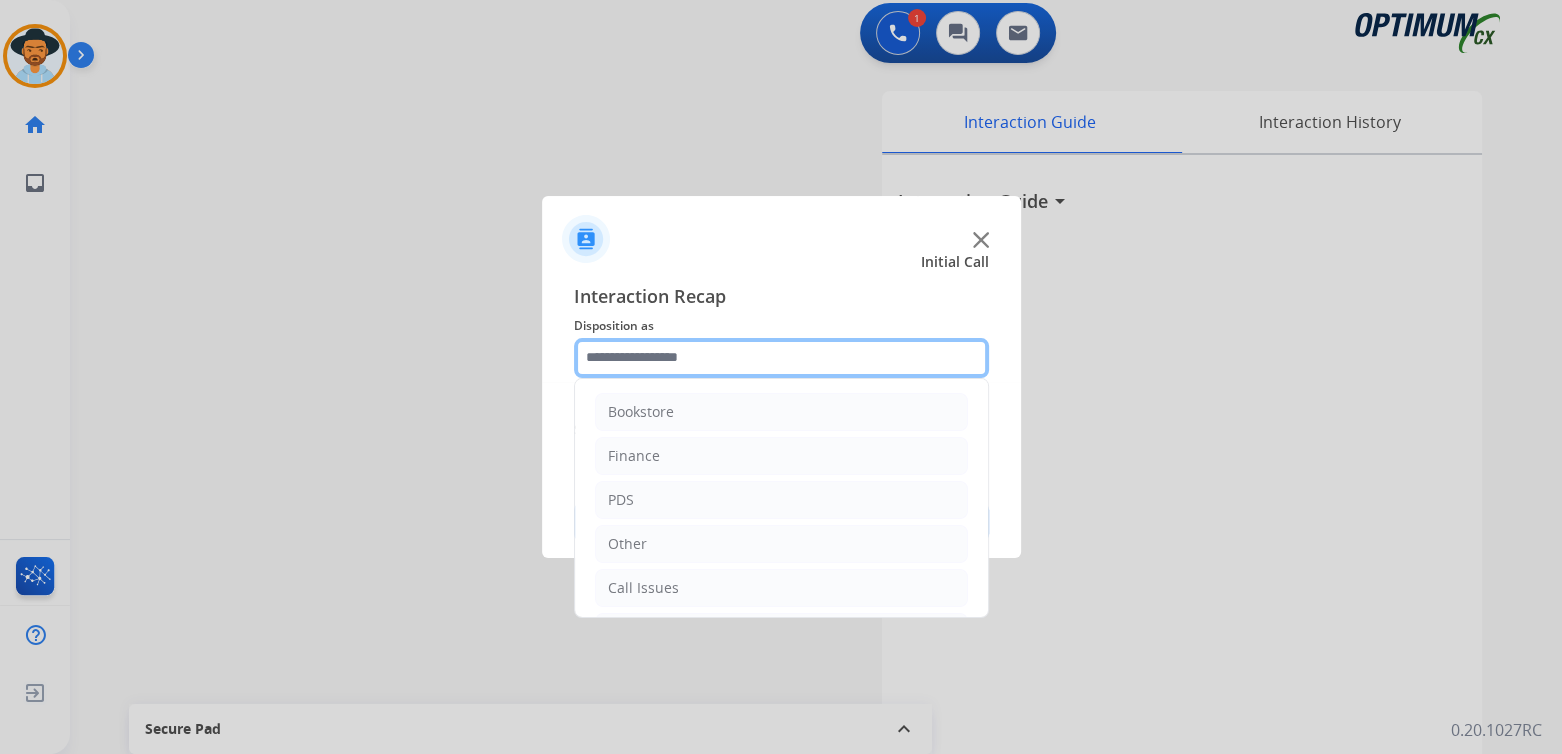 click 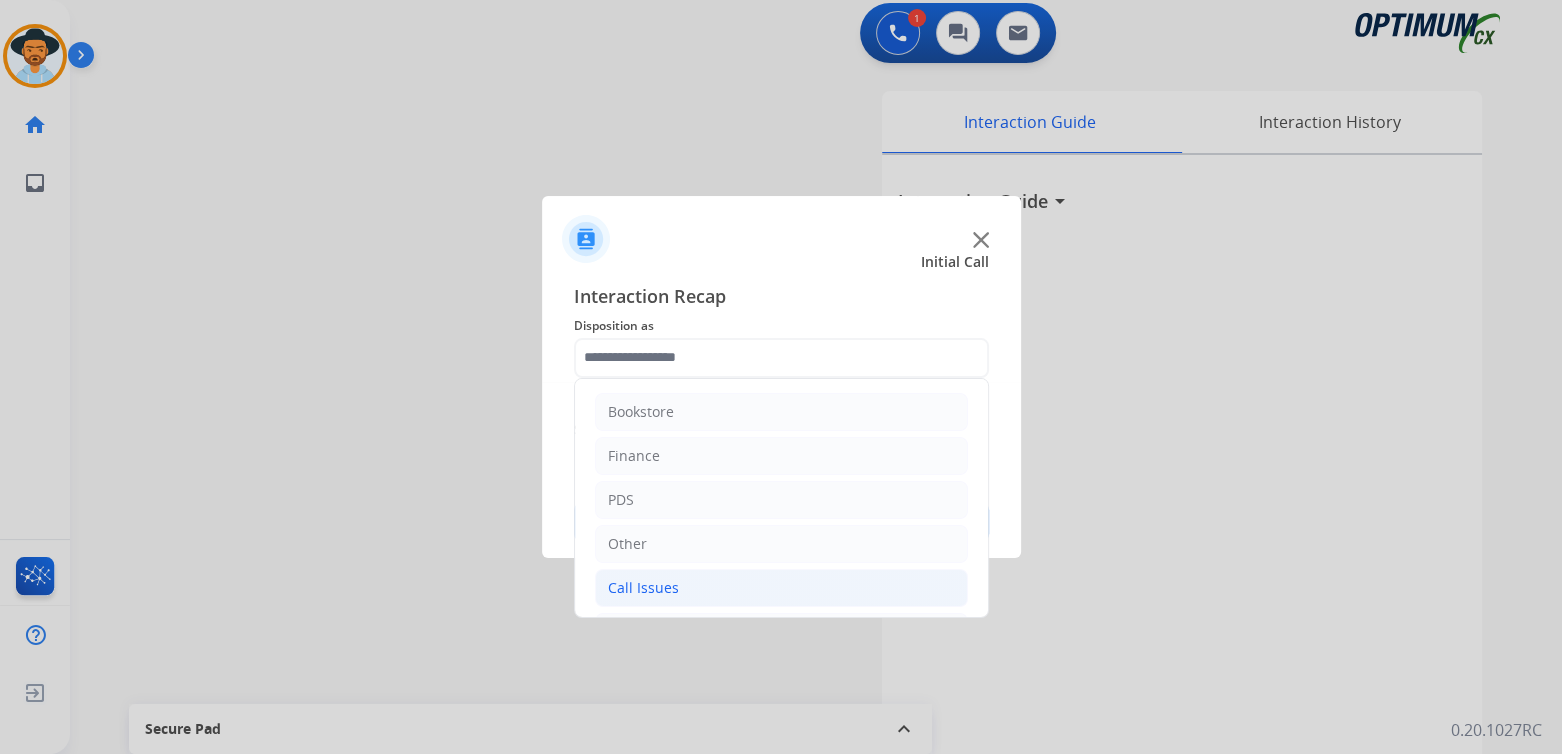 click on "Call Issues" 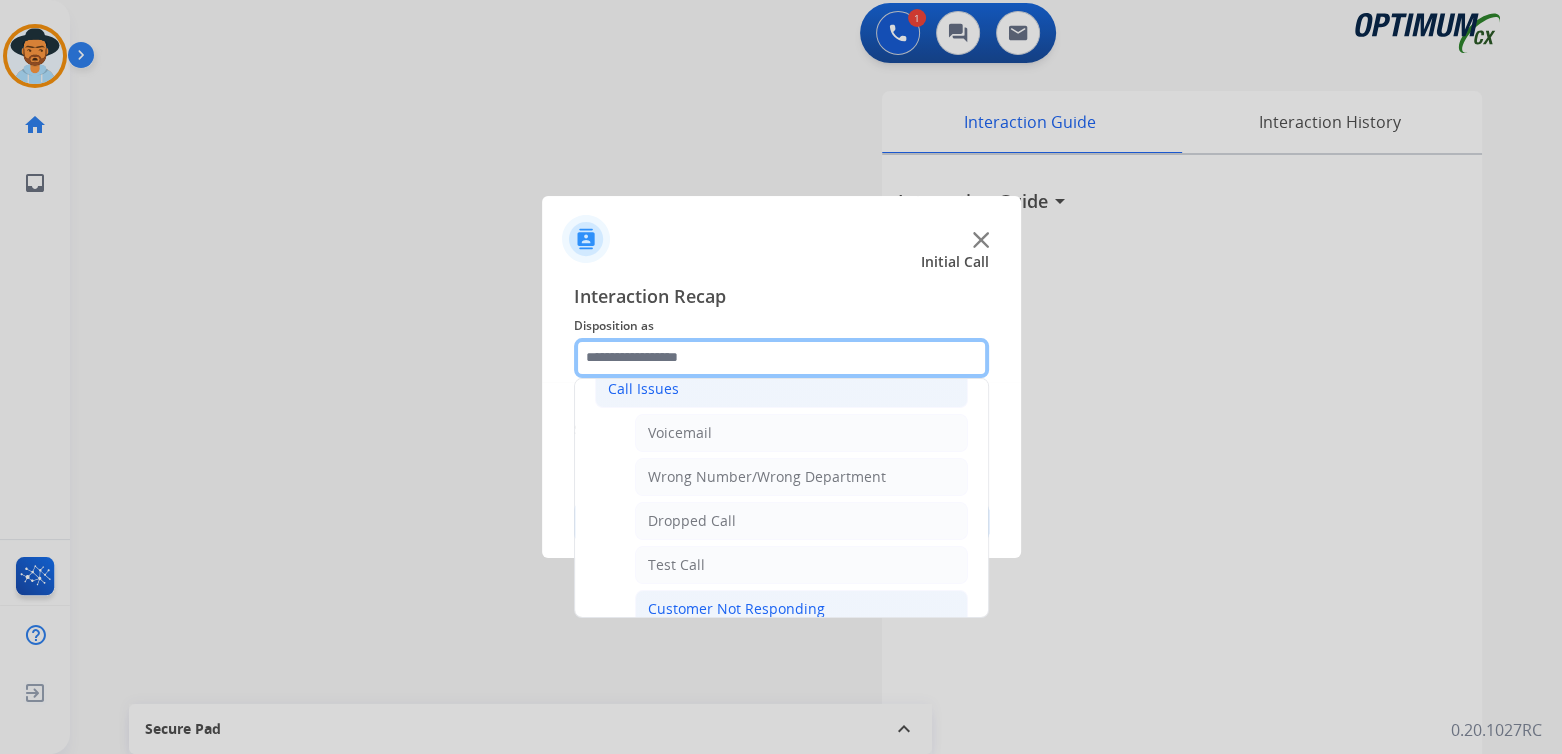 scroll, scrollTop: 200, scrollLeft: 0, axis: vertical 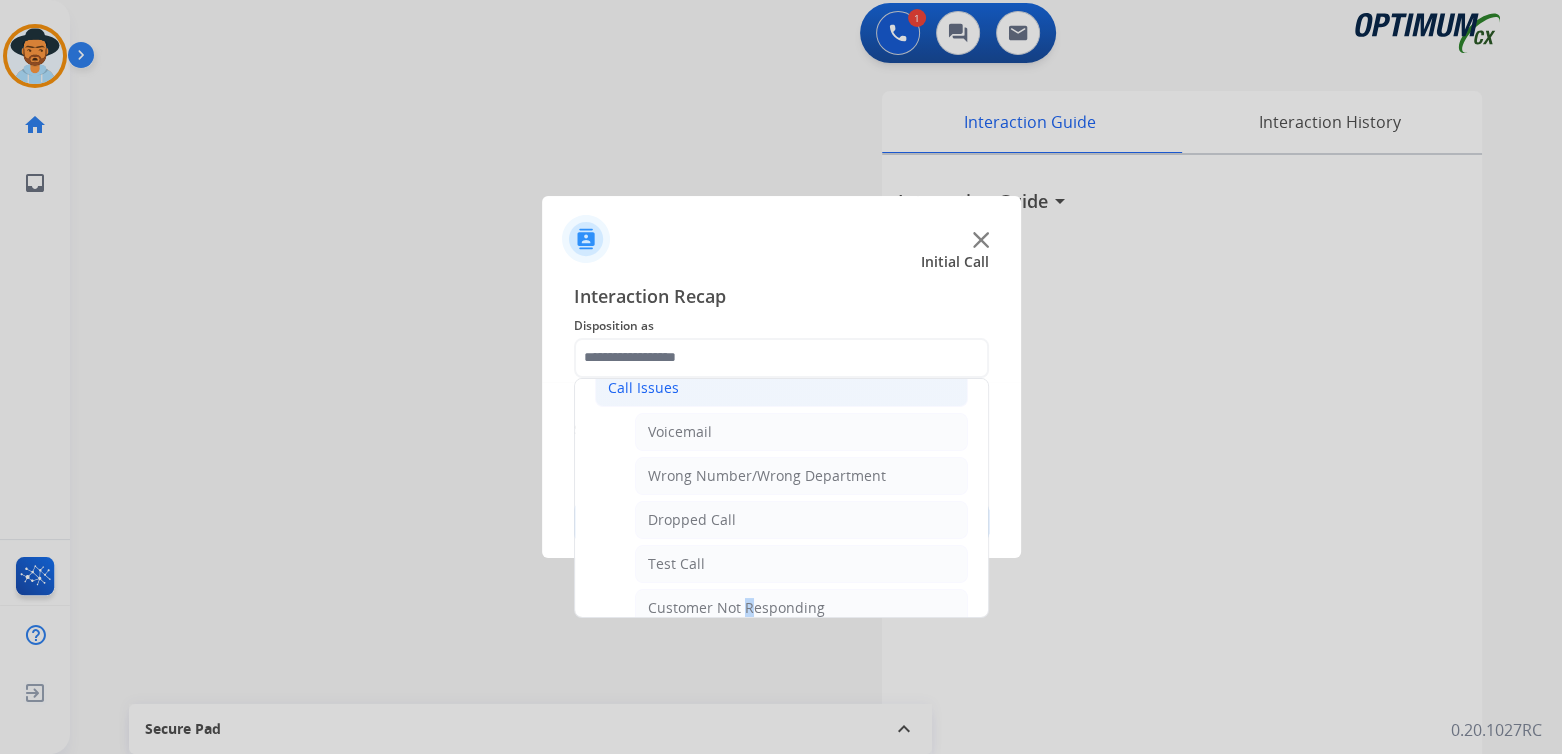 click on "Customer Not Responding" 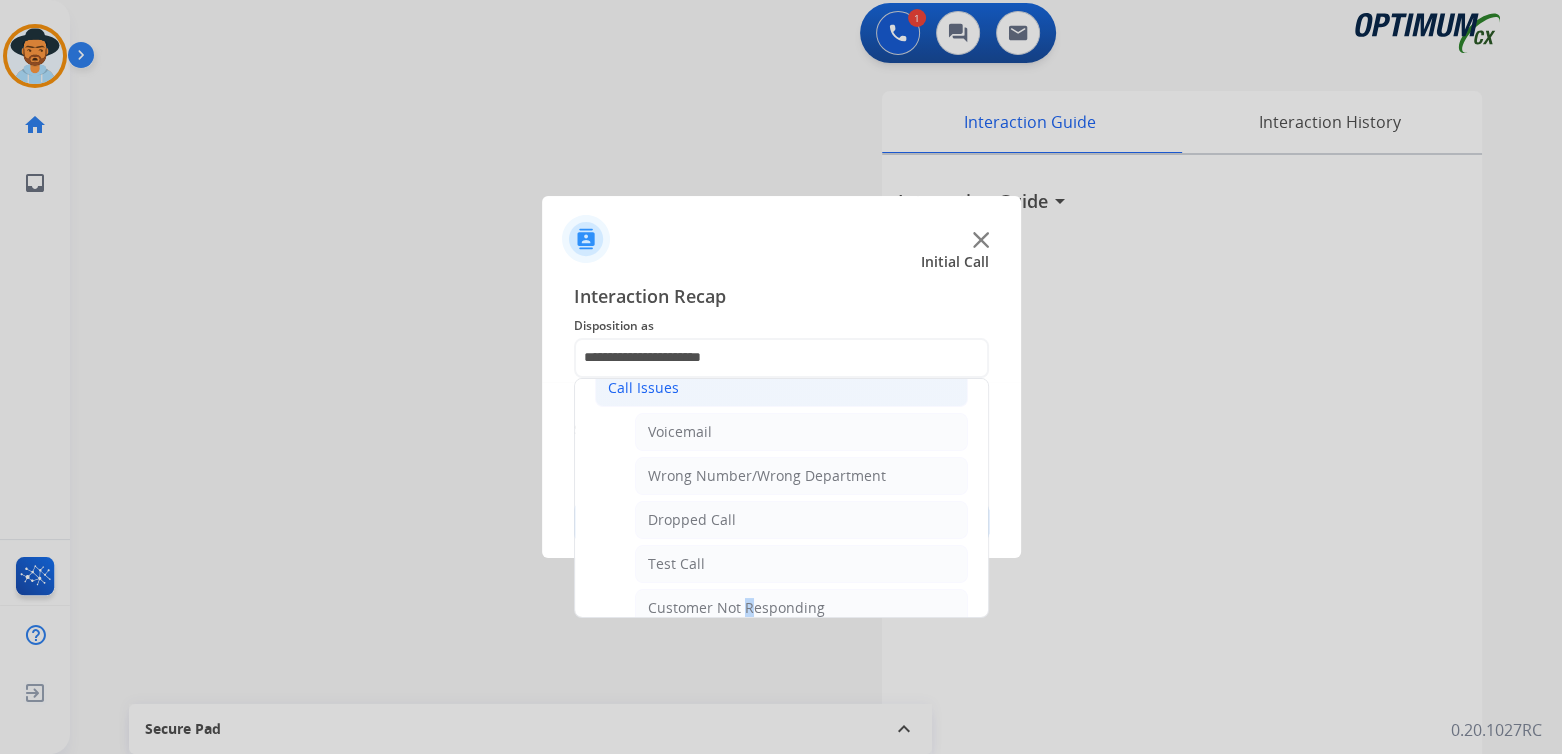 scroll, scrollTop: 0, scrollLeft: 0, axis: both 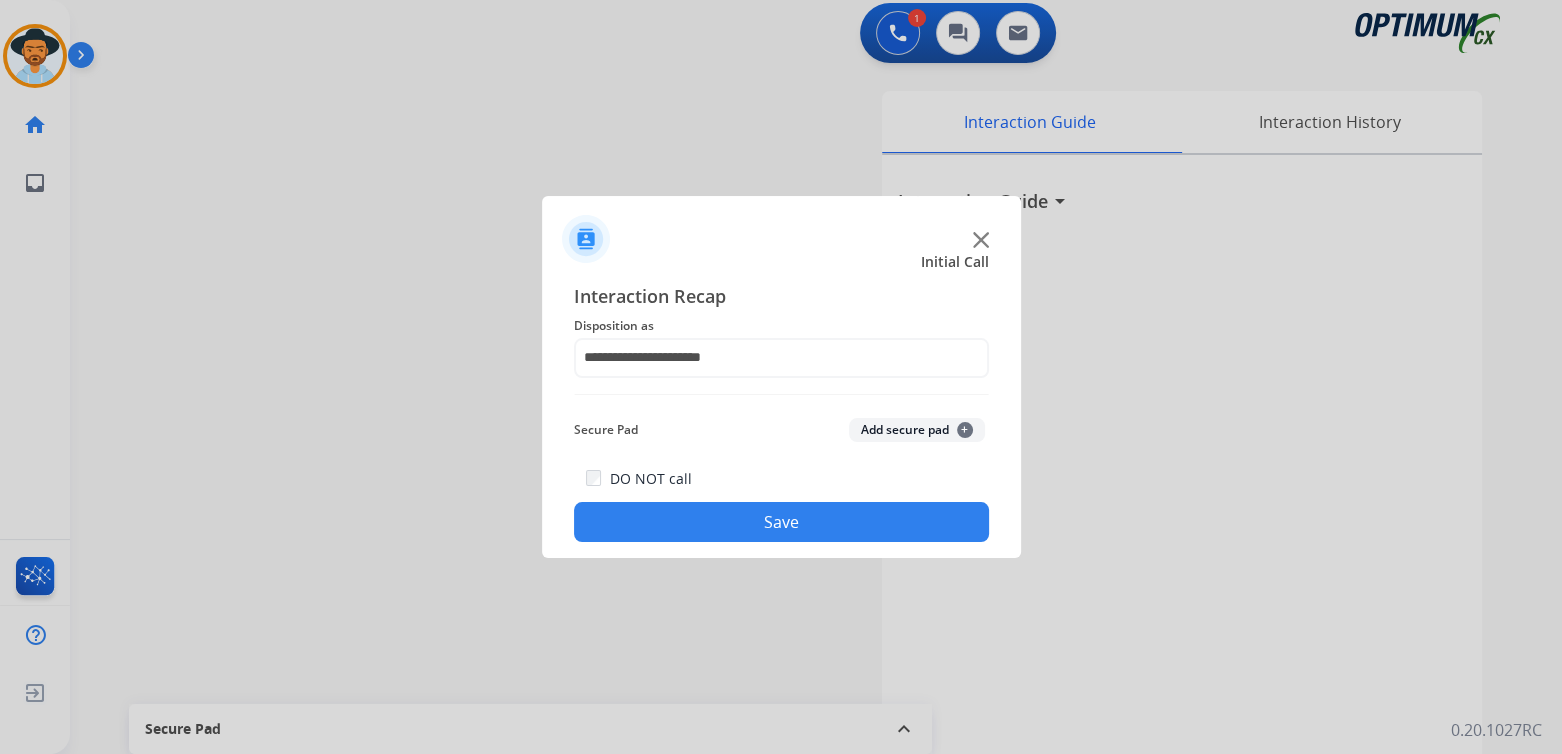 click on "Save" 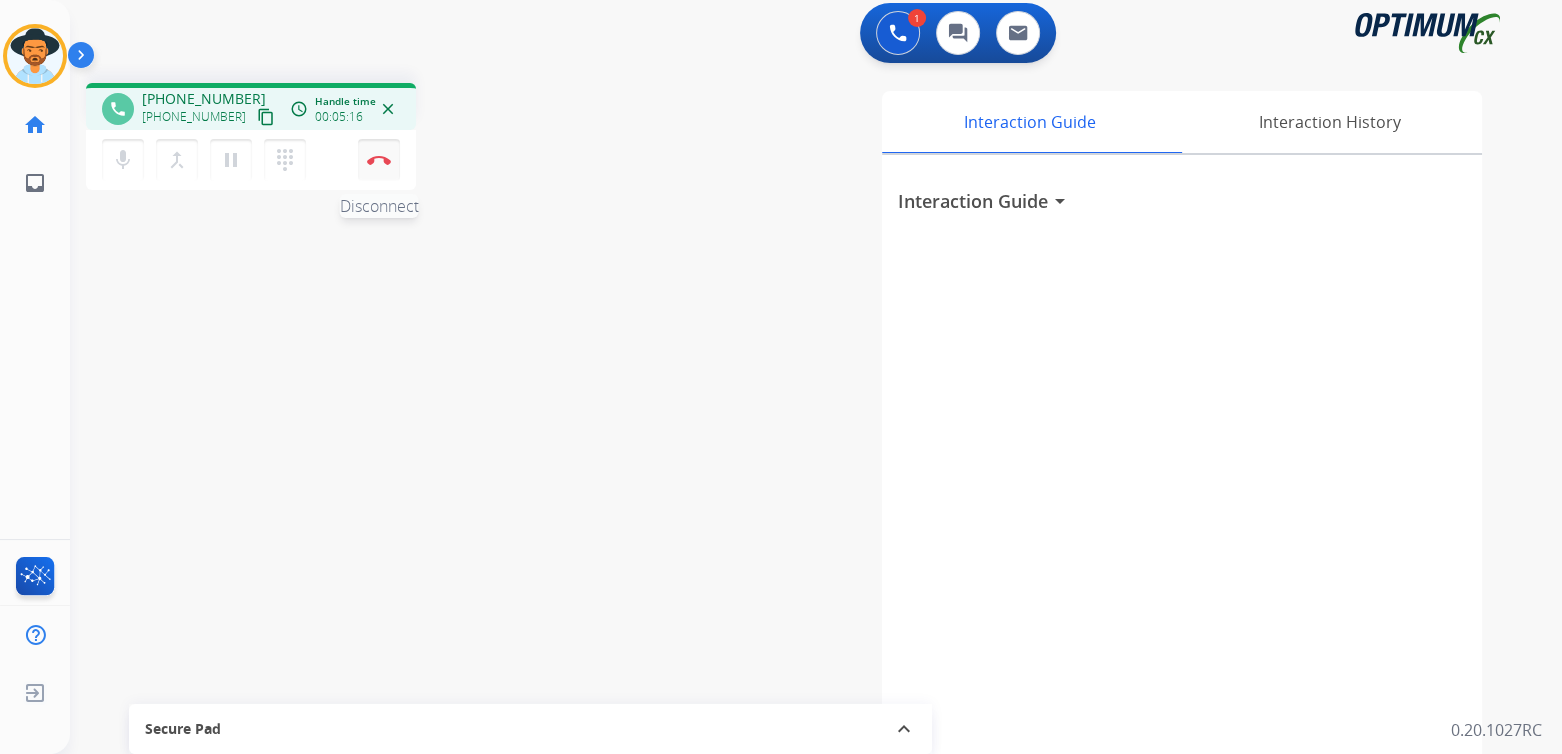 click at bounding box center [379, 160] 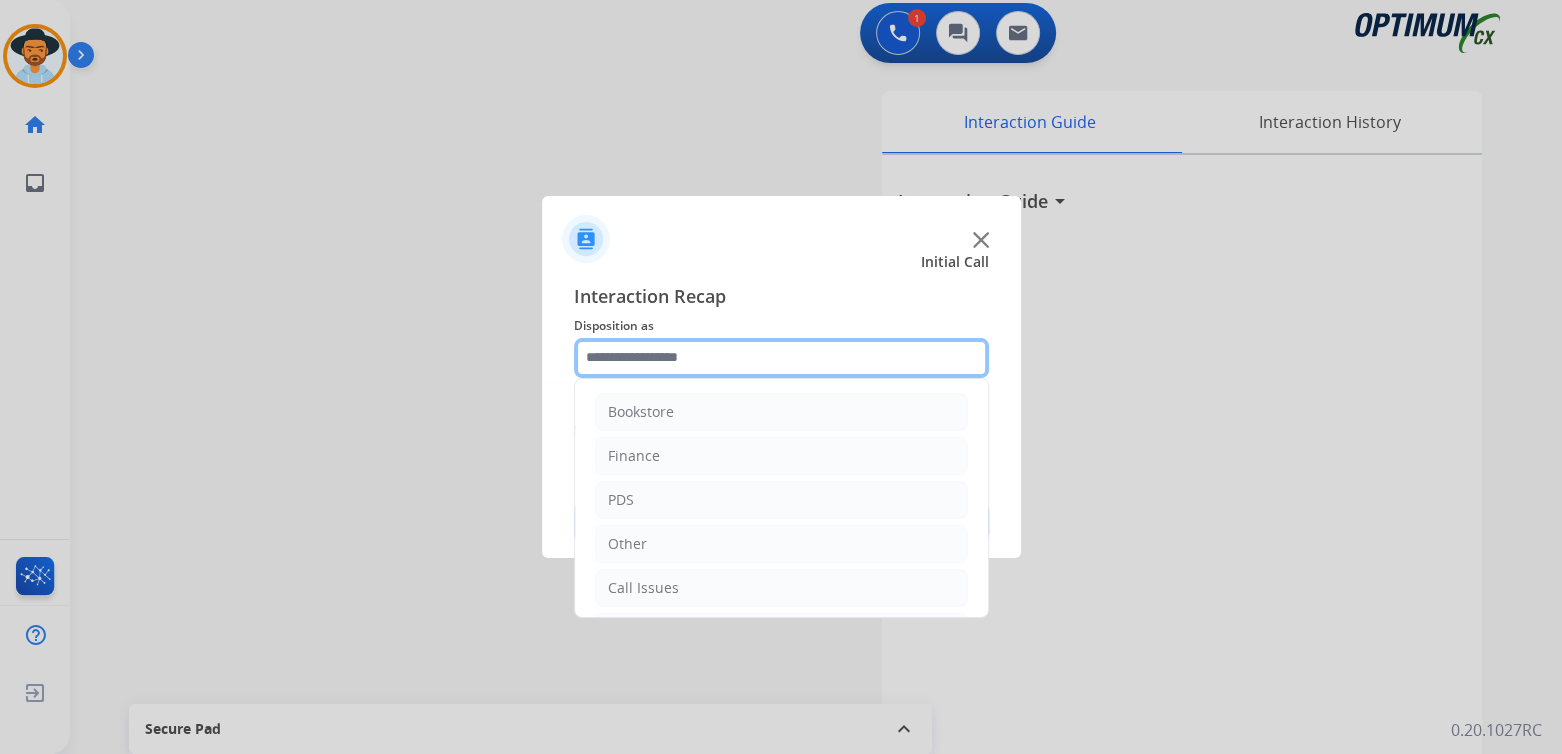 click 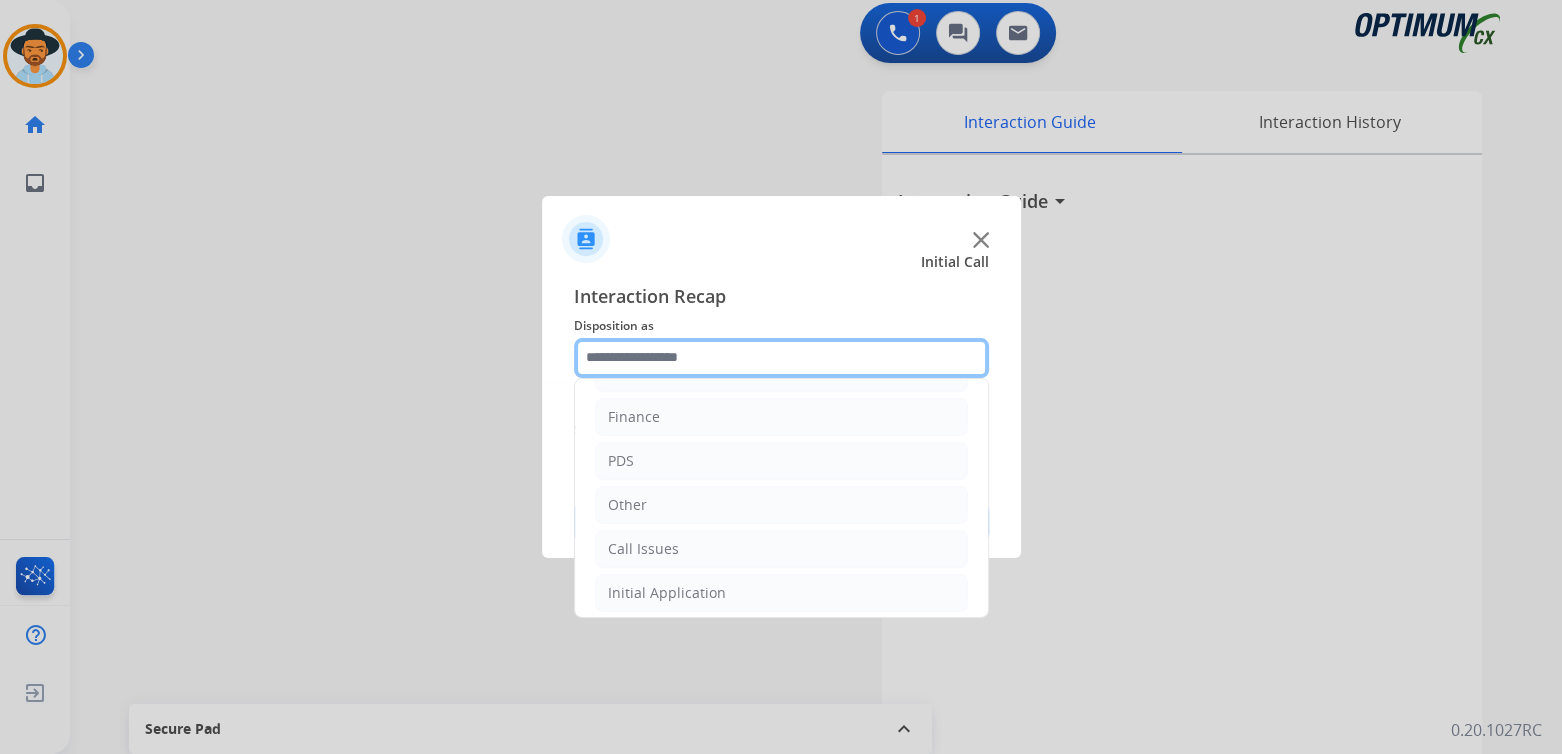 scroll, scrollTop: 132, scrollLeft: 0, axis: vertical 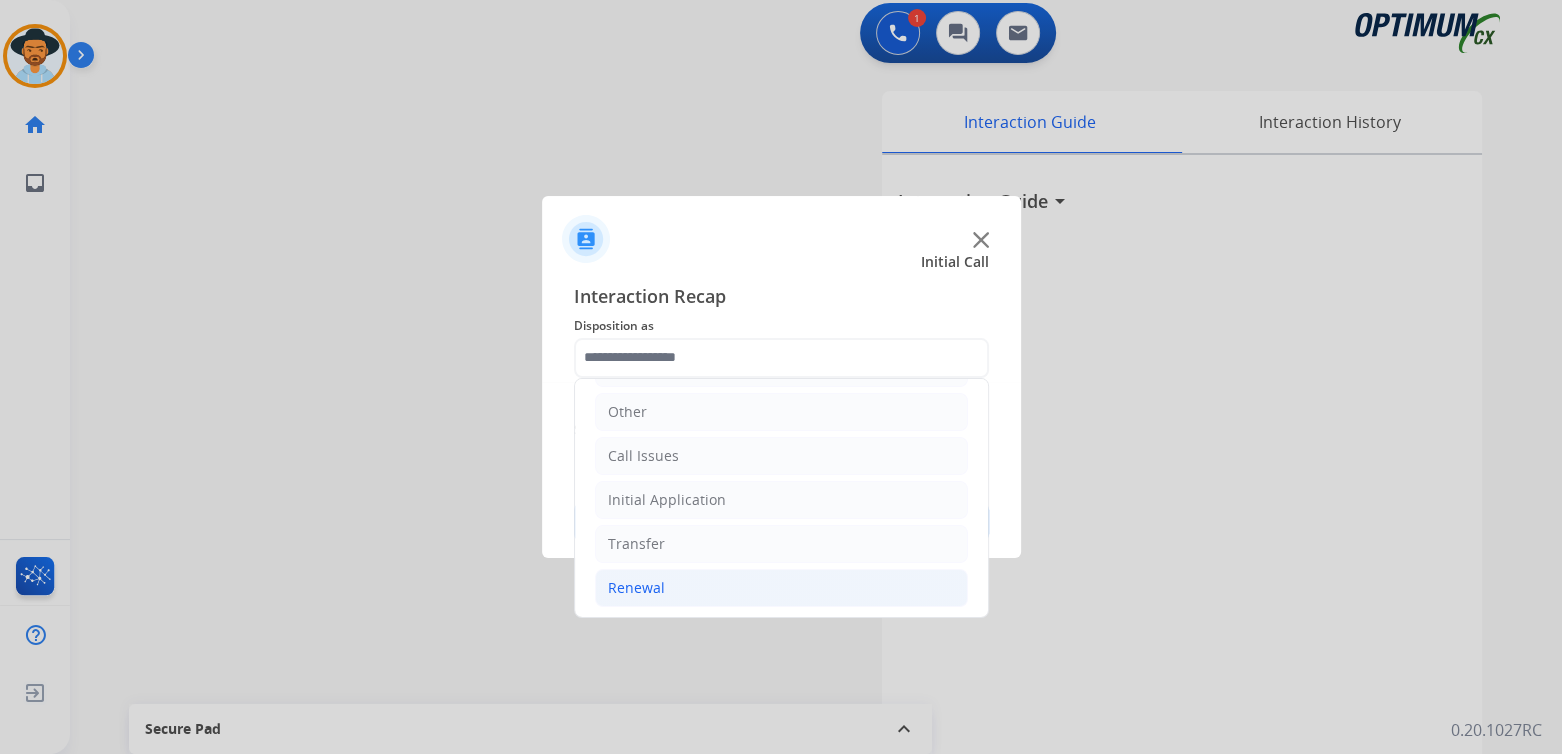 click on "Renewal" 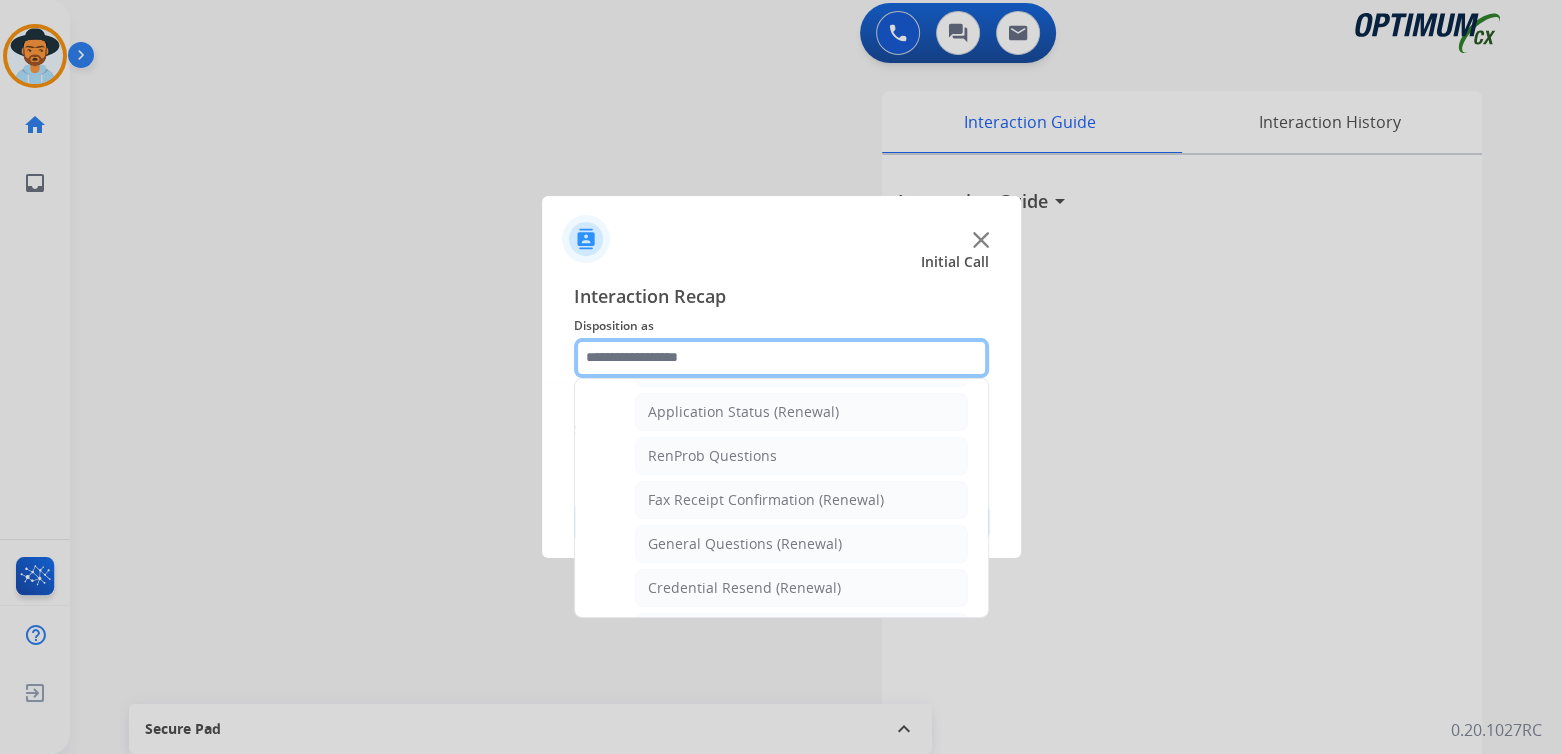 scroll, scrollTop: 459, scrollLeft: 0, axis: vertical 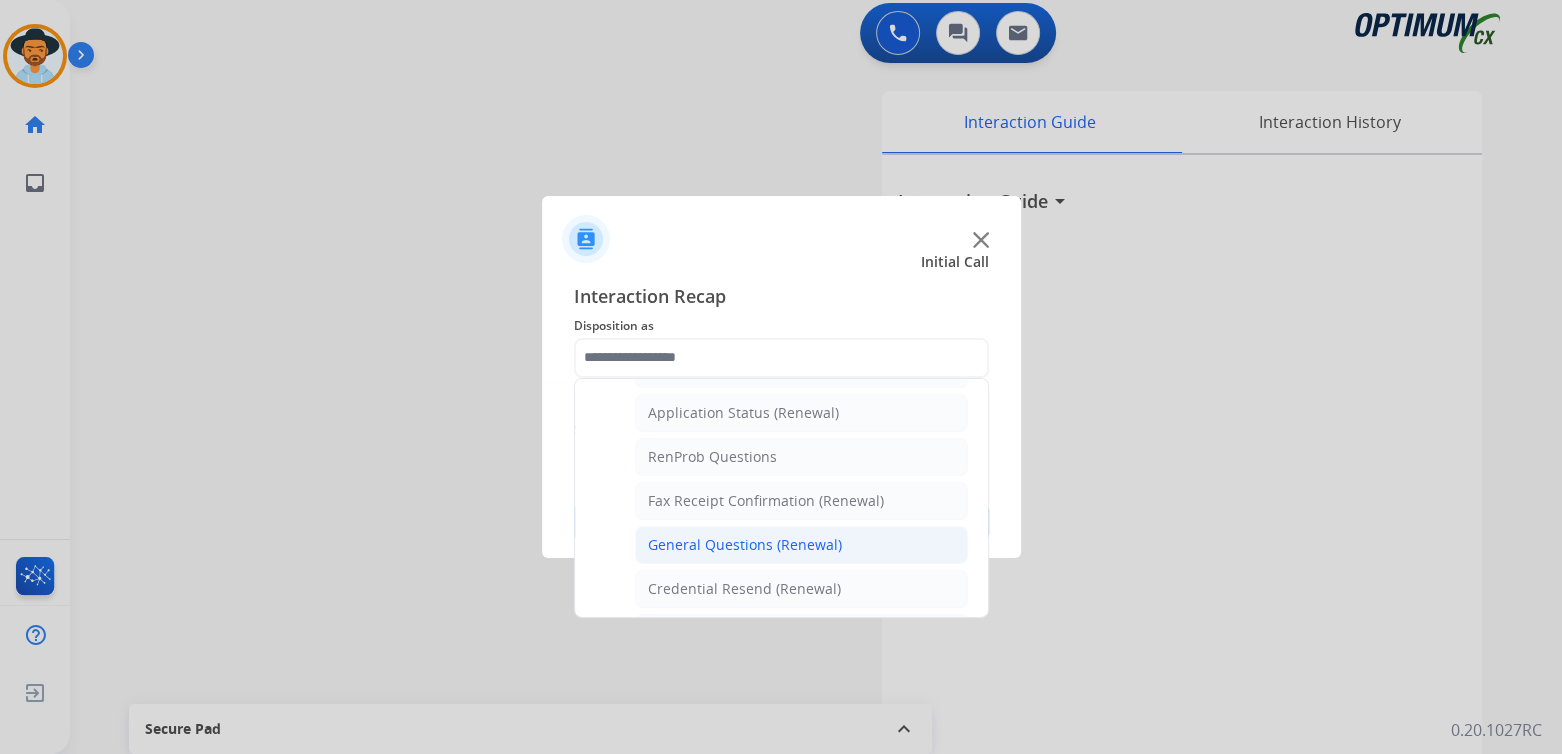 click on "General Questions (Renewal)" 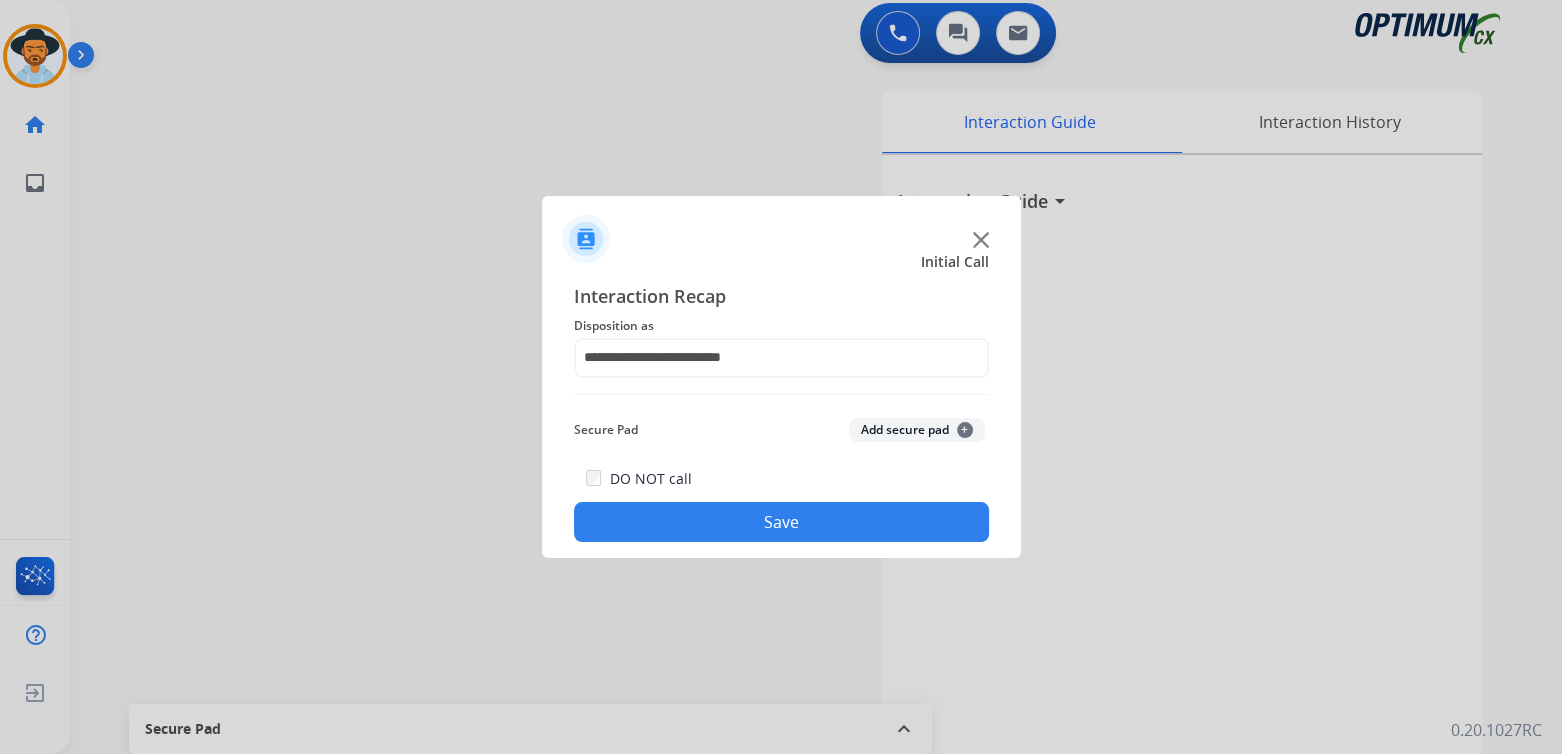 click on "Save" 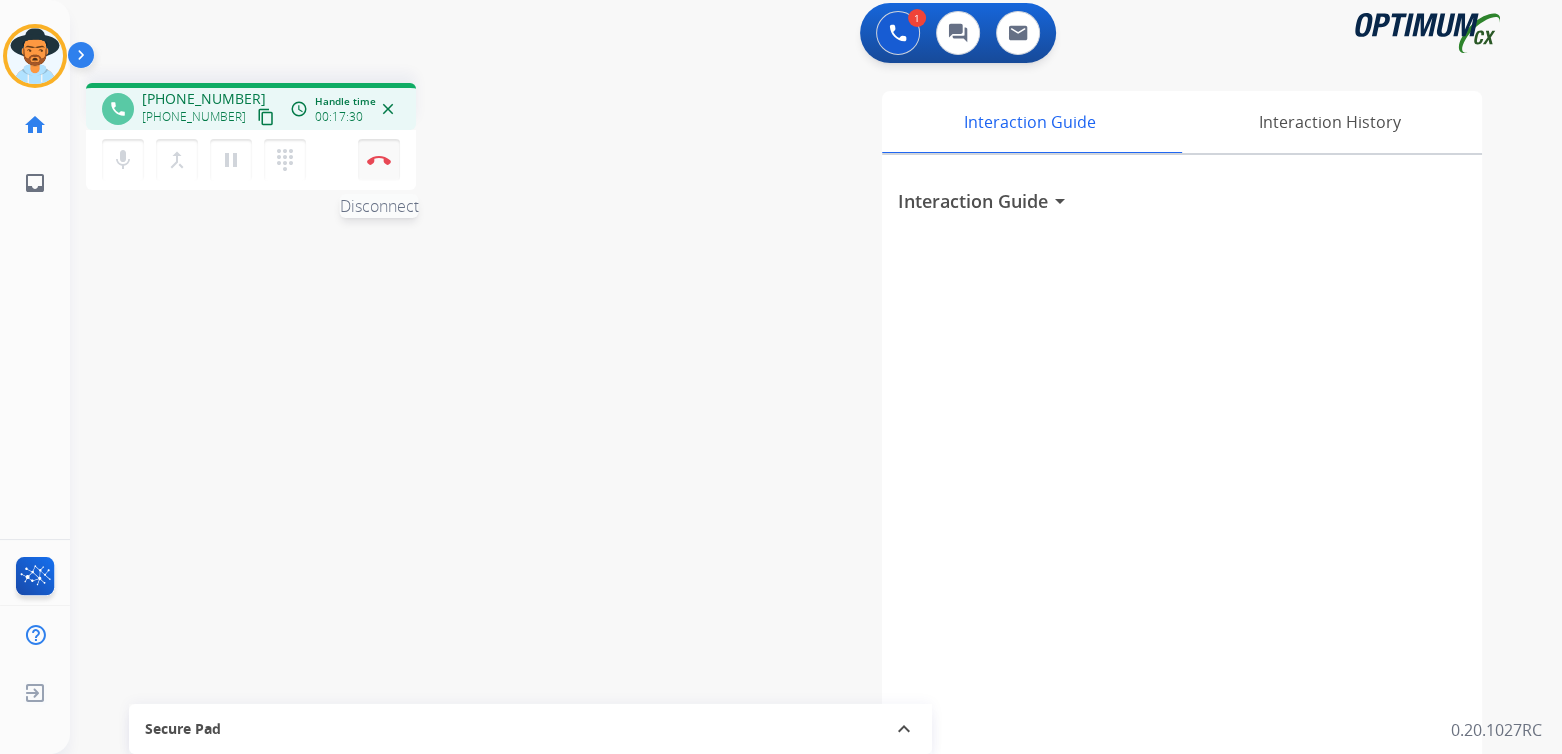 click at bounding box center (379, 160) 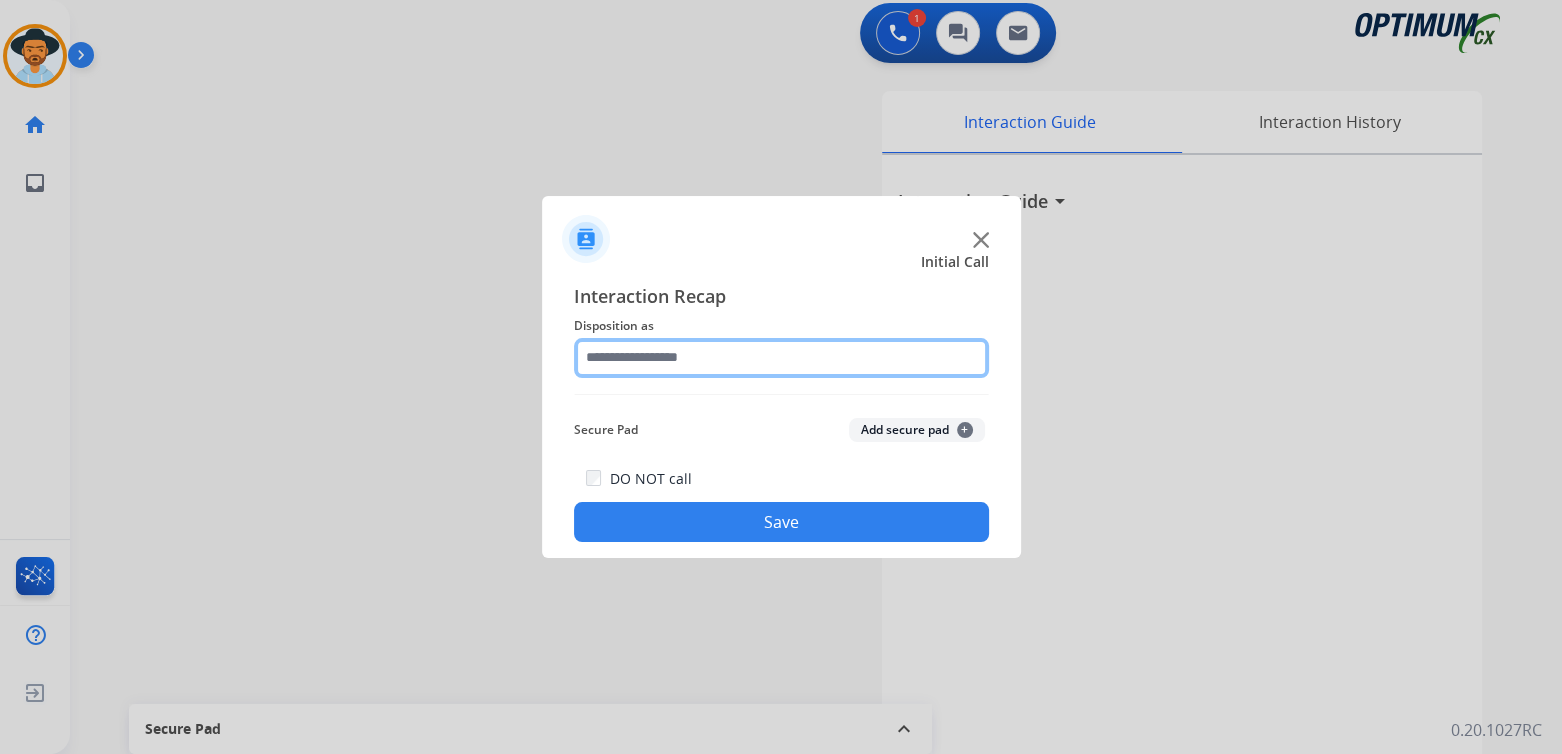 click 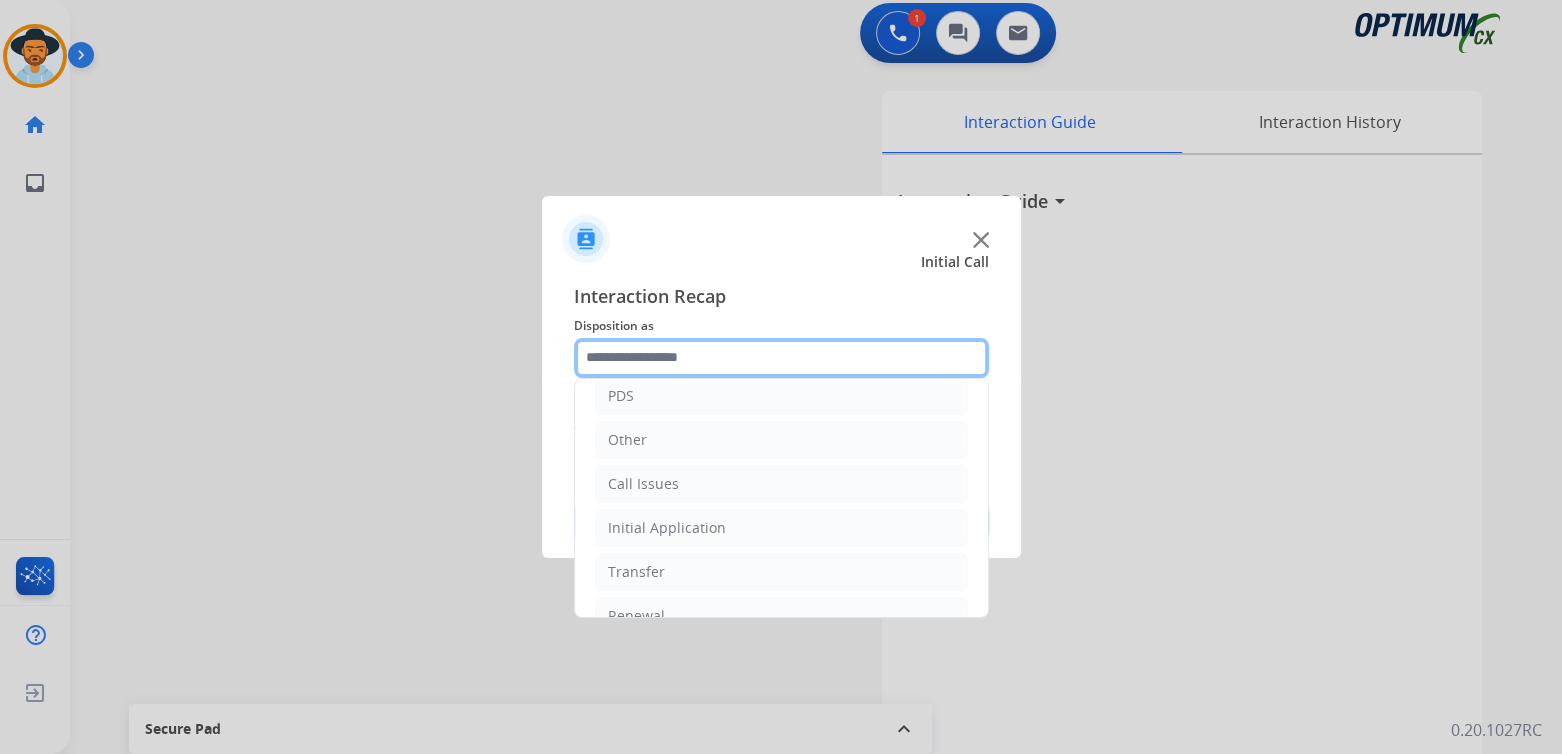 scroll, scrollTop: 132, scrollLeft: 0, axis: vertical 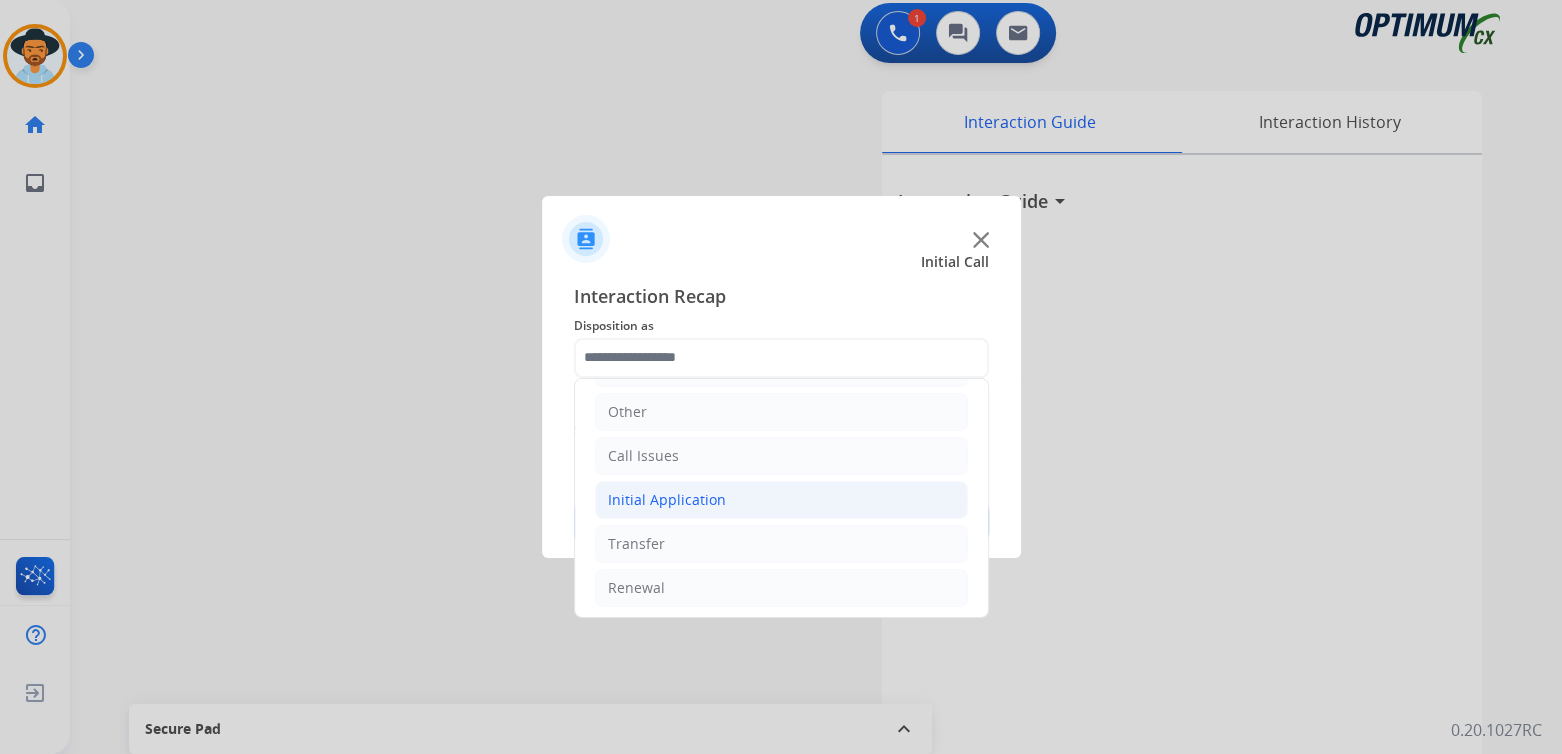 click on "Initial Application" 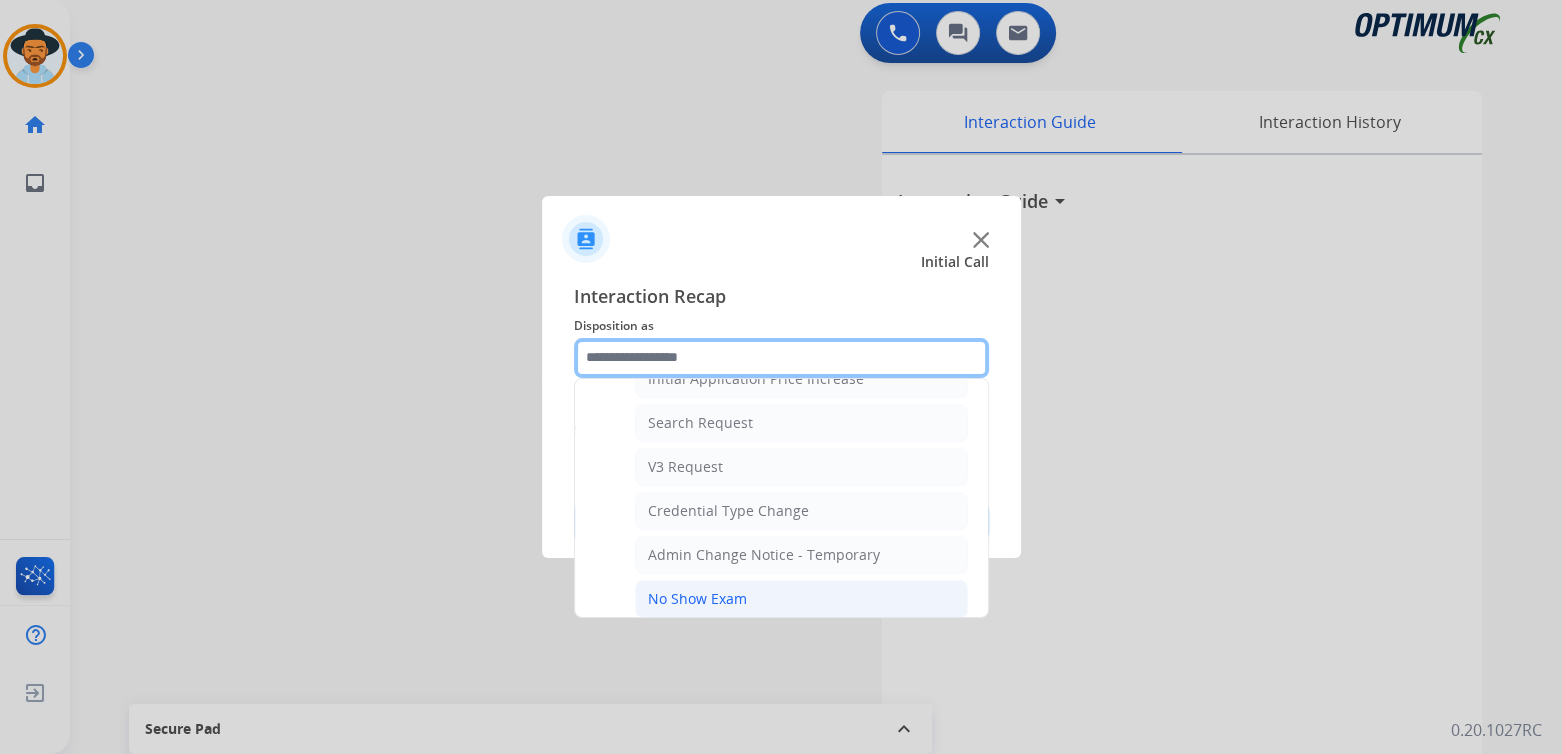 scroll, scrollTop: 714, scrollLeft: 0, axis: vertical 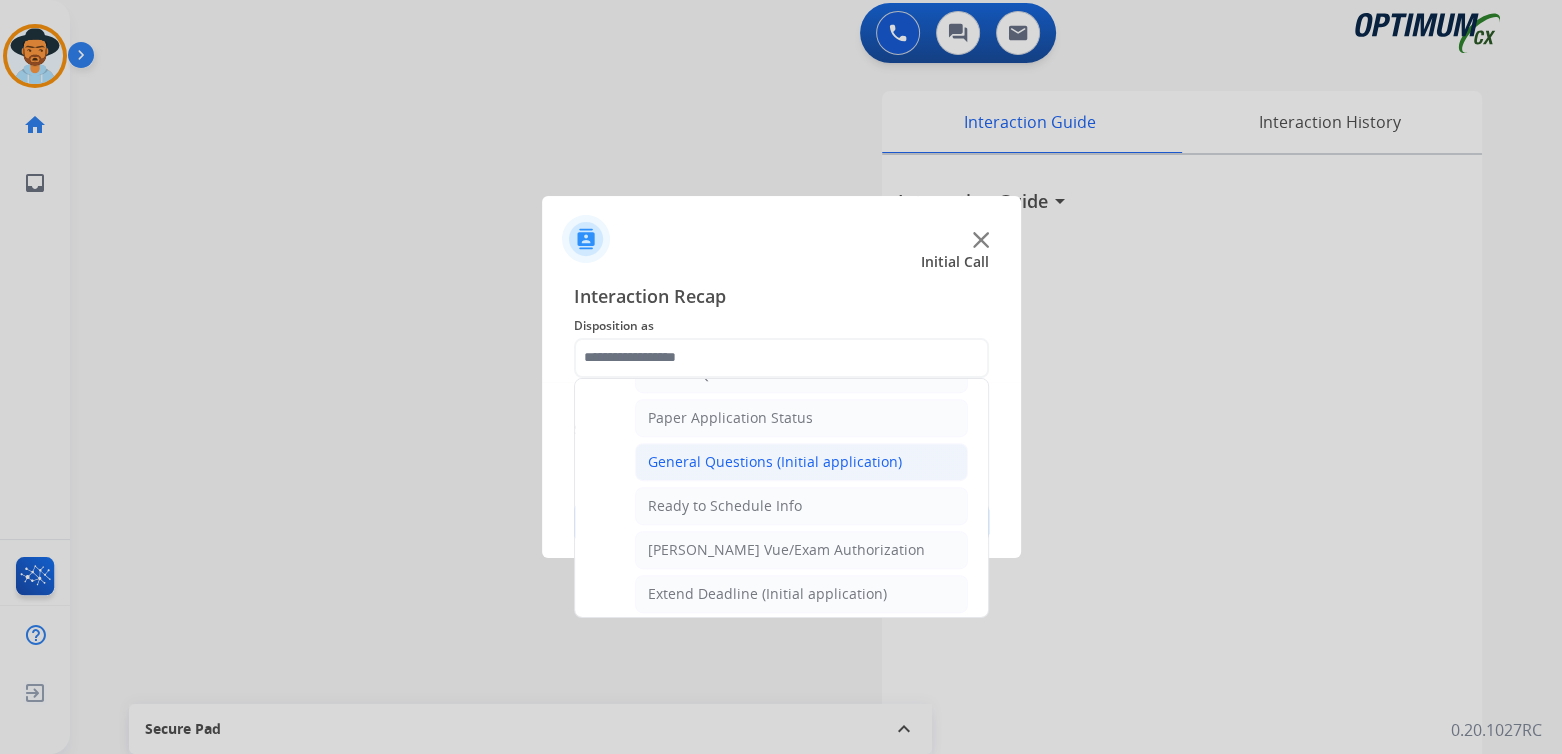 click on "General Questions (Initial application)" 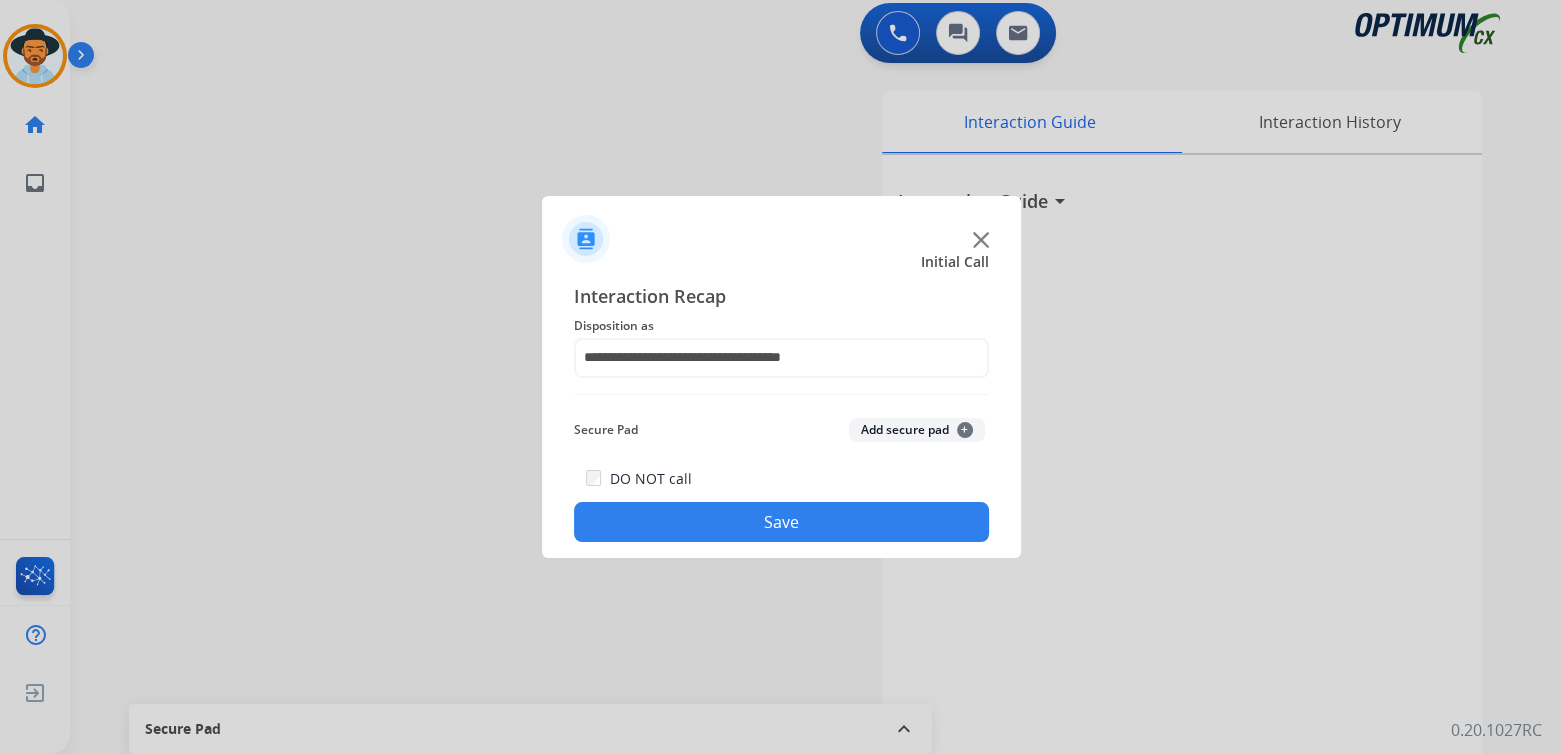 click on "Save" 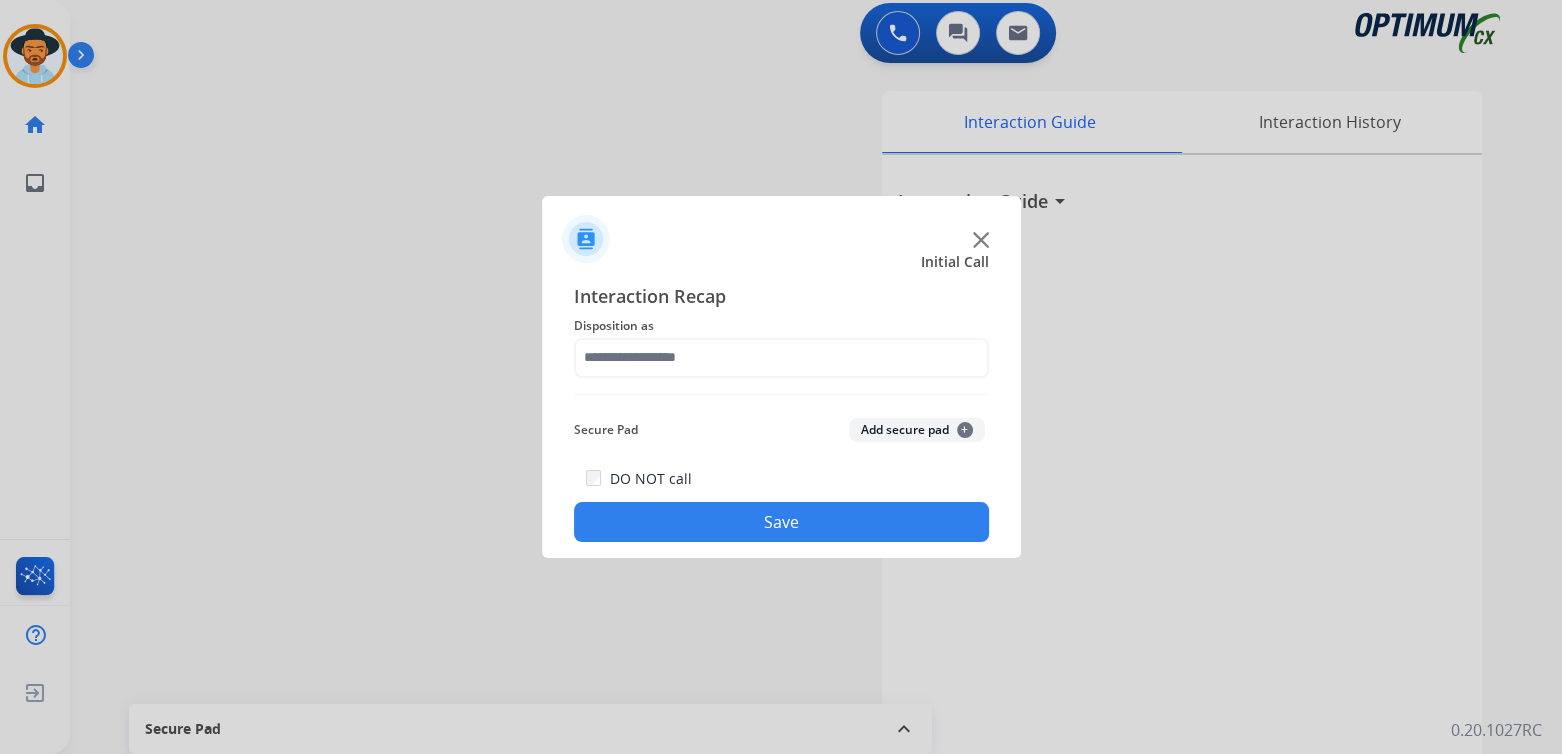 click on "Interaction Recap Disposition as    Secure Pad  Add secure pad  +  DO NOT call  Save" 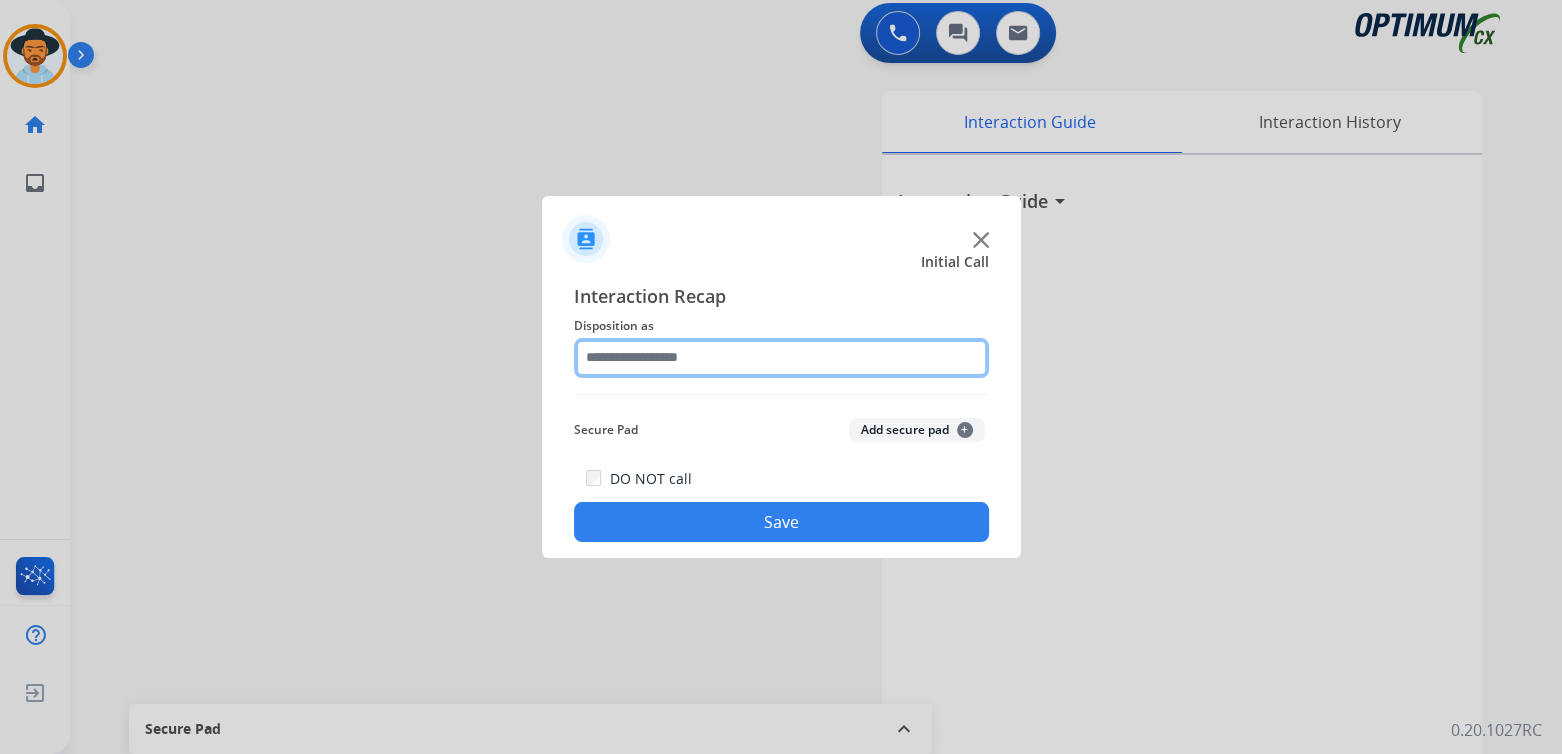 click 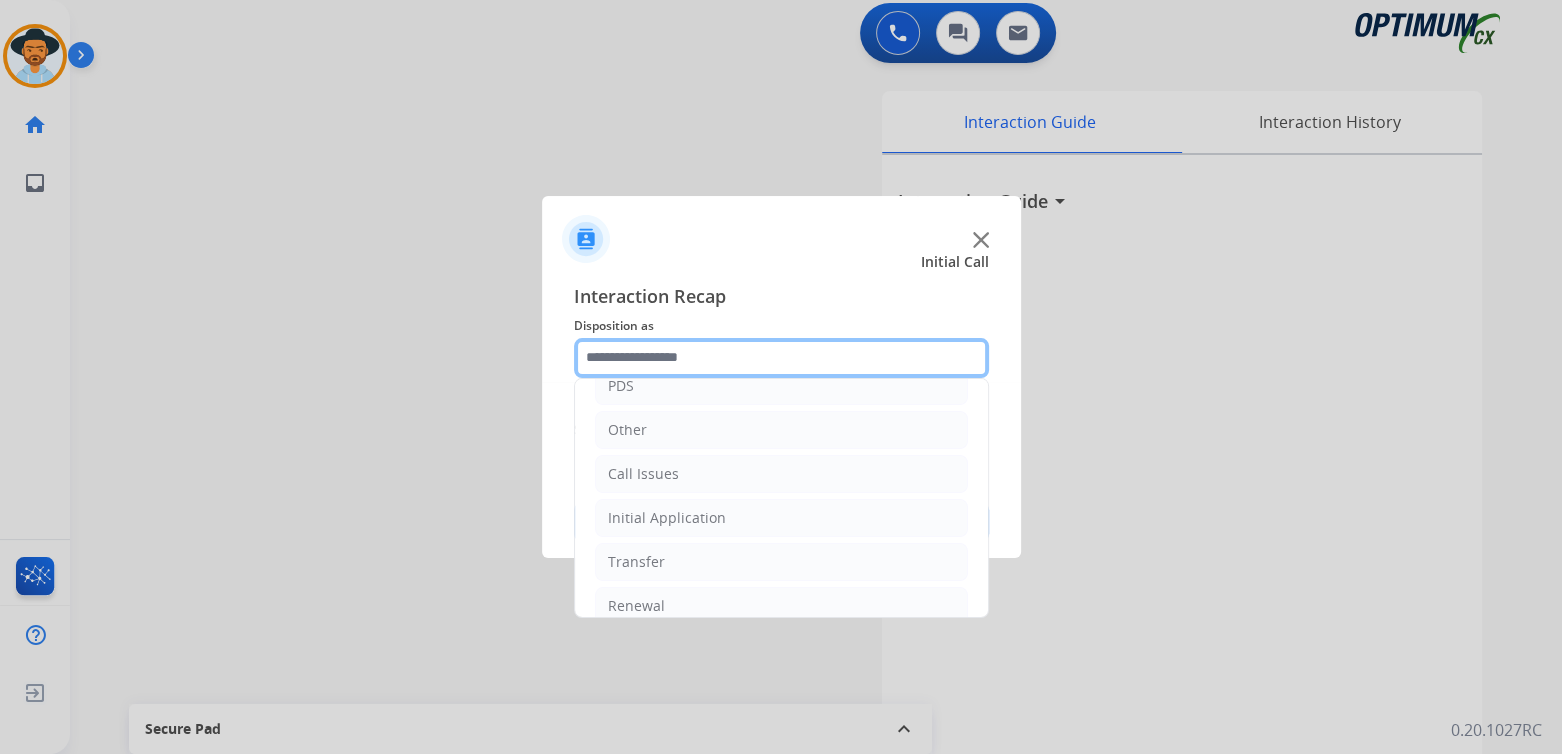 scroll, scrollTop: 132, scrollLeft: 0, axis: vertical 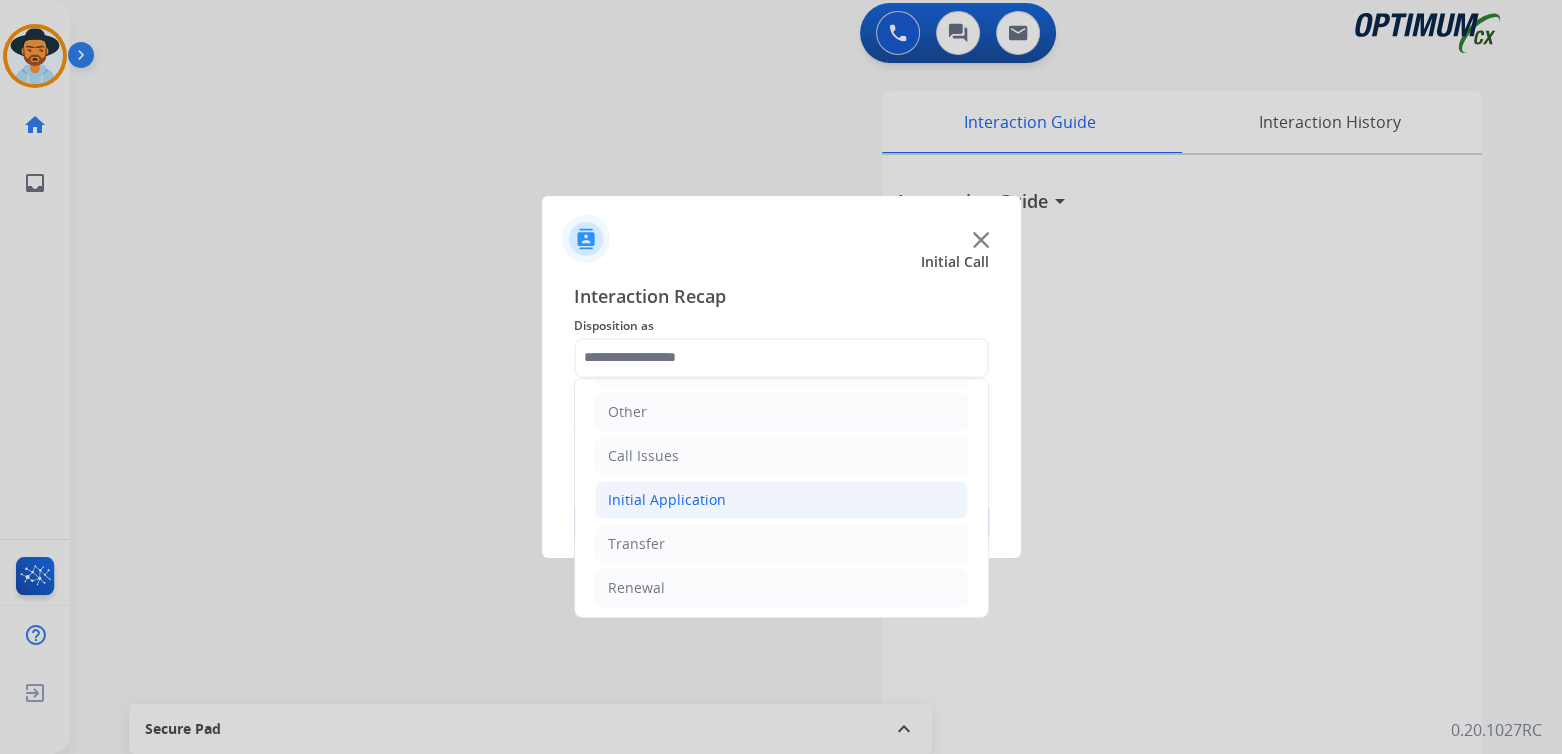 click on "Initial Application" 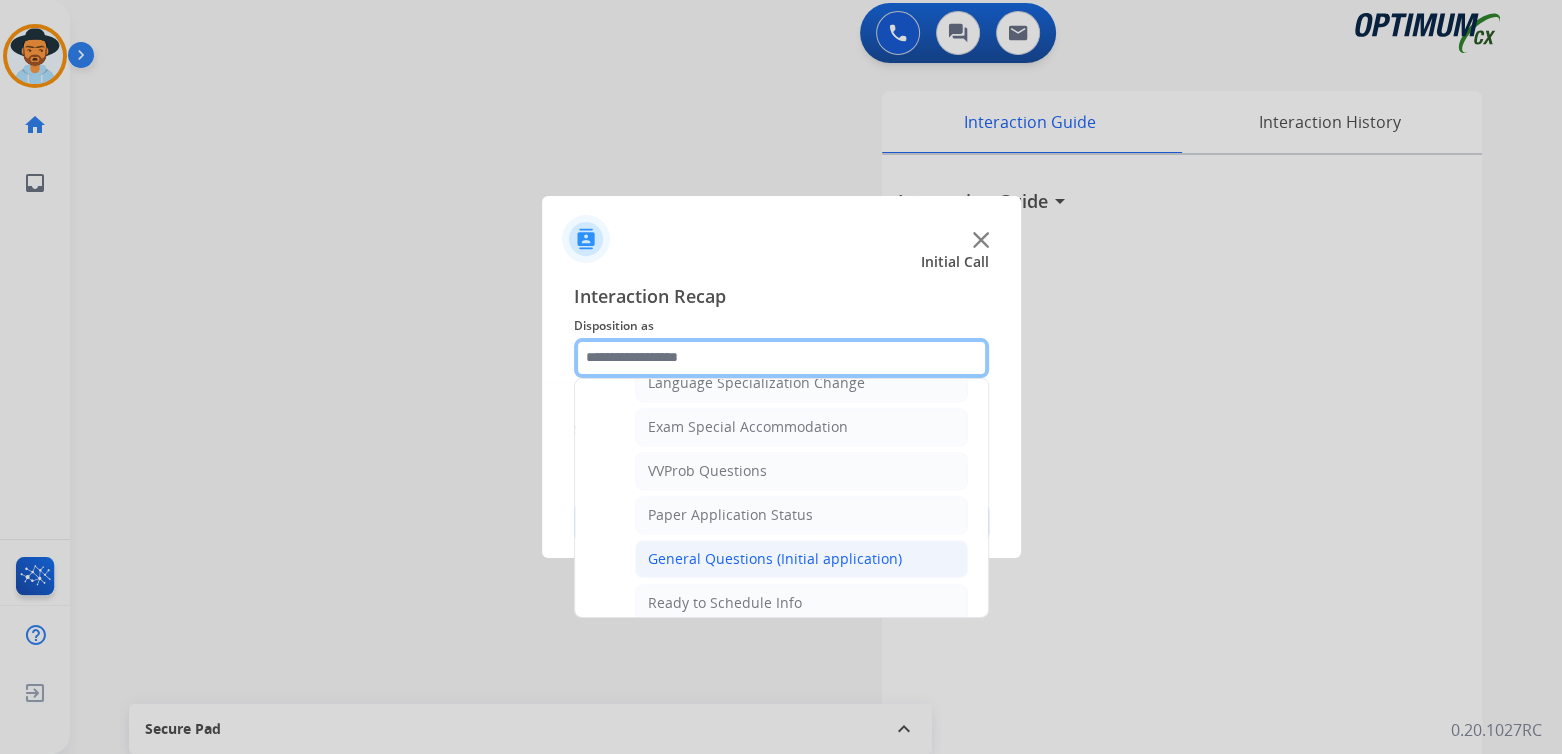 scroll, scrollTop: 0, scrollLeft: 0, axis: both 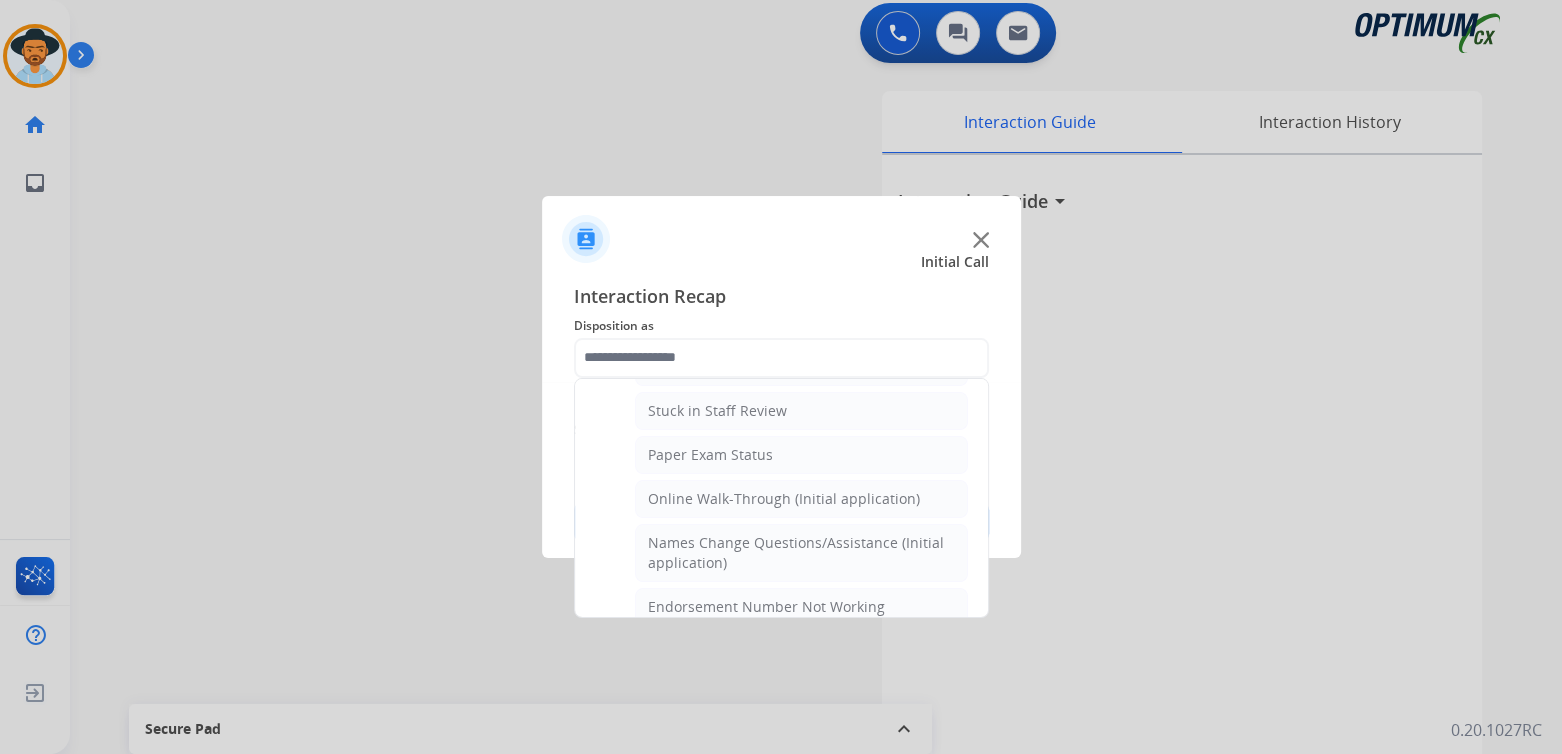 click on "General Questions (Initial application)" 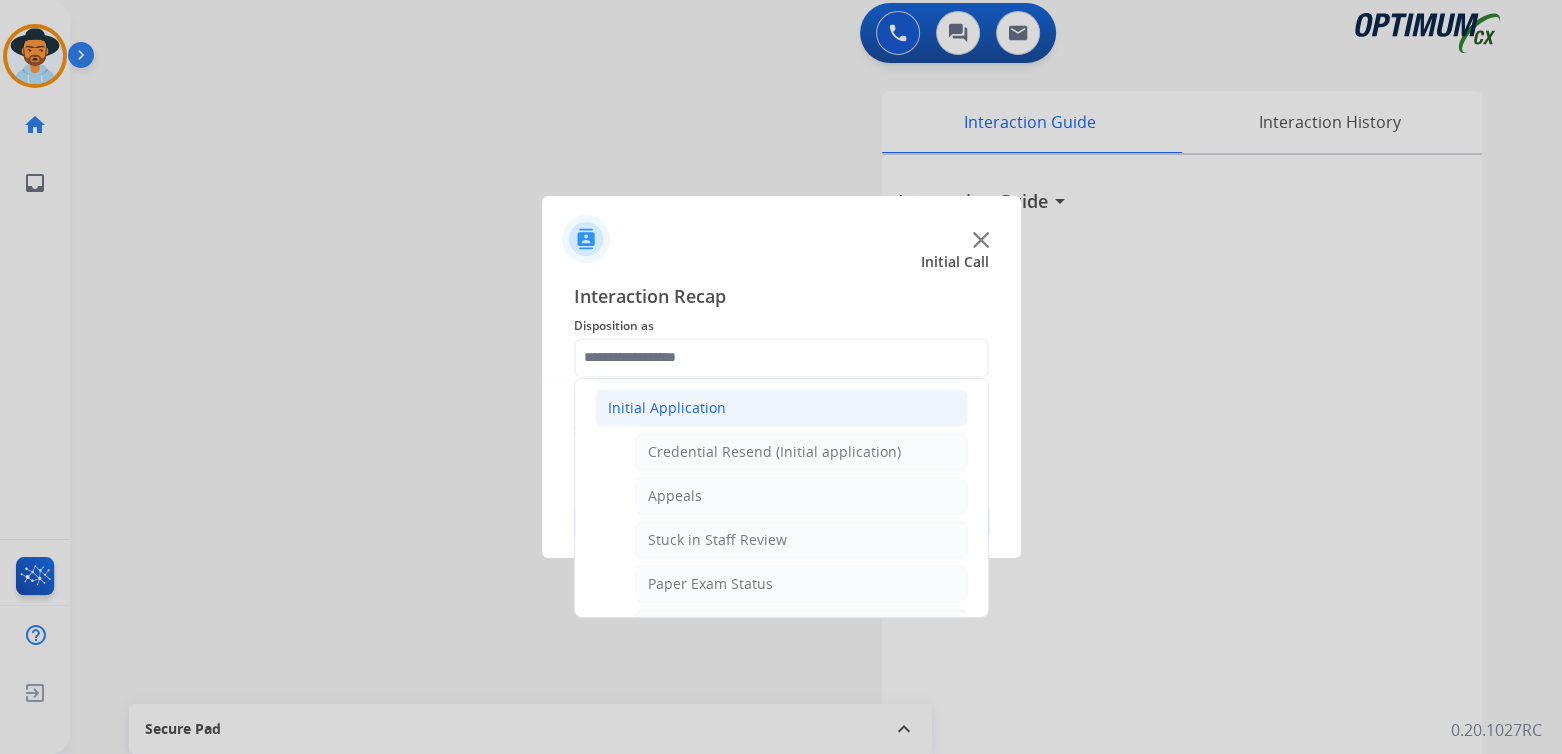 type on "**********" 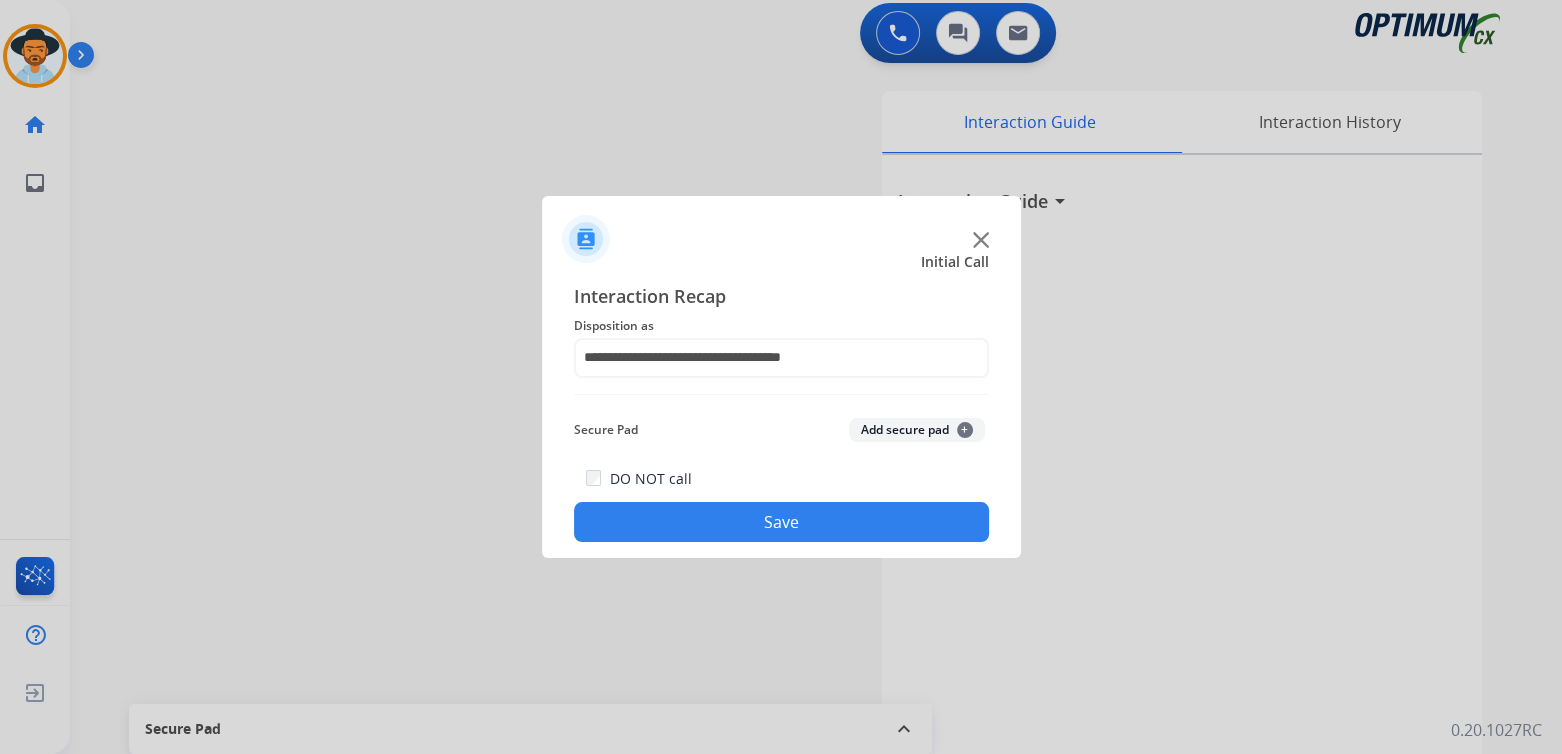 click on "Save" 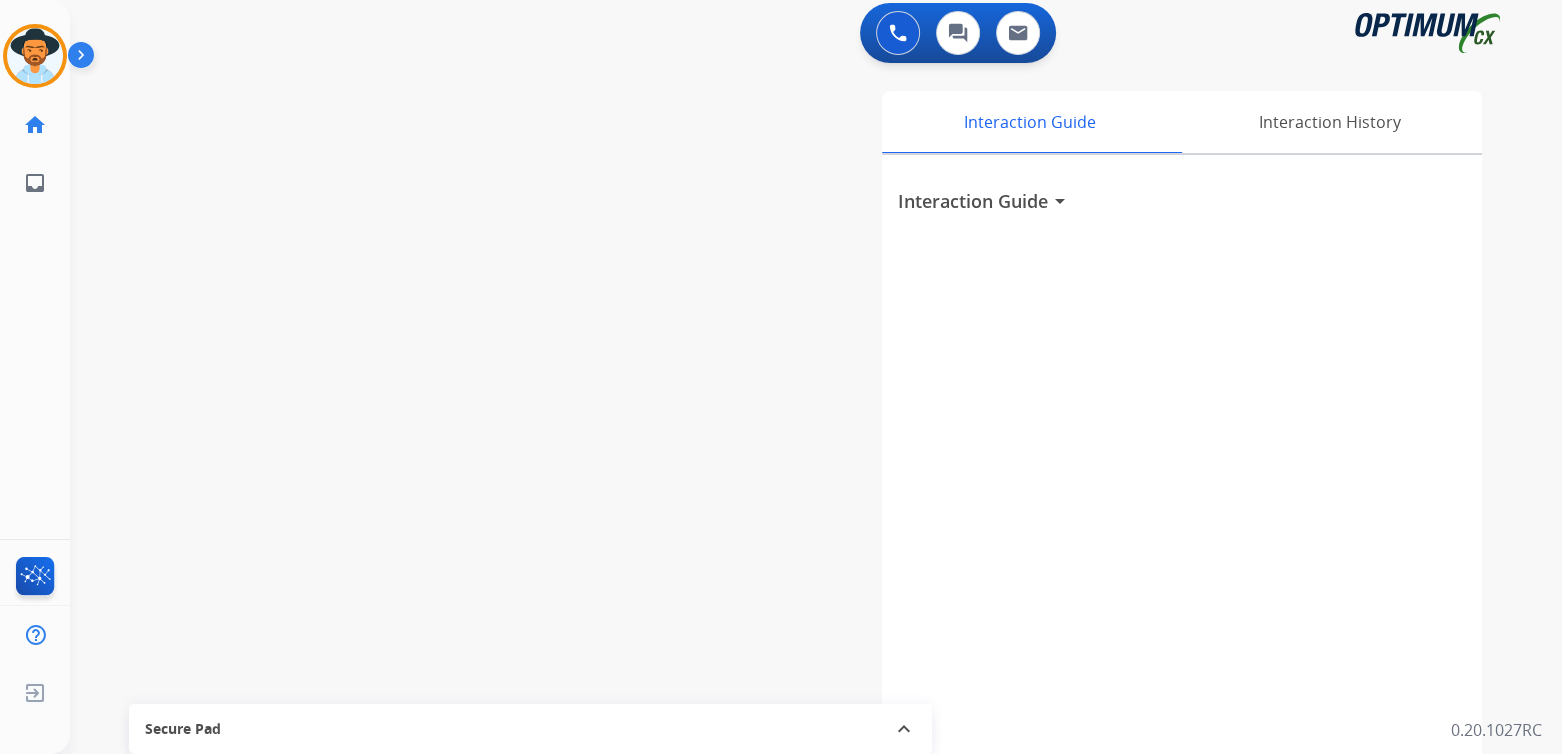 scroll, scrollTop: 6, scrollLeft: 0, axis: vertical 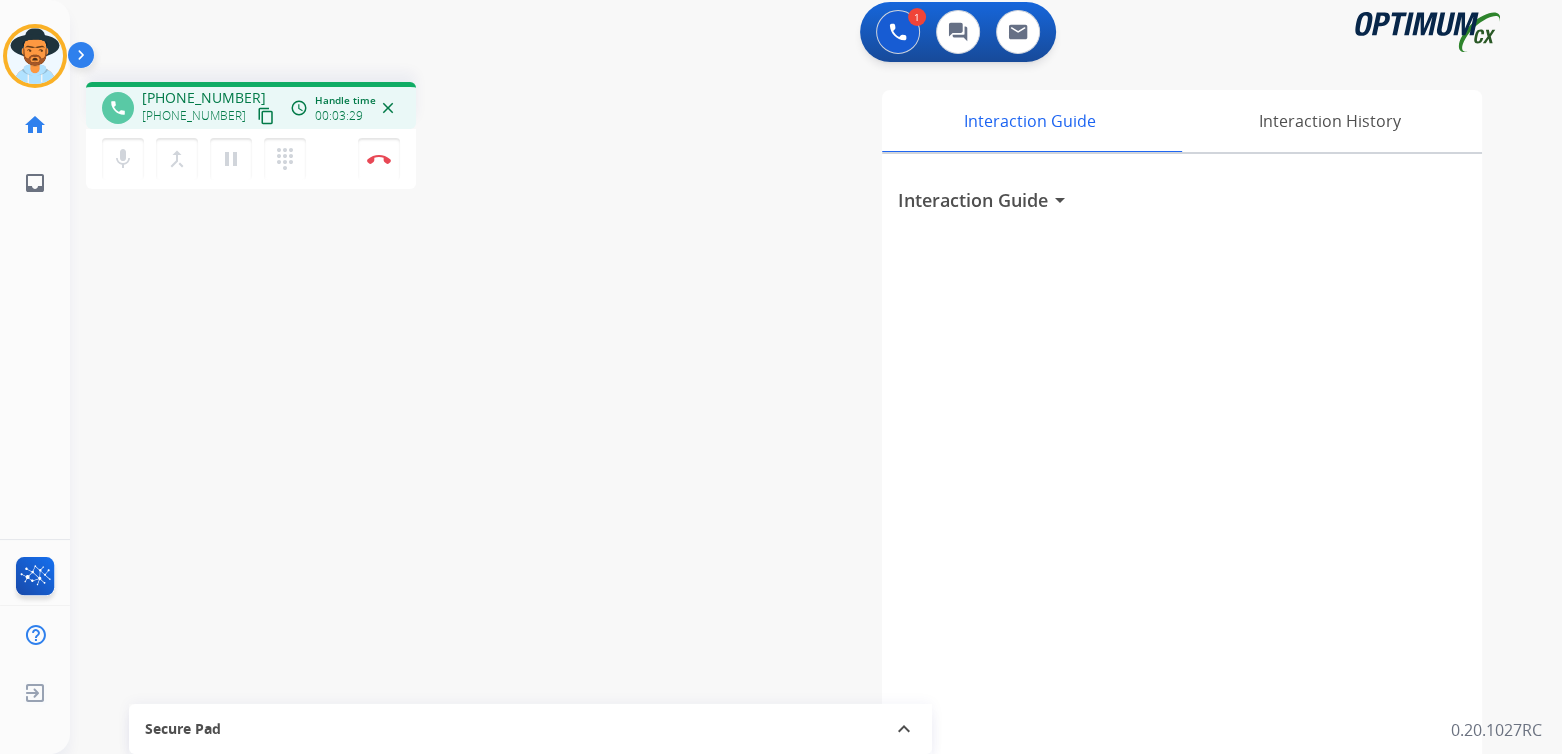 drag, startPoint x: 378, startPoint y: 152, endPoint x: 421, endPoint y: 177, distance: 49.73932 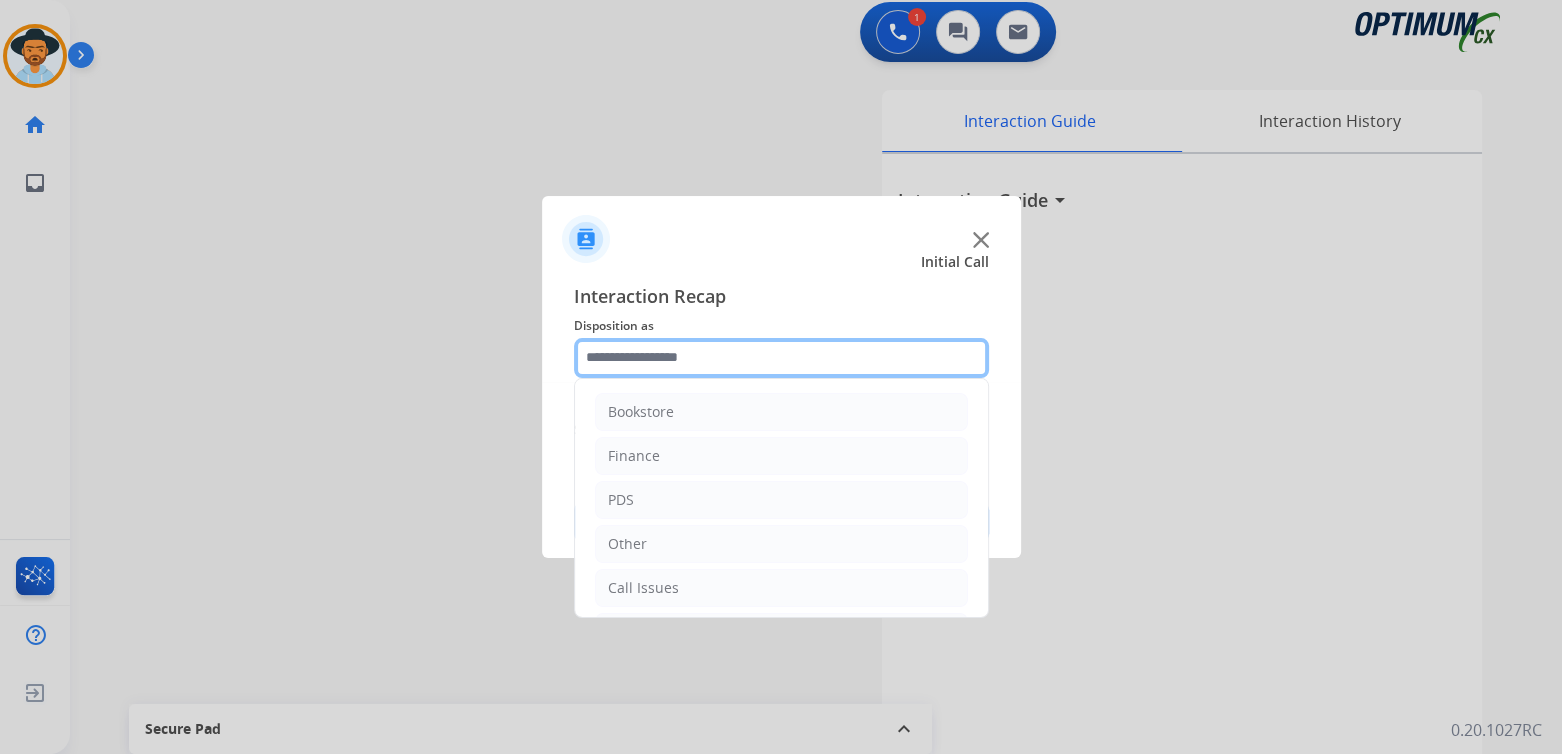 click 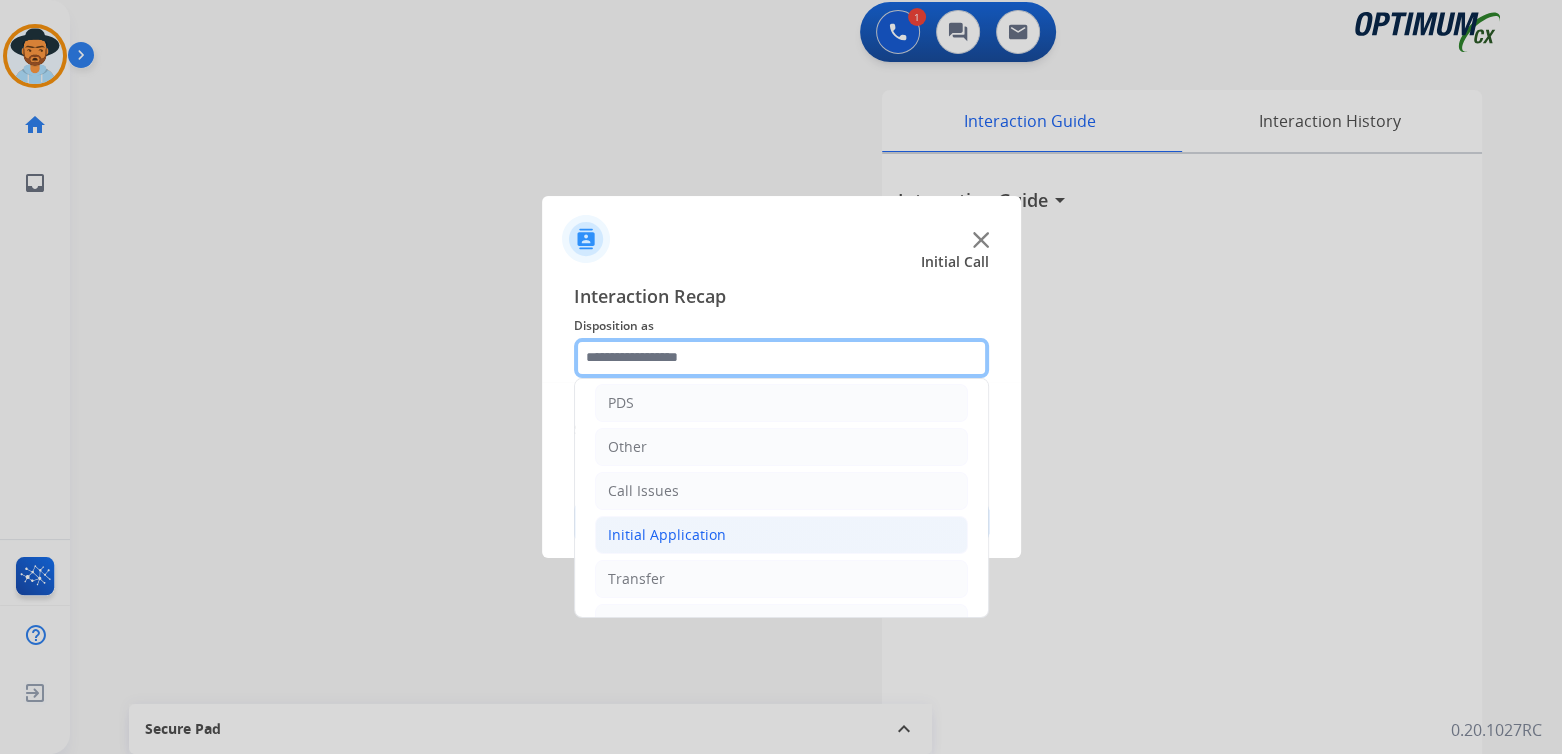 scroll, scrollTop: 98, scrollLeft: 0, axis: vertical 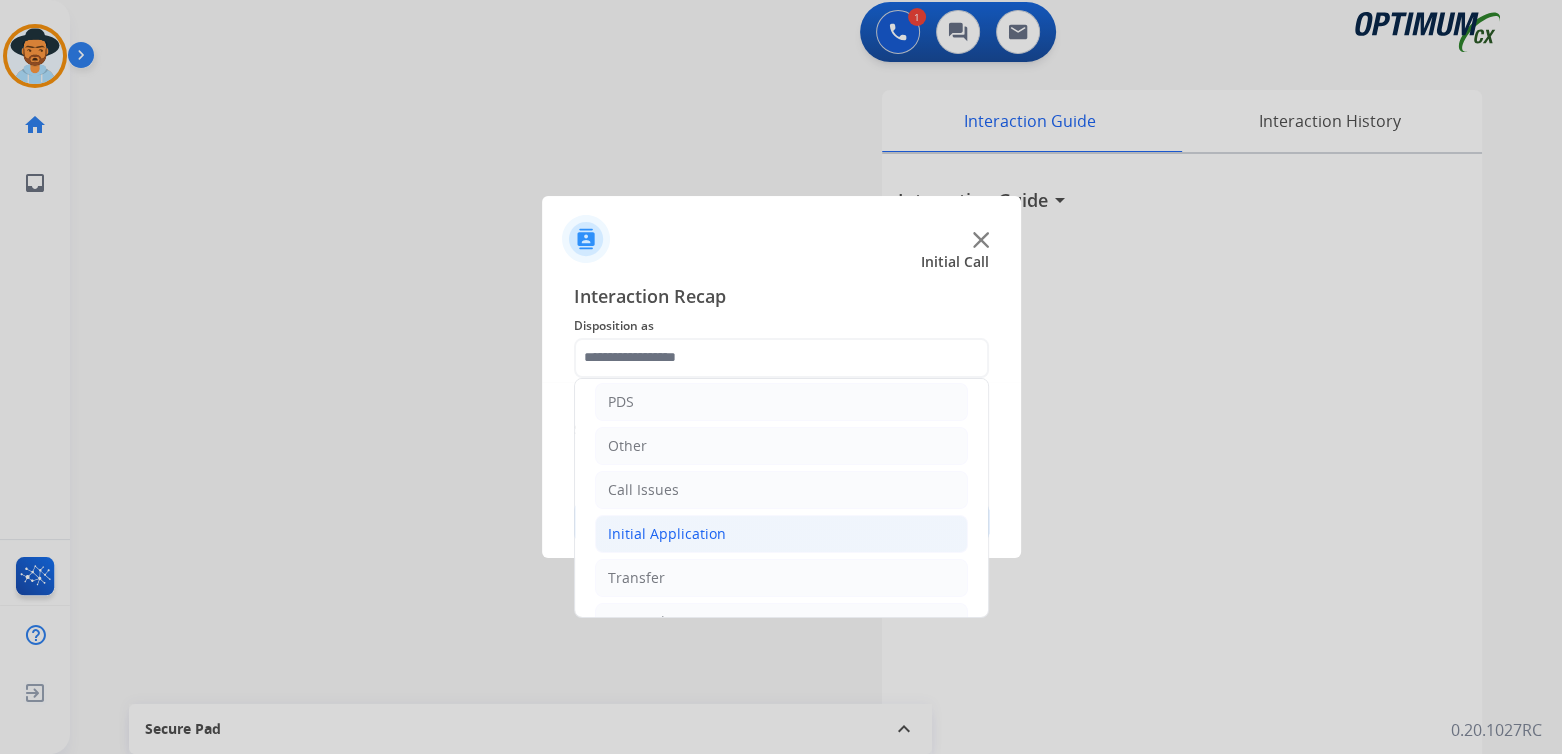 click on "Initial Application" 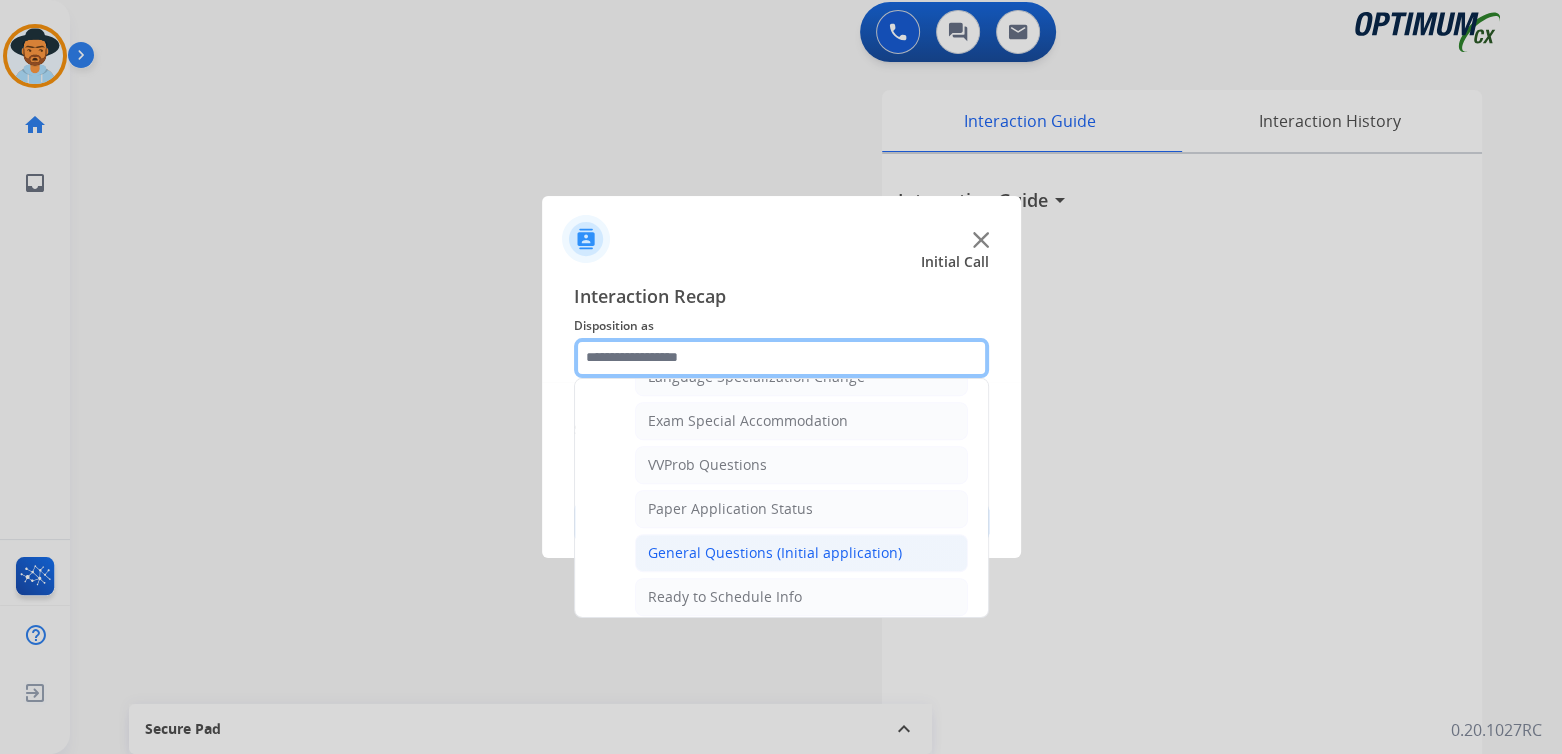 scroll, scrollTop: 1034, scrollLeft: 0, axis: vertical 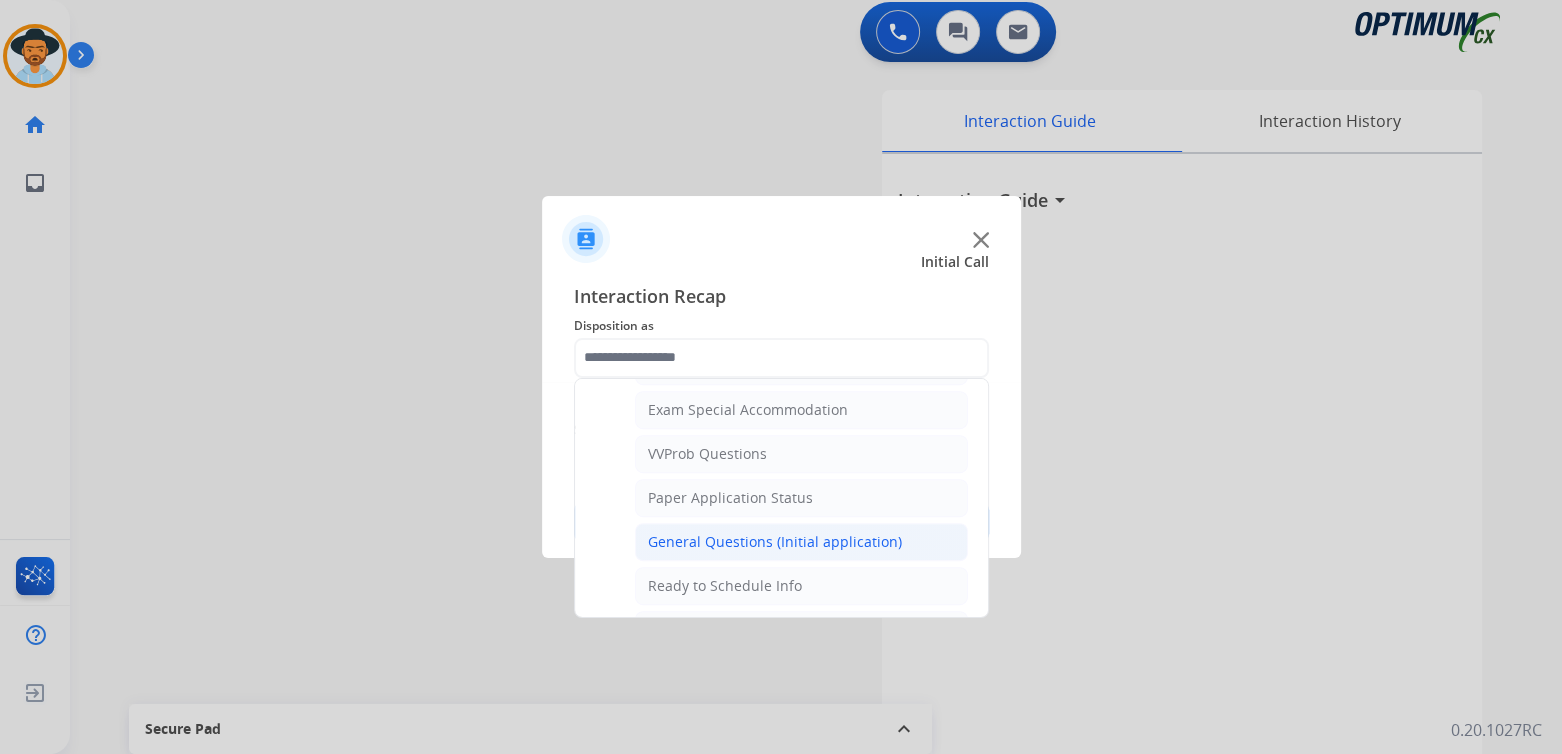 click on "General Questions (Initial application)" 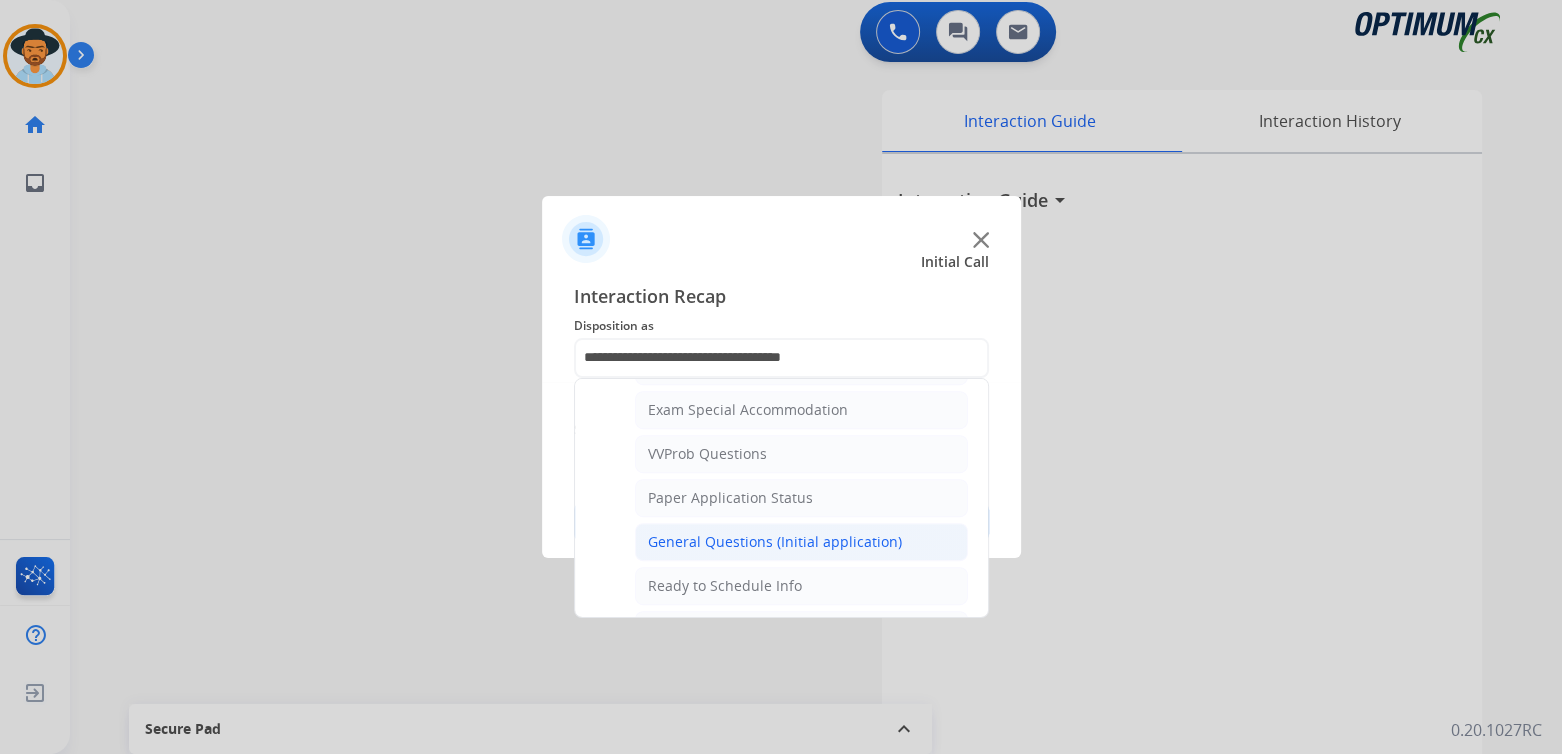 scroll, scrollTop: 0, scrollLeft: 0, axis: both 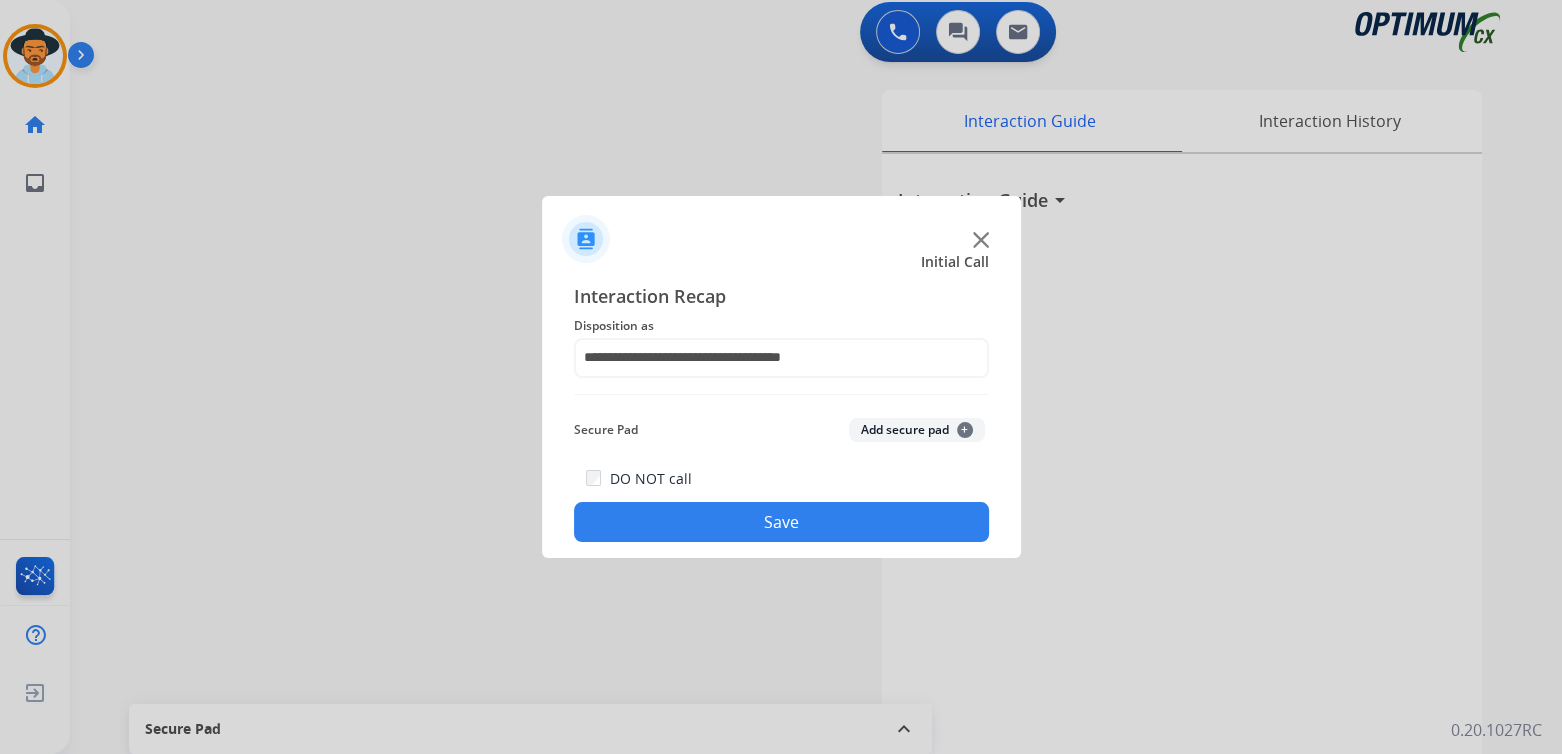 click on "Save" 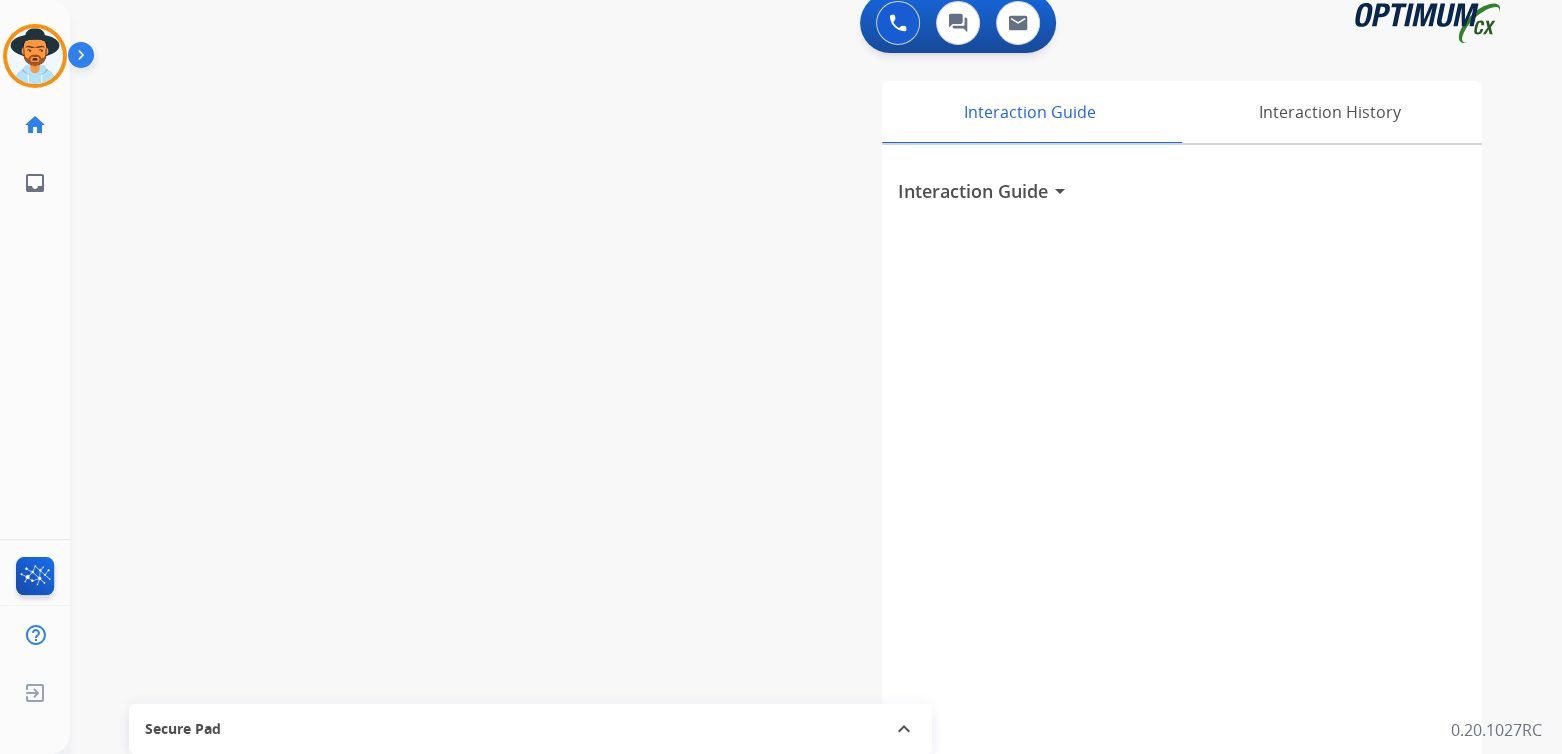 scroll, scrollTop: 16, scrollLeft: 0, axis: vertical 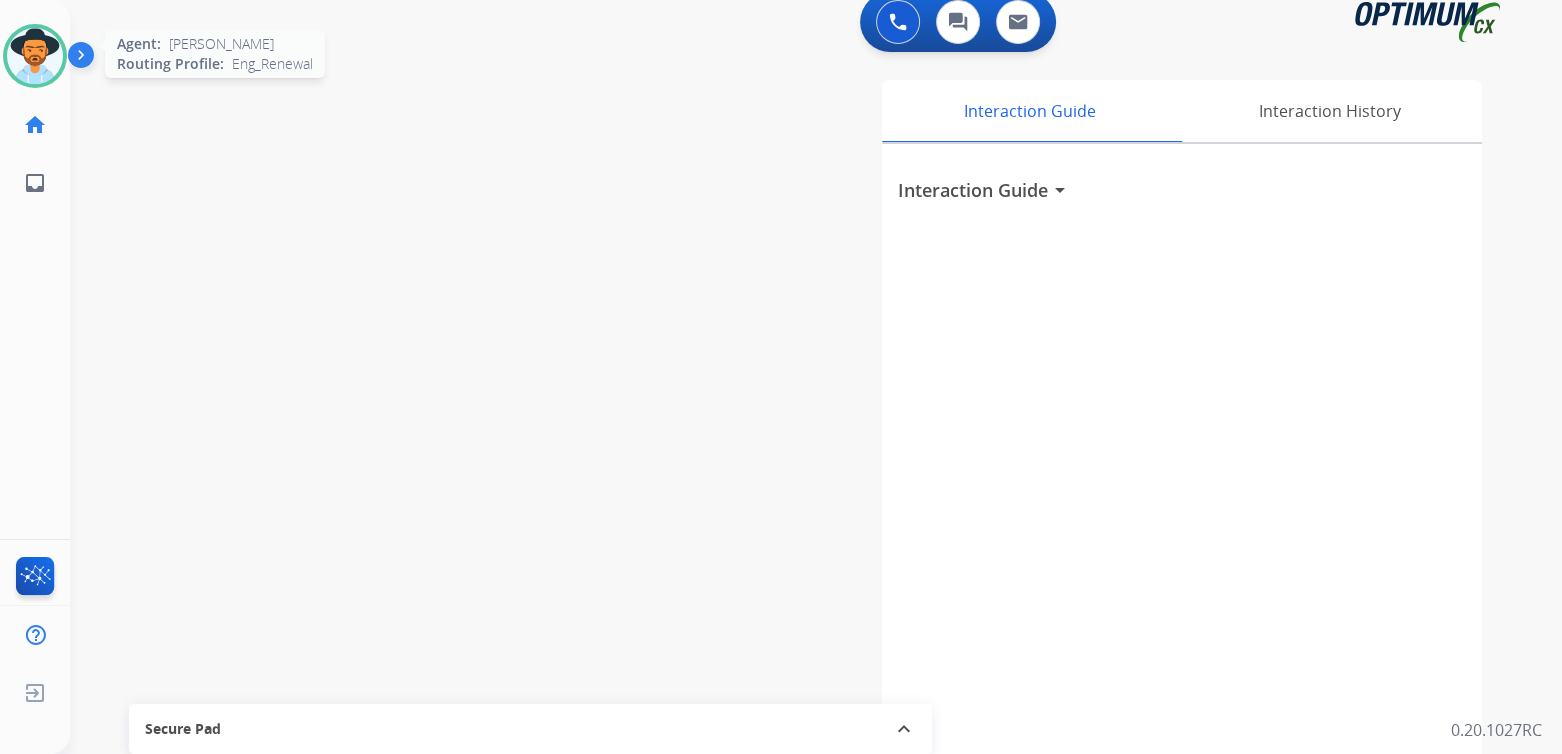 click at bounding box center (35, 56) 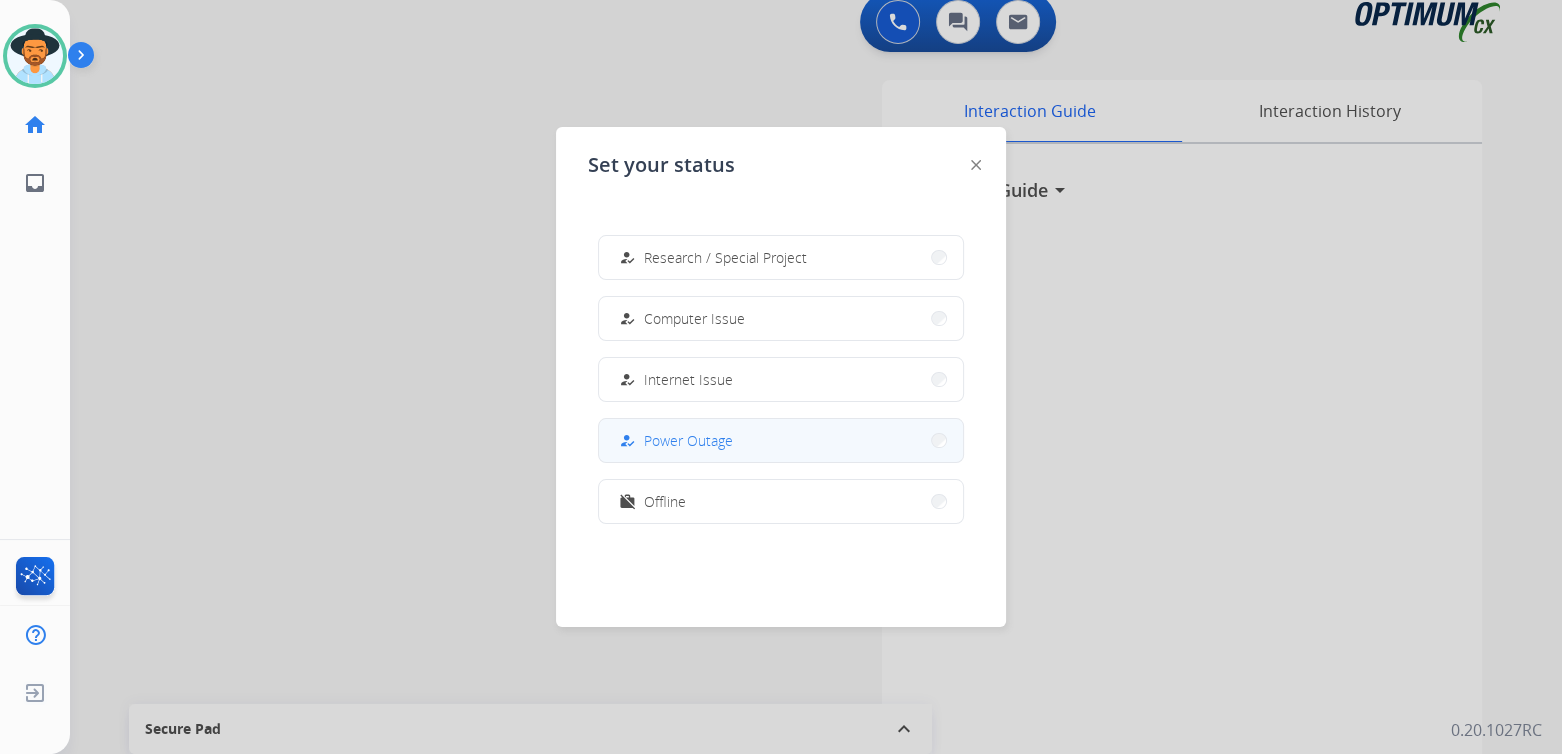 scroll, scrollTop: 498, scrollLeft: 0, axis: vertical 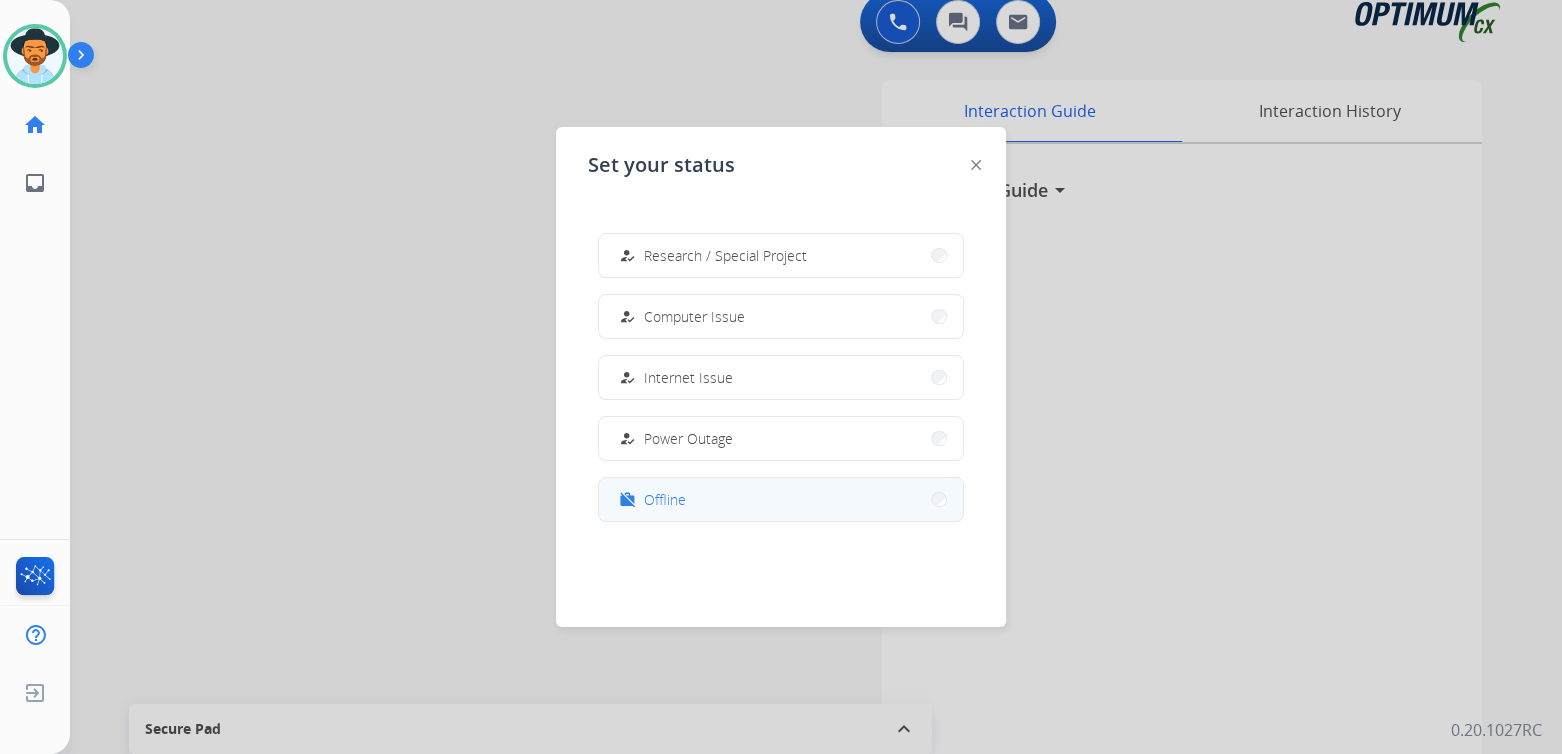 click on "work_off Offline" at bounding box center [781, 499] 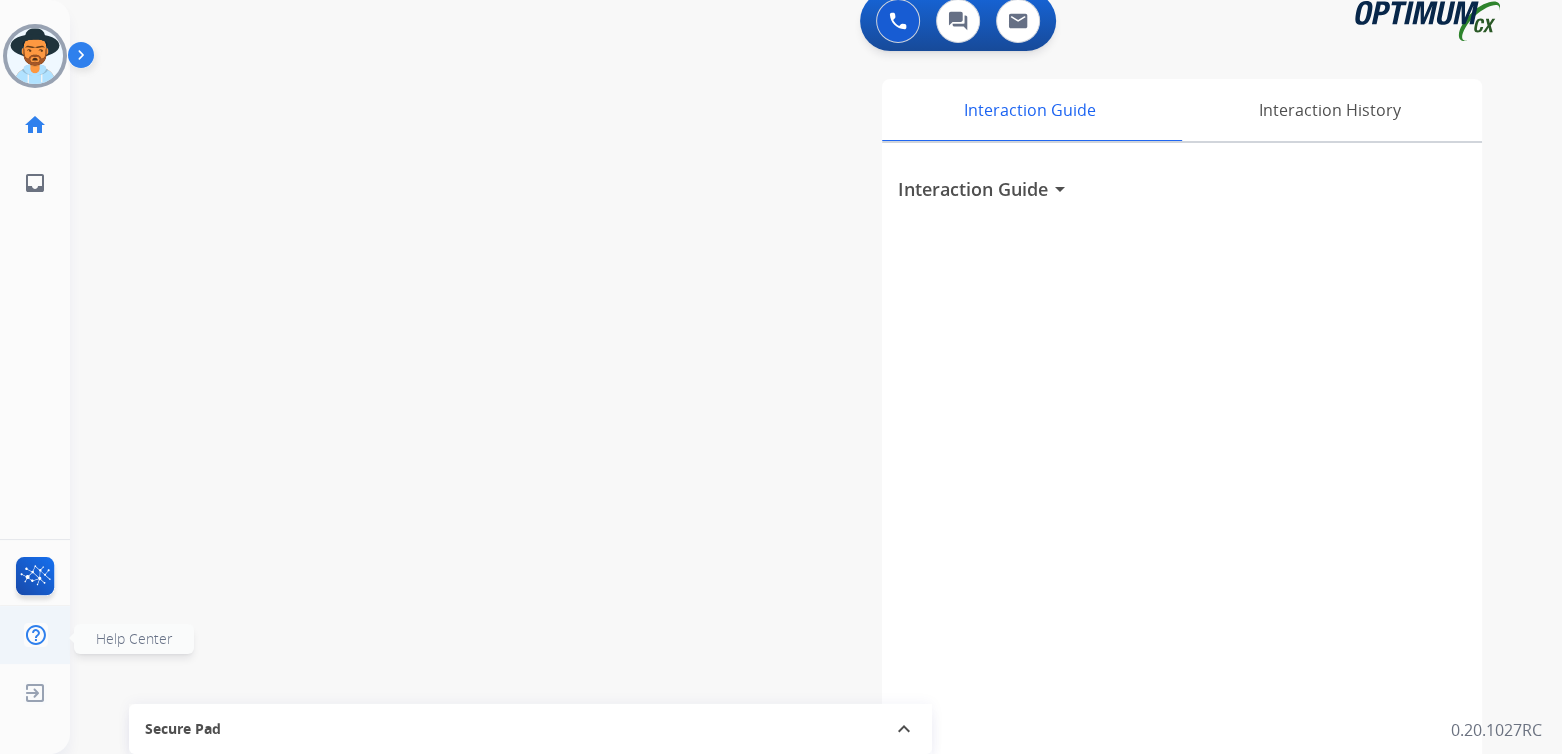 scroll, scrollTop: 18, scrollLeft: 0, axis: vertical 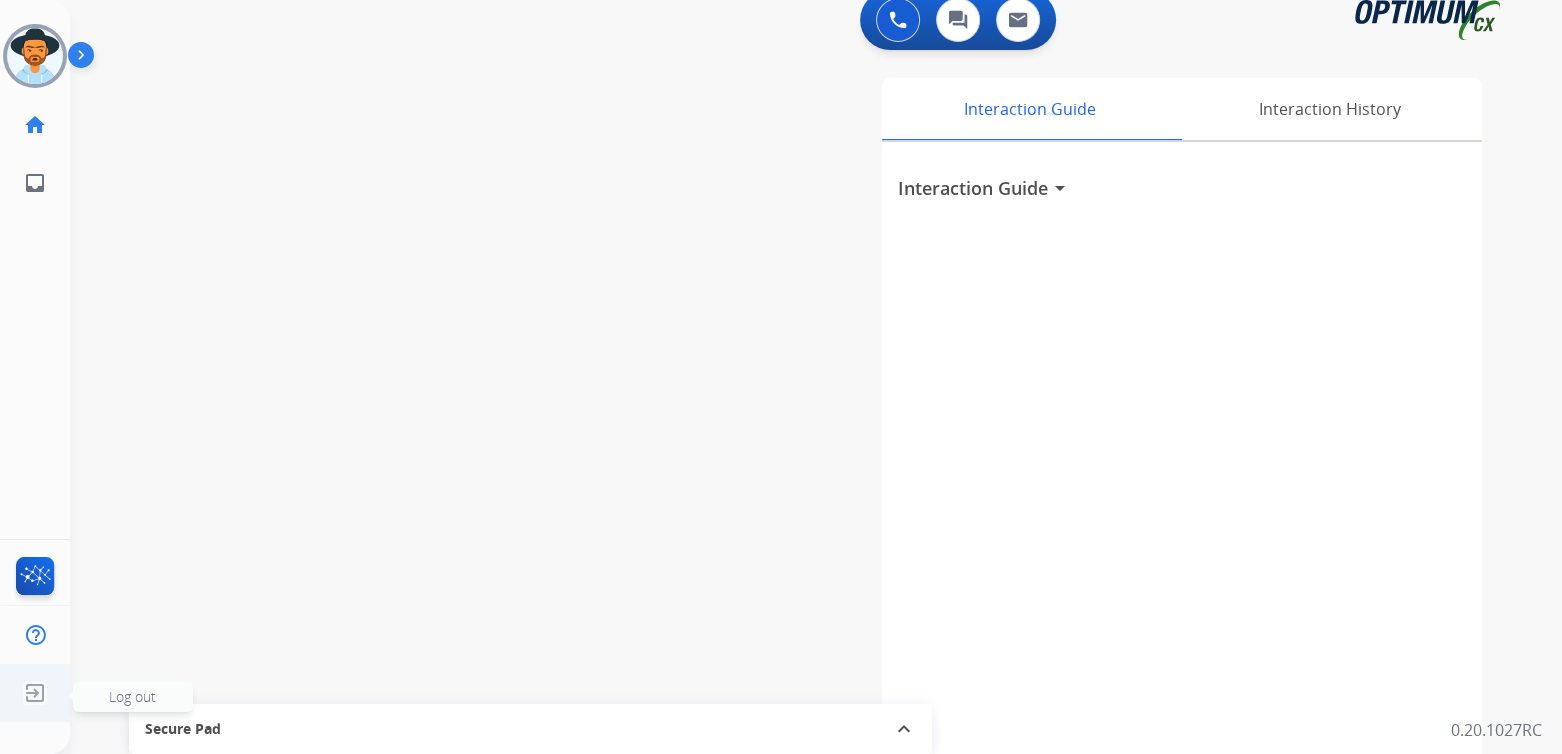 click 